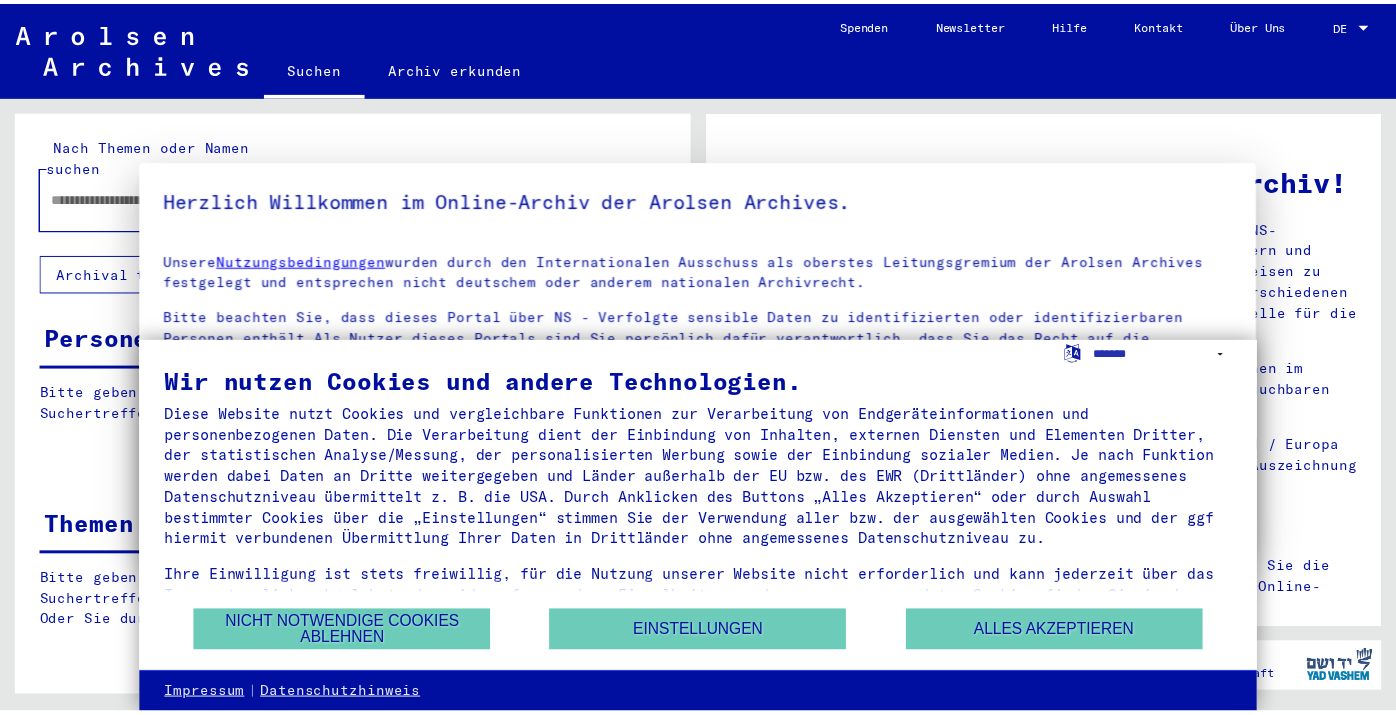 scroll, scrollTop: 0, scrollLeft: 0, axis: both 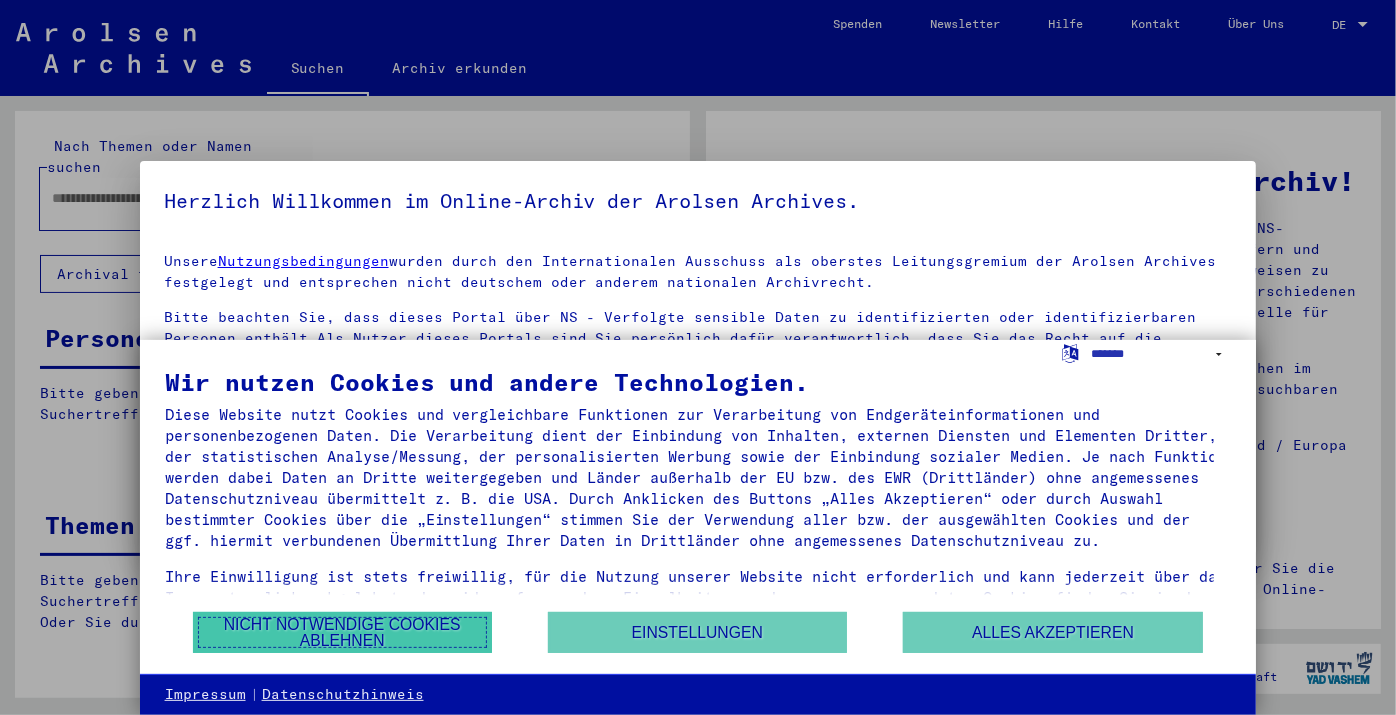 click on "Nicht notwendige Cookies ablehnen" at bounding box center [342, 632] 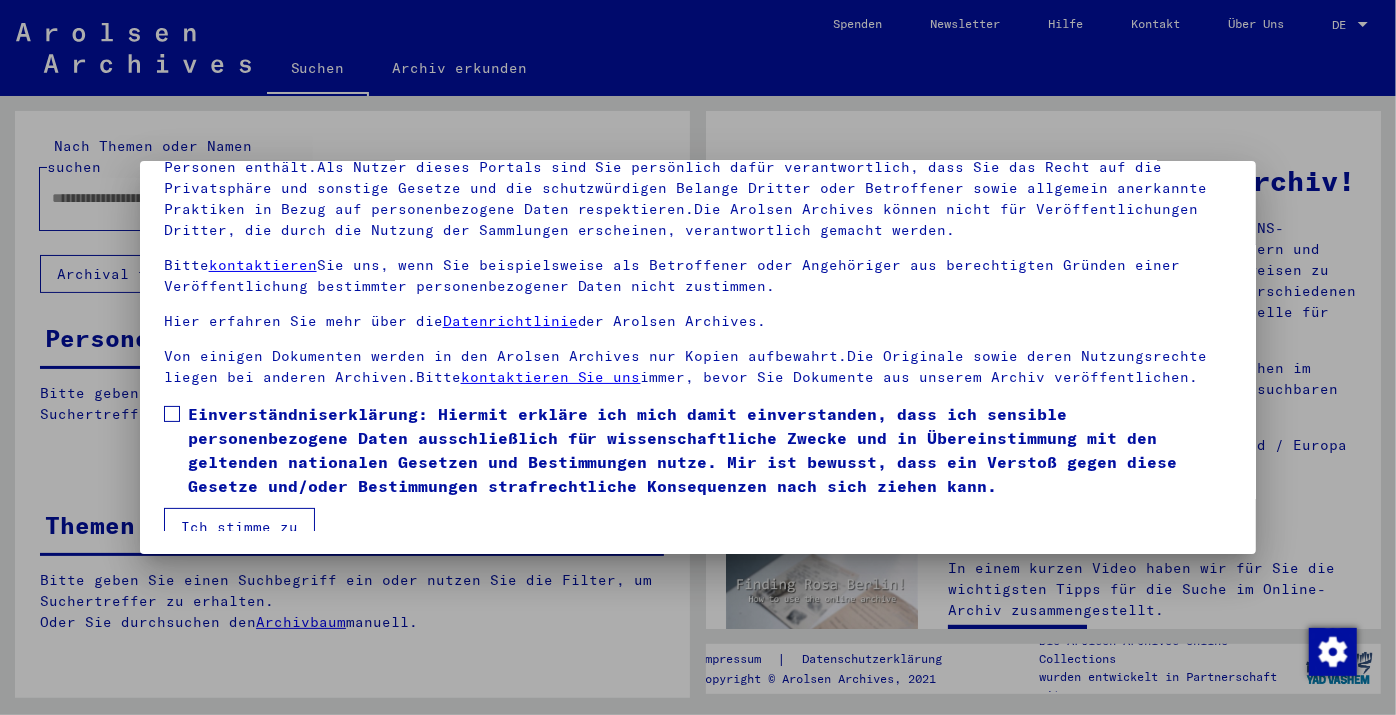 scroll, scrollTop: 0, scrollLeft: 0, axis: both 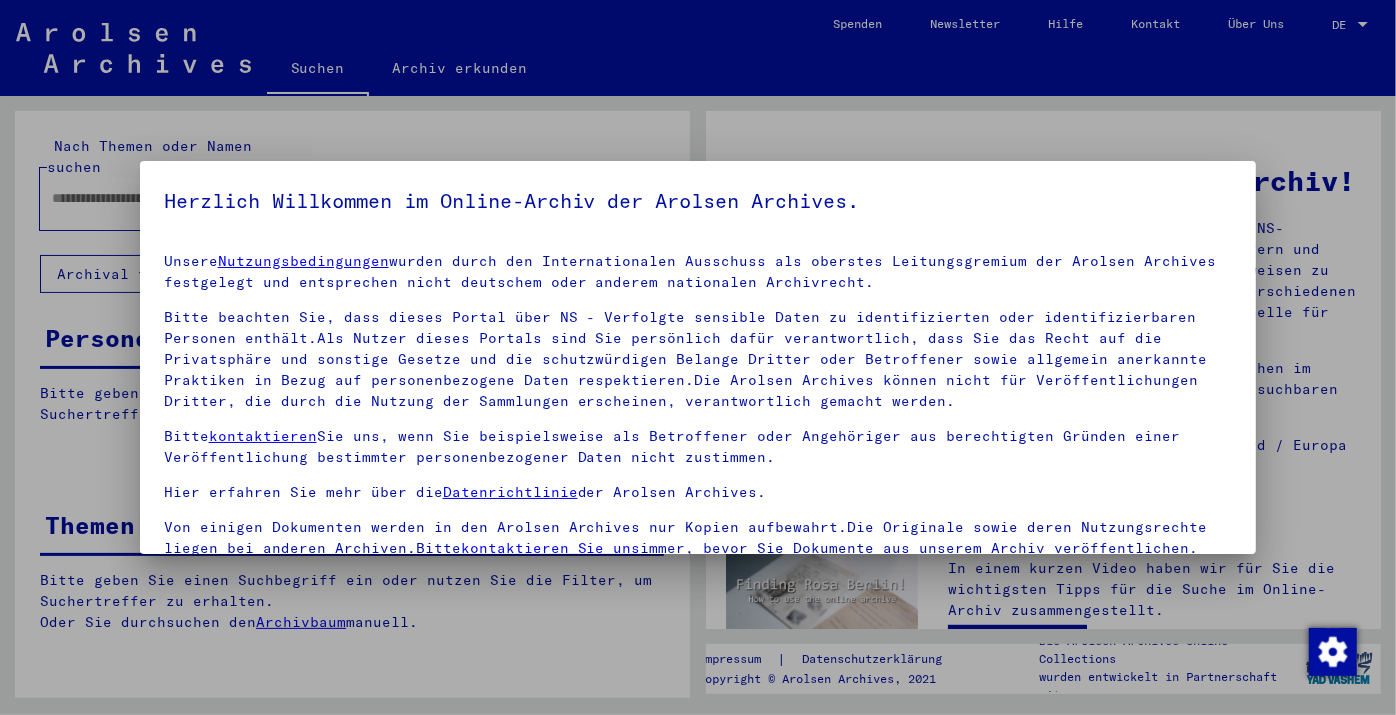 click at bounding box center (698, 357) 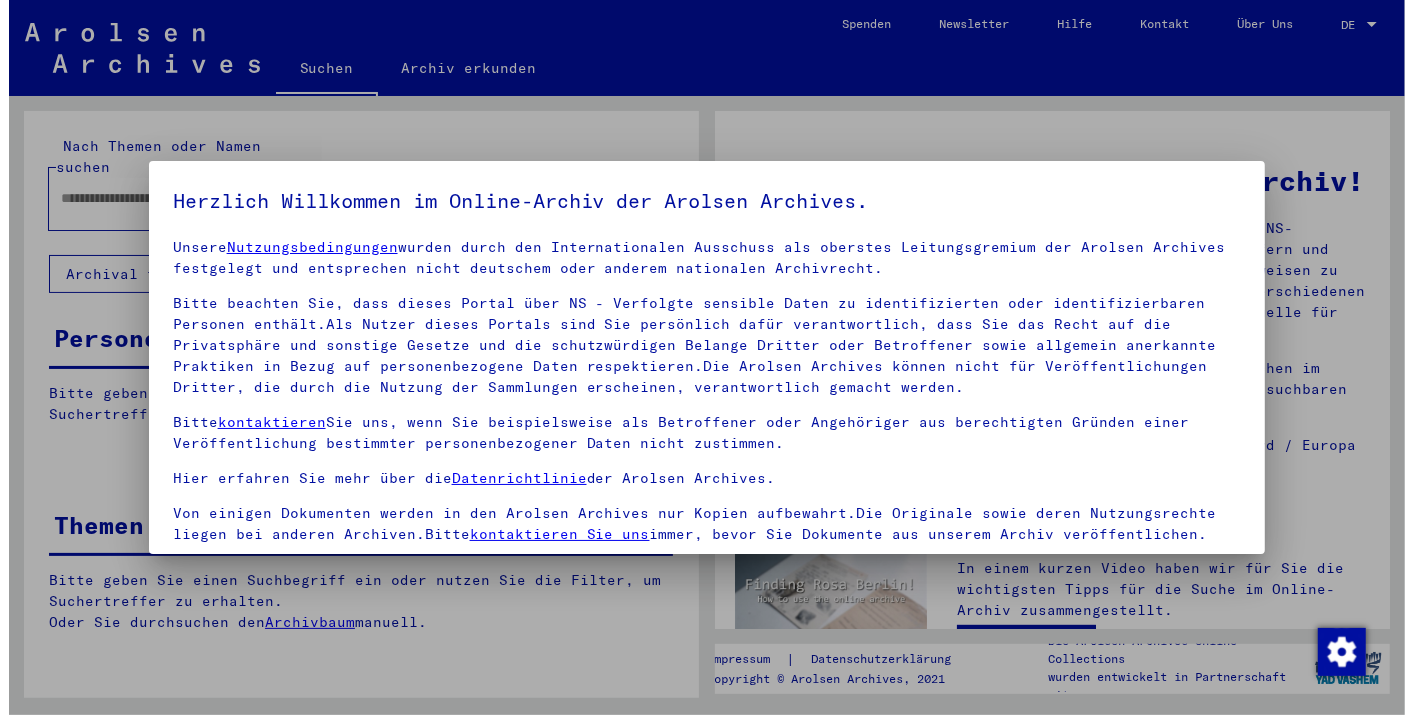 scroll, scrollTop: 171, scrollLeft: 0, axis: vertical 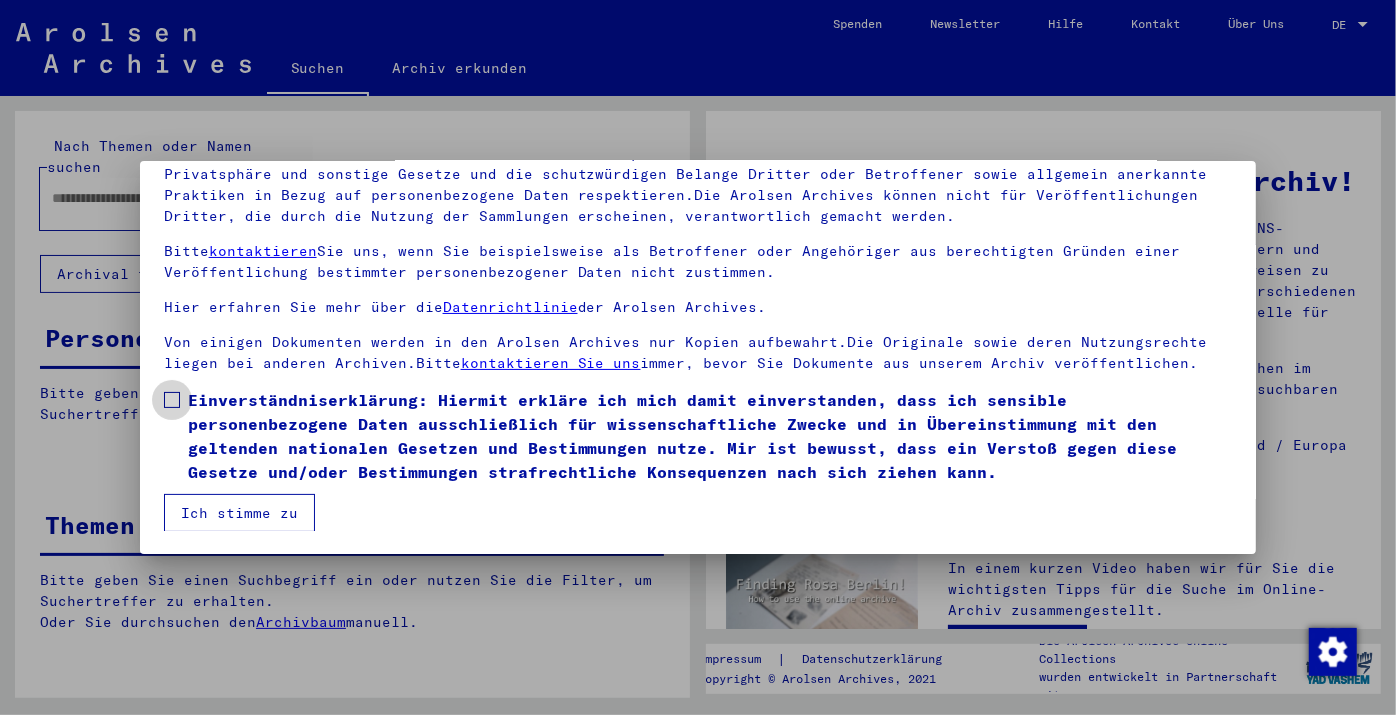 click on "Einverständniserklärung: Hiermit erkläre ich mich damit einverstanden, dass ich sensible personenbezogene Daten ausschließlich für wissenschaftliche Zwecke und in Übereinstimmung mit den geltenden nationalen Gesetzen und Bestimmungen nutze. Mir ist bewusst, dass ein Verstoß gegen diese Gesetze und/oder Bestimmungen strafrechtliche Konsequenzen nach sich ziehen kann." at bounding box center (698, 436) 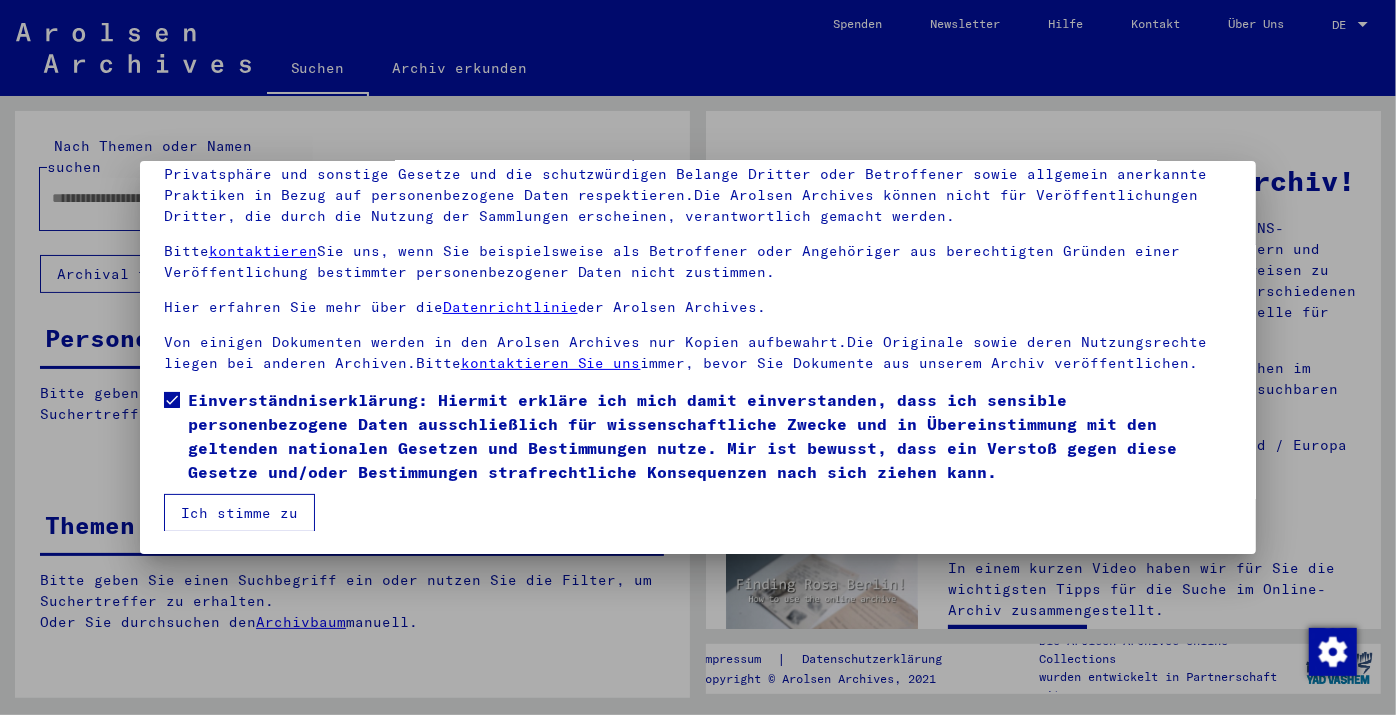 click on "Ich stimme zu" at bounding box center (239, 513) 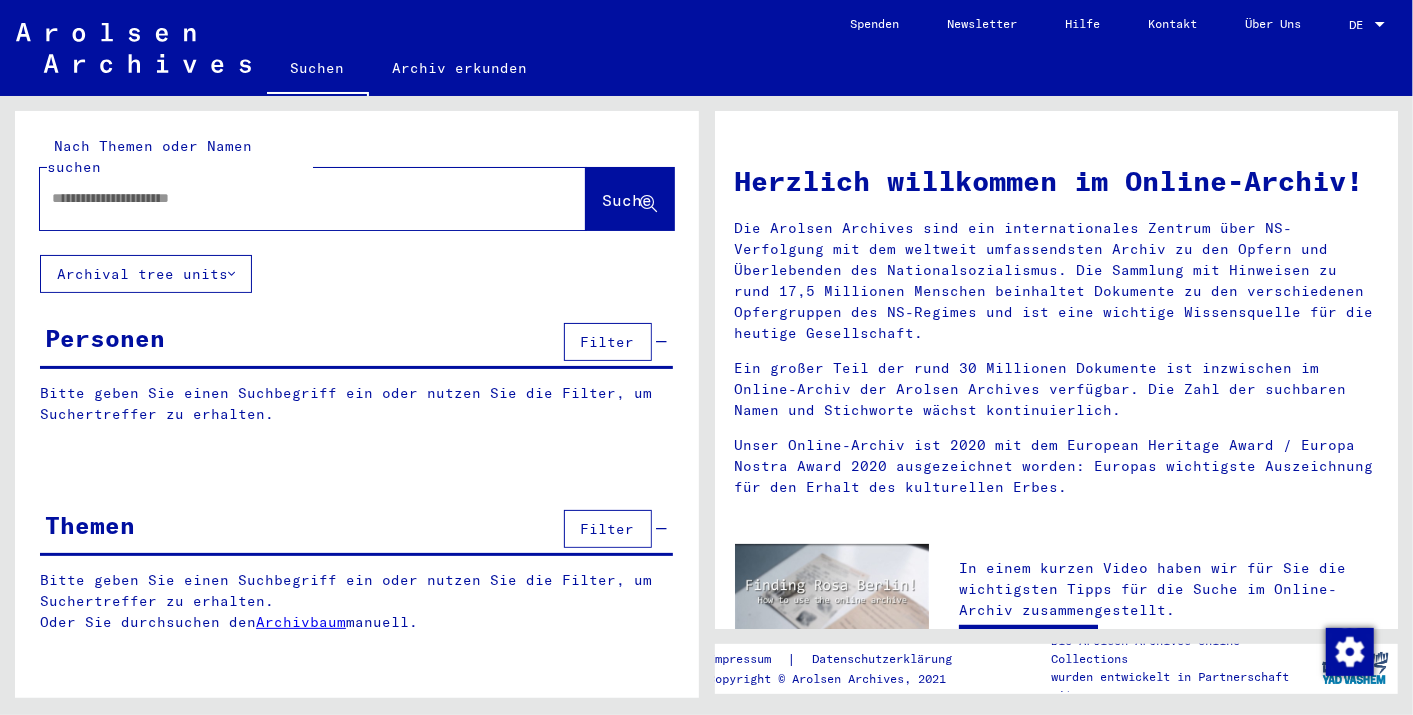 click at bounding box center [289, 198] 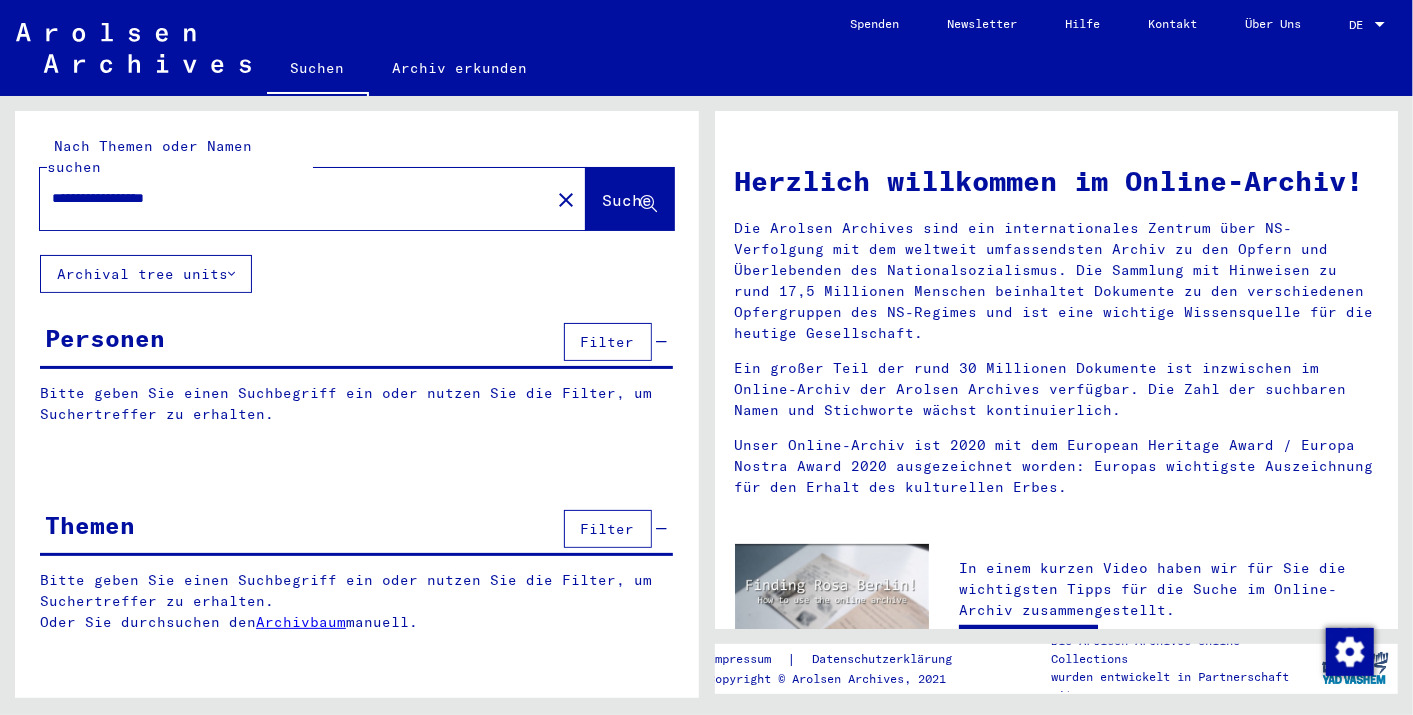 type on "**********" 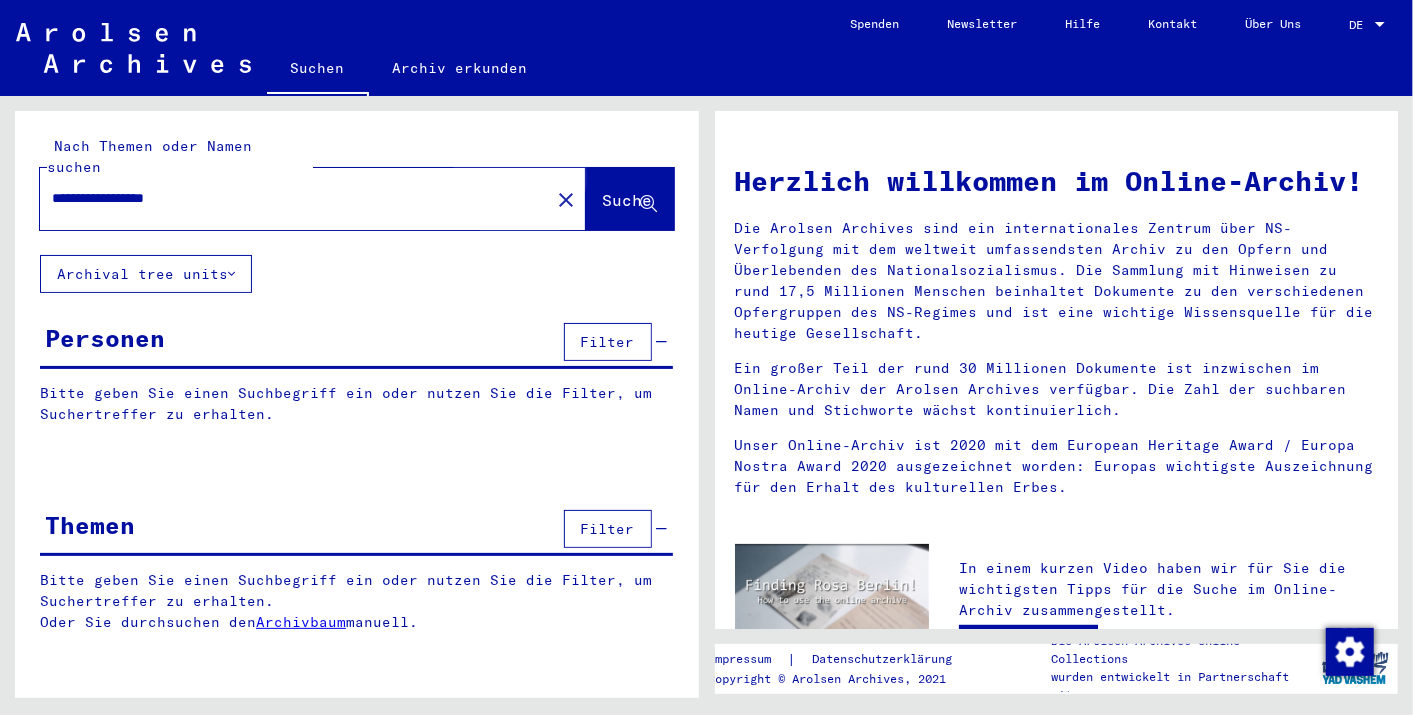 click on "Suche" 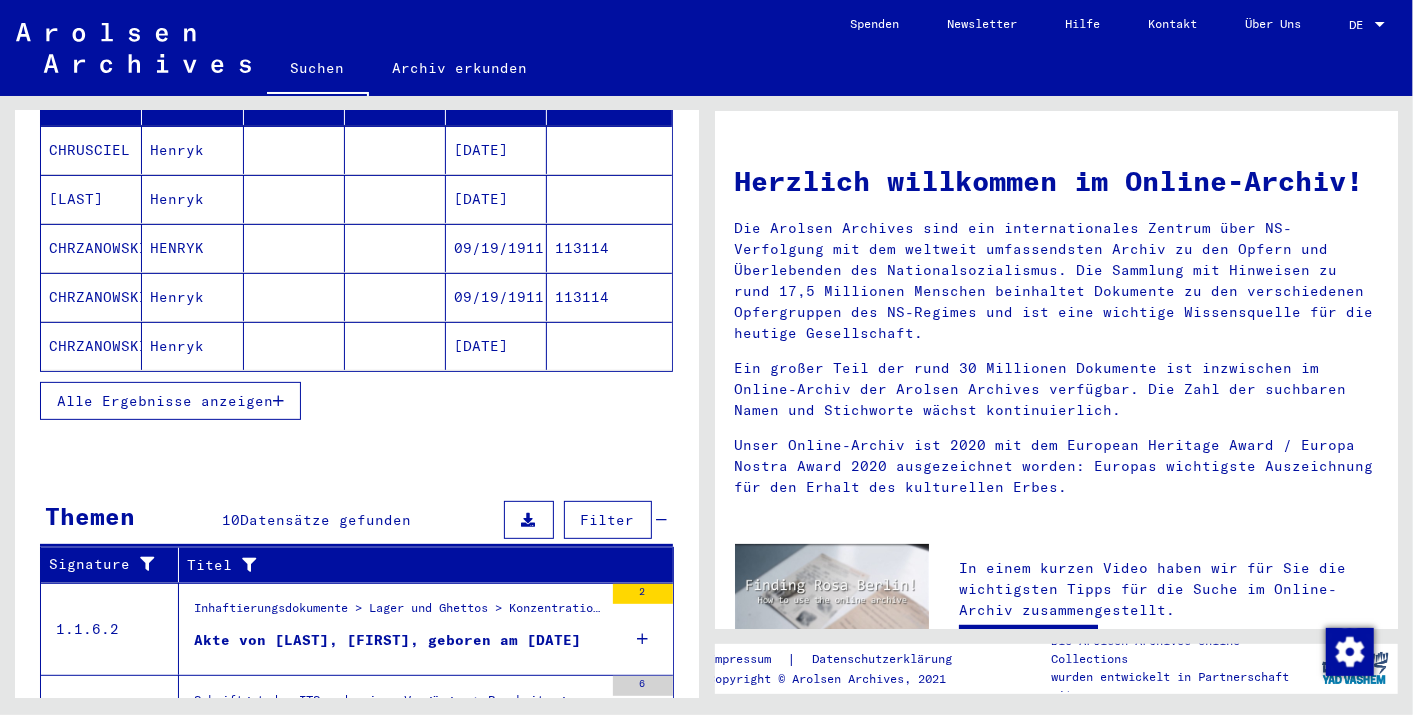 scroll, scrollTop: 146, scrollLeft: 0, axis: vertical 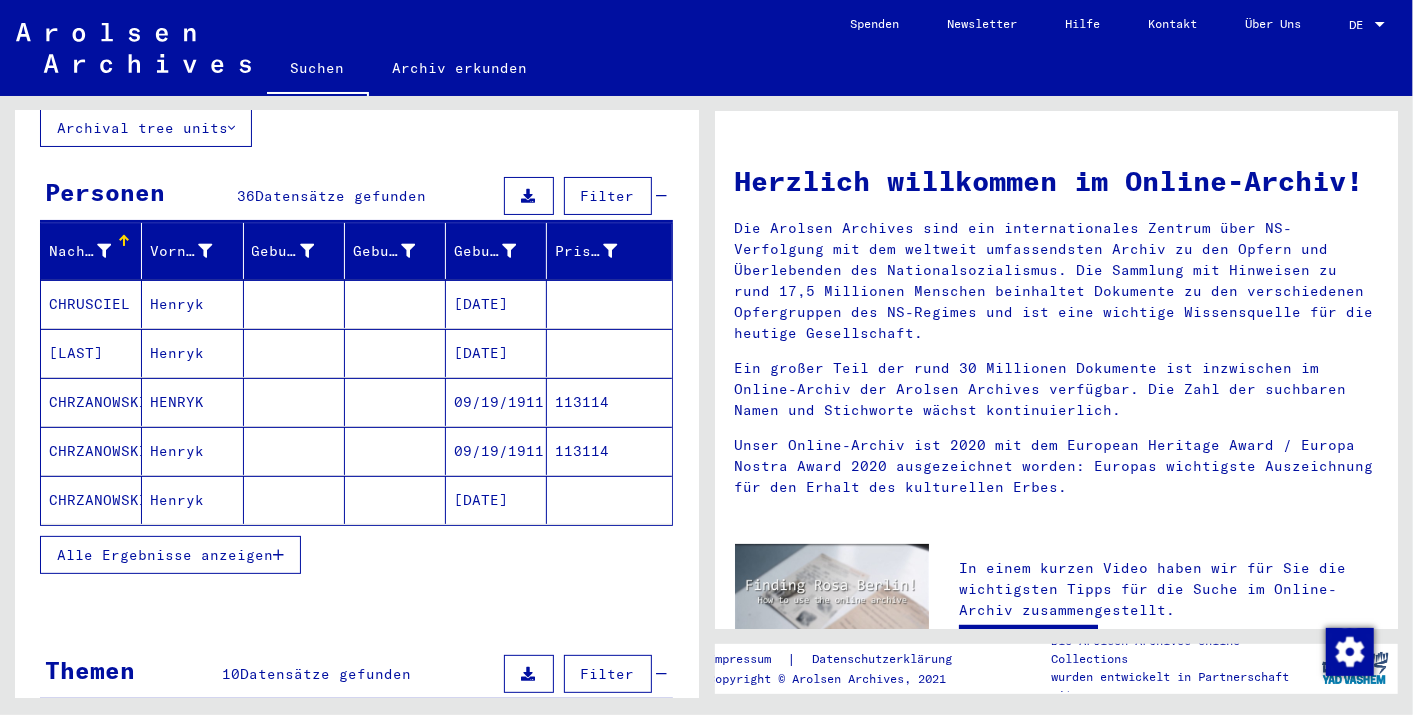 type 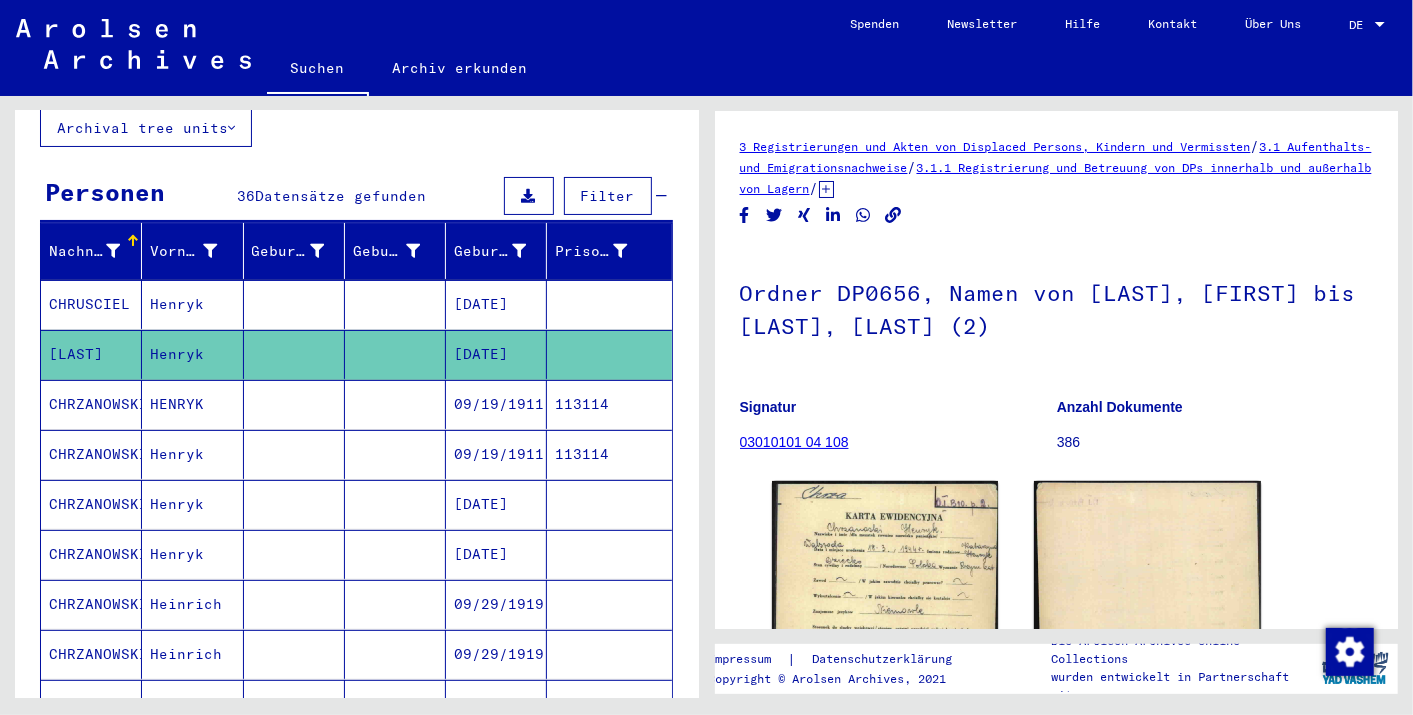 scroll, scrollTop: 0, scrollLeft: 0, axis: both 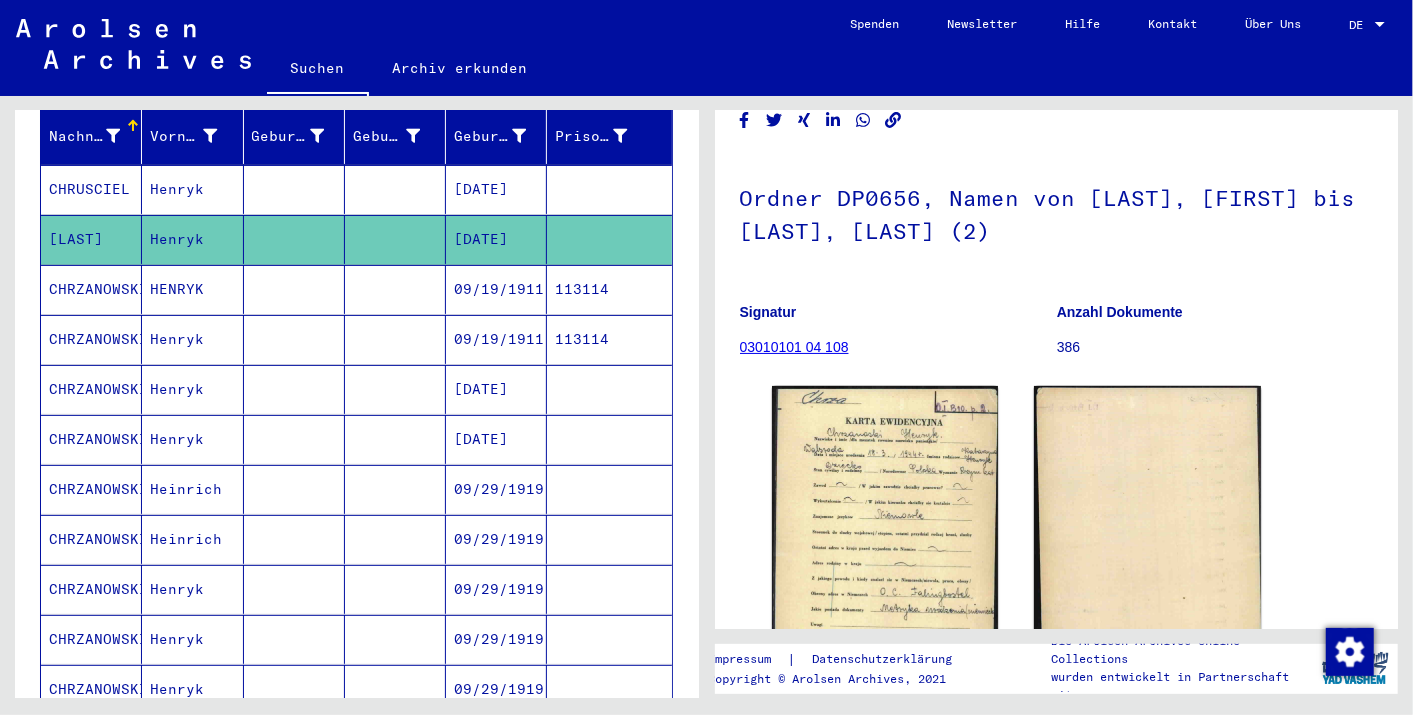 click on "Henryk" at bounding box center [192, 439] 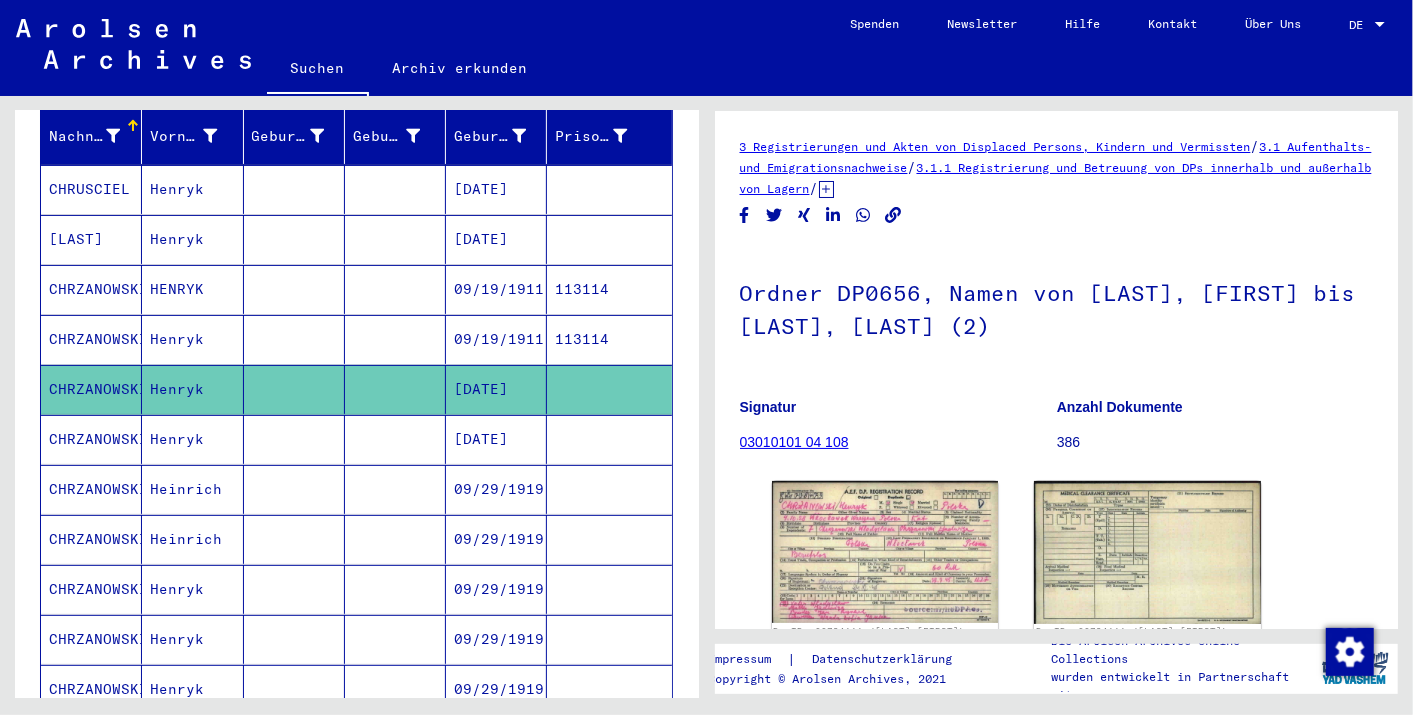 scroll, scrollTop: 0, scrollLeft: 0, axis: both 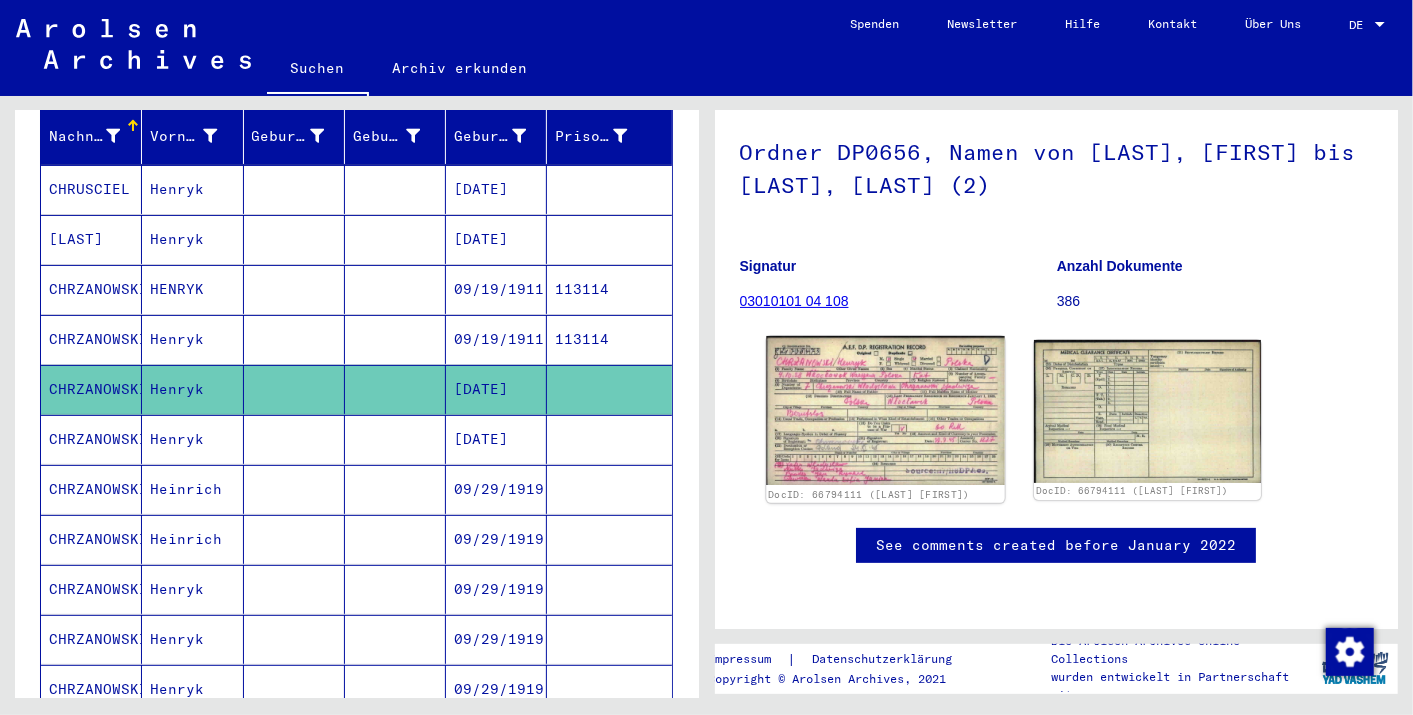 click 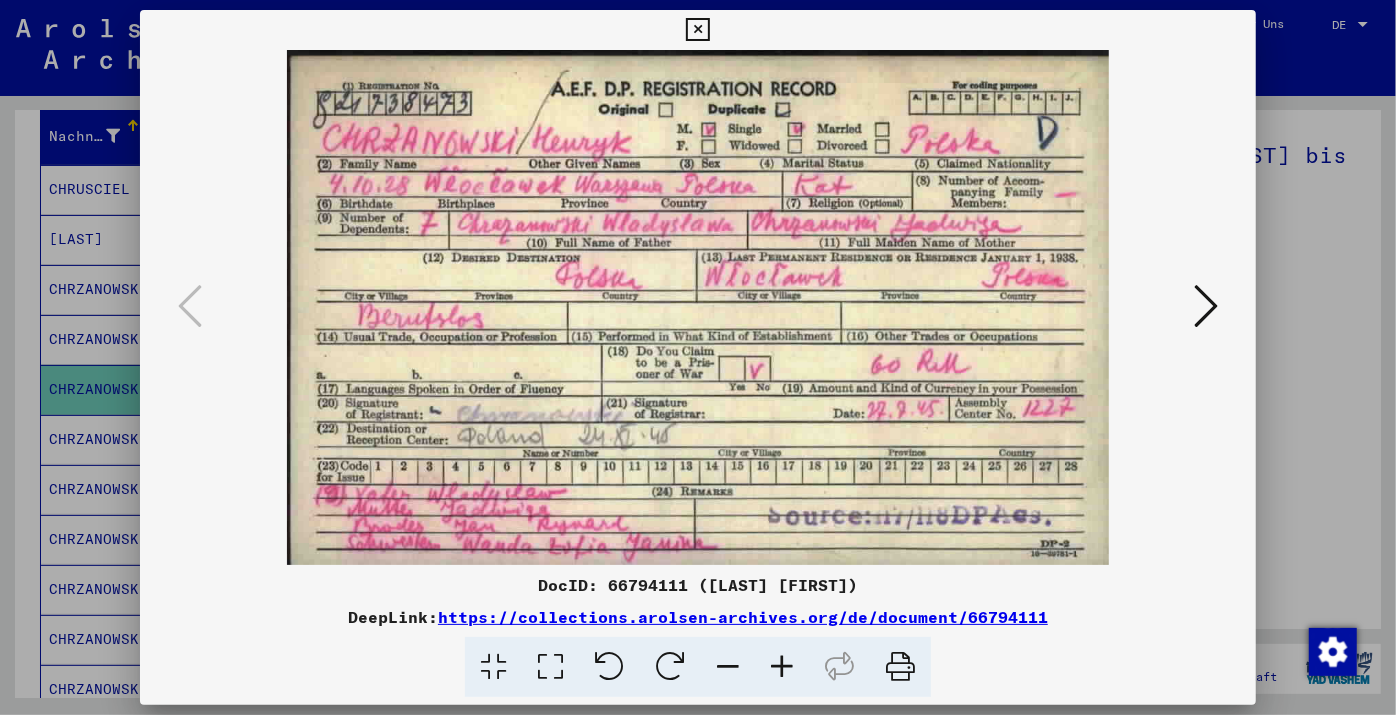 click at bounding box center [1206, 306] 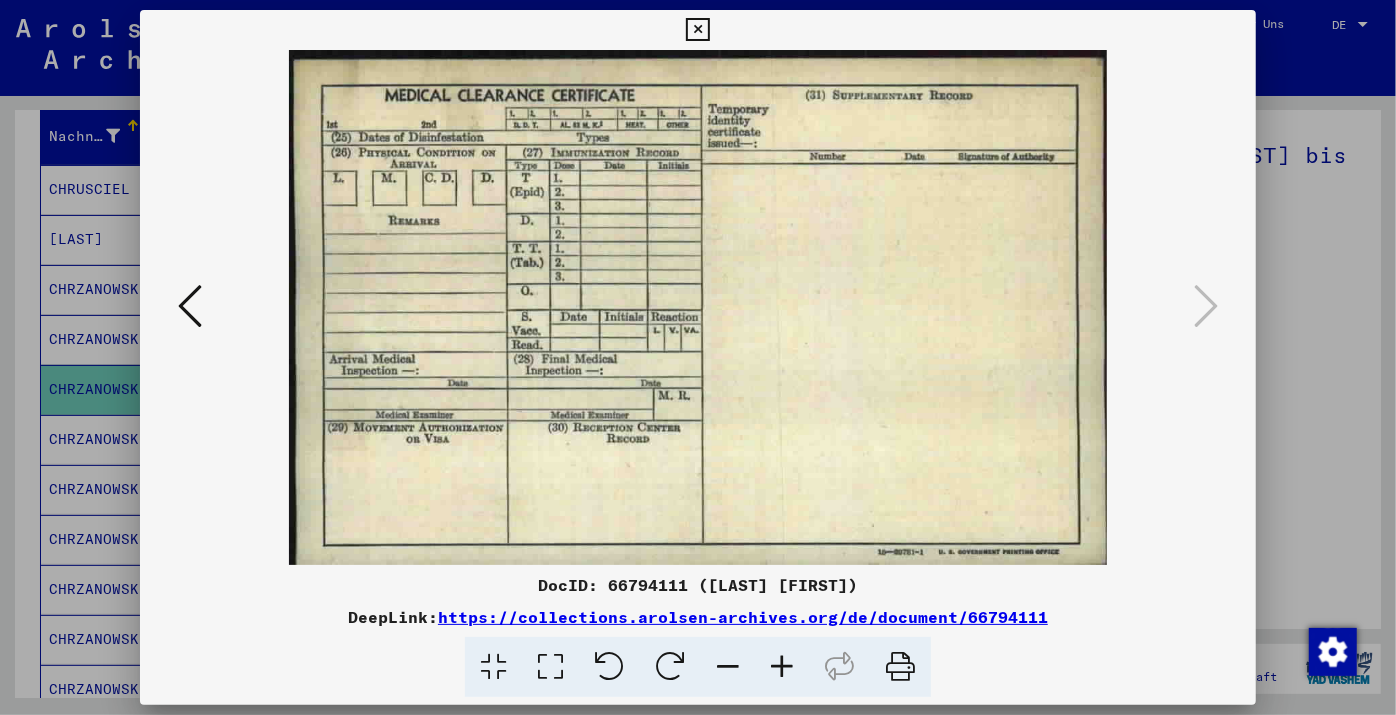 click at bounding box center [698, 357] 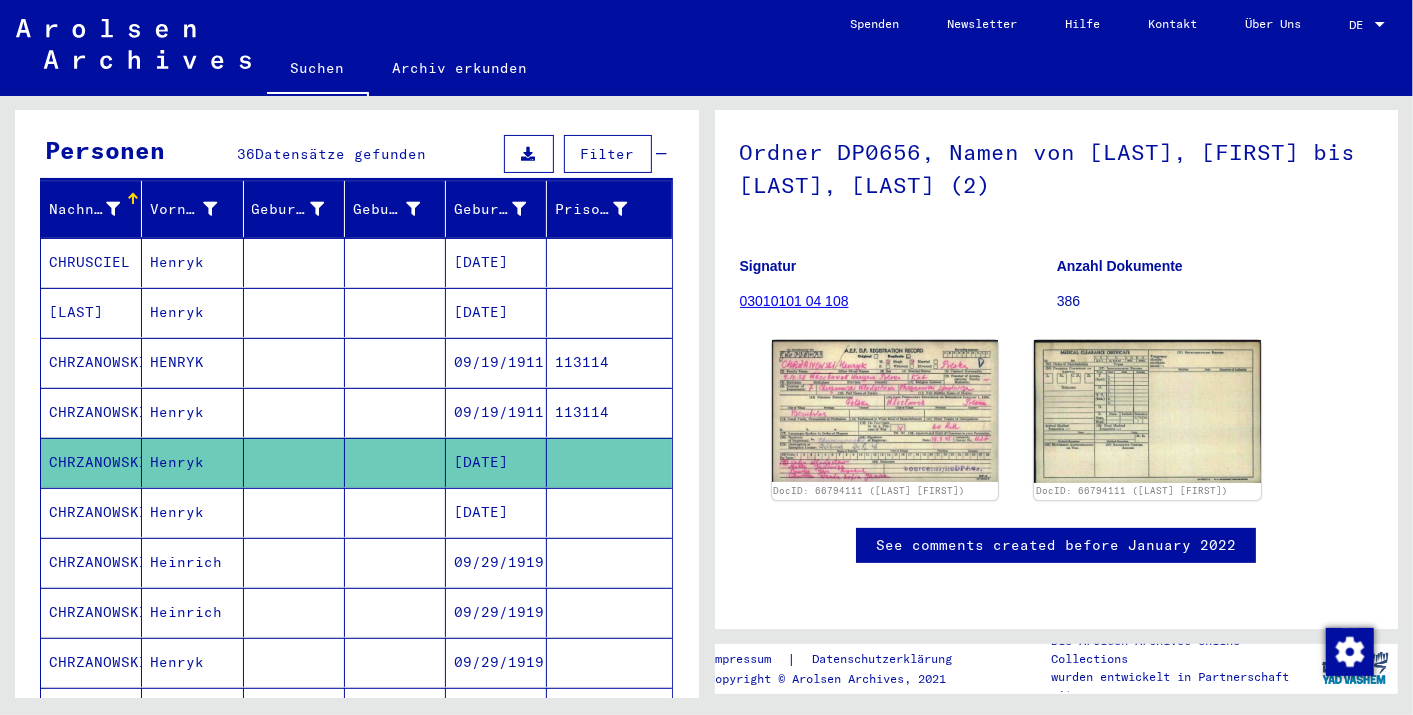 scroll, scrollTop: 185, scrollLeft: 0, axis: vertical 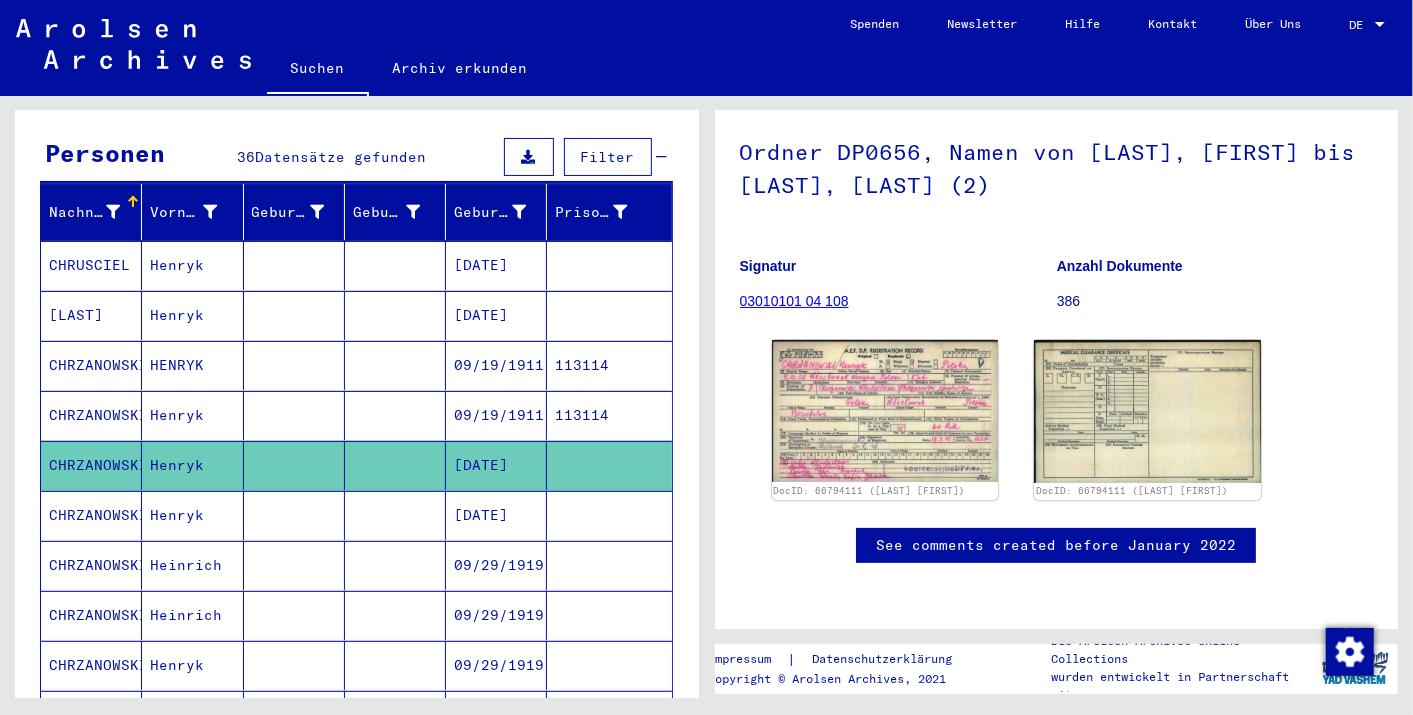 click on "09/19/1911" at bounding box center [496, 415] 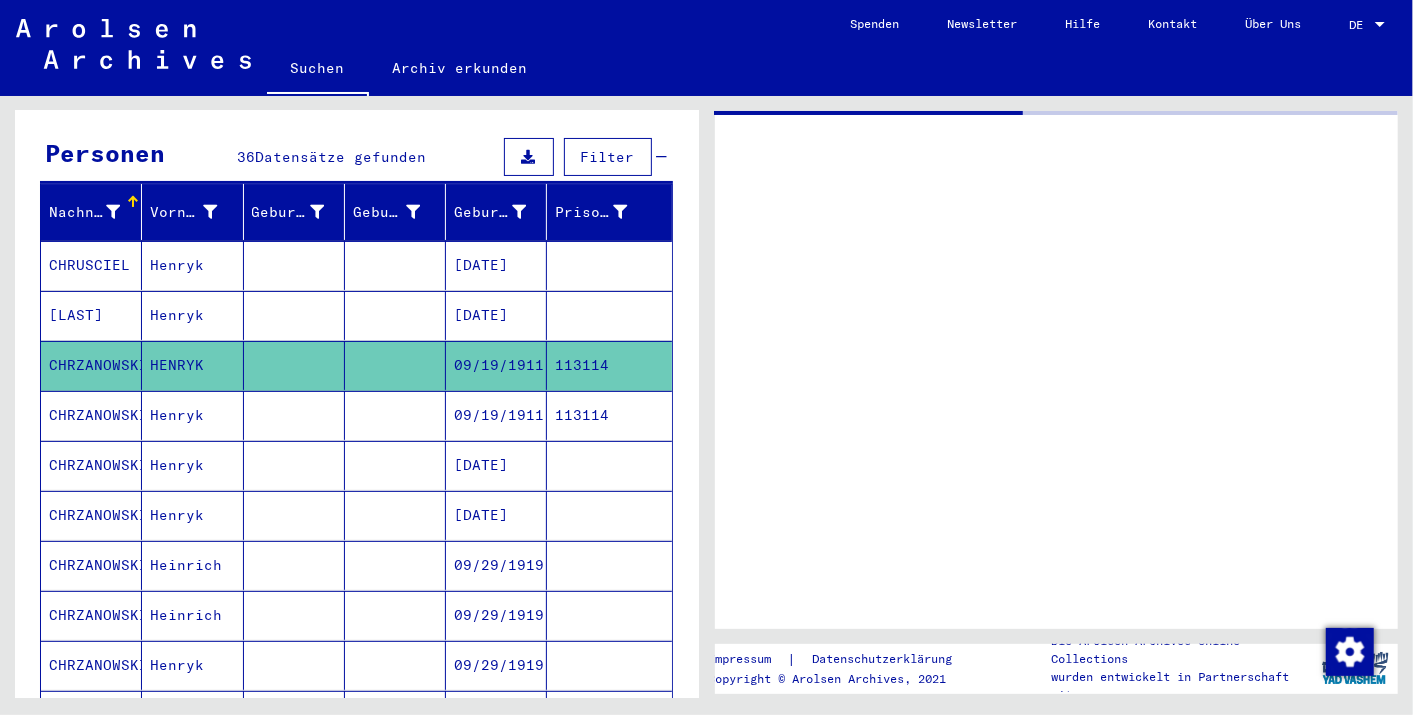 scroll, scrollTop: 0, scrollLeft: 0, axis: both 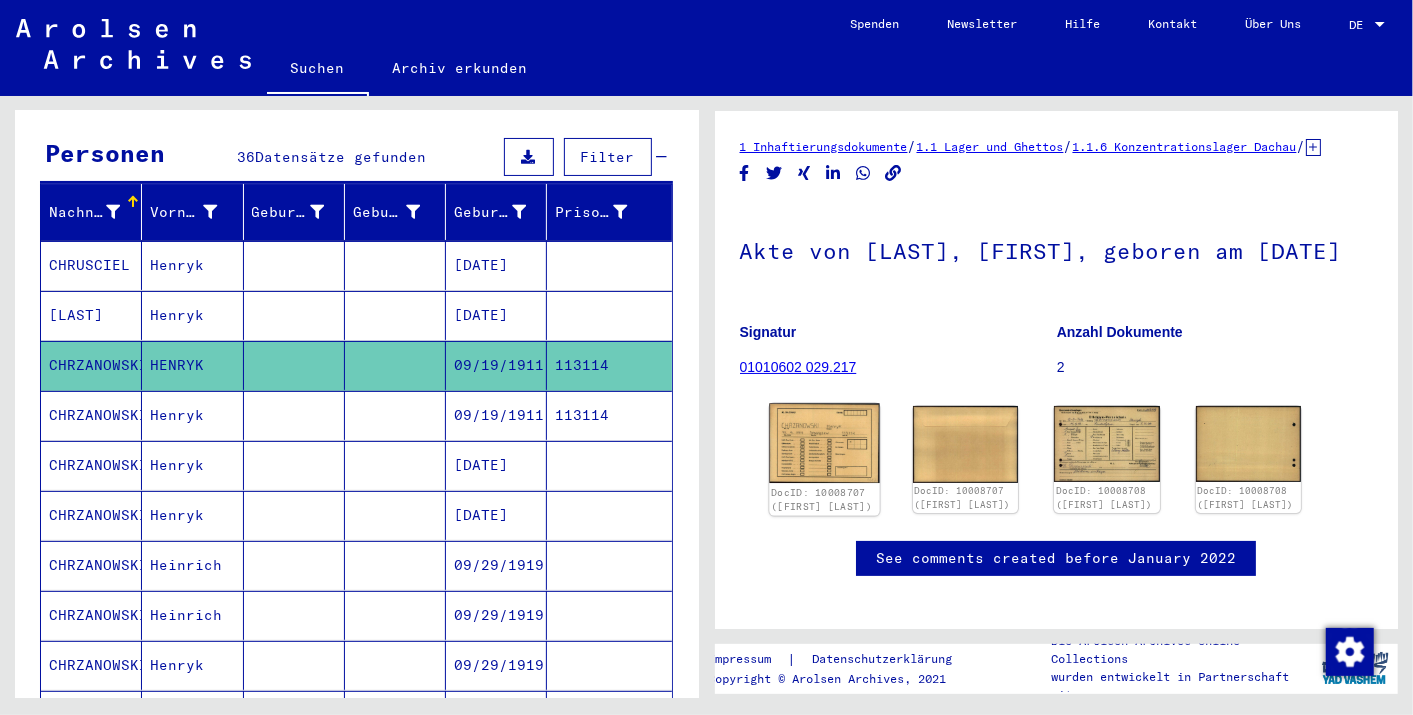 click 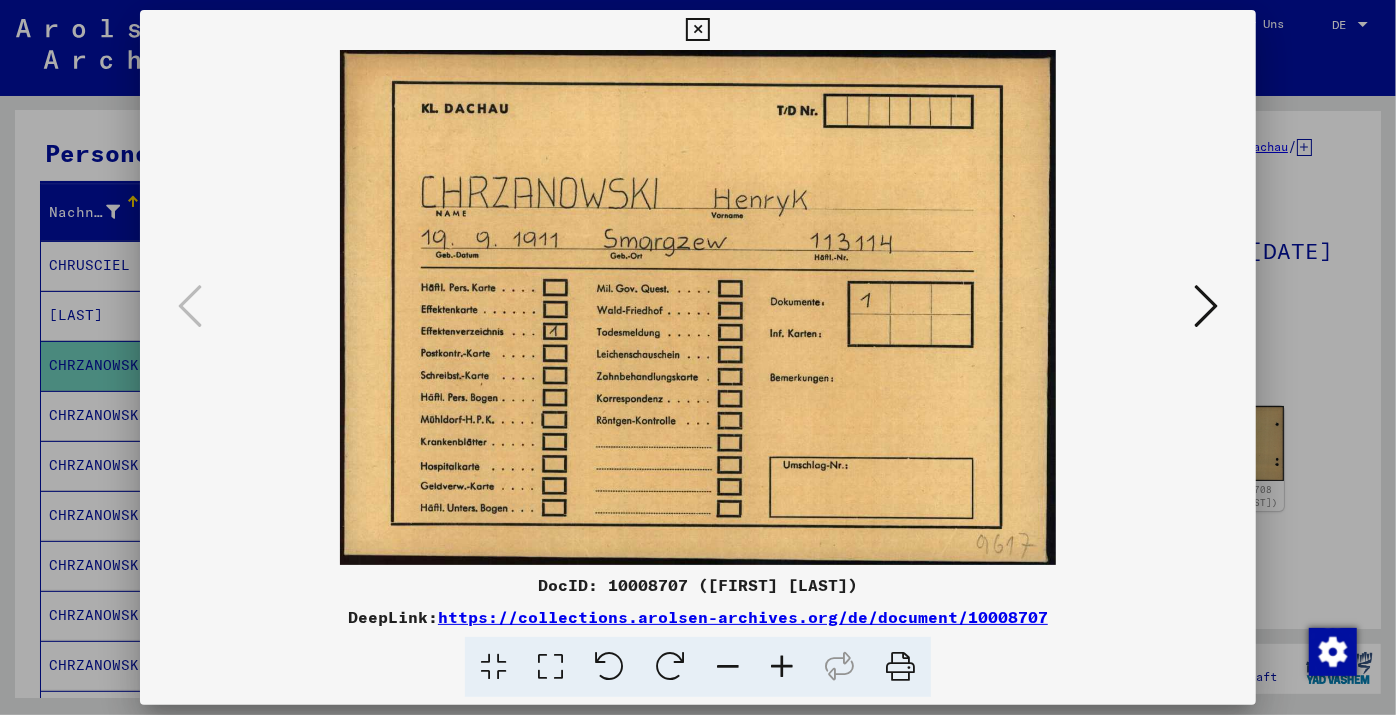 click at bounding box center (1206, 306) 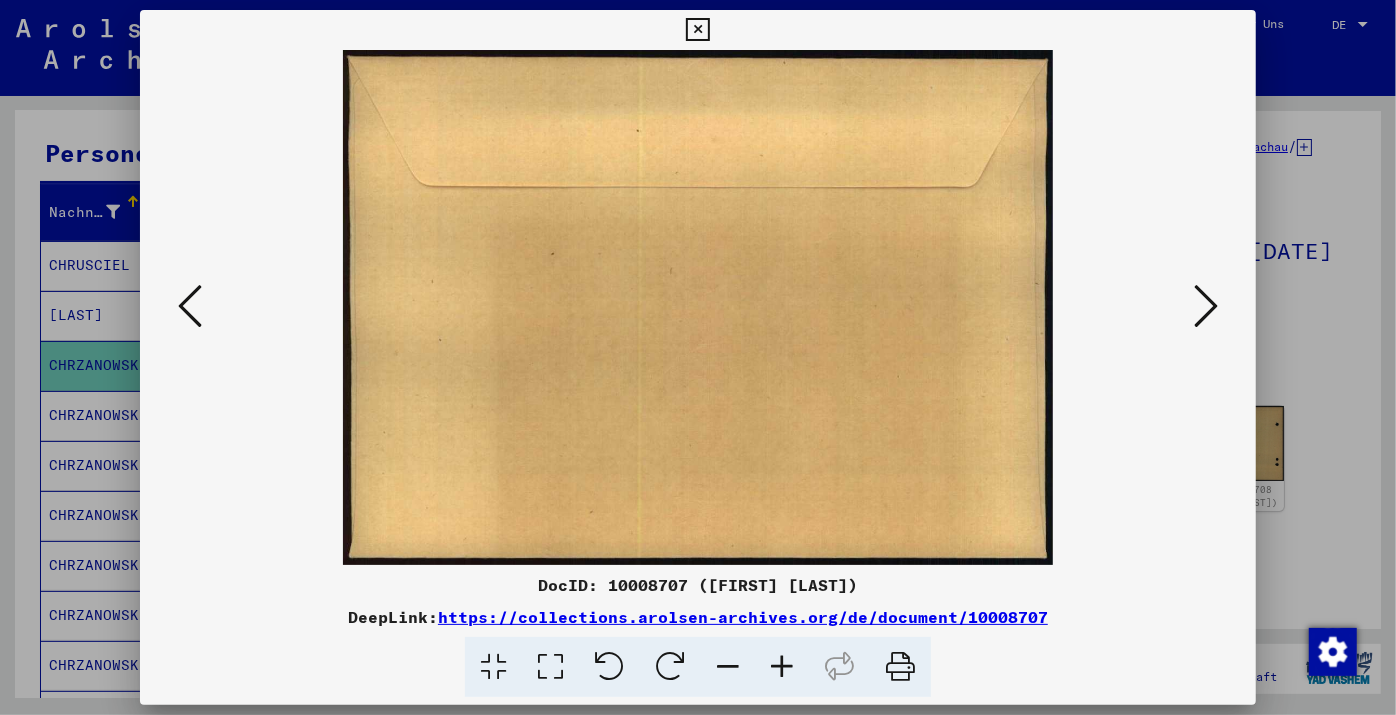 click at bounding box center (1206, 306) 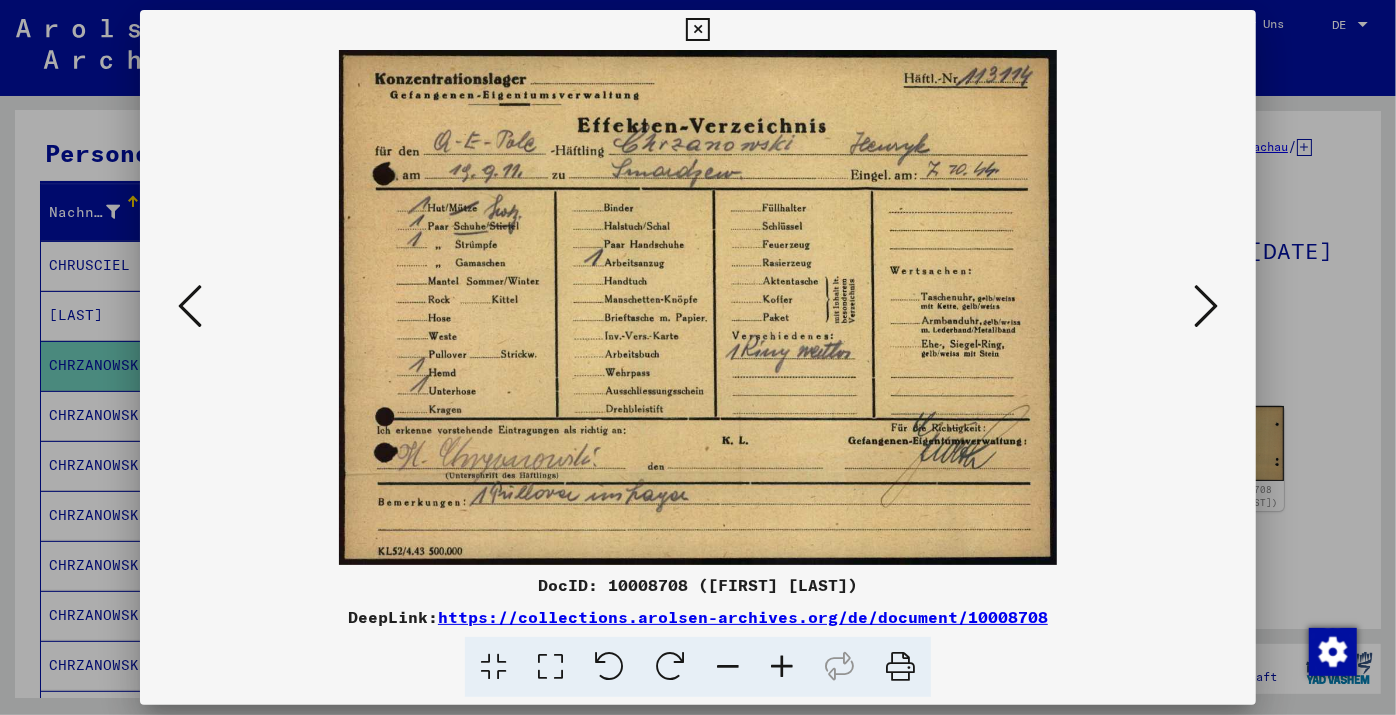 click at bounding box center [1206, 306] 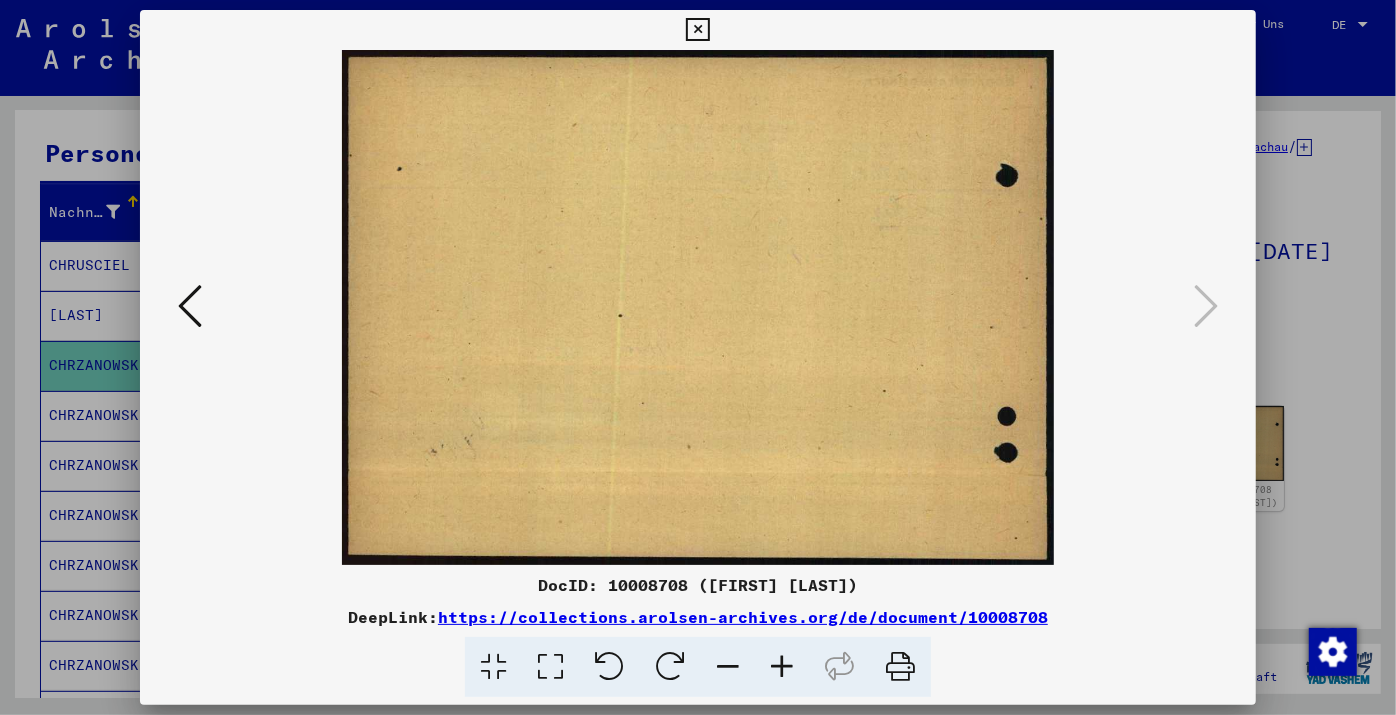 click on "DocID: 10008708 ([FIRST] [LAST]) DeepLink: https://collections.arolsen-archives.org/de/document/10008708" at bounding box center (698, 357) 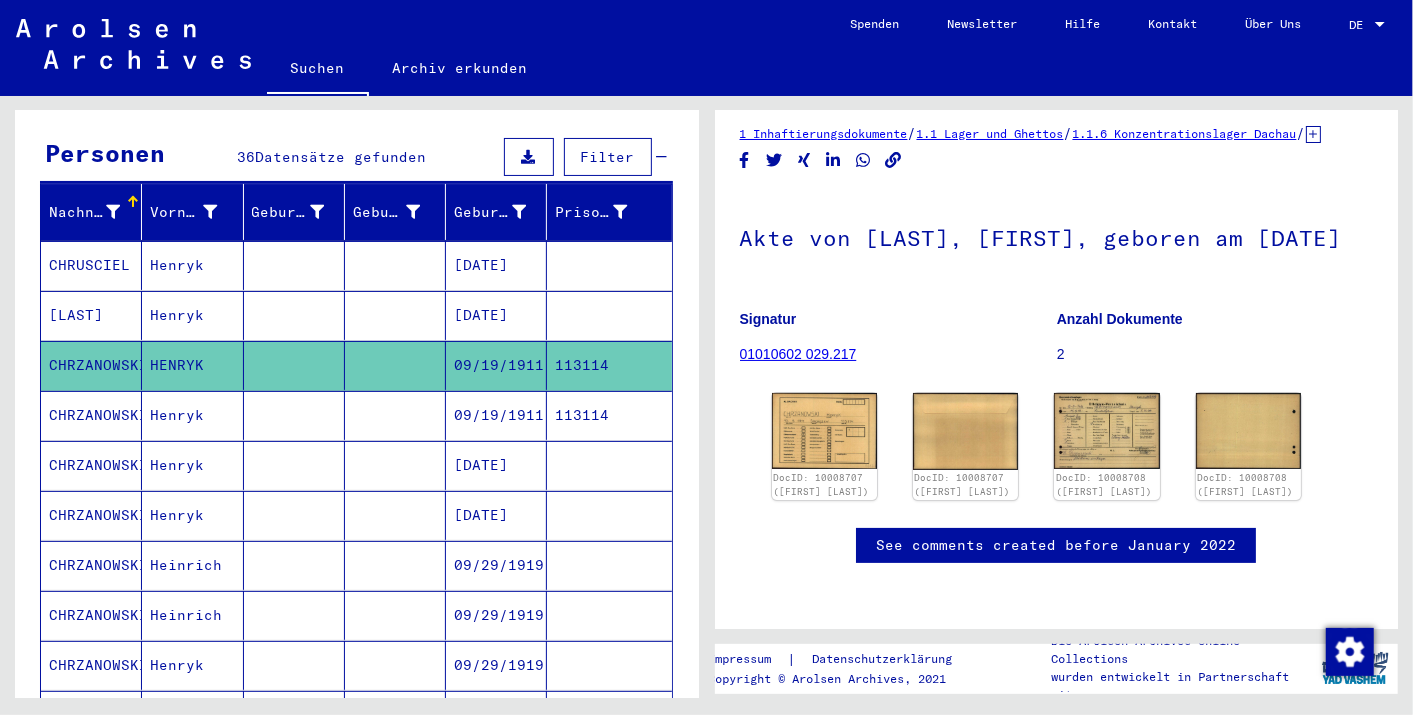 scroll, scrollTop: 124, scrollLeft: 0, axis: vertical 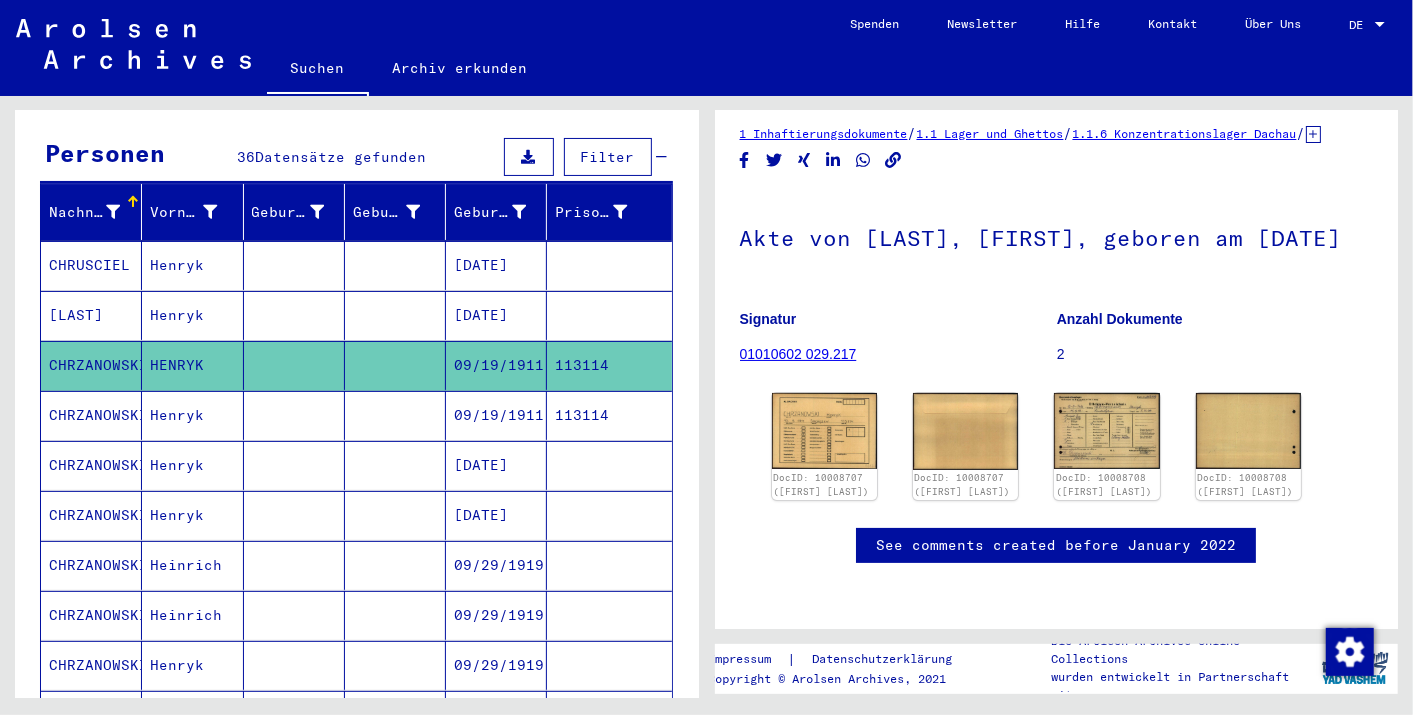 click on "113114" at bounding box center [609, 465] 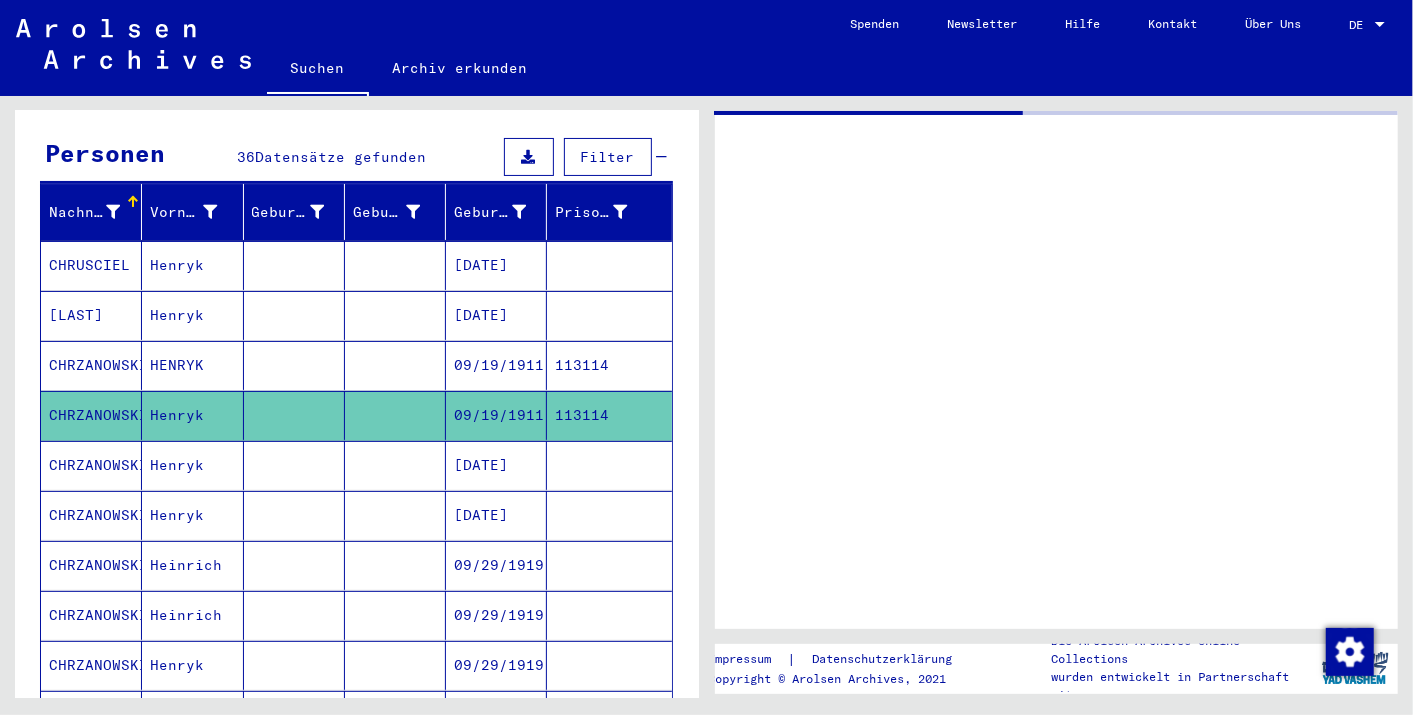 scroll, scrollTop: 0, scrollLeft: 0, axis: both 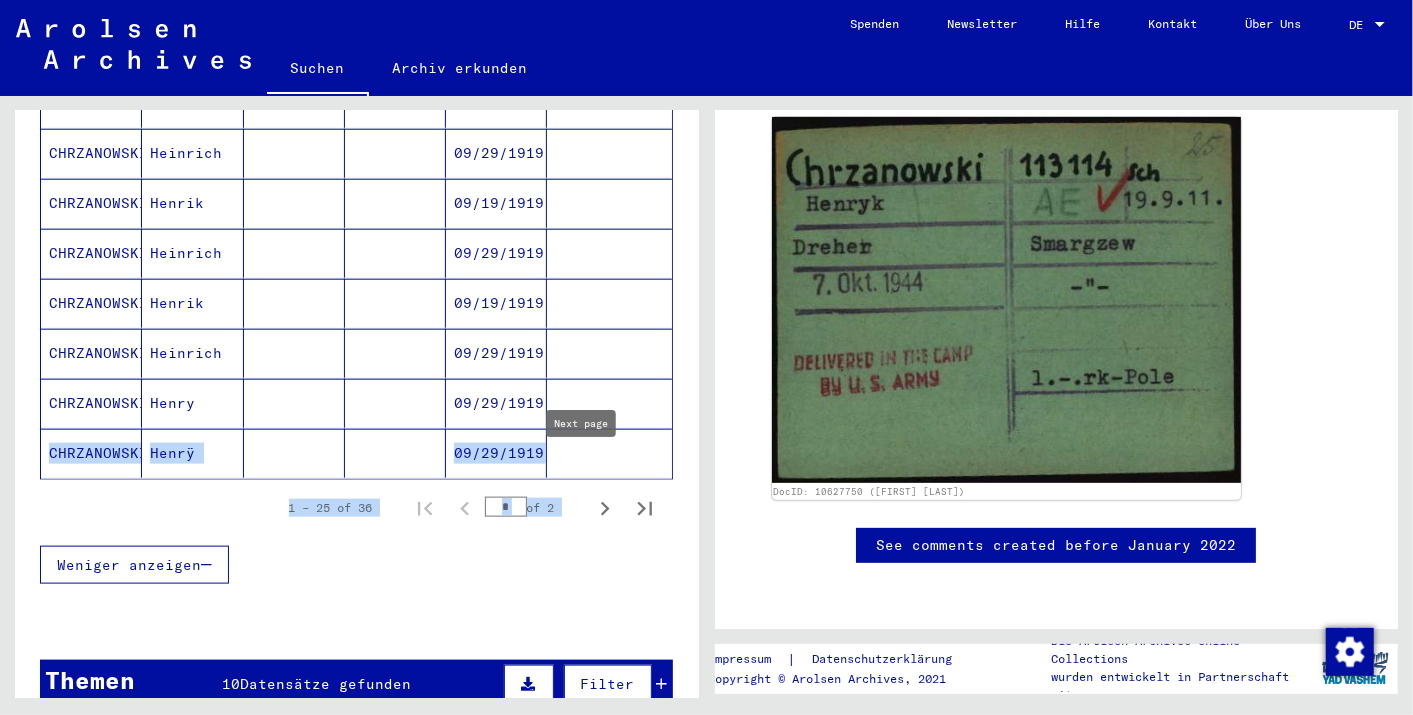 drag, startPoint x: 645, startPoint y: 378, endPoint x: 587, endPoint y: 470, distance: 108.75661 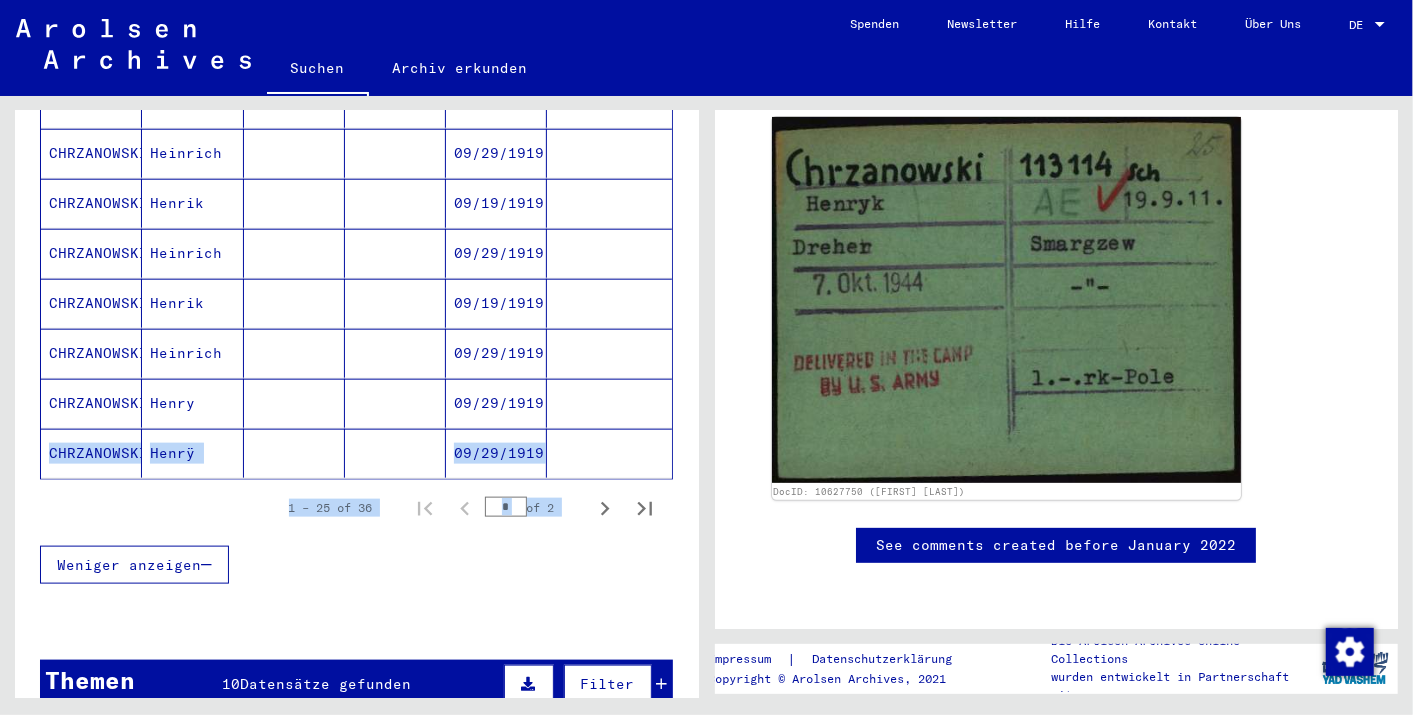 click 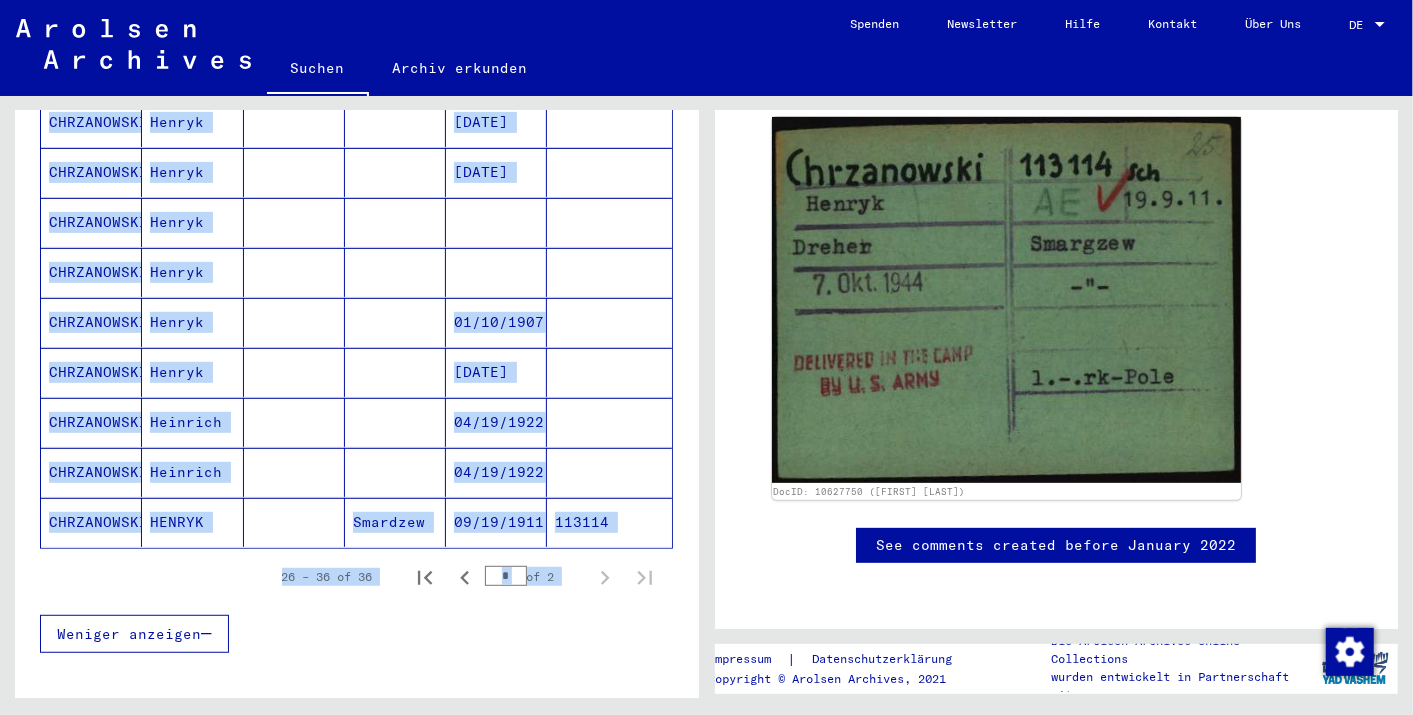 scroll, scrollTop: 427, scrollLeft: 0, axis: vertical 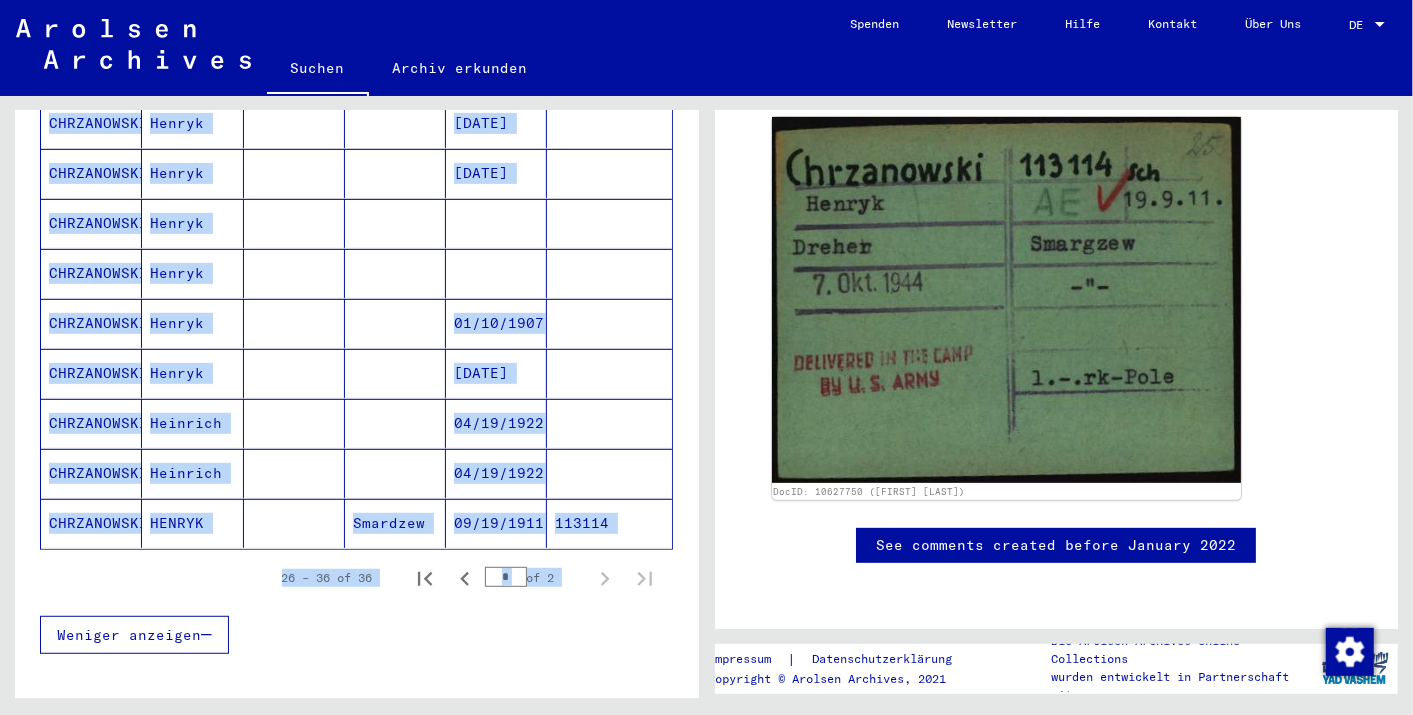 click on "Weniger anzeigen" at bounding box center [356, 635] 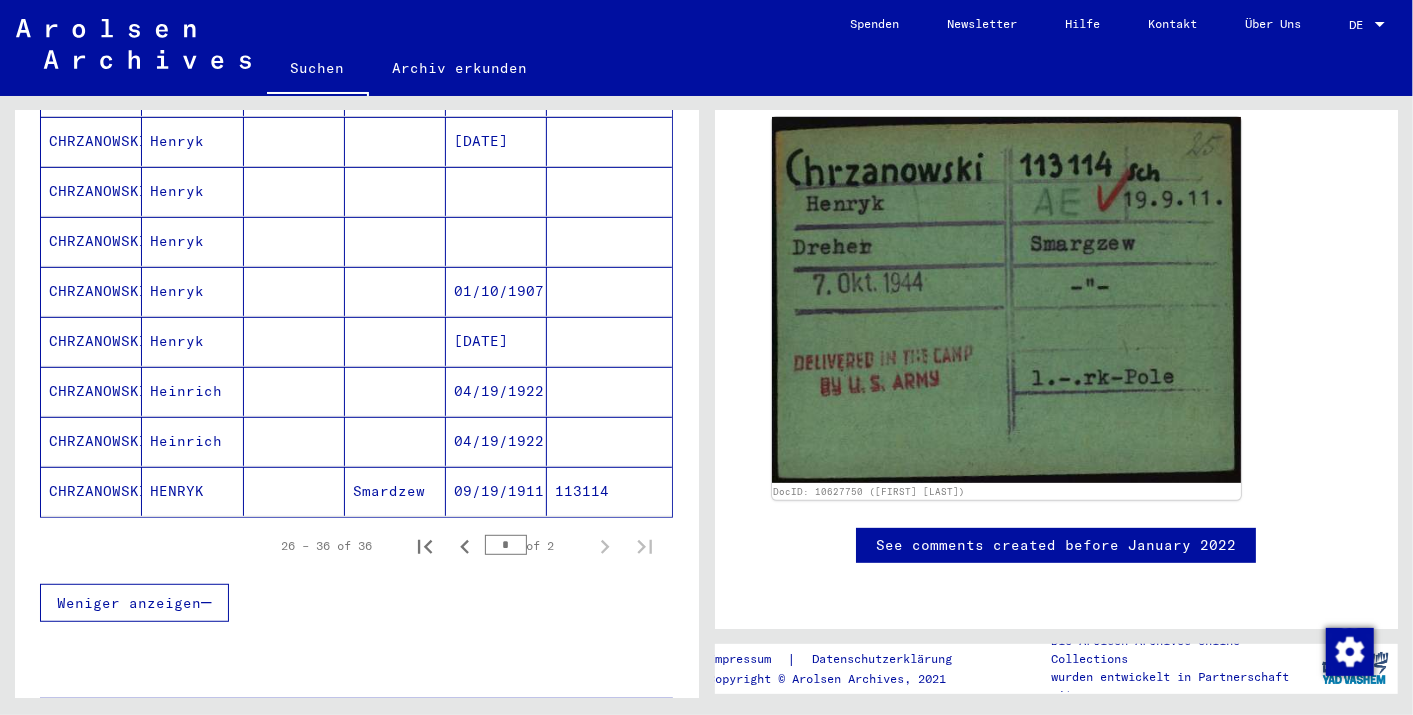 scroll, scrollTop: 460, scrollLeft: 0, axis: vertical 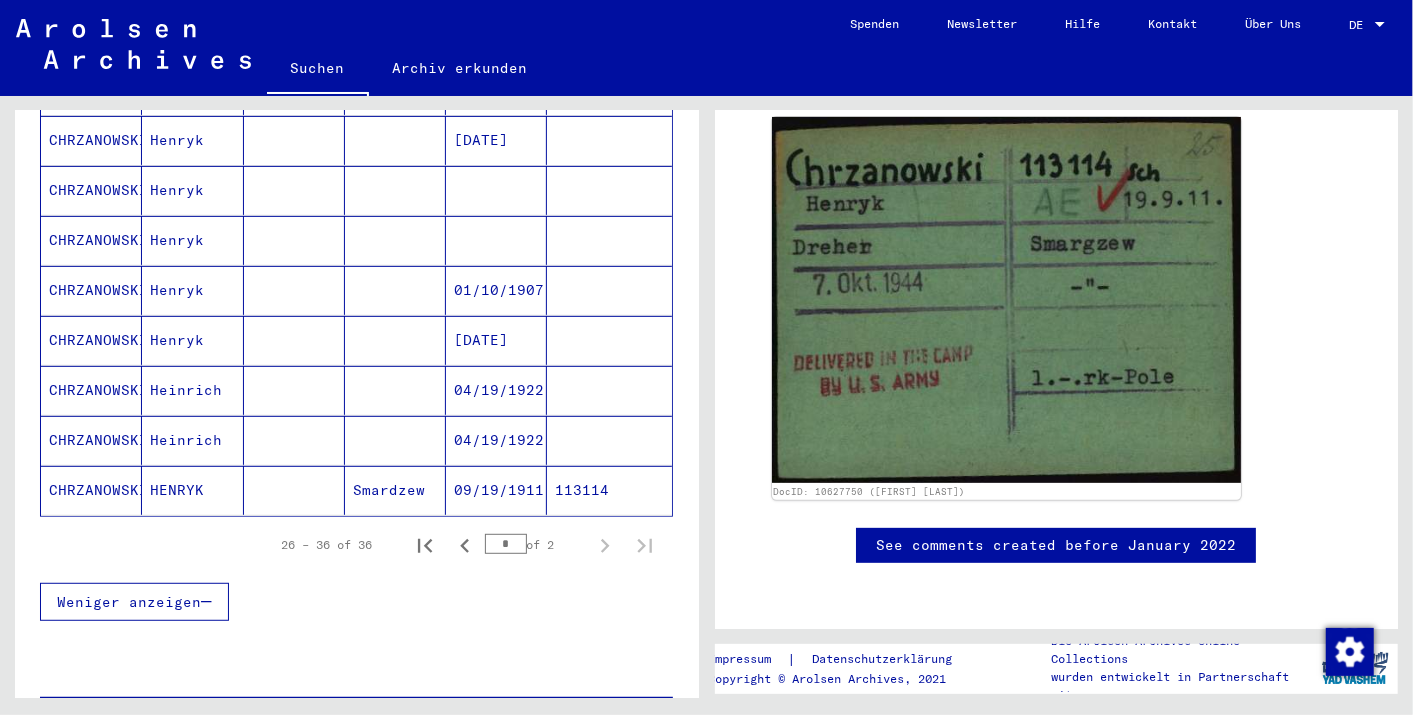 click on "09/19/1911" 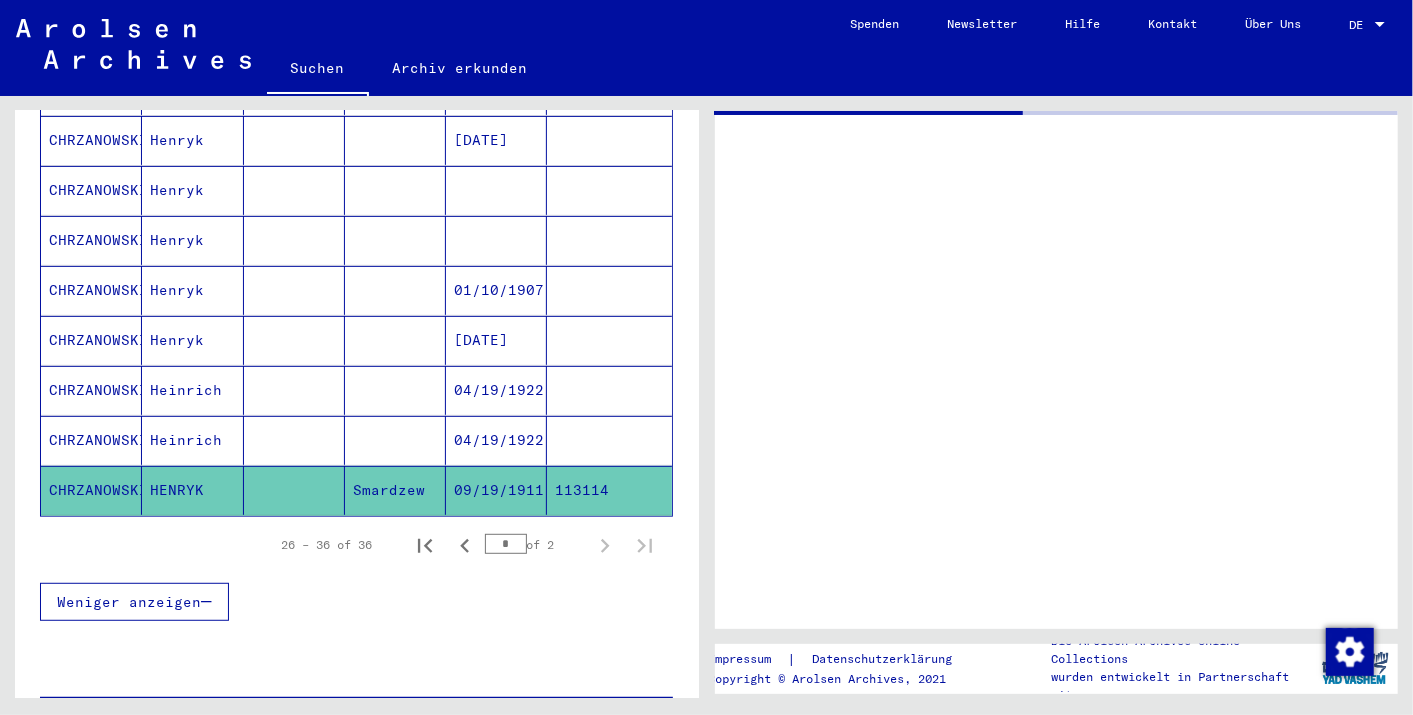 scroll, scrollTop: 0, scrollLeft: 0, axis: both 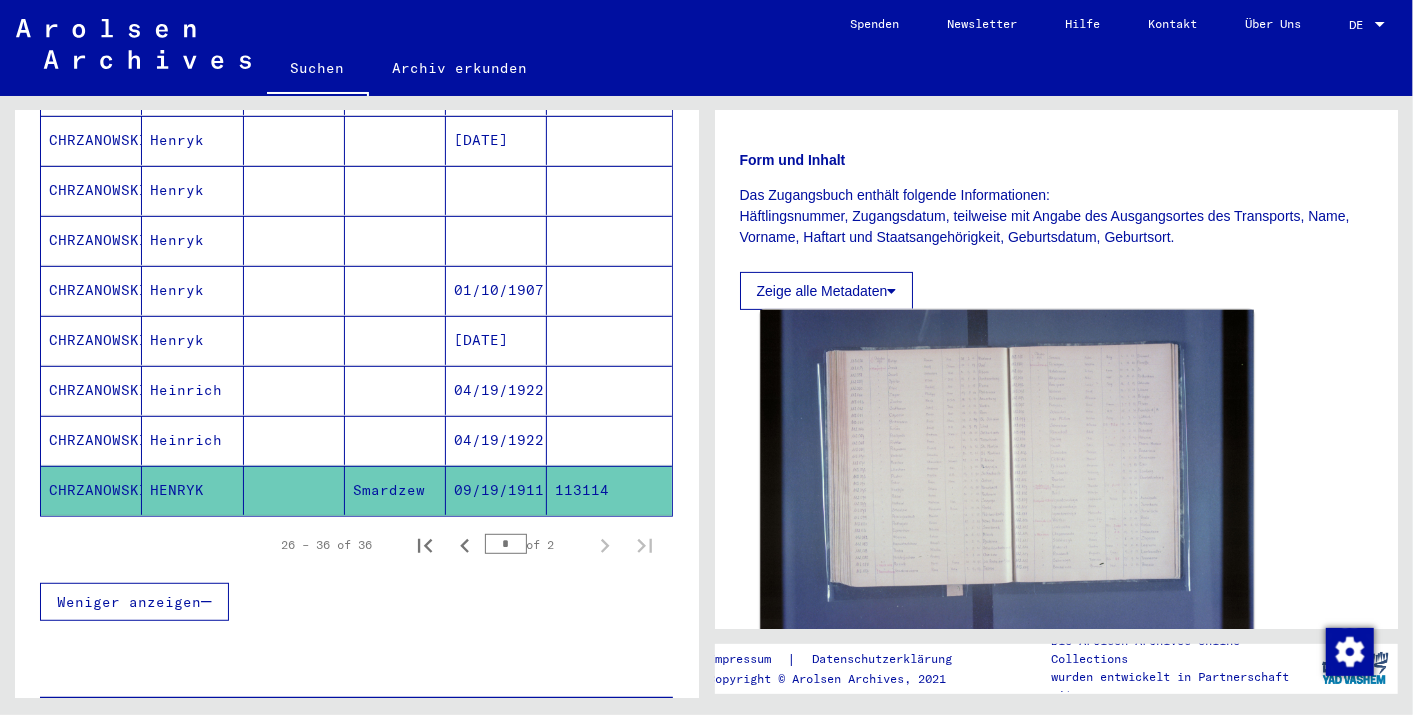 click 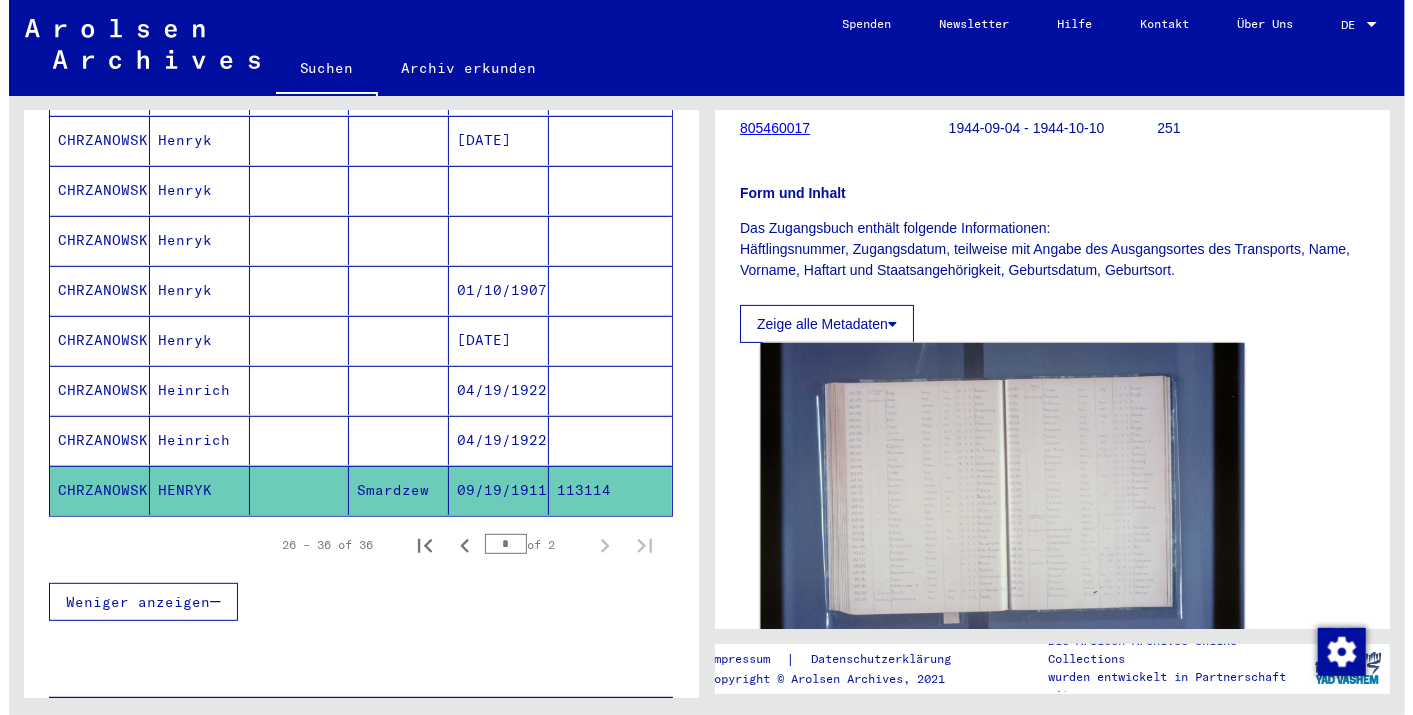 scroll, scrollTop: 305, scrollLeft: 0, axis: vertical 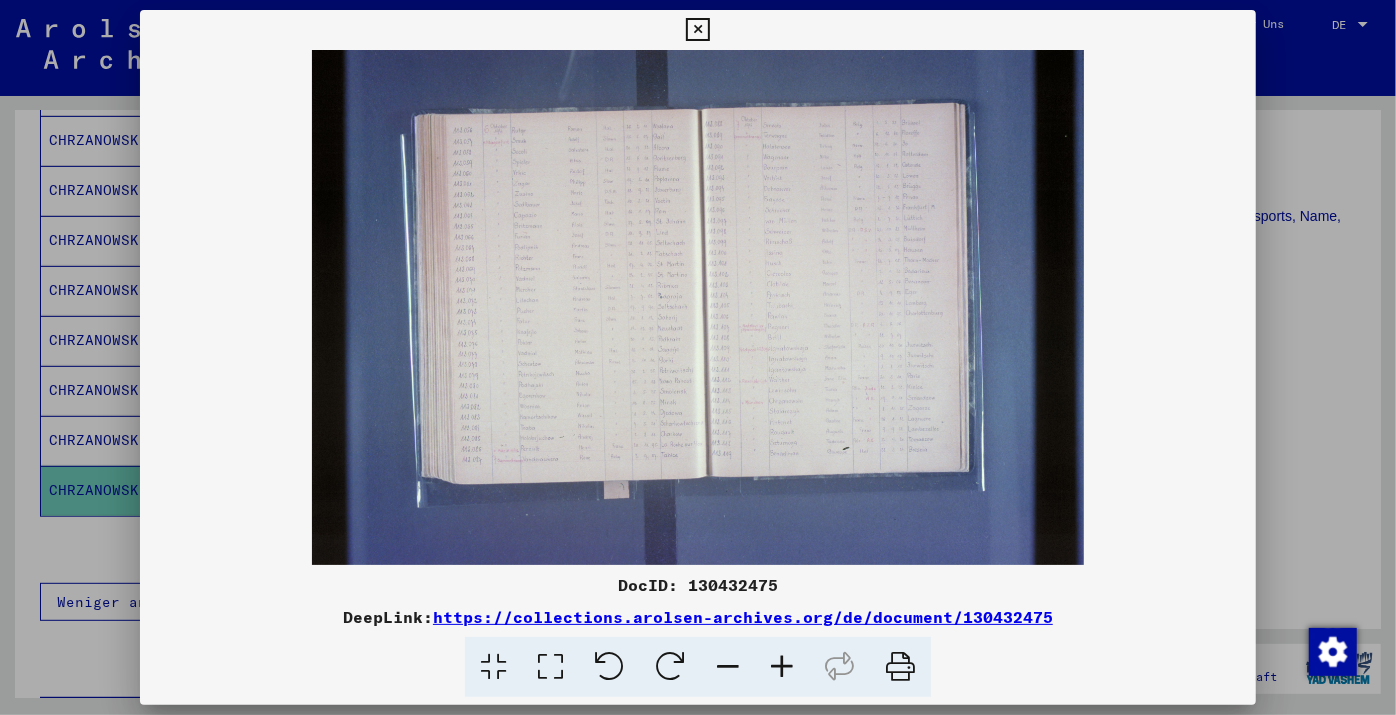 click at bounding box center (697, 30) 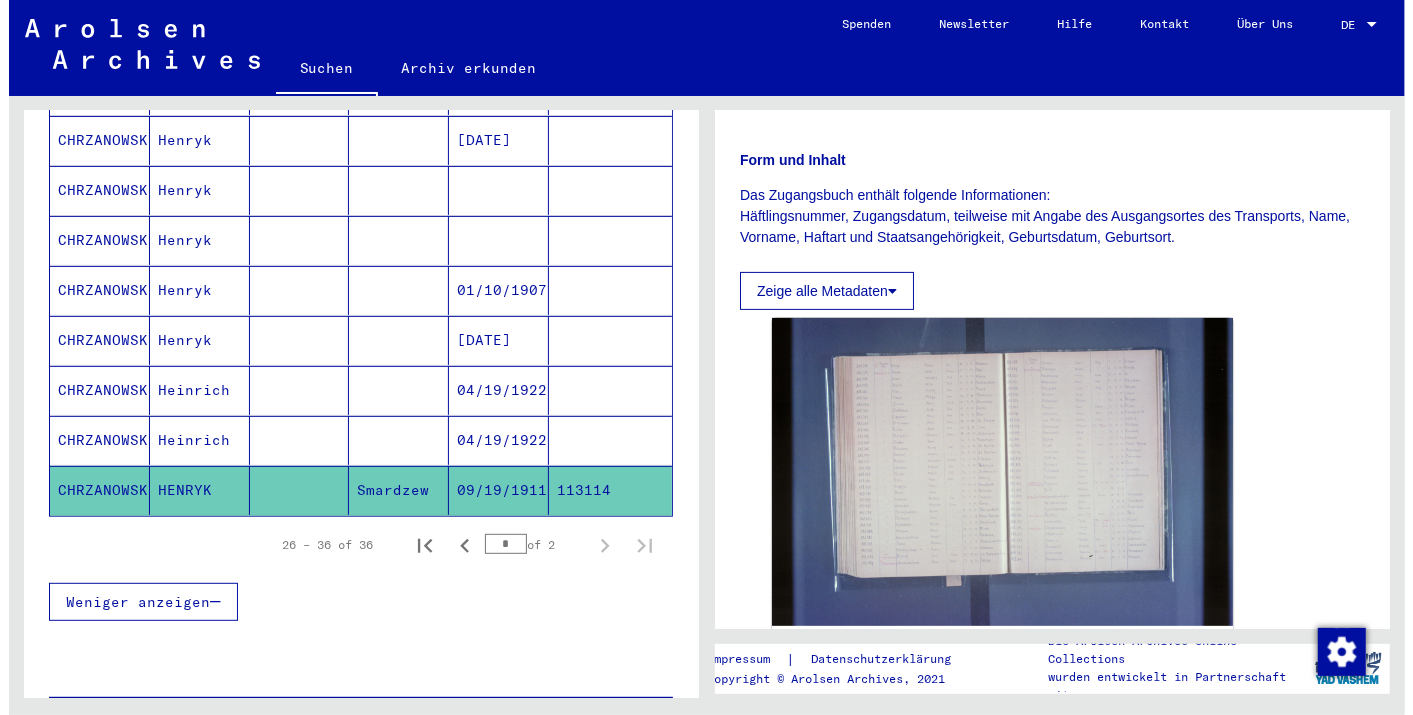 scroll, scrollTop: 272, scrollLeft: 0, axis: vertical 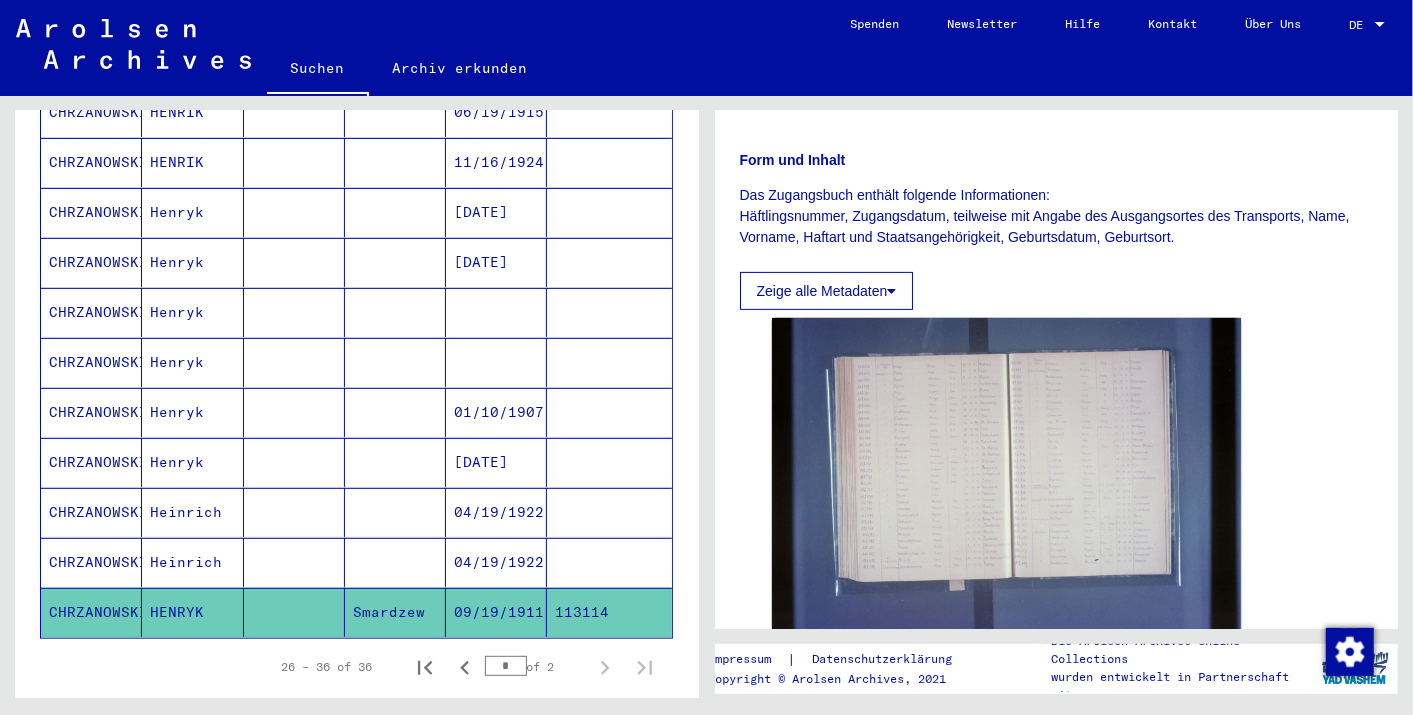 click on "04/19/1922" at bounding box center (496, 612) 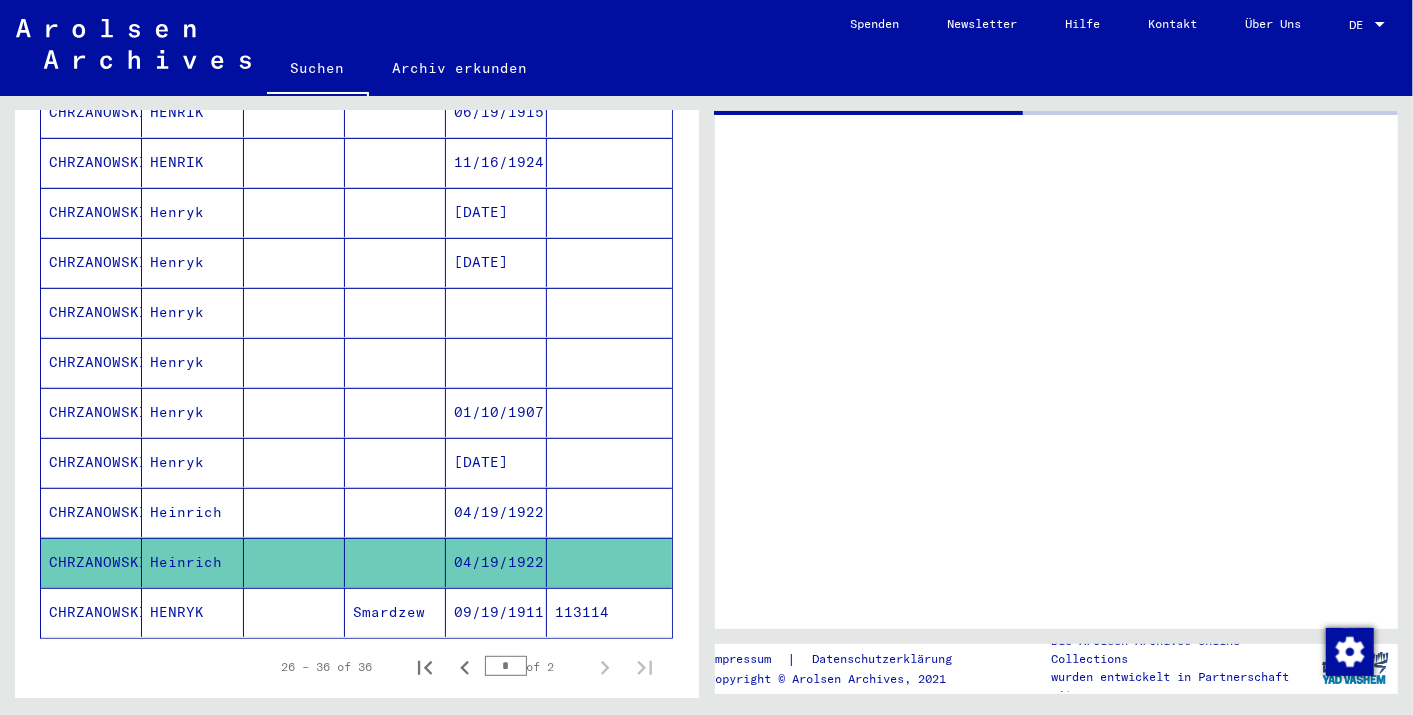 scroll, scrollTop: 0, scrollLeft: 0, axis: both 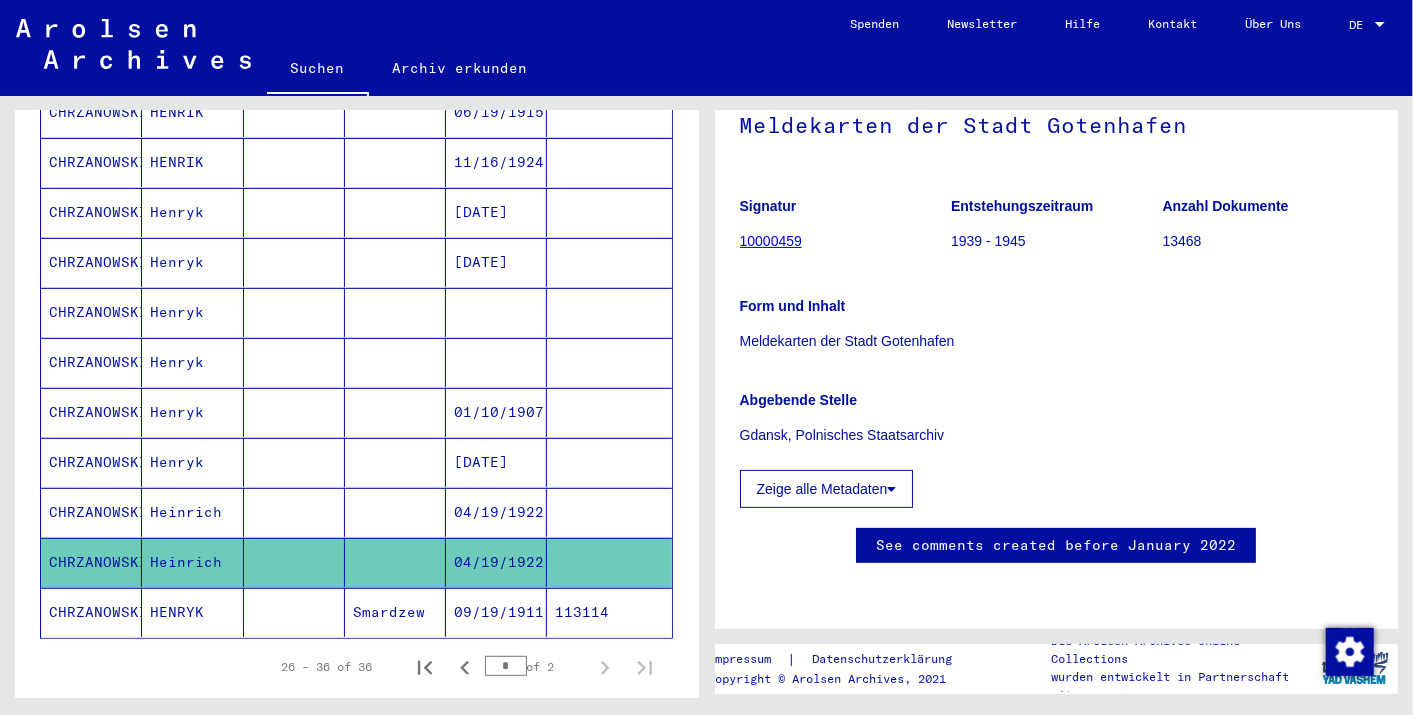 click on "Zeige alle Metadaten" 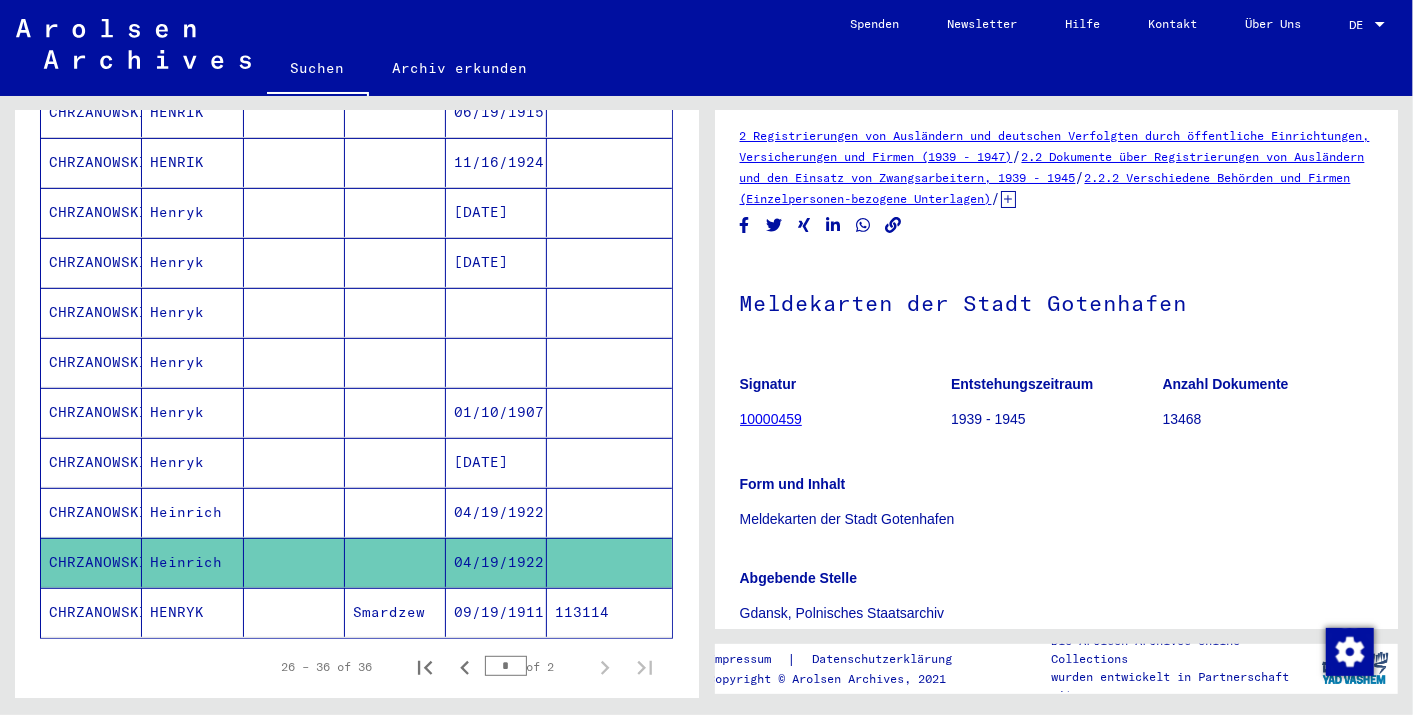 scroll, scrollTop: 0, scrollLeft: 0, axis: both 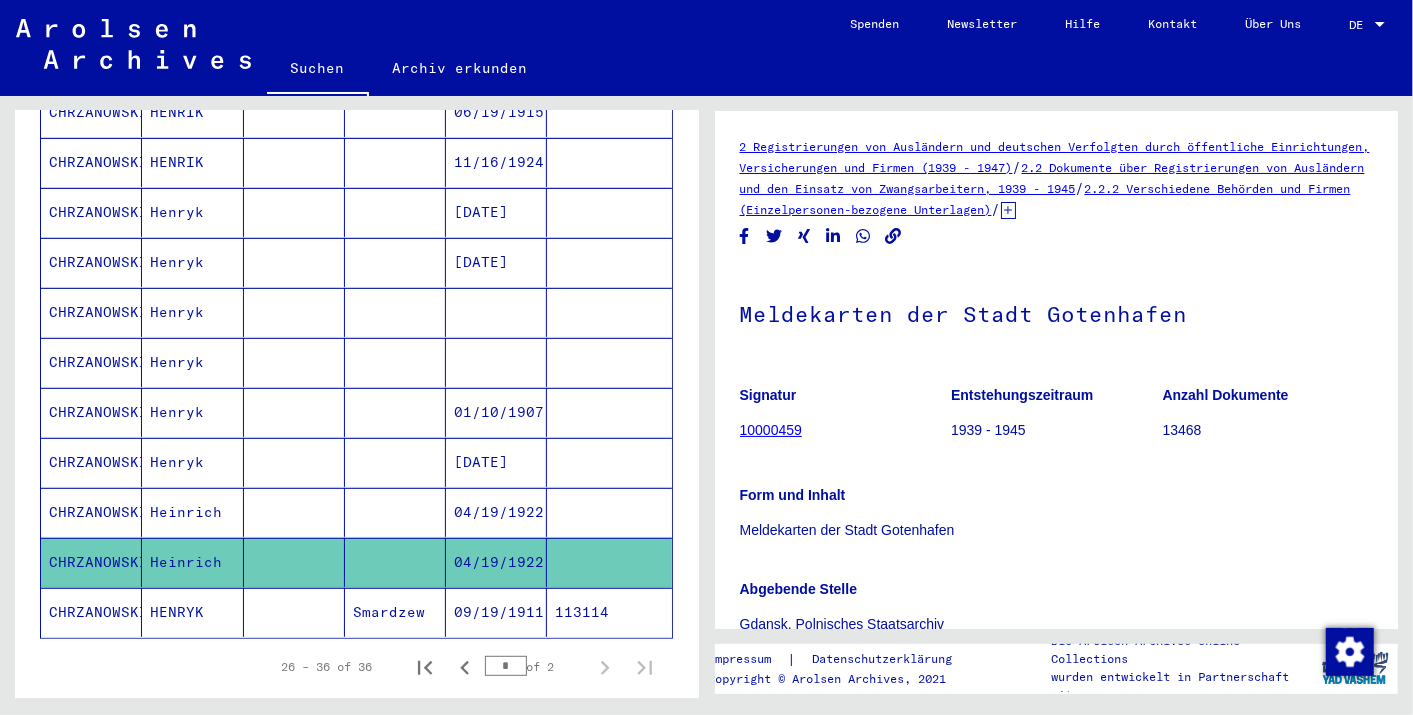 click on "04/19/1922" at bounding box center (496, 562) 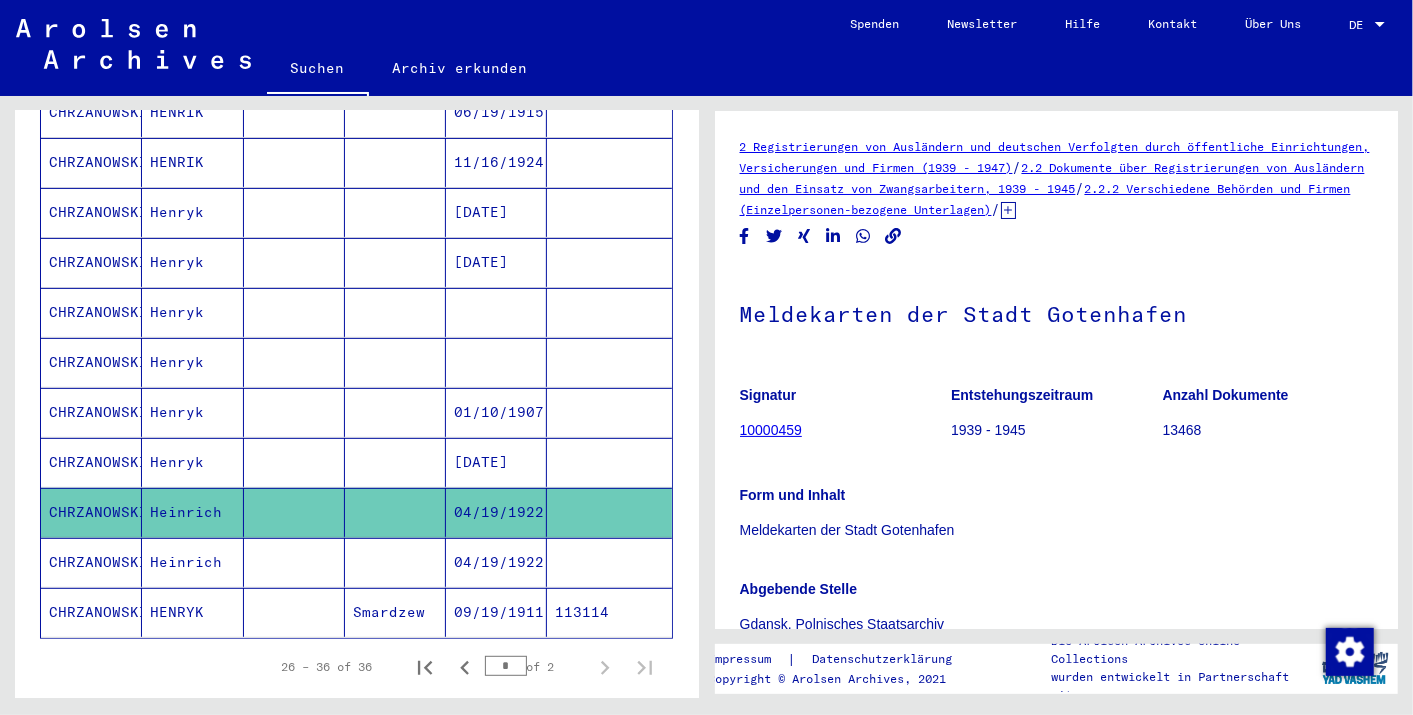 scroll, scrollTop: 0, scrollLeft: 0, axis: both 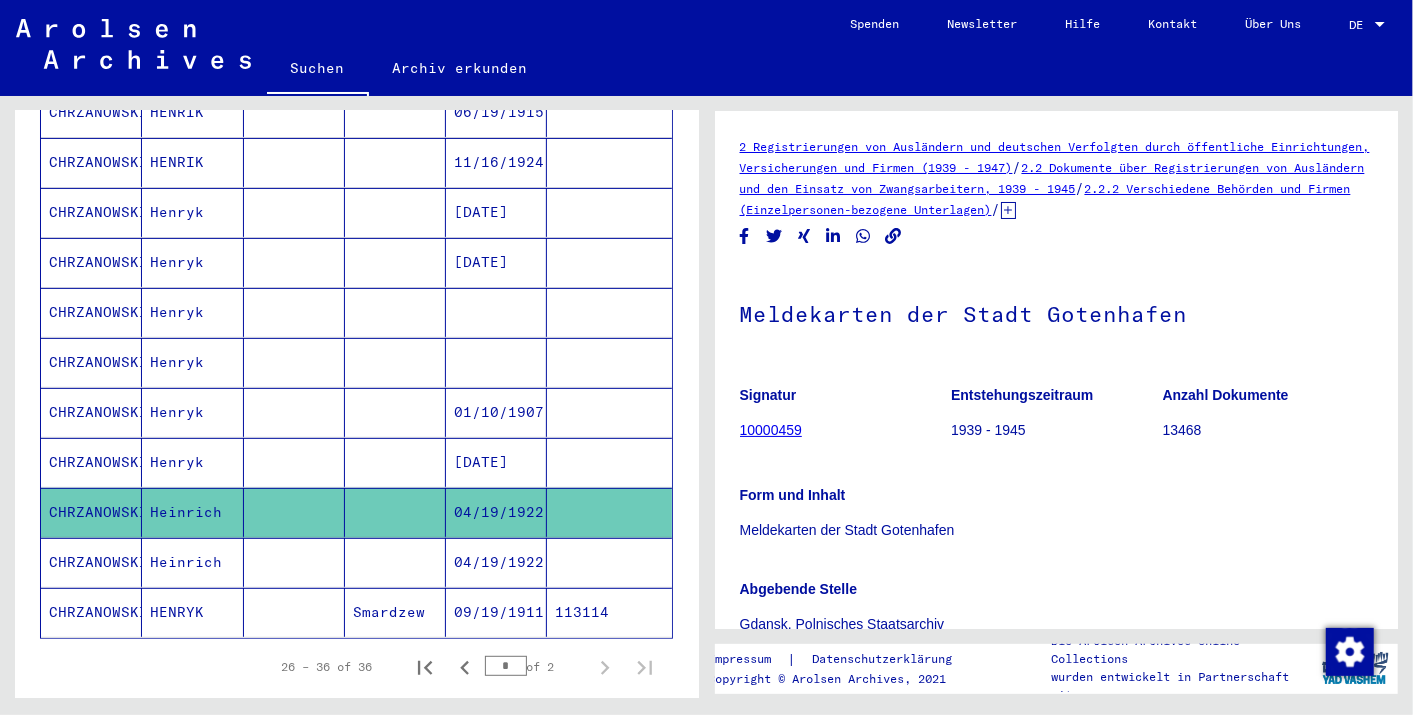 click on "[DATE]" at bounding box center [496, 512] 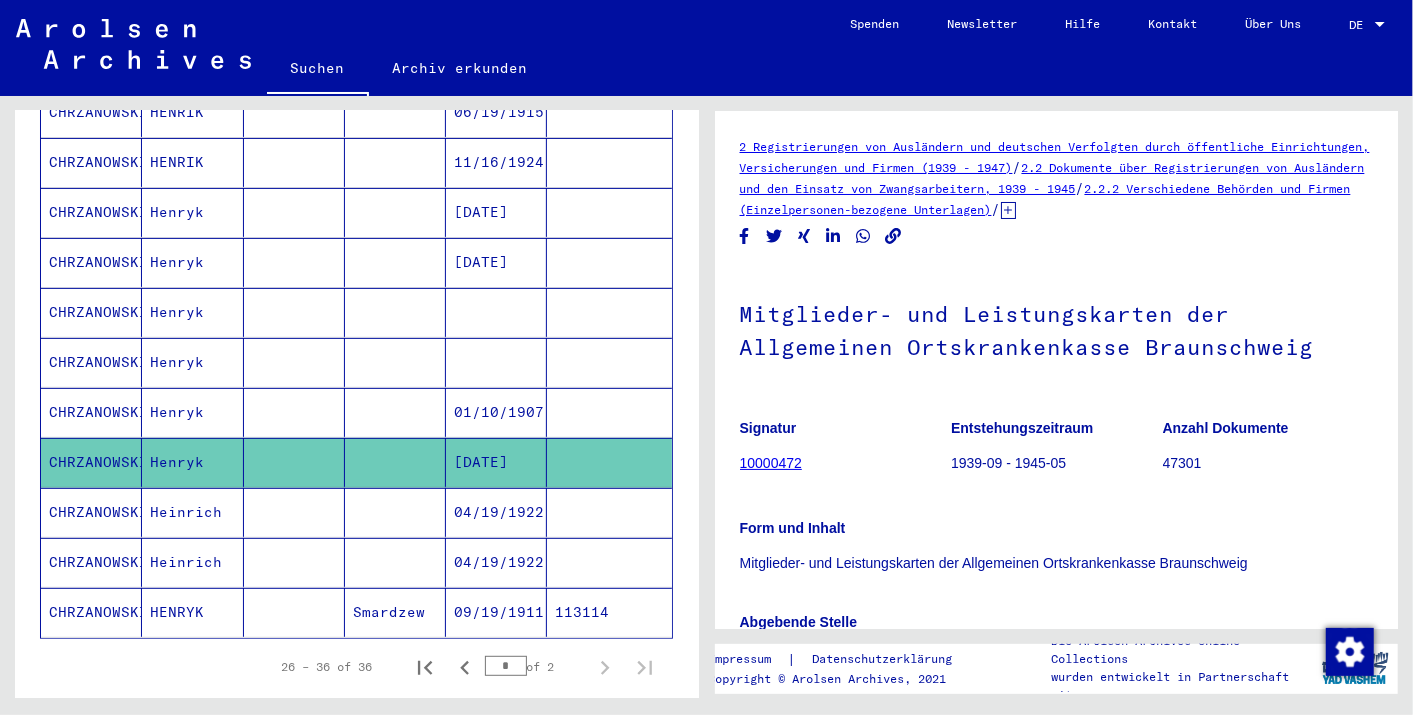 scroll, scrollTop: 0, scrollLeft: 0, axis: both 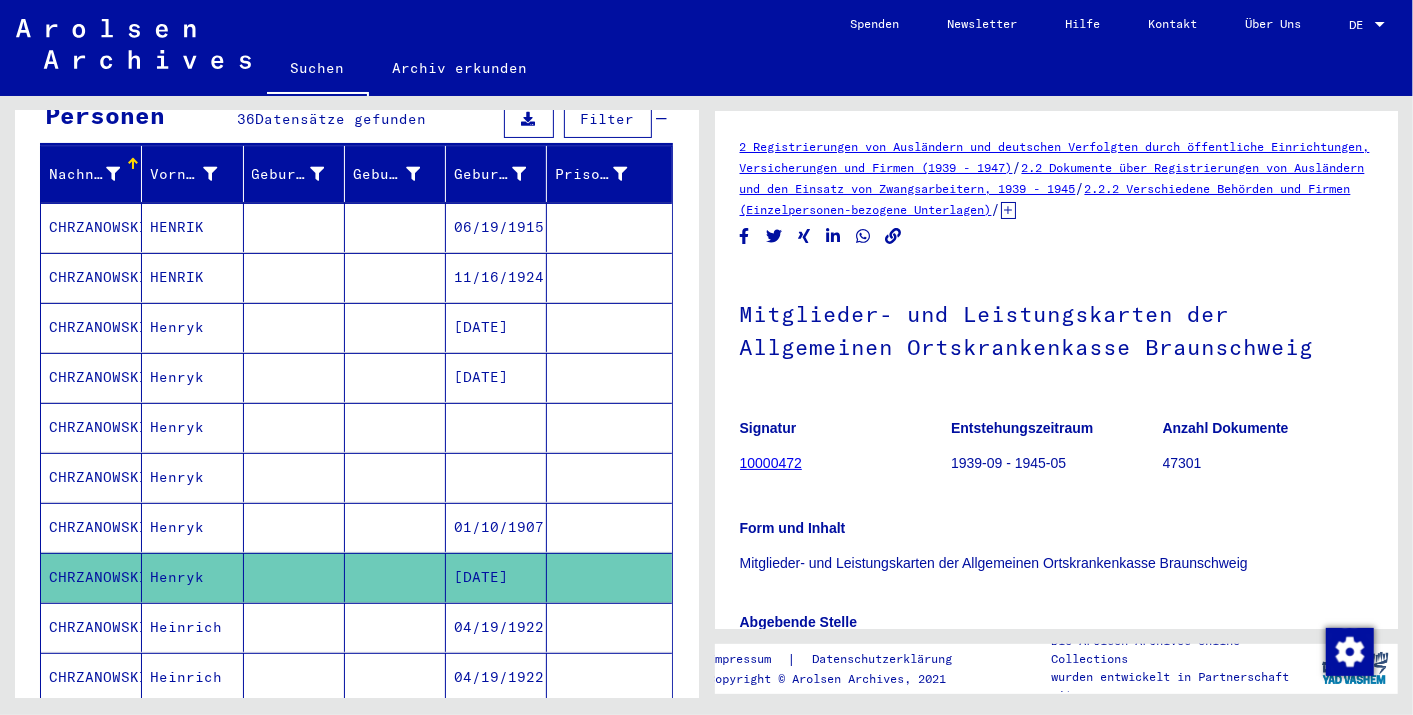 click on "01/10/1907" at bounding box center (496, 577) 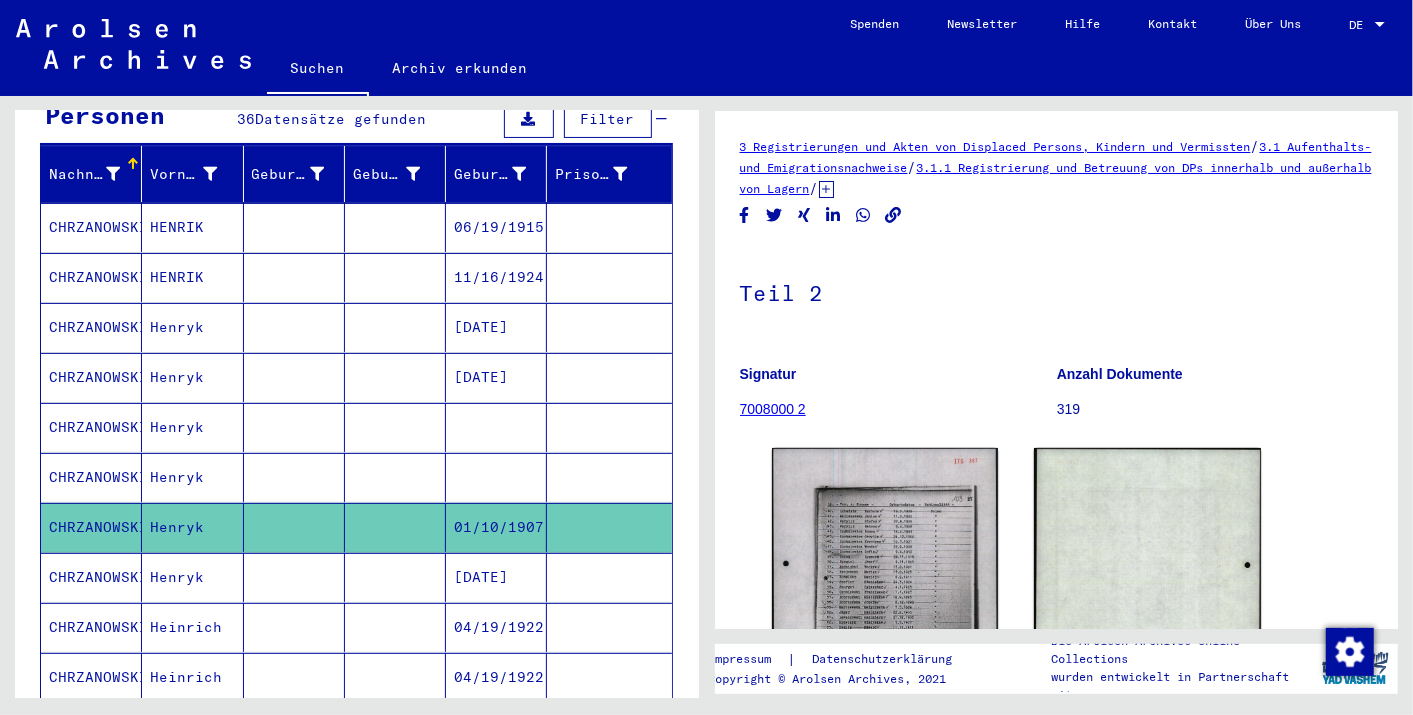 scroll, scrollTop: 0, scrollLeft: 0, axis: both 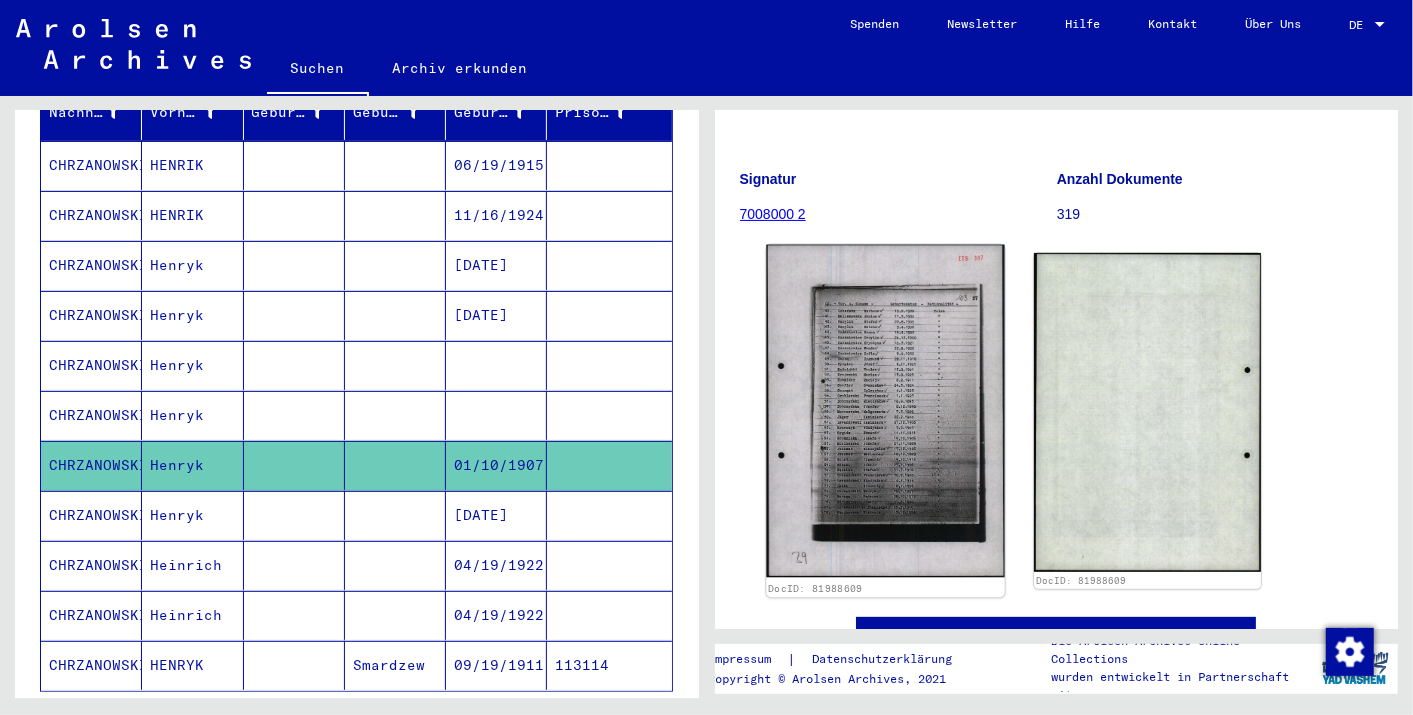 click 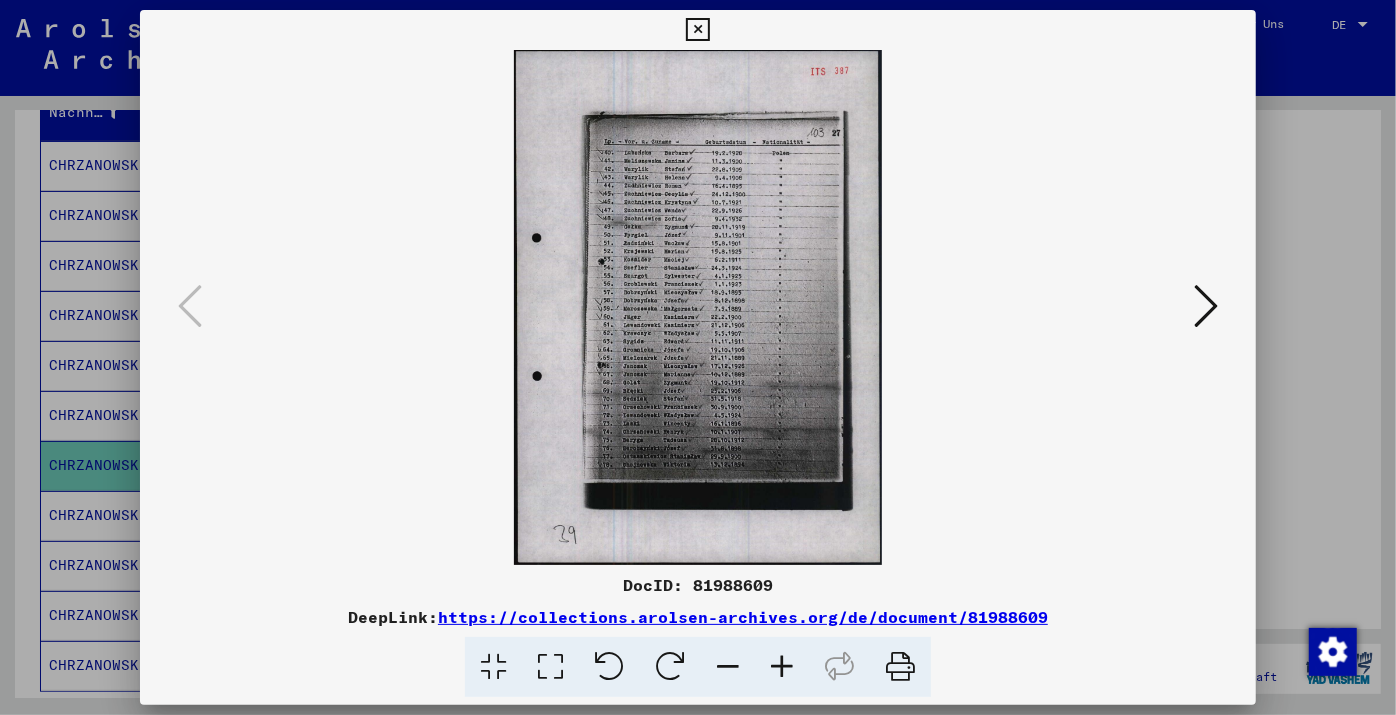 click at bounding box center (782, 667) 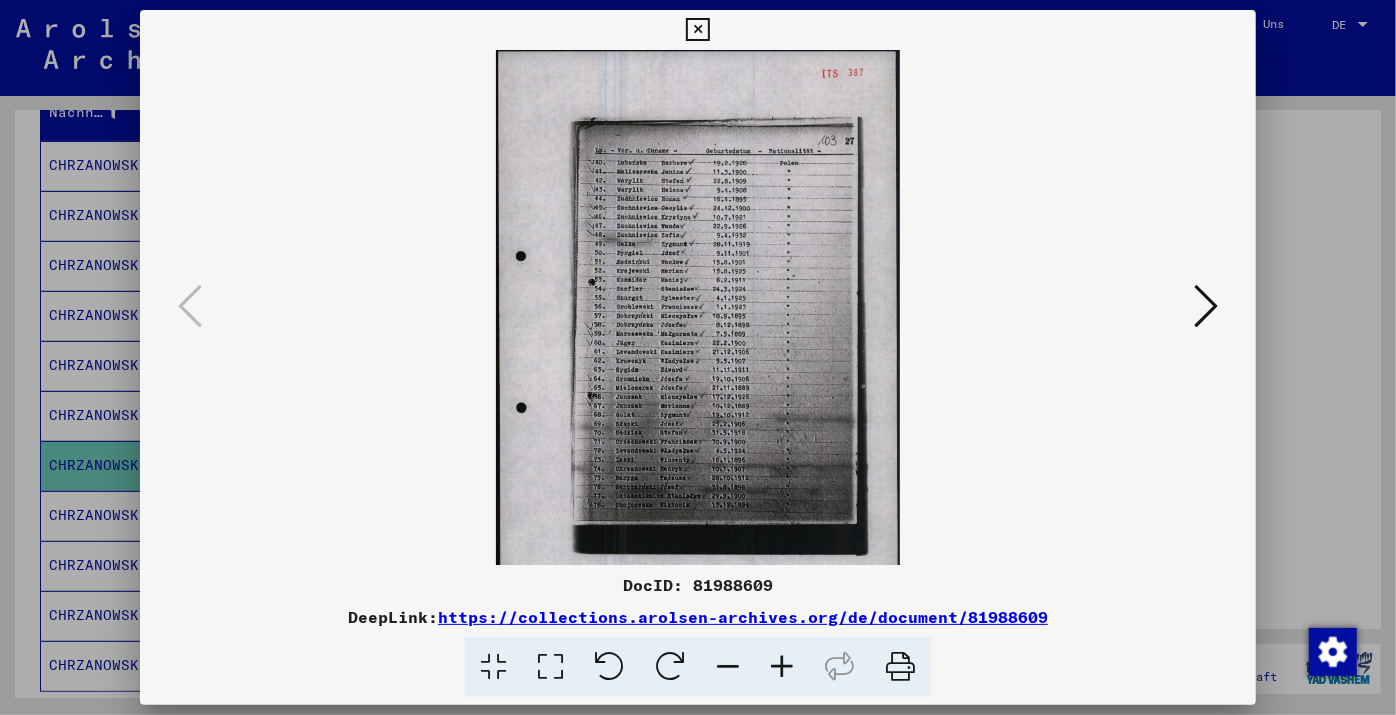 click at bounding box center (782, 667) 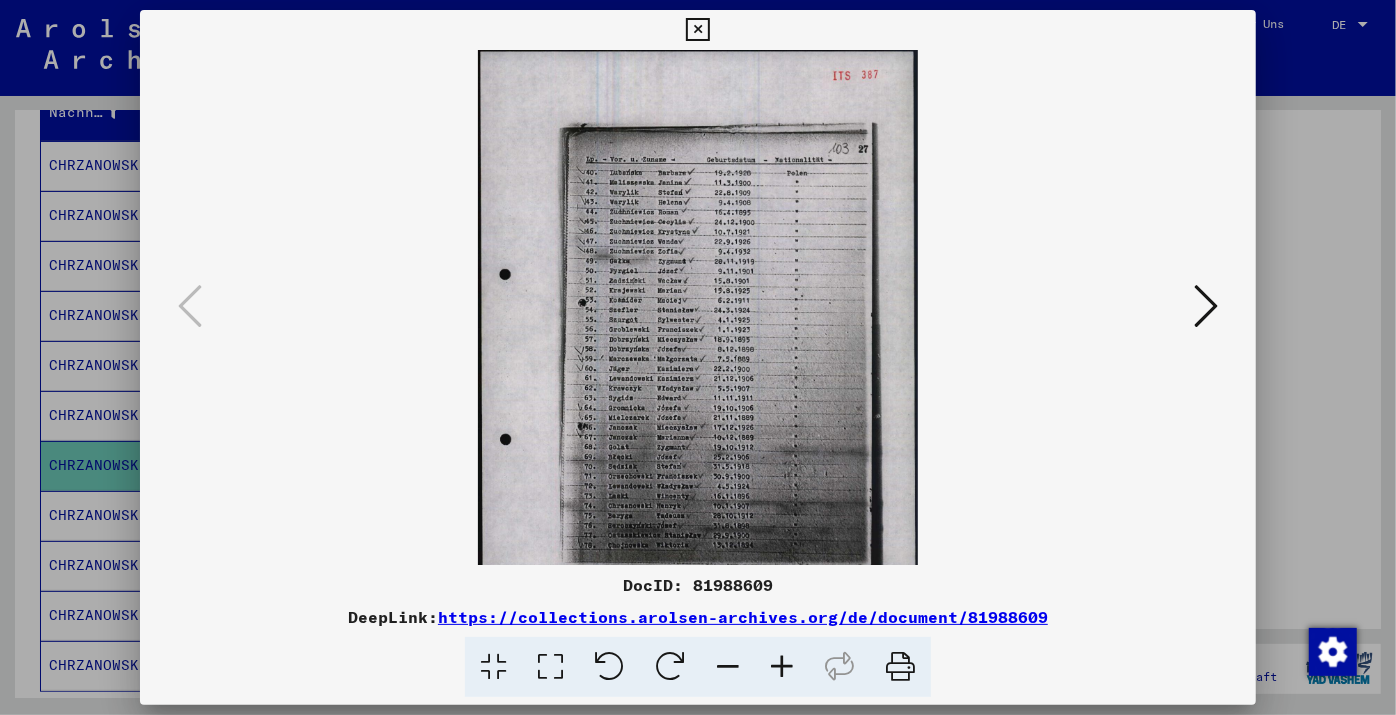 click at bounding box center [782, 667] 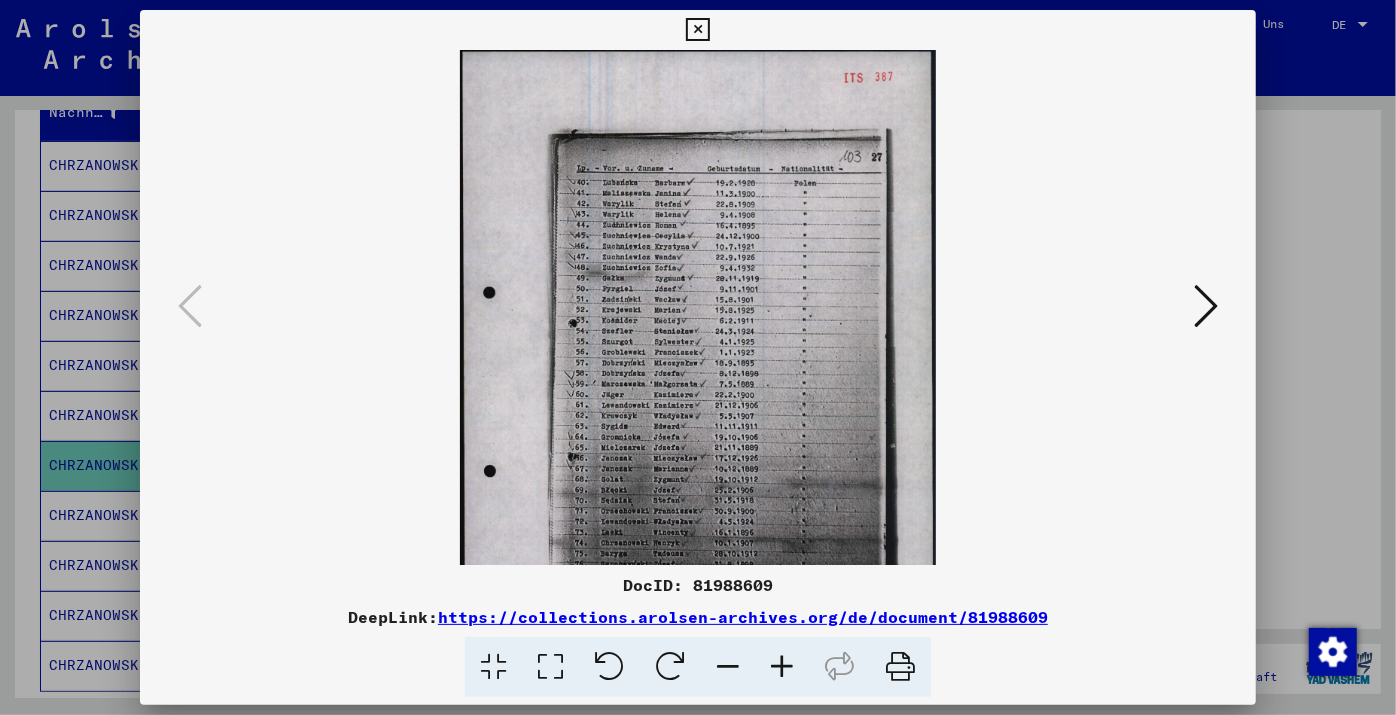 click at bounding box center [782, 667] 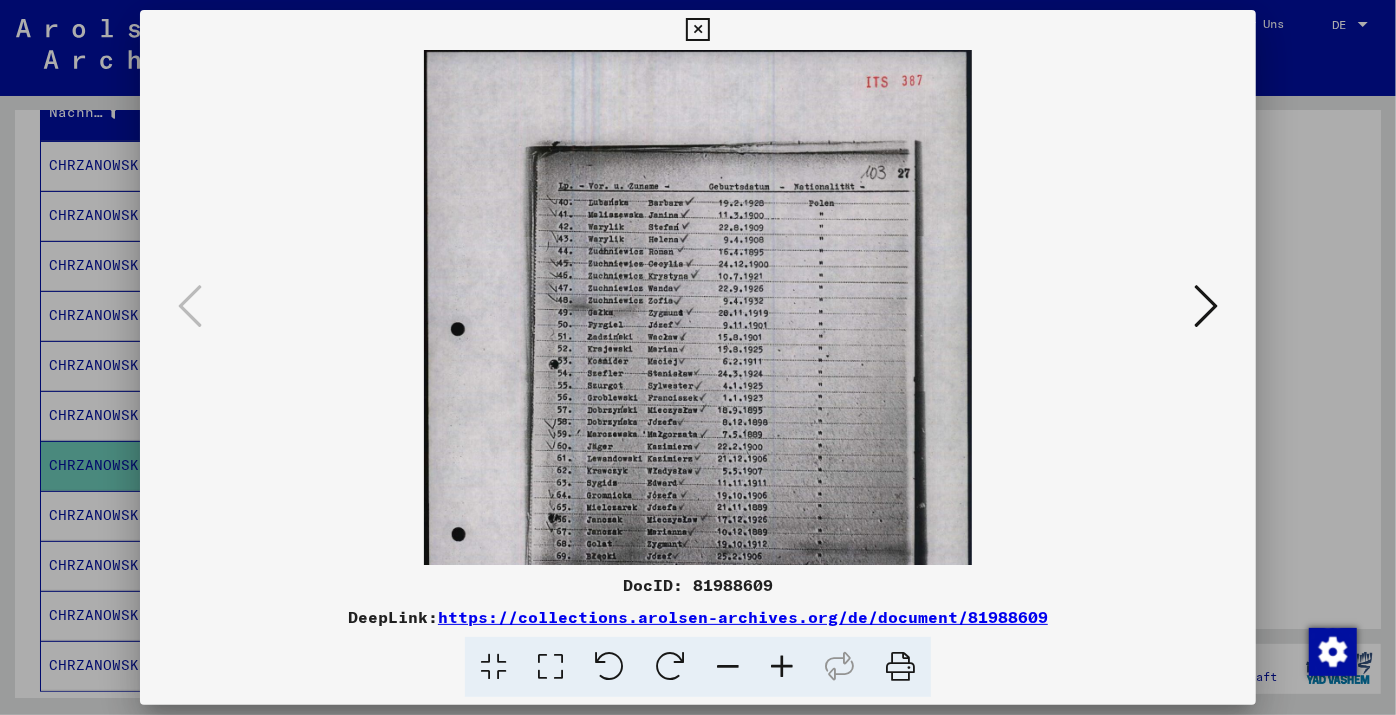 click at bounding box center (782, 667) 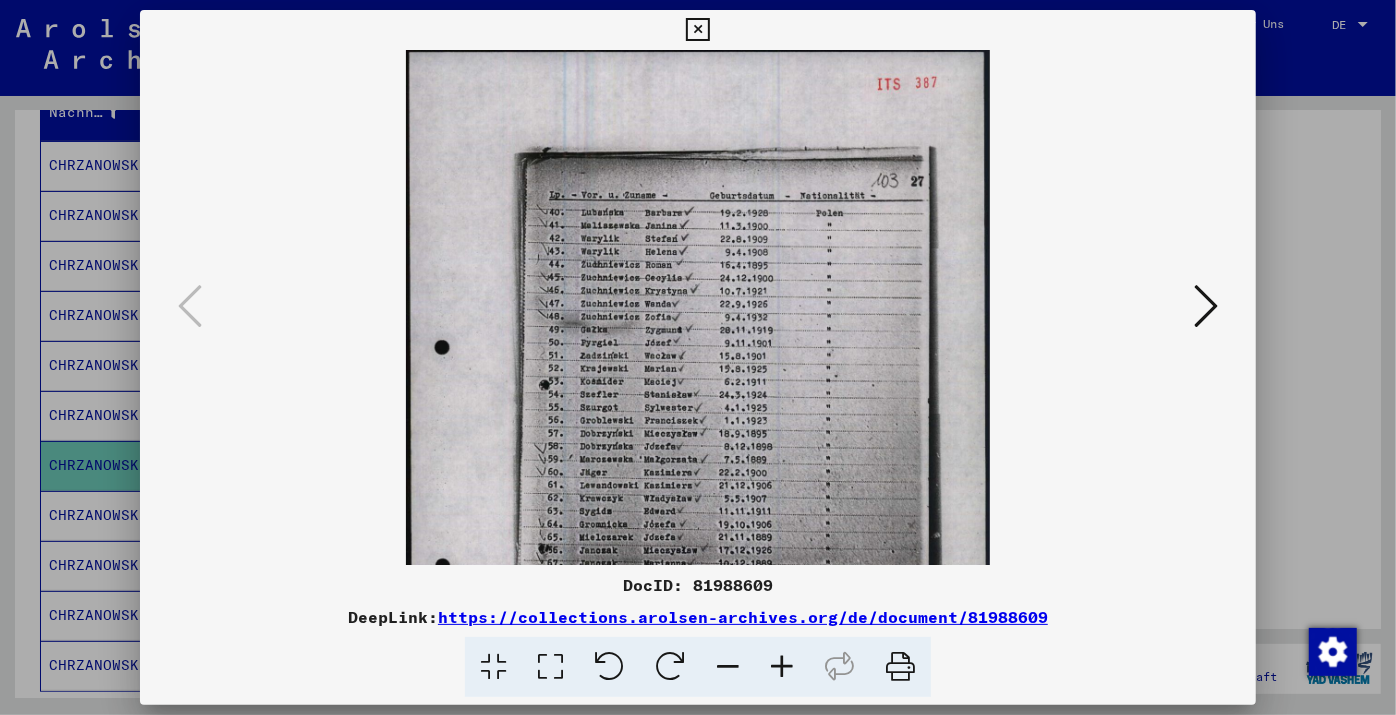 click at bounding box center (782, 667) 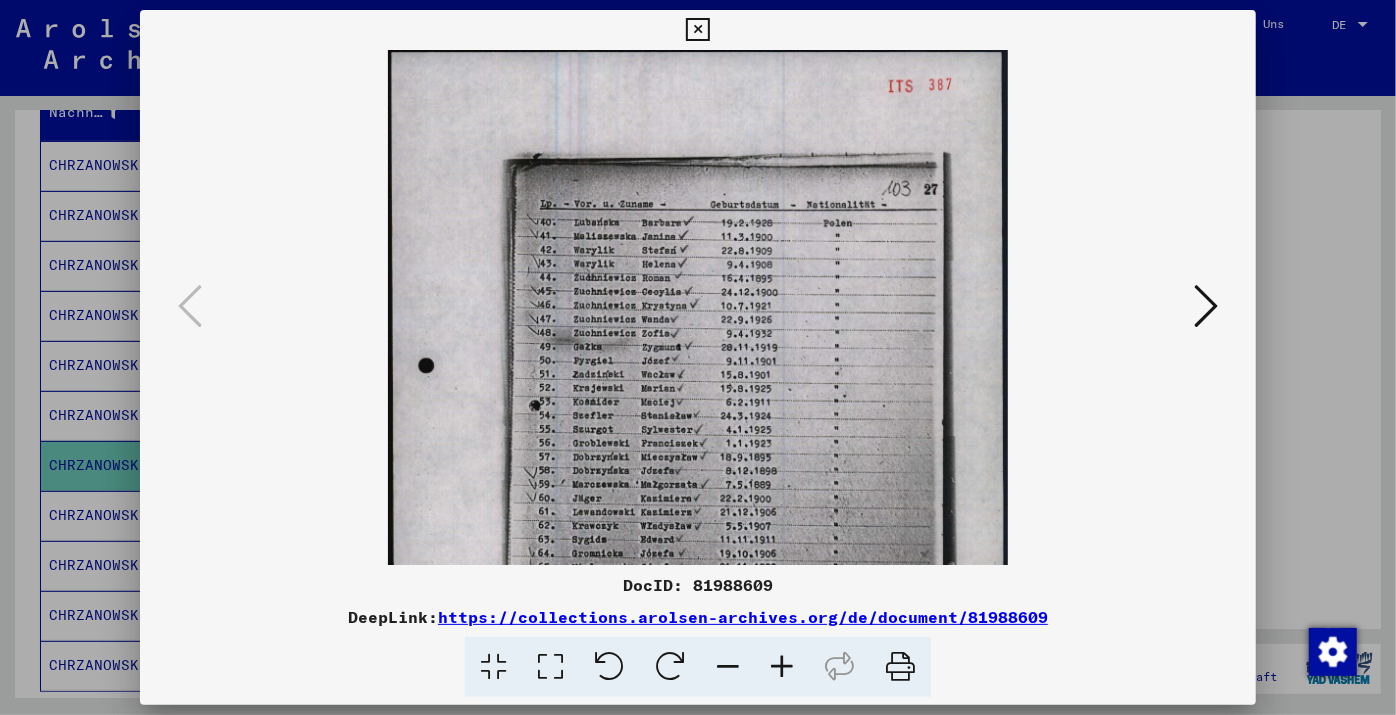 click at bounding box center [782, 667] 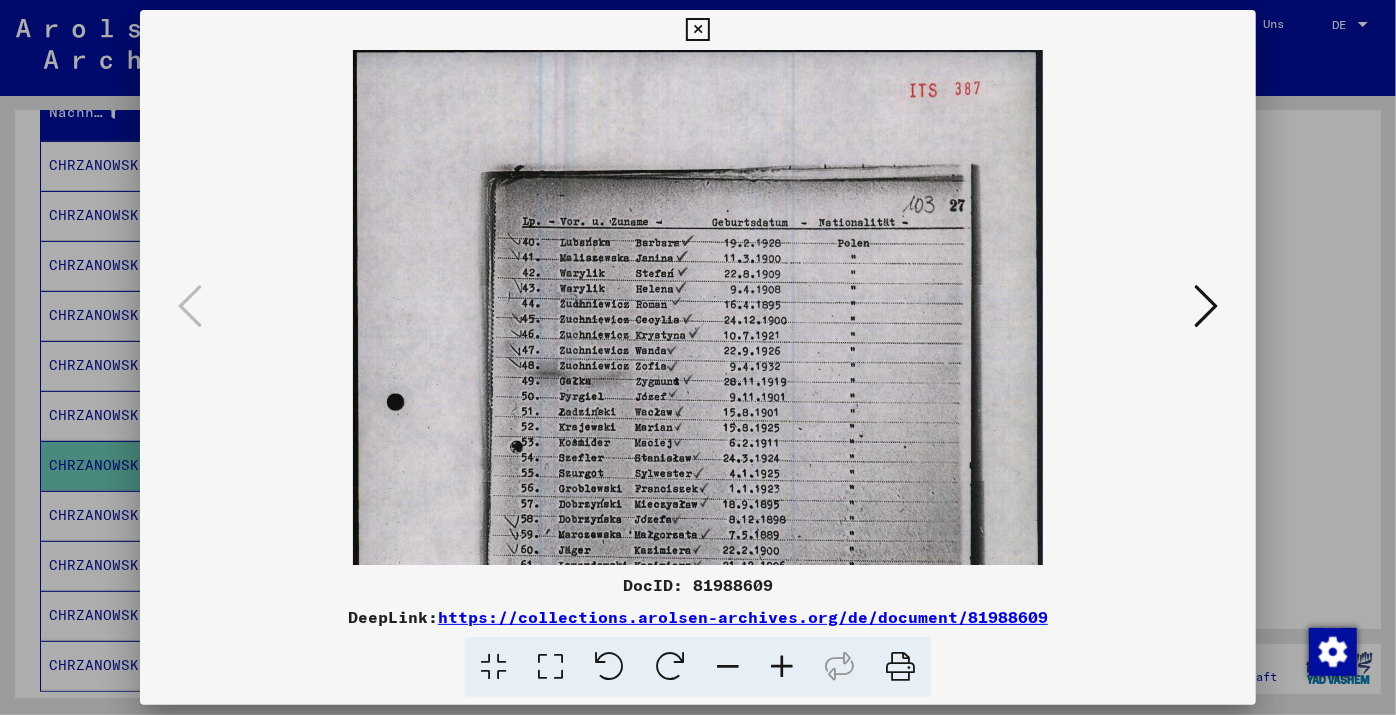 click at bounding box center [782, 667] 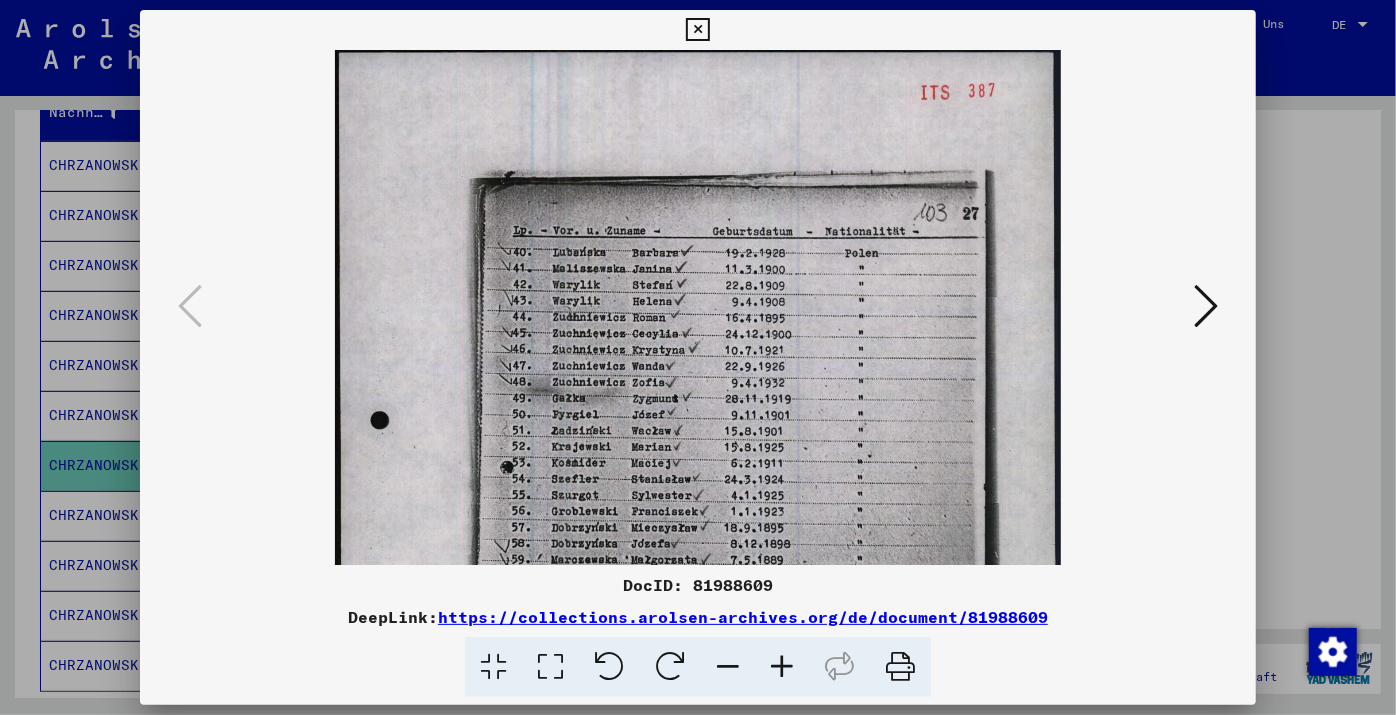 click at bounding box center [782, 667] 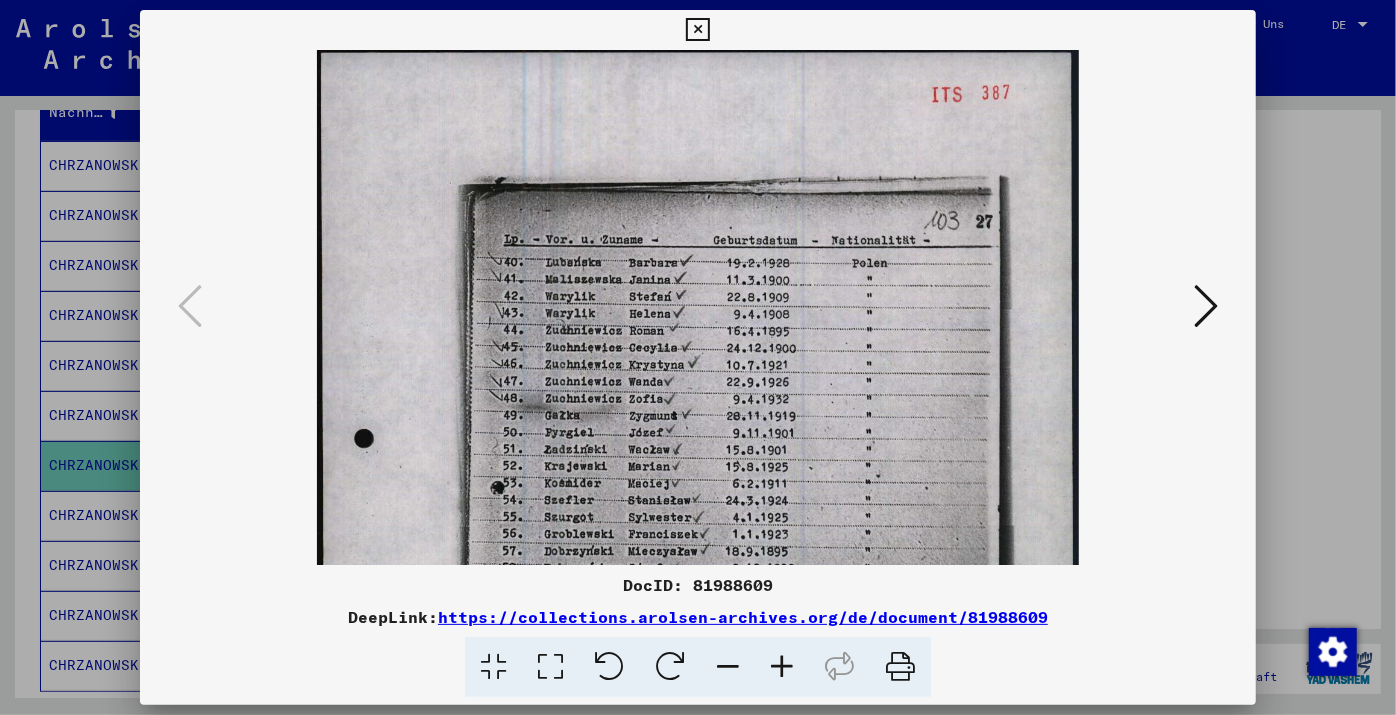click at bounding box center (782, 667) 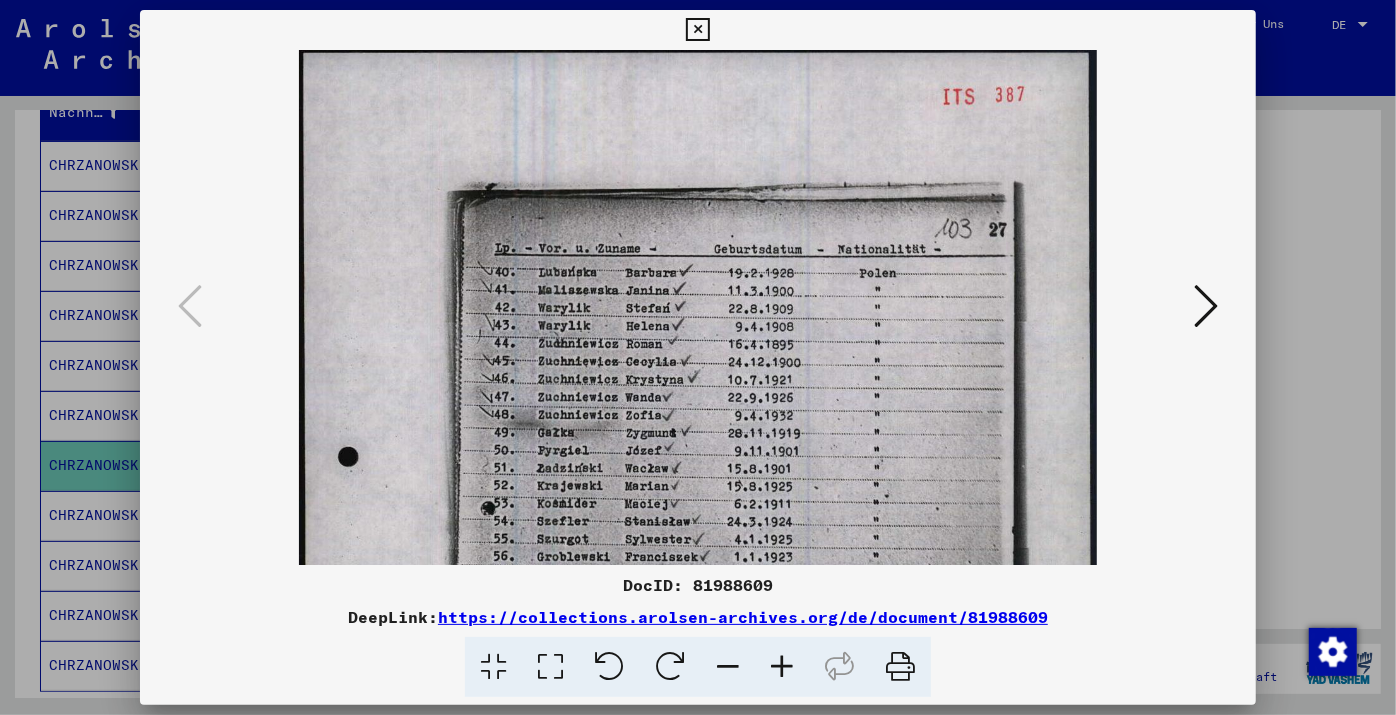 click at bounding box center [782, 667] 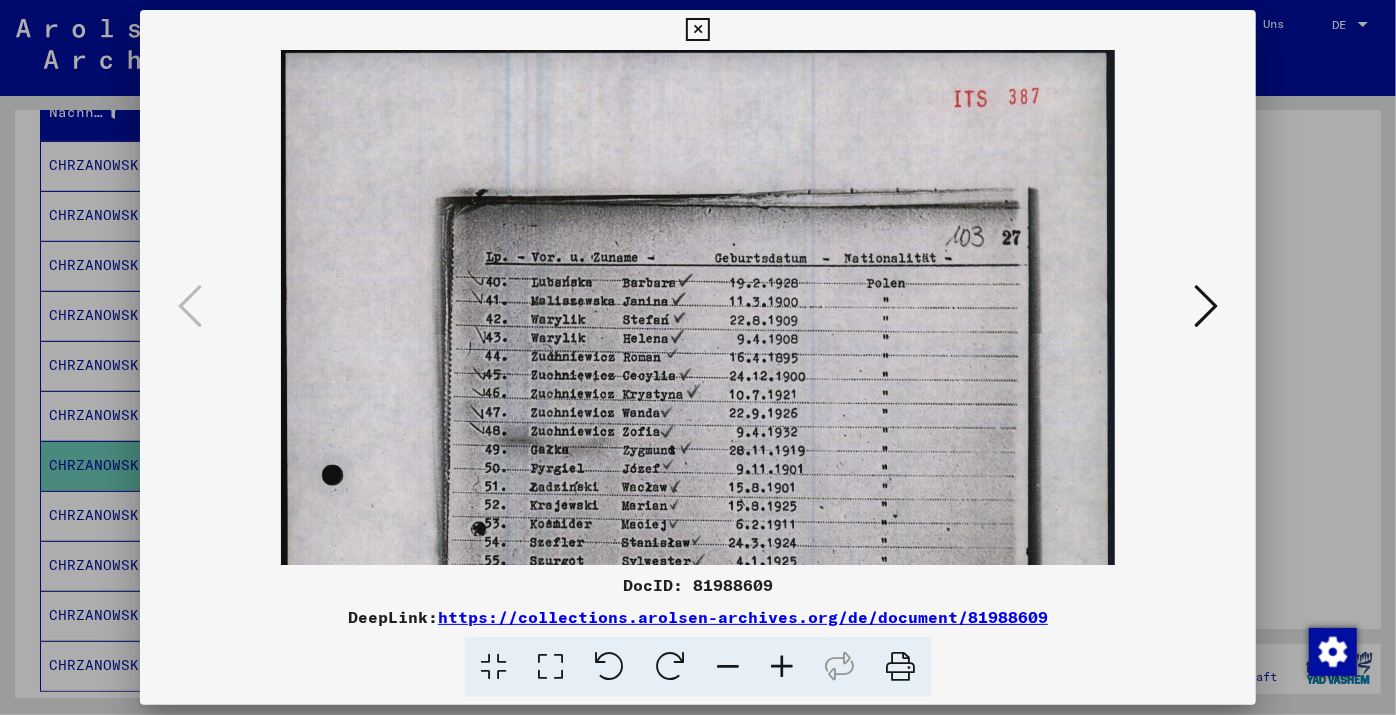 click at bounding box center (782, 667) 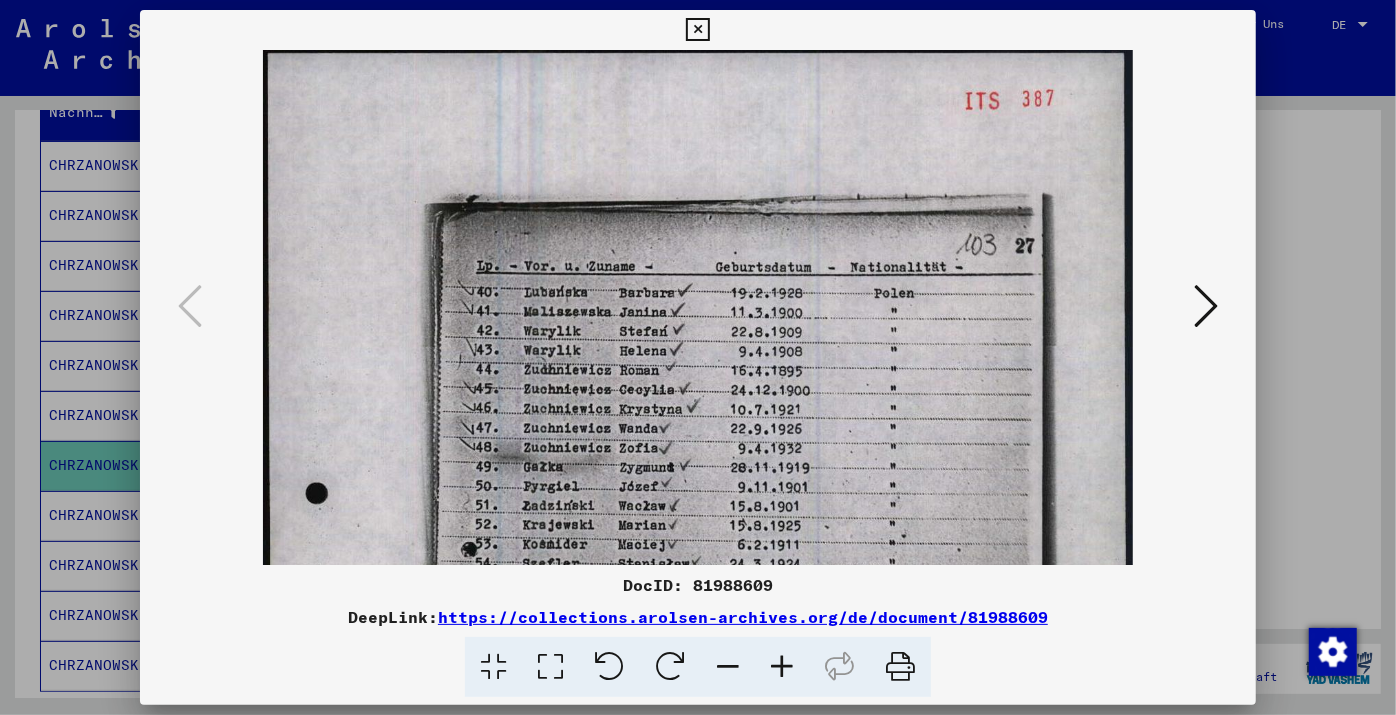 drag, startPoint x: 1371, startPoint y: 282, endPoint x: 1386, endPoint y: 364, distance: 83.360664 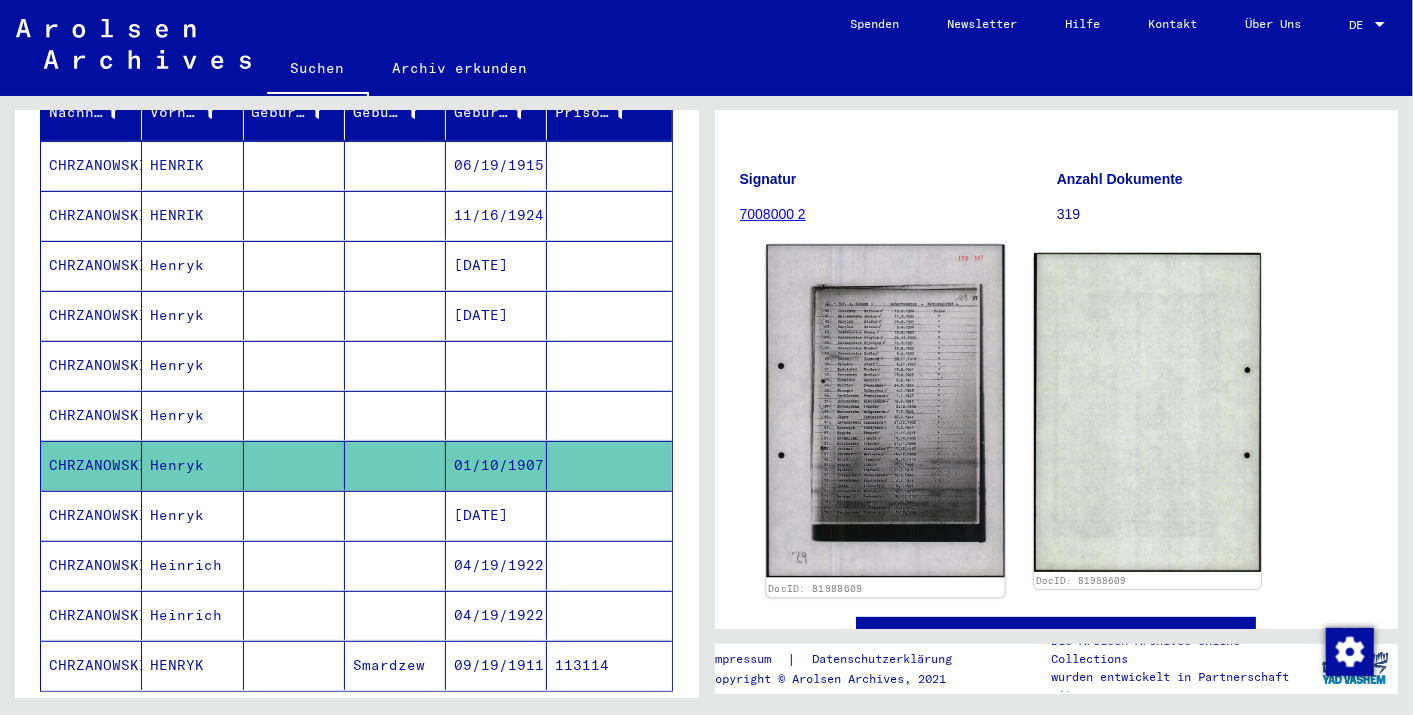 click 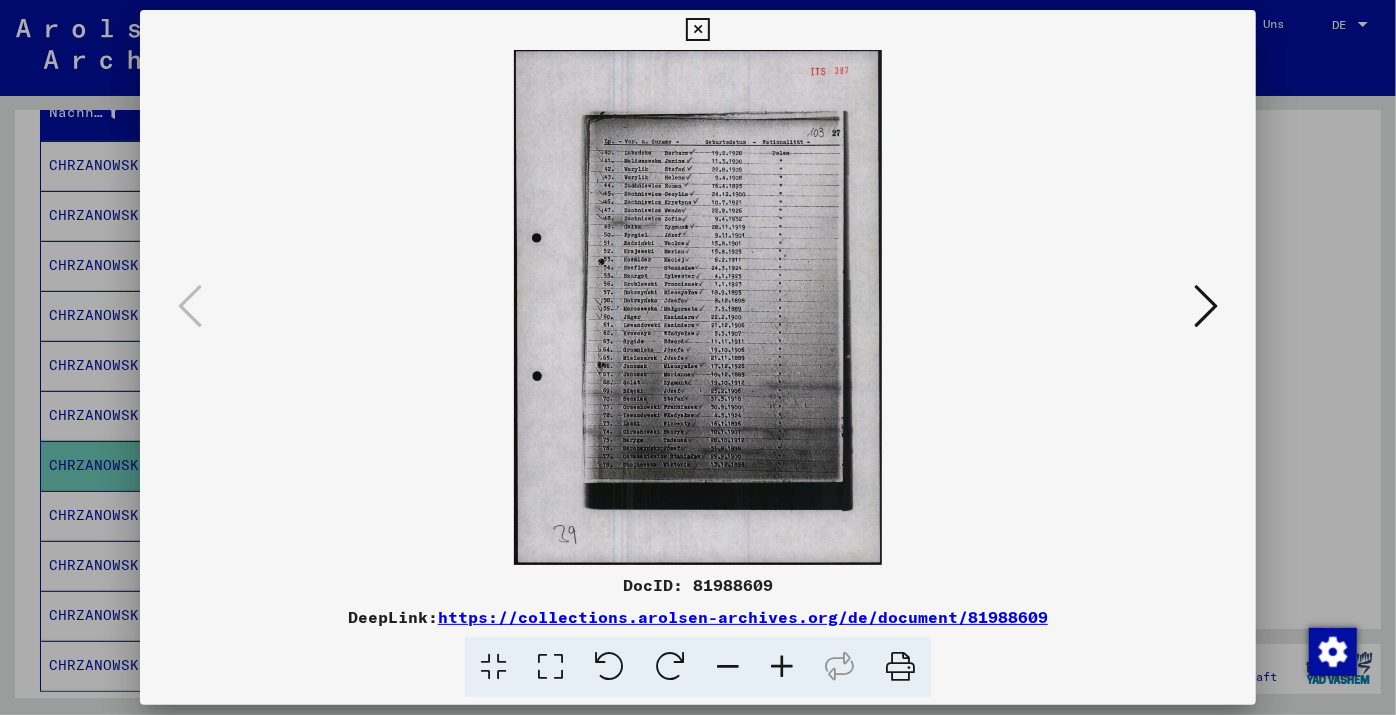 click at bounding box center (782, 667) 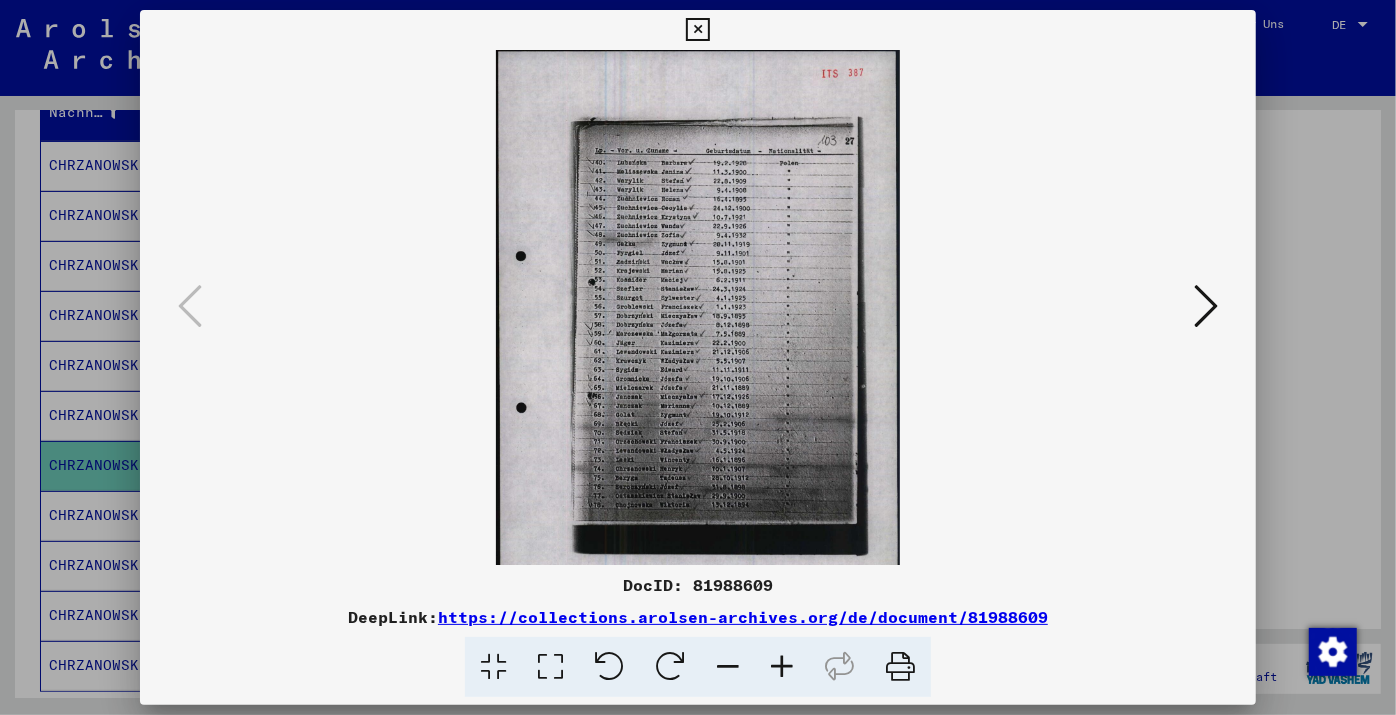 click at bounding box center (782, 667) 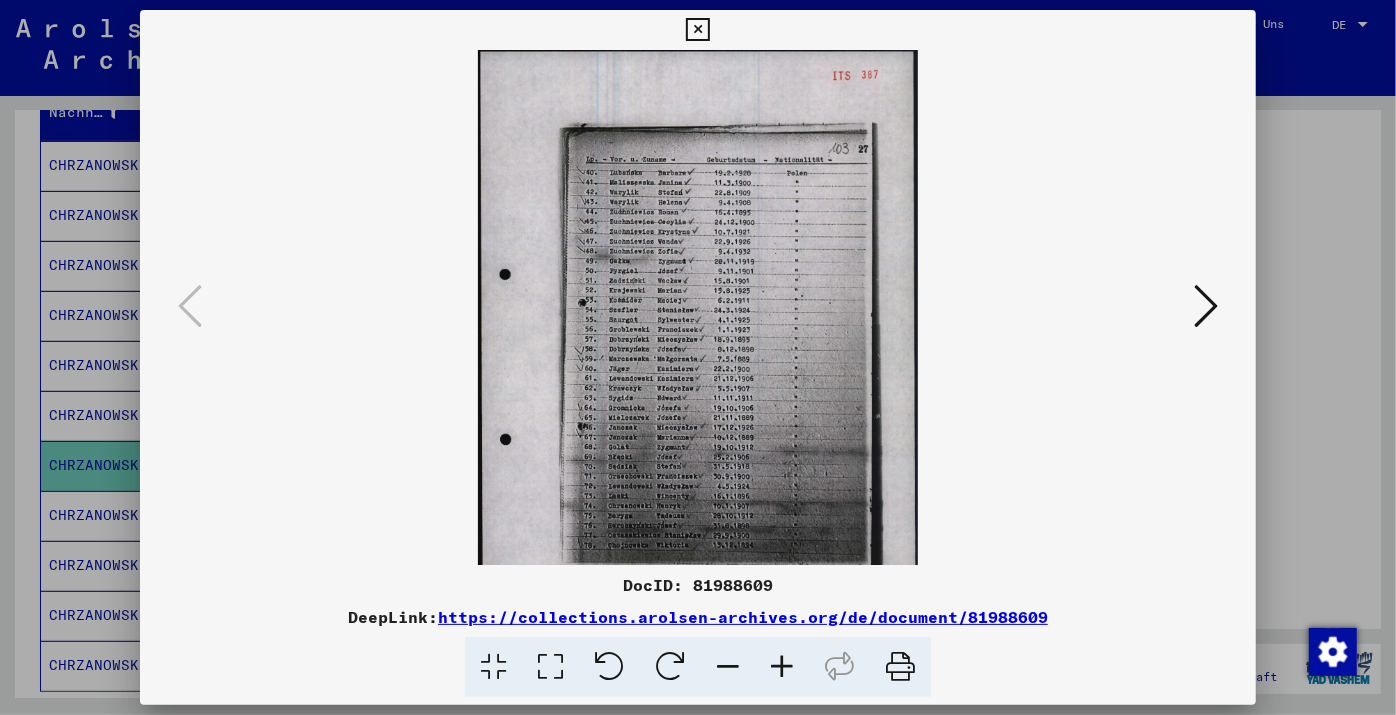 click at bounding box center [782, 667] 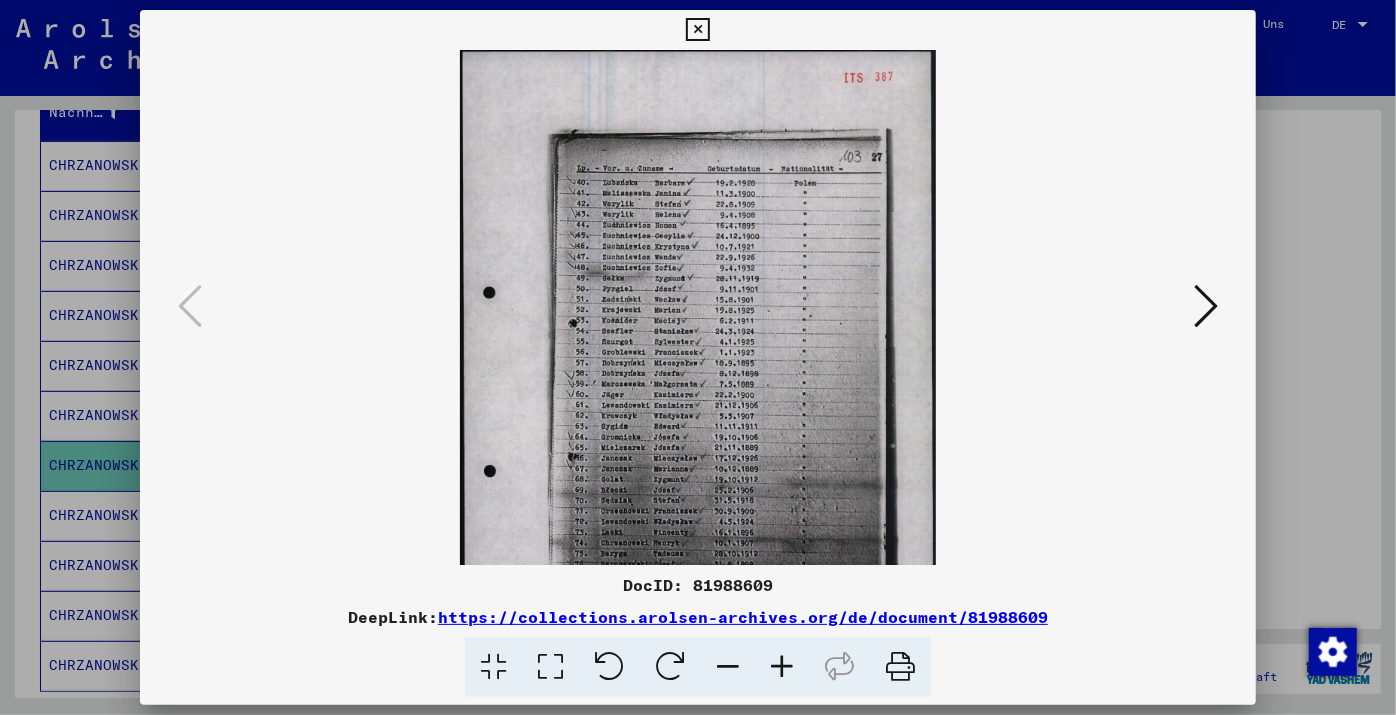 click at bounding box center (782, 667) 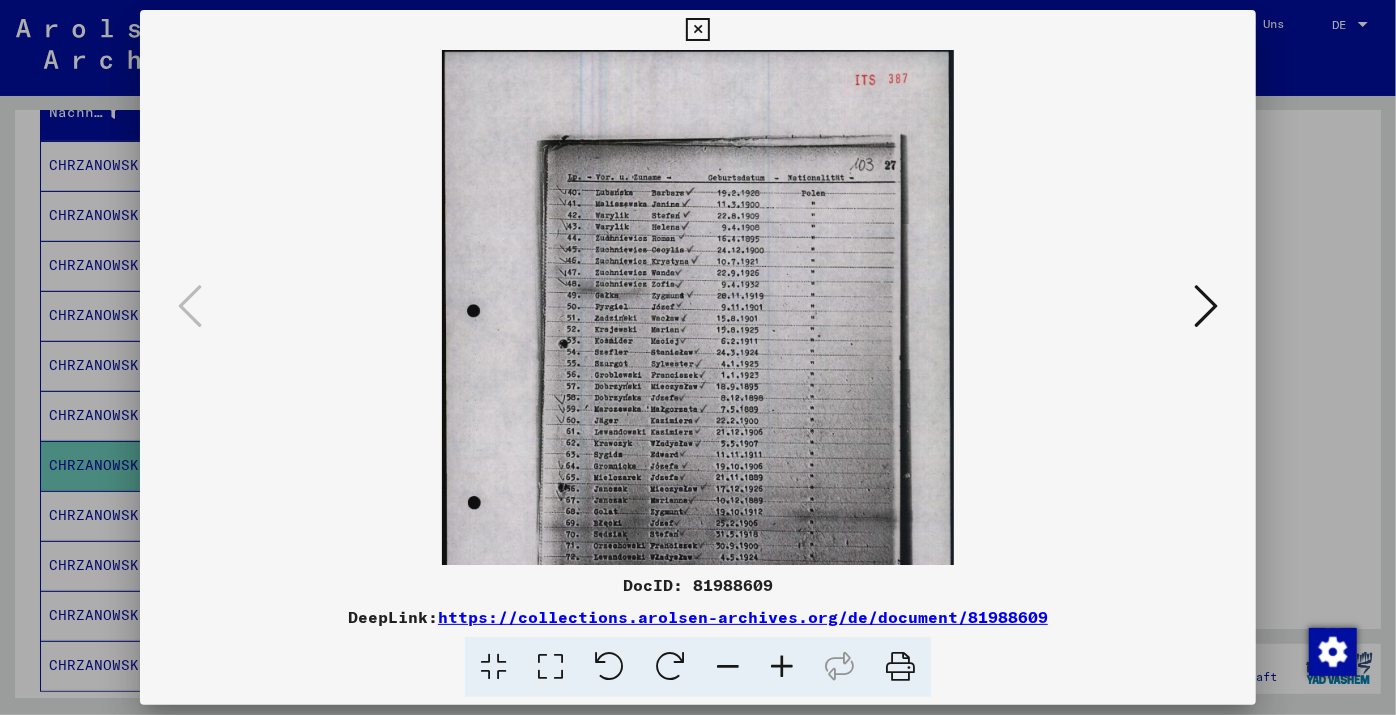 click at bounding box center (782, 667) 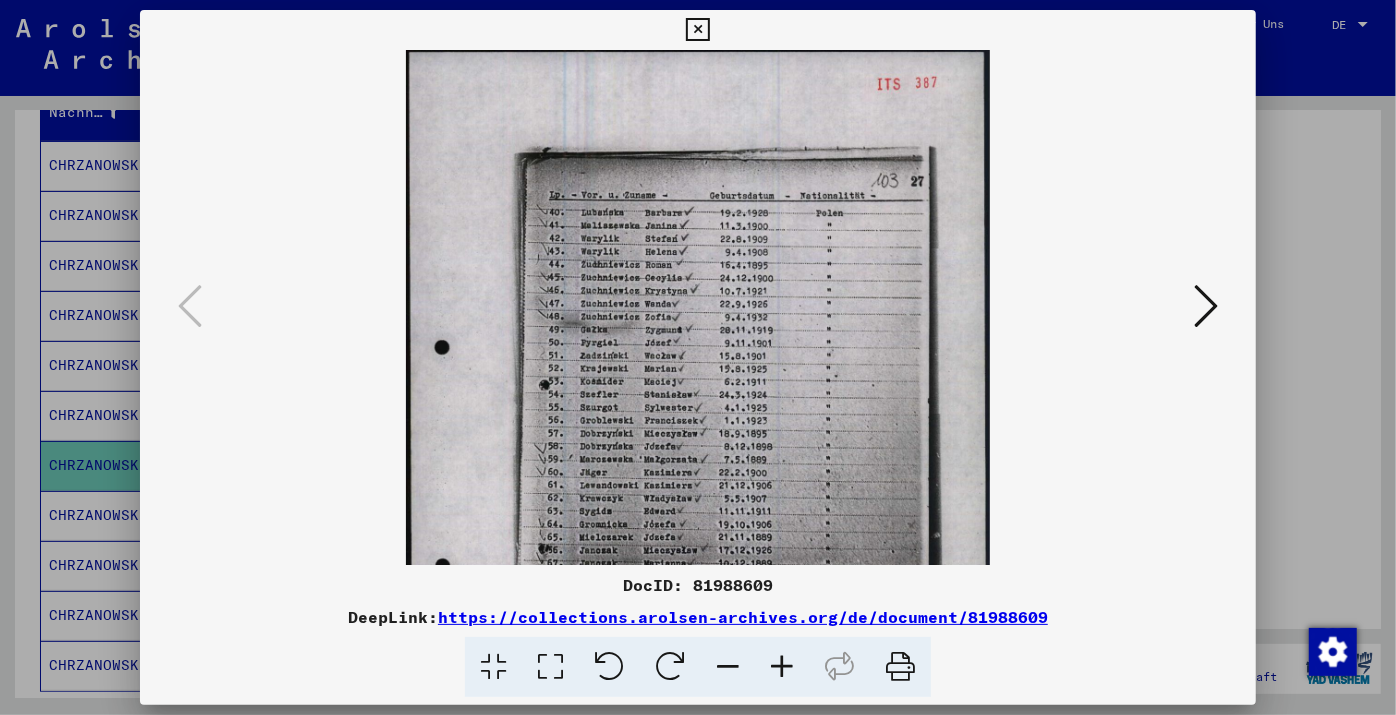 click at bounding box center (782, 667) 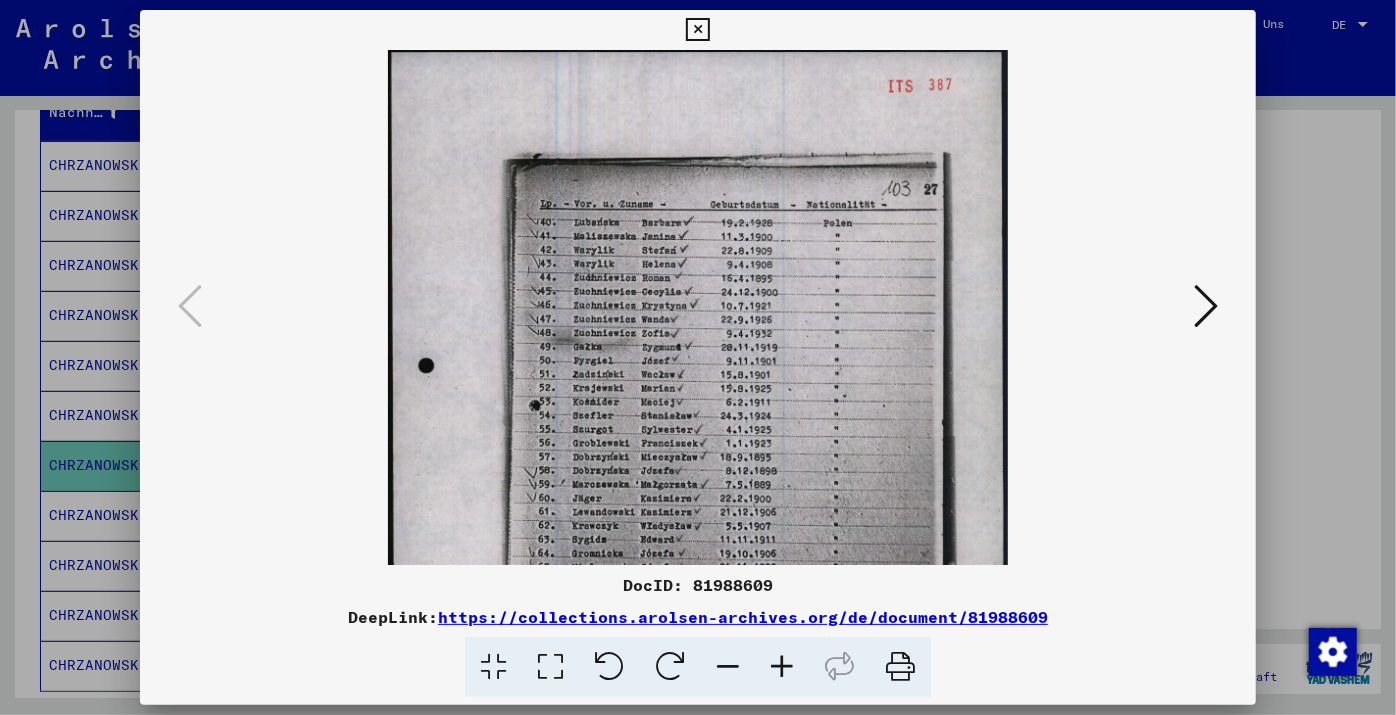 click at bounding box center (782, 667) 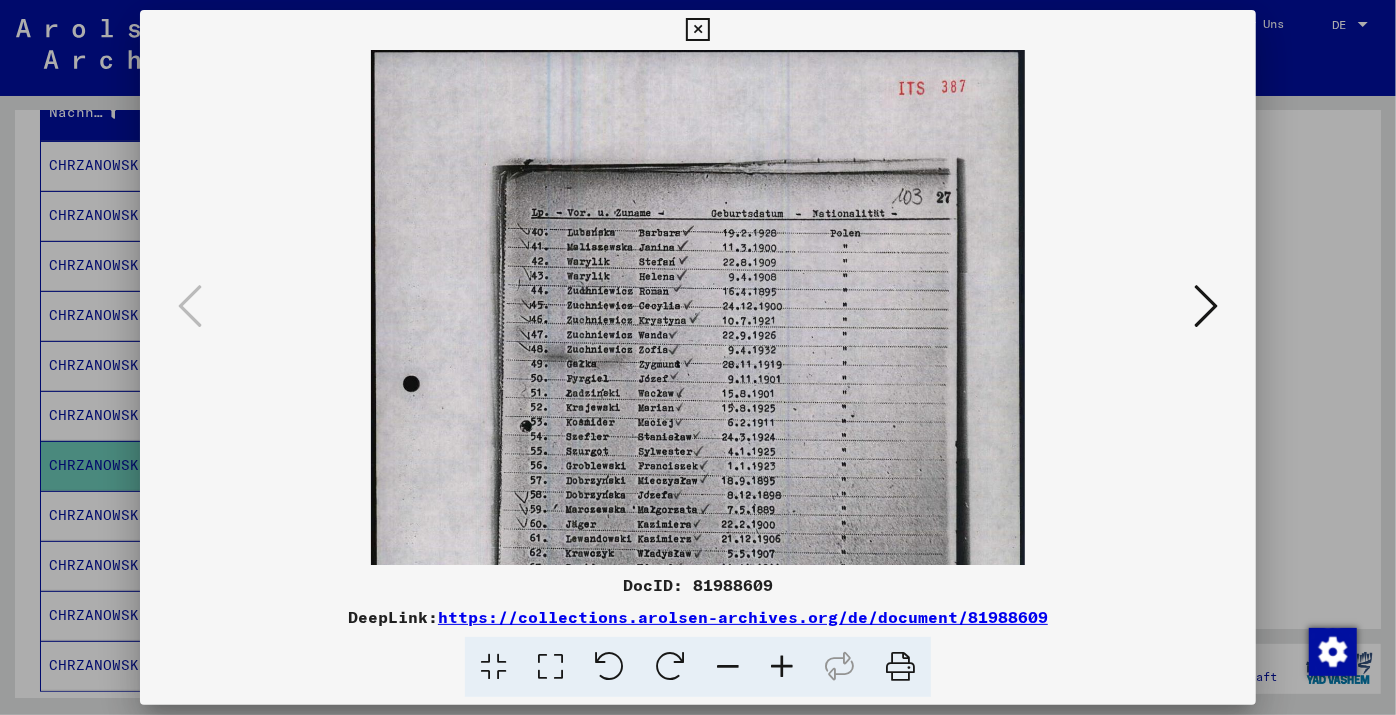 click at bounding box center [782, 667] 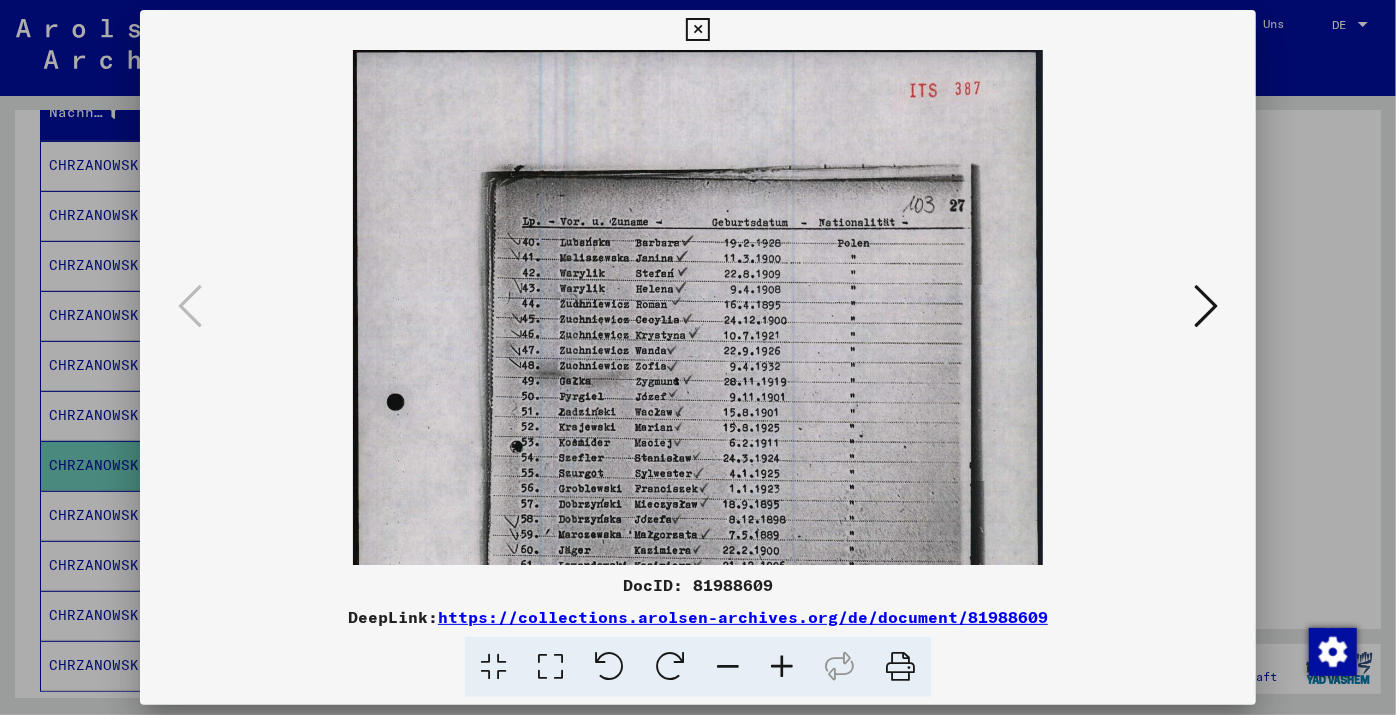 click at bounding box center (698, 357) 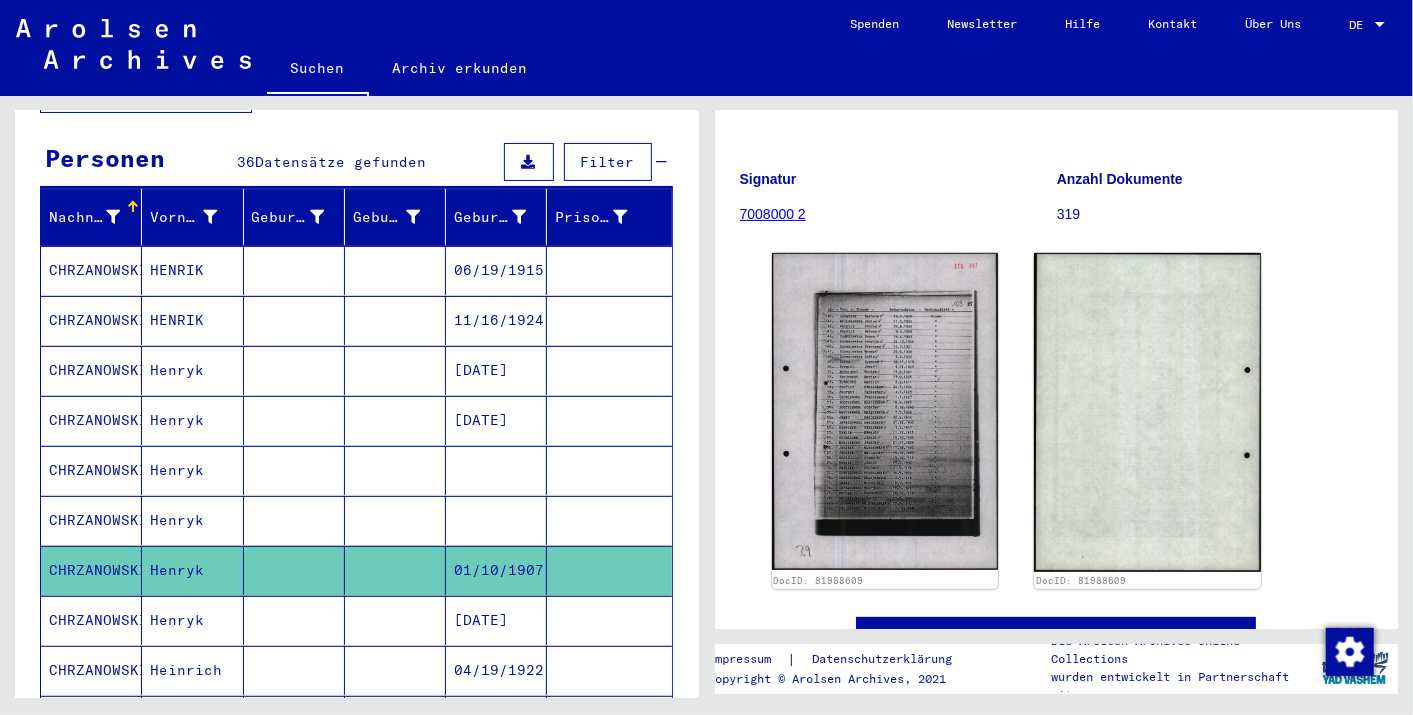scroll, scrollTop: 180, scrollLeft: 0, axis: vertical 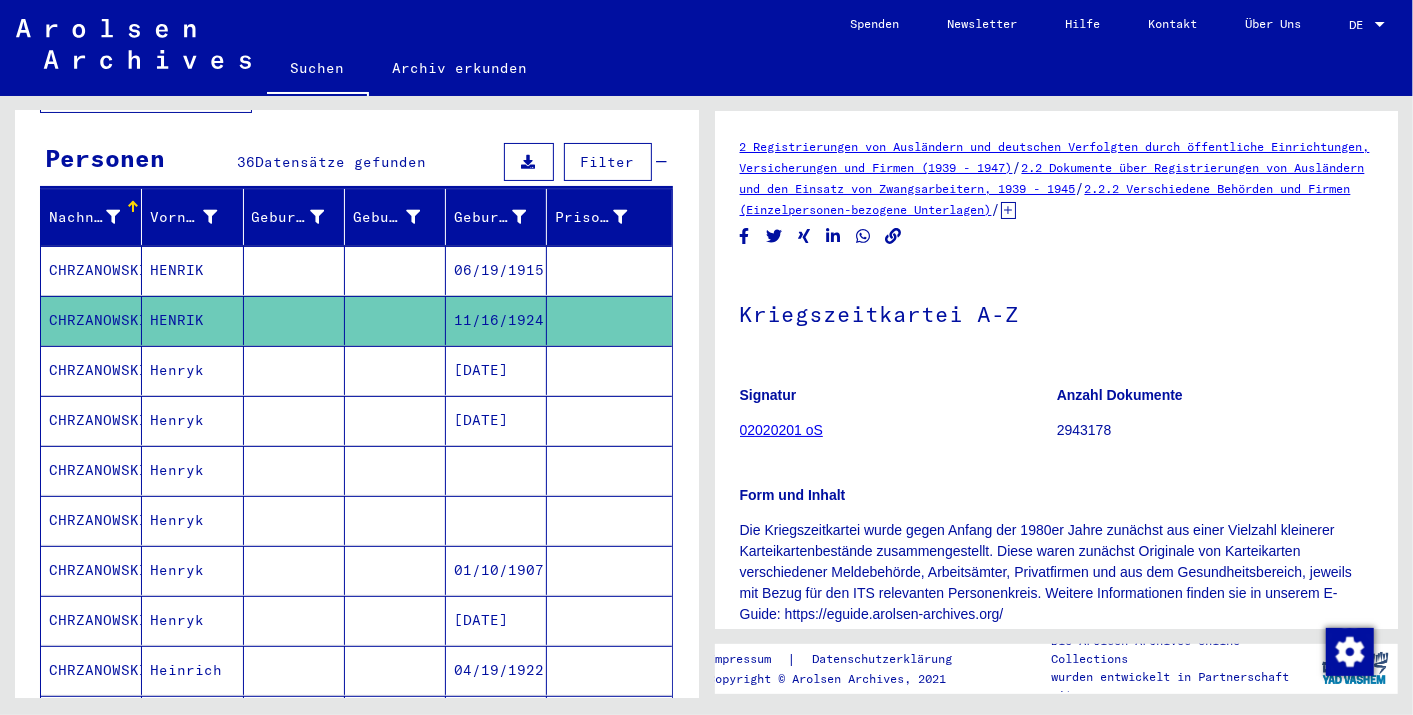 click on "CHRZANOWSKI" at bounding box center [91, 570] 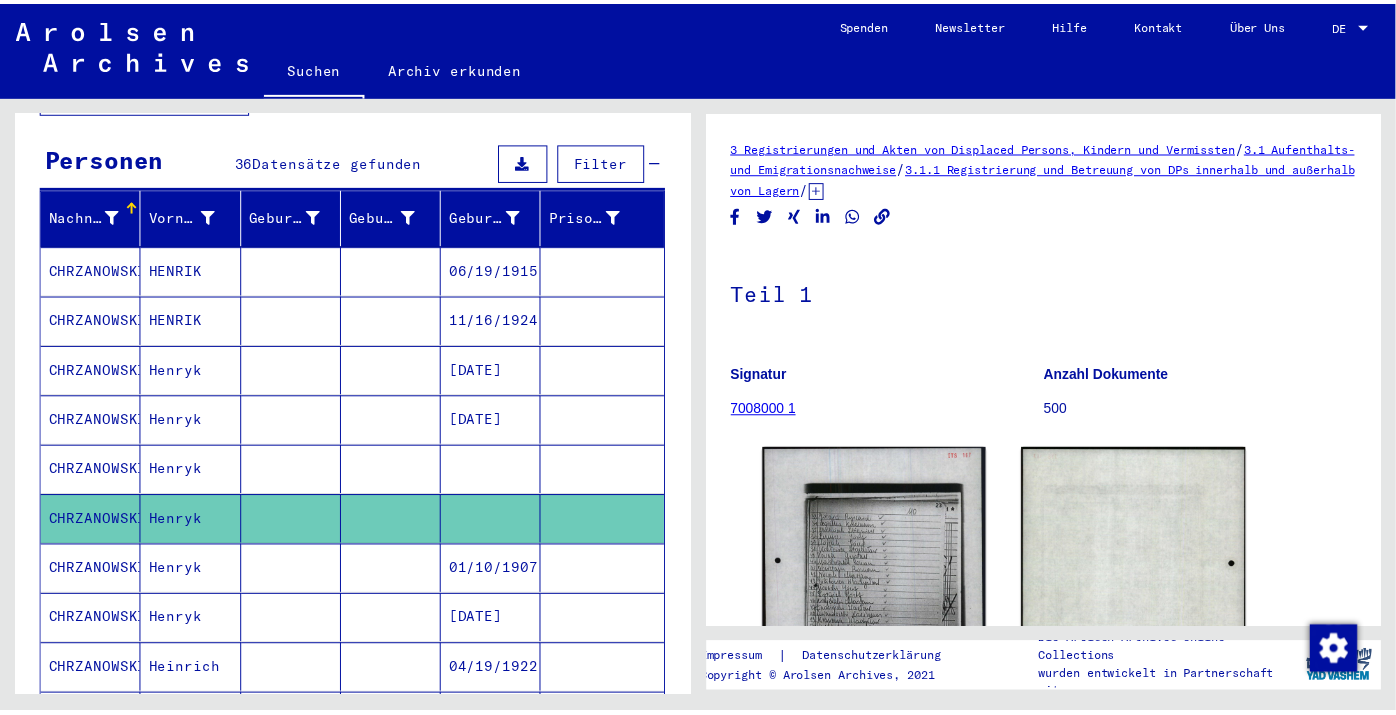scroll, scrollTop: 0, scrollLeft: 0, axis: both 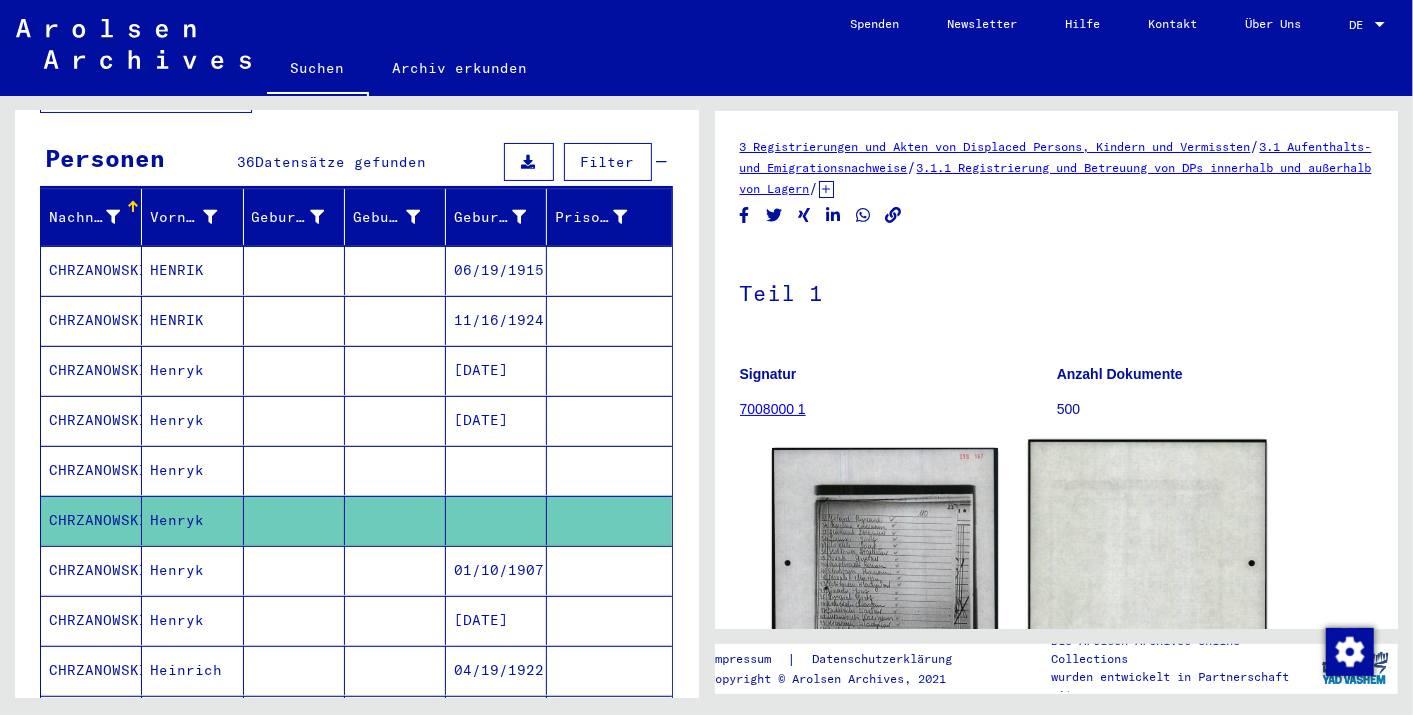 click 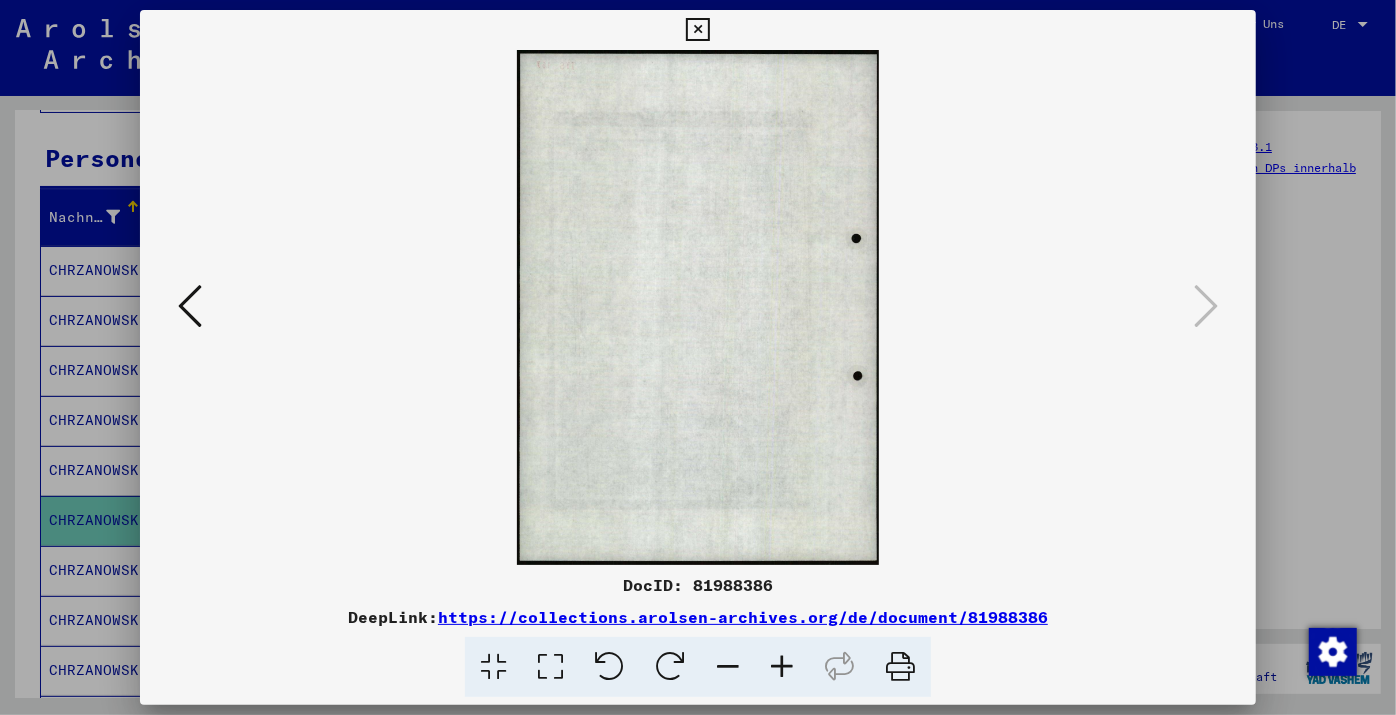click at bounding box center [782, 667] 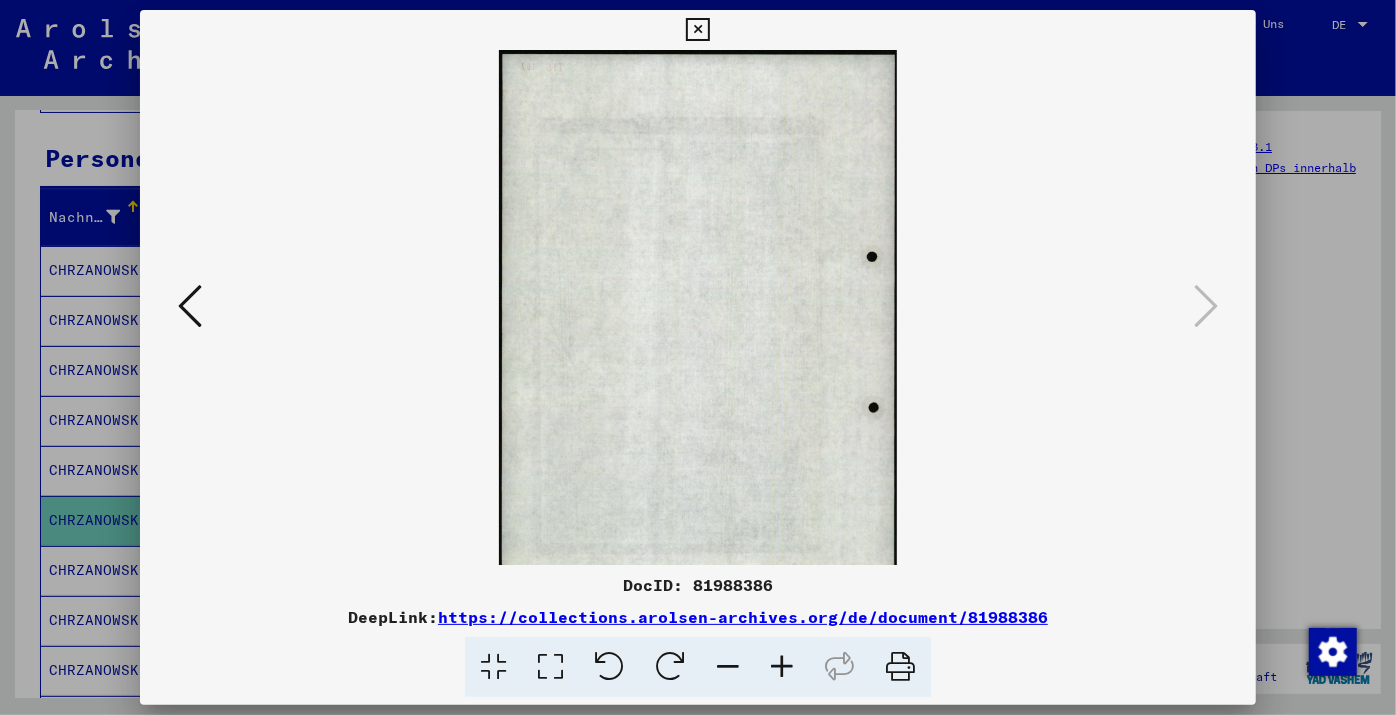 click at bounding box center (782, 667) 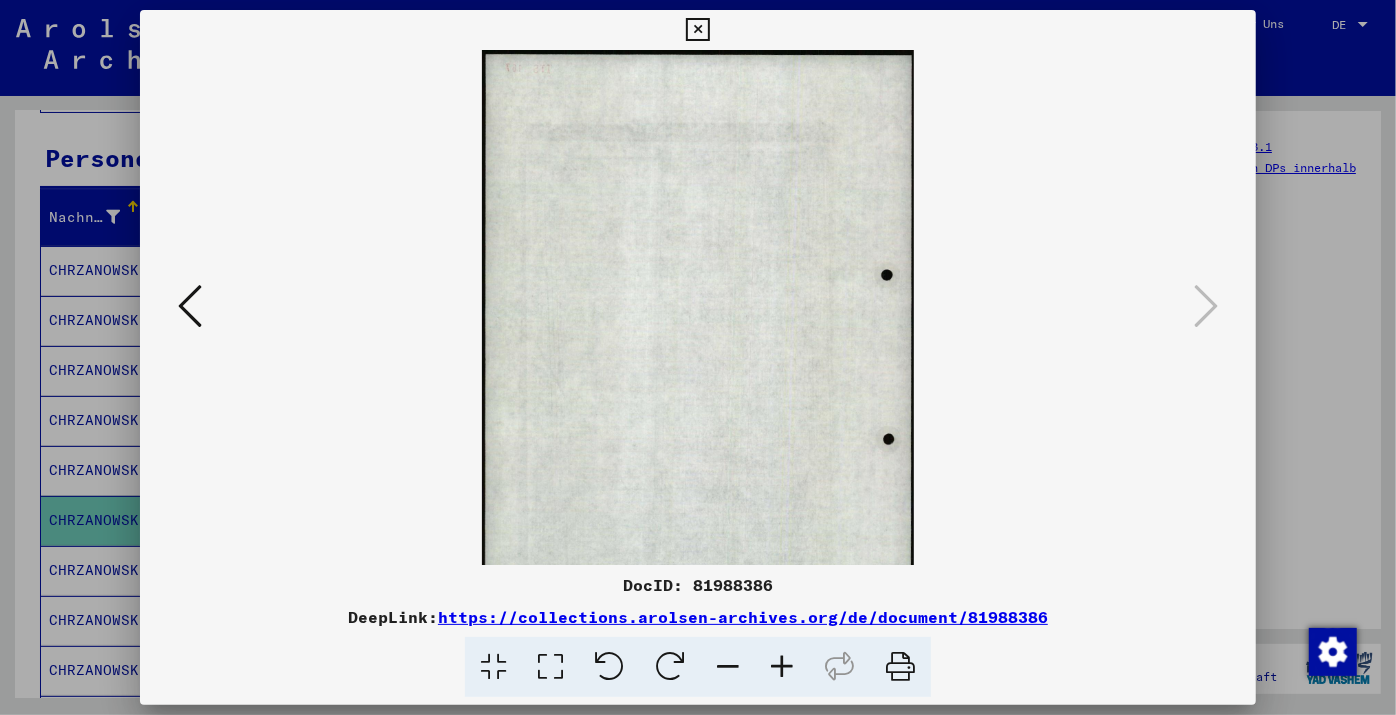 click at bounding box center [782, 667] 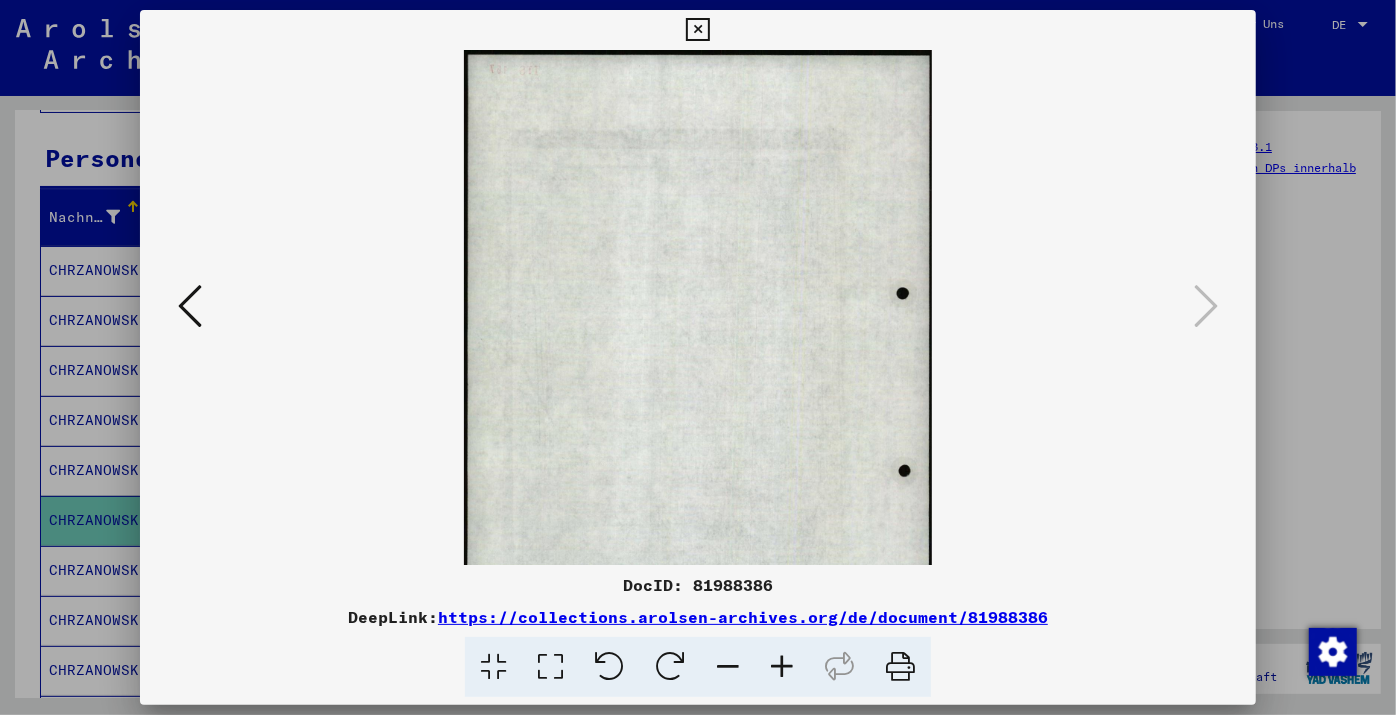 click at bounding box center [782, 667] 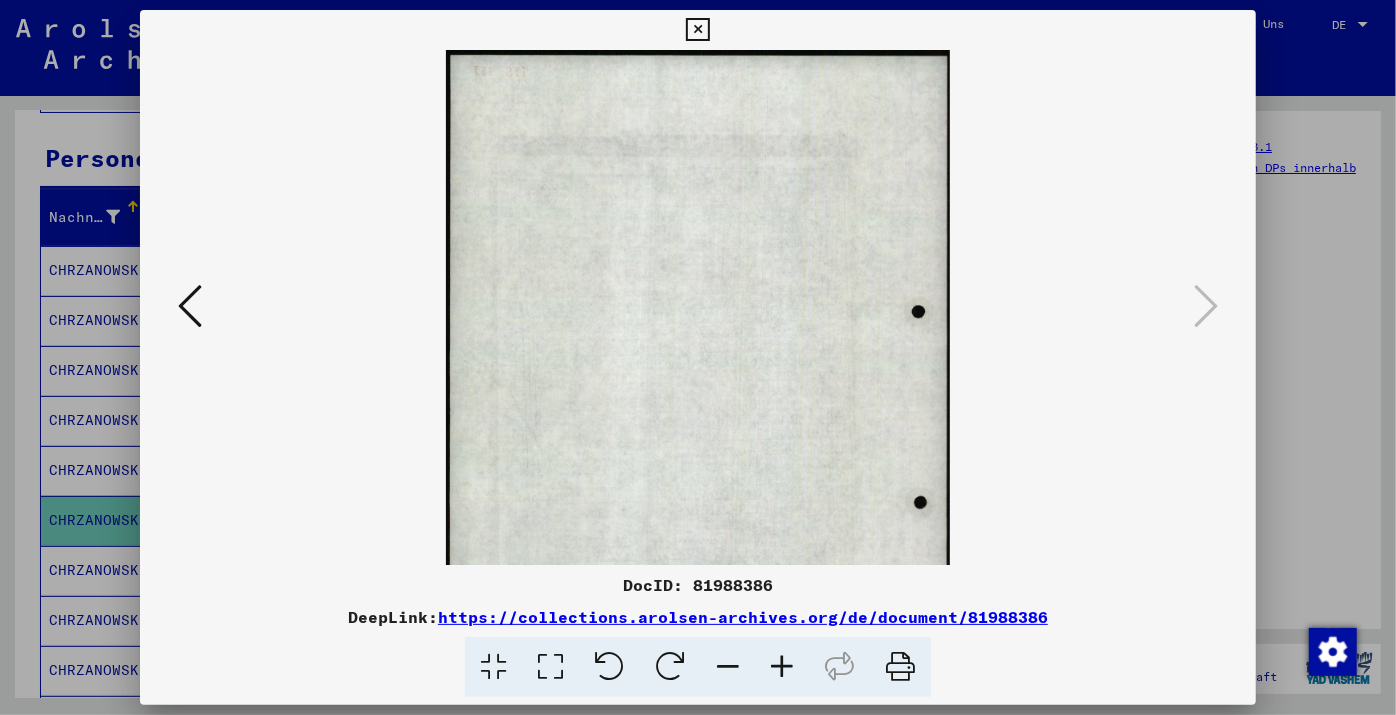click at bounding box center [782, 667] 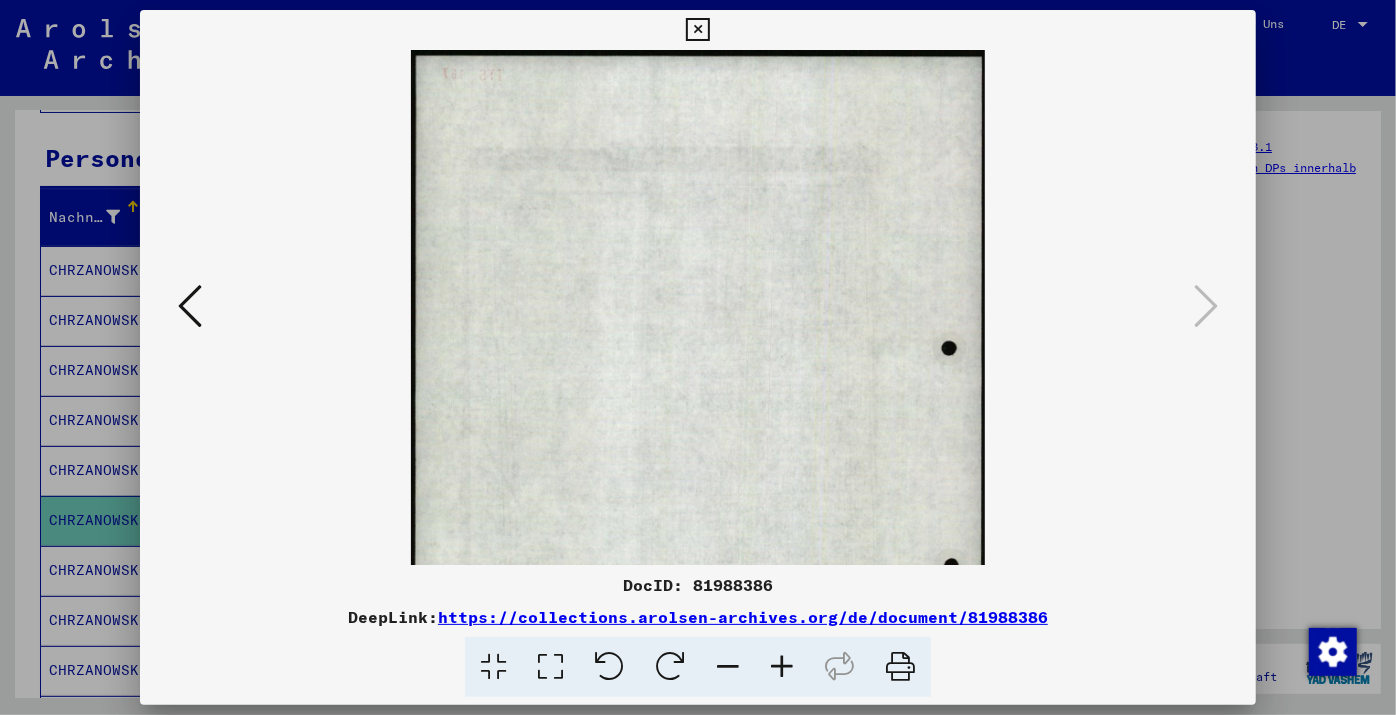 click at bounding box center (782, 667) 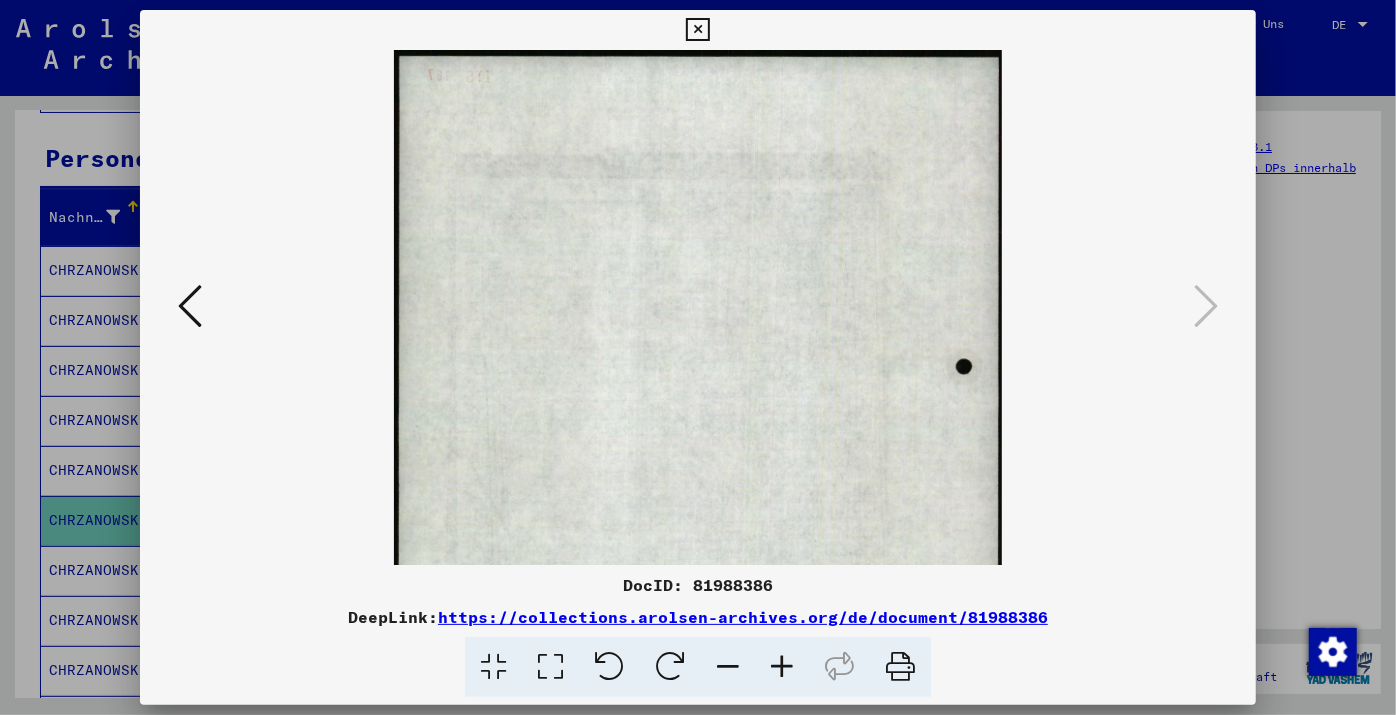 click at bounding box center (782, 667) 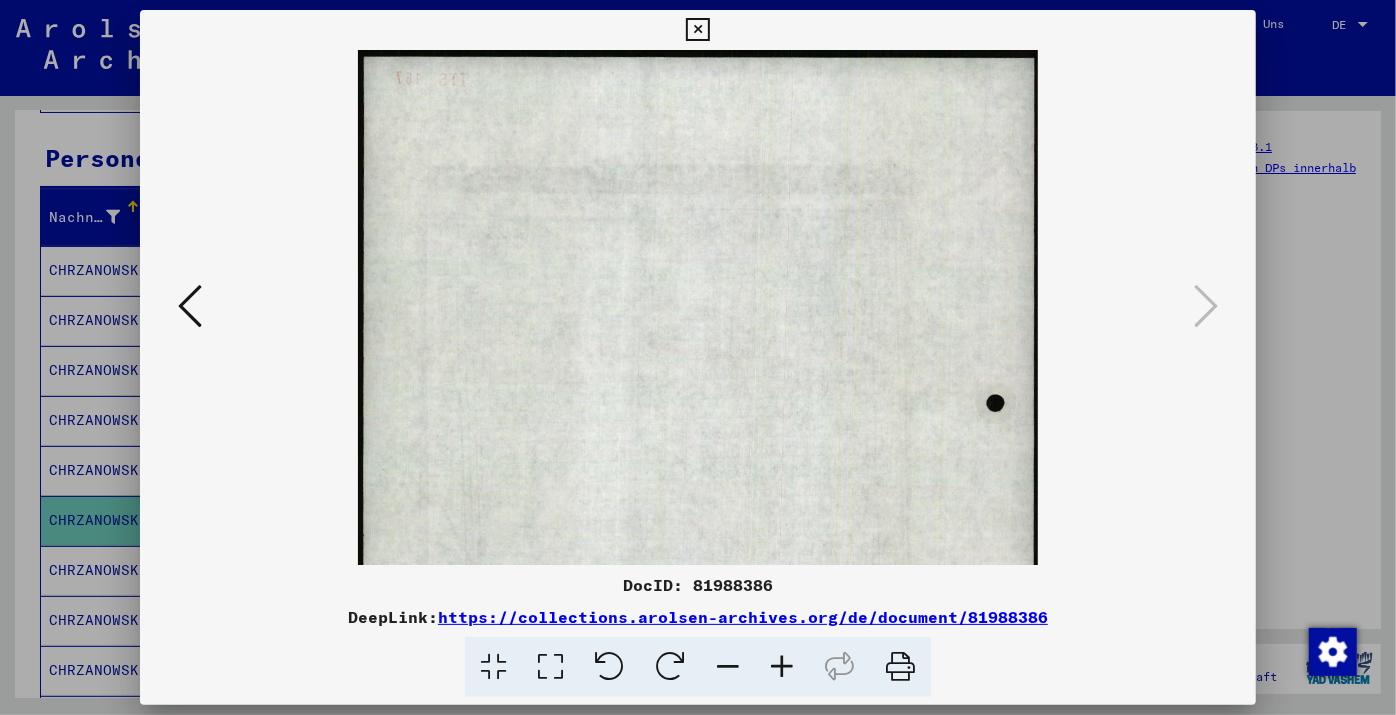 click at bounding box center [782, 667] 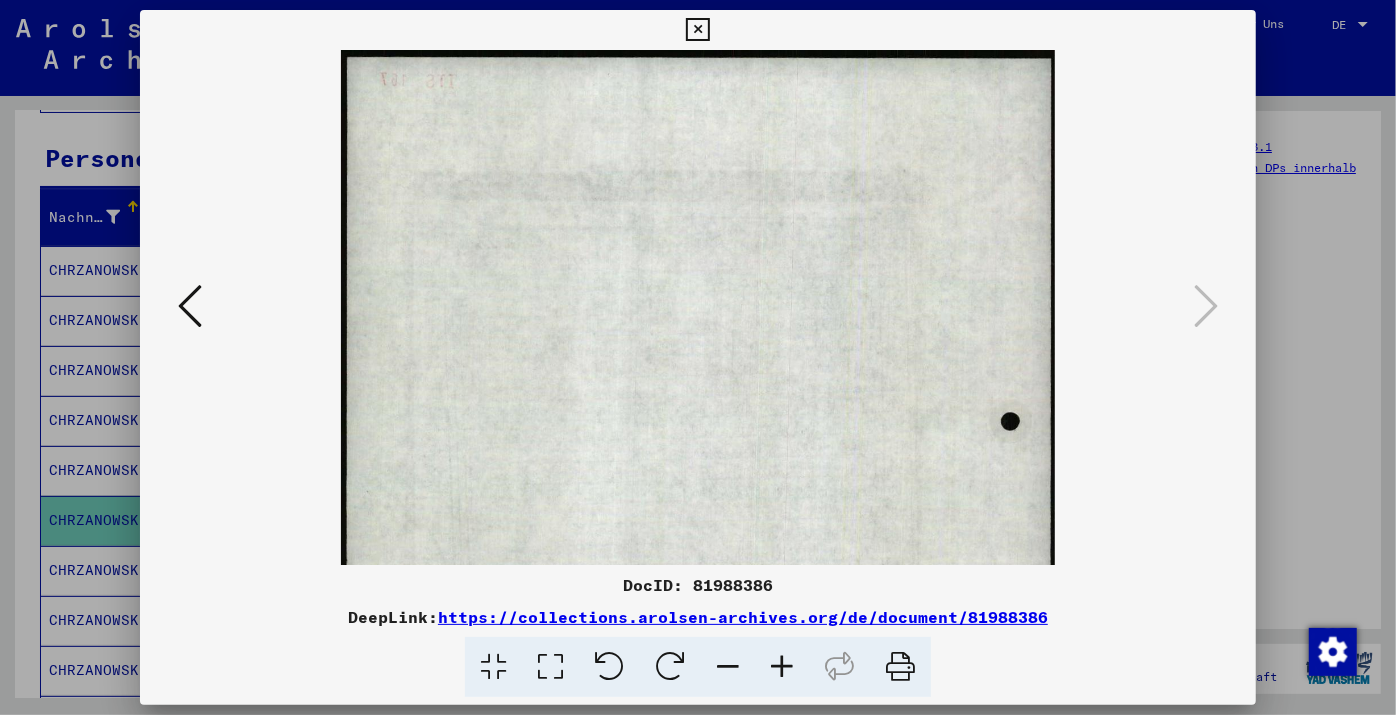 click at bounding box center (698, 307) 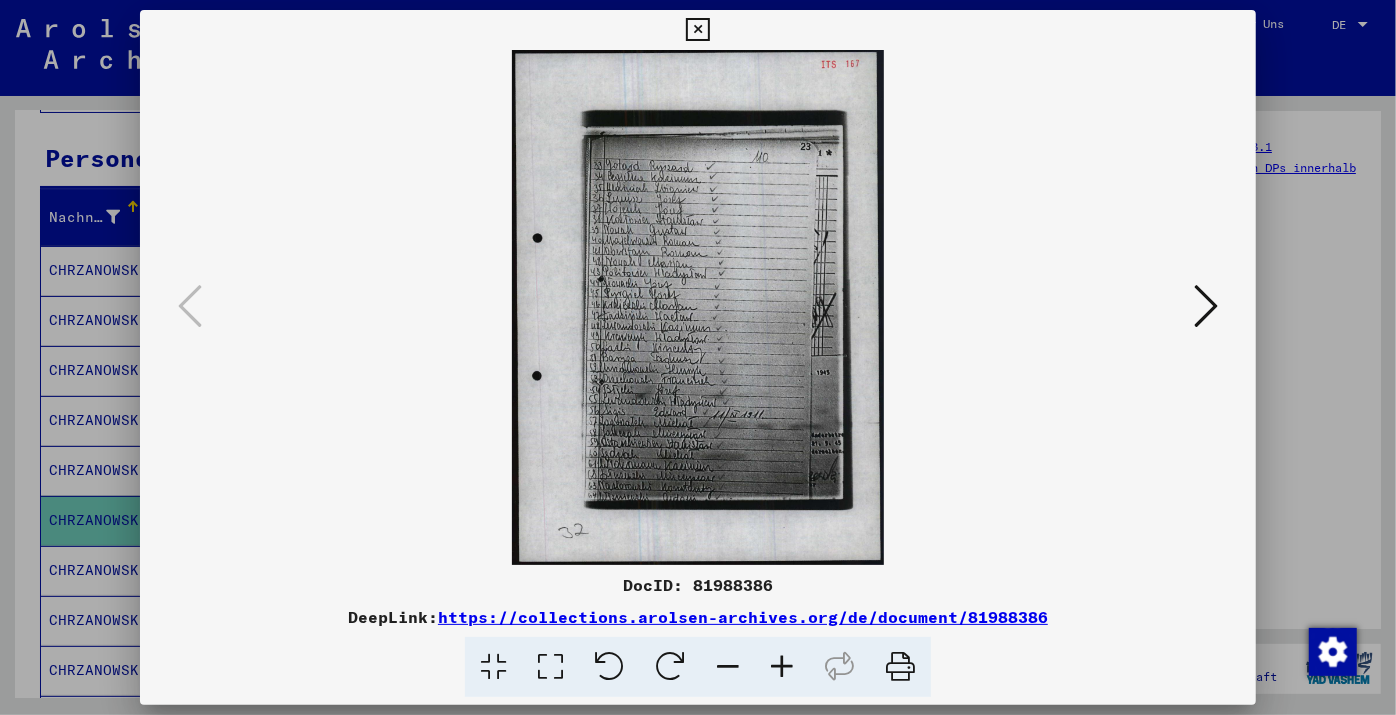 click at bounding box center [782, 667] 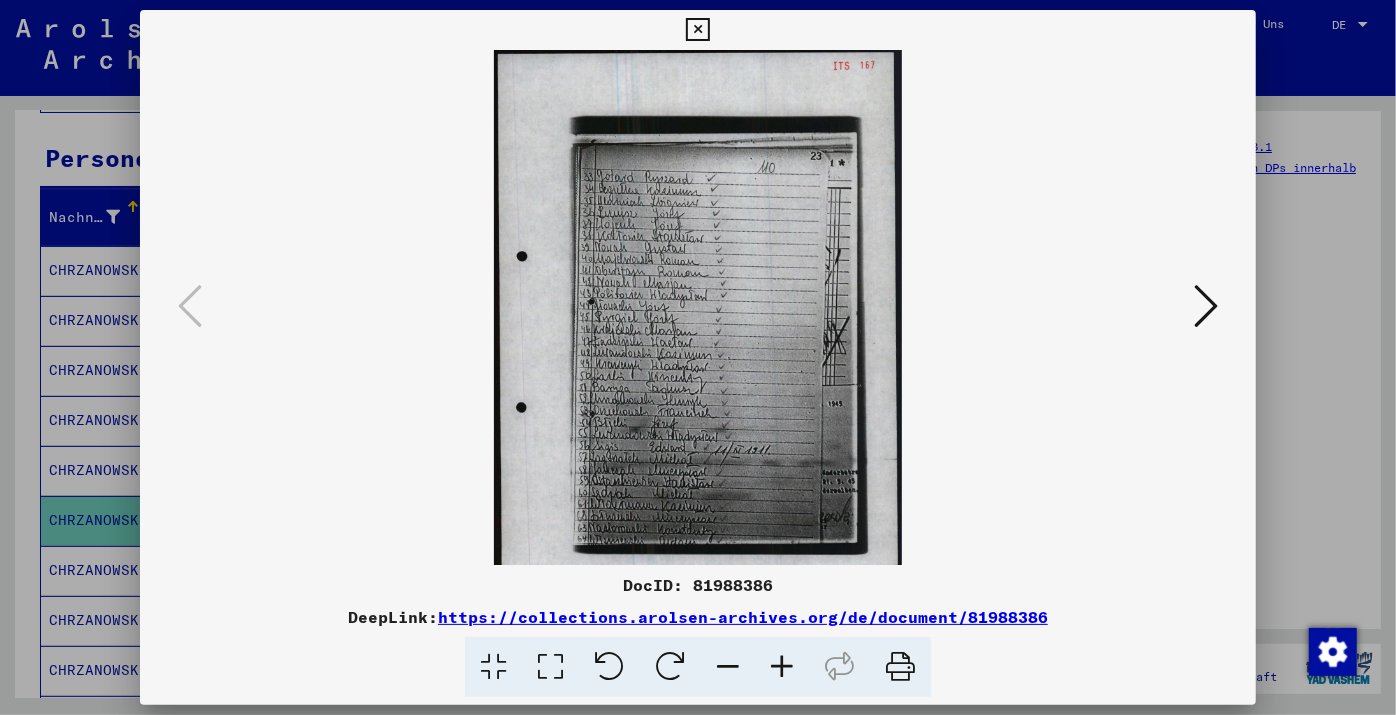 click at bounding box center [782, 667] 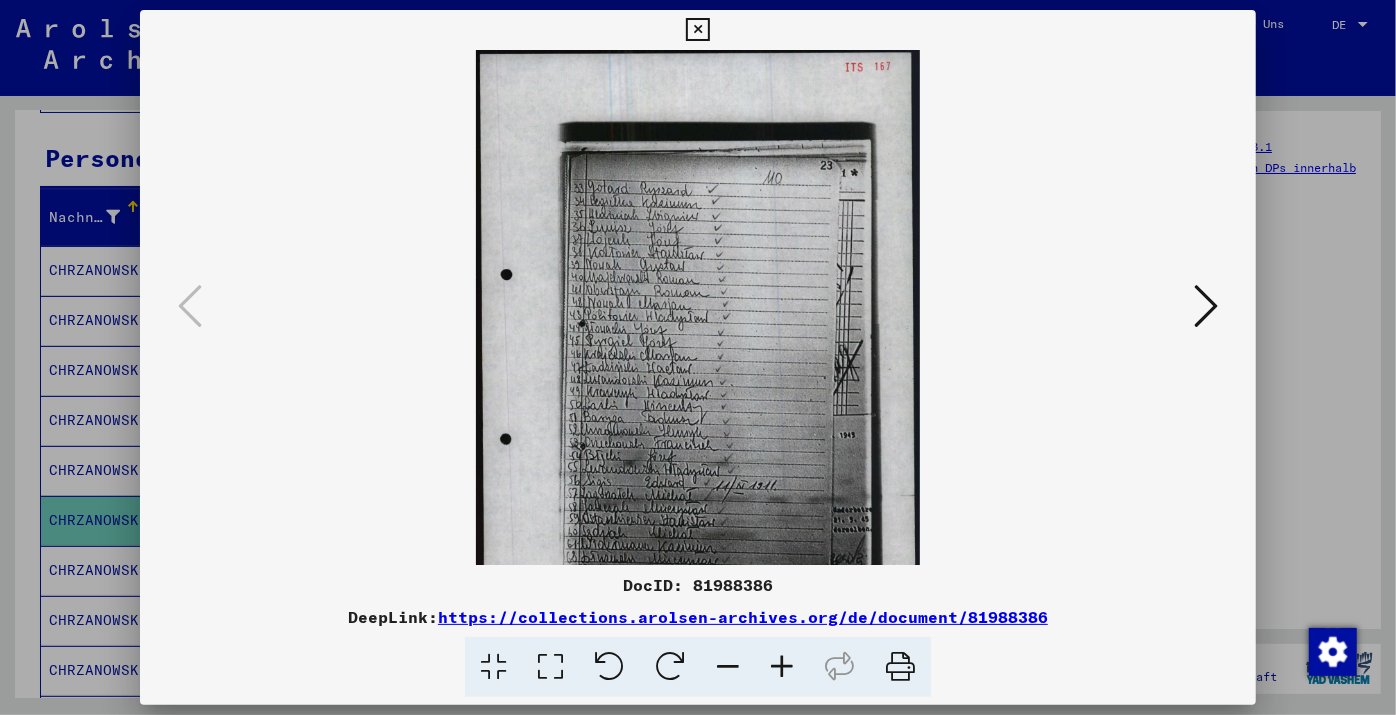 click at bounding box center (782, 667) 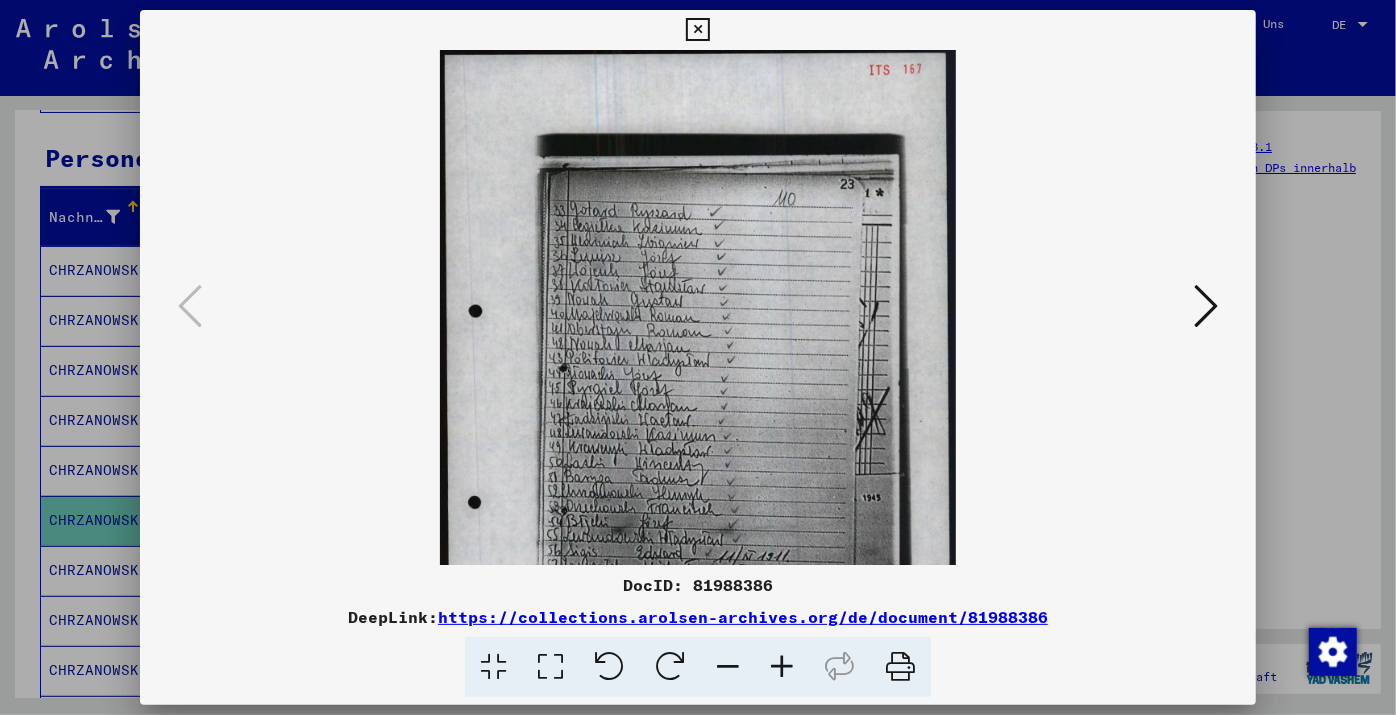 click at bounding box center [782, 667] 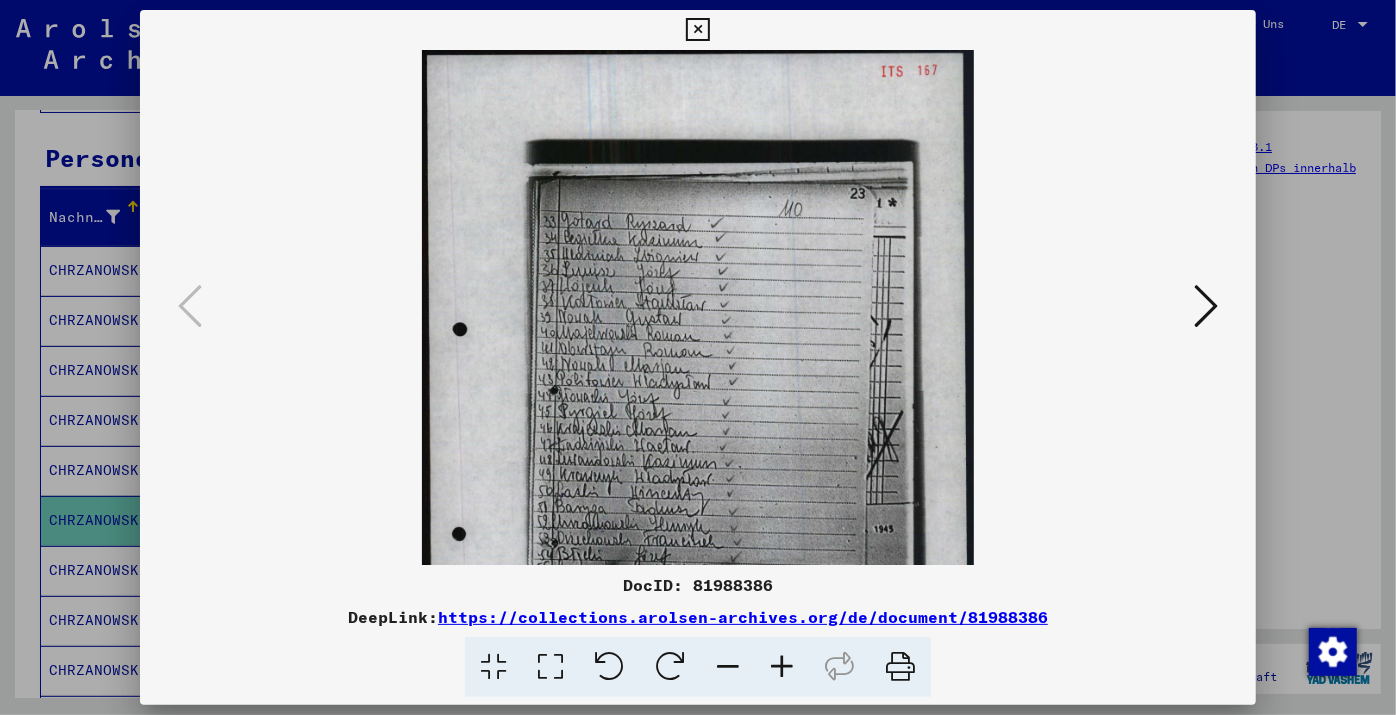 click at bounding box center [782, 667] 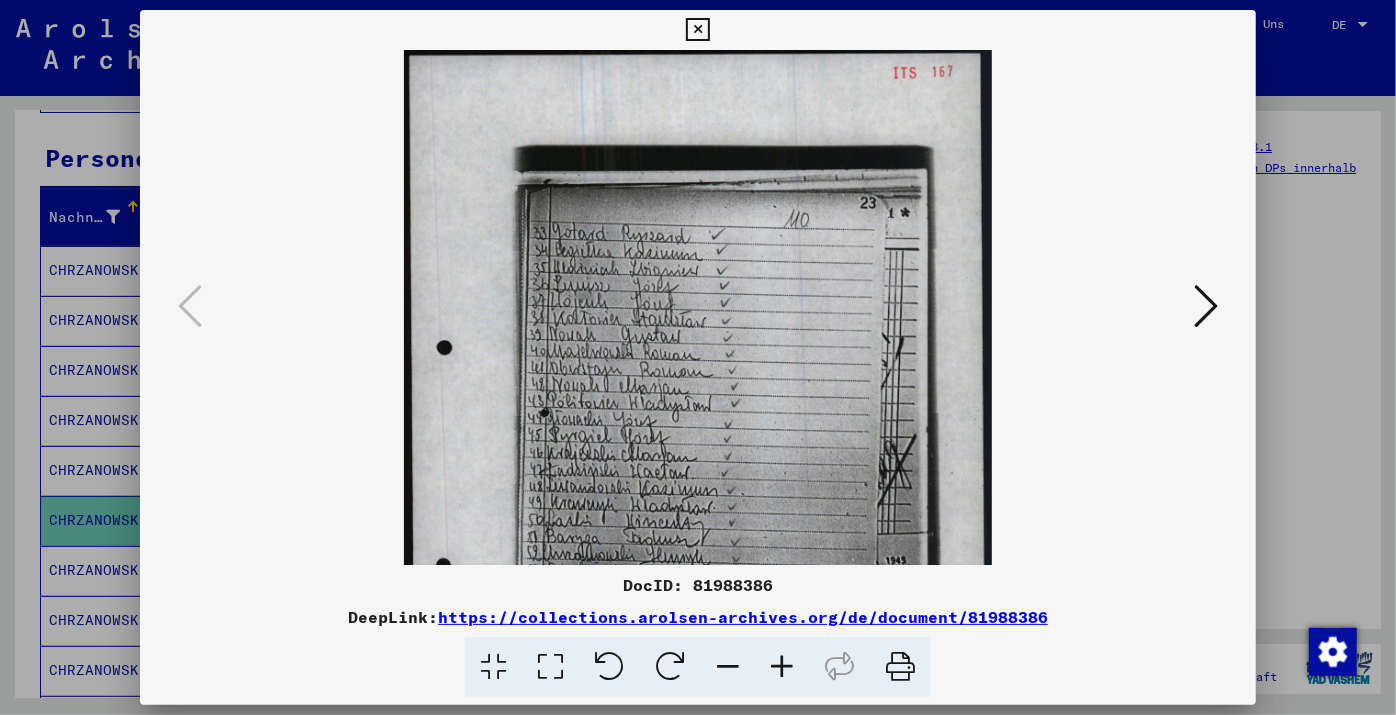 click at bounding box center (782, 667) 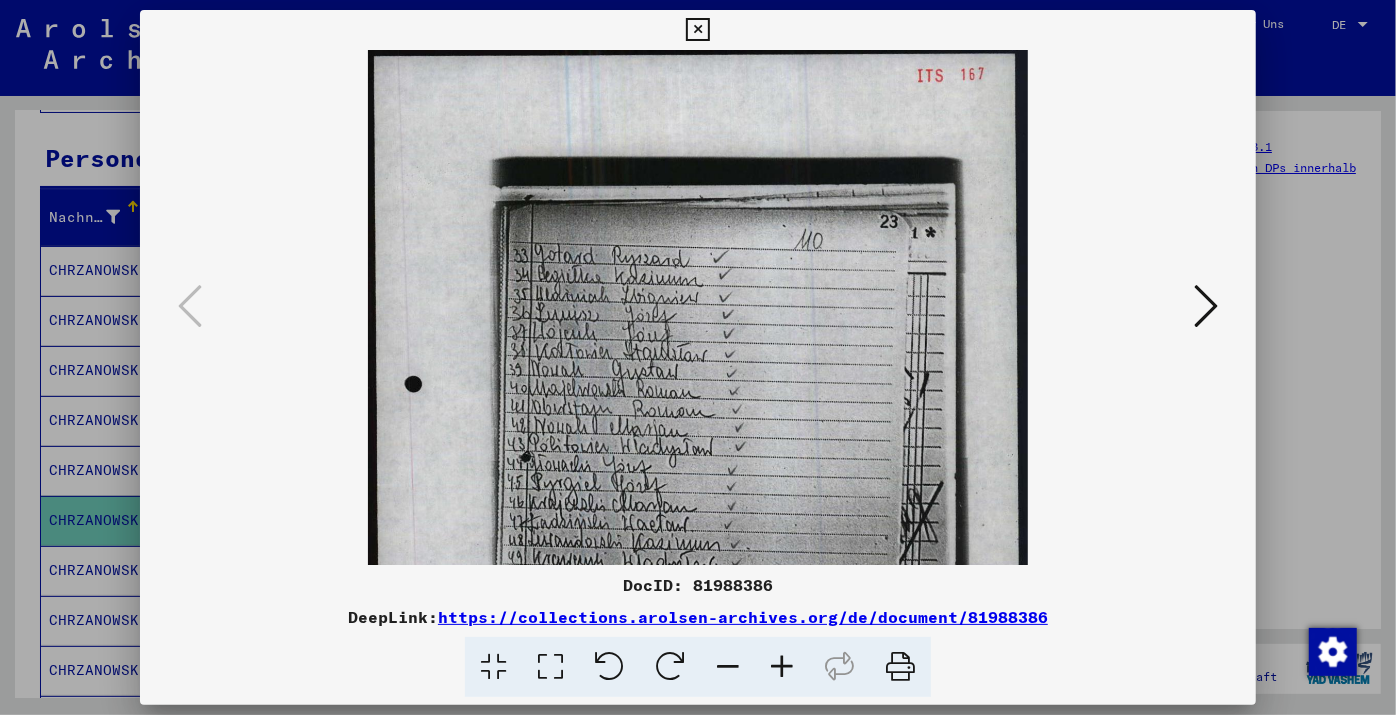 click at bounding box center (782, 667) 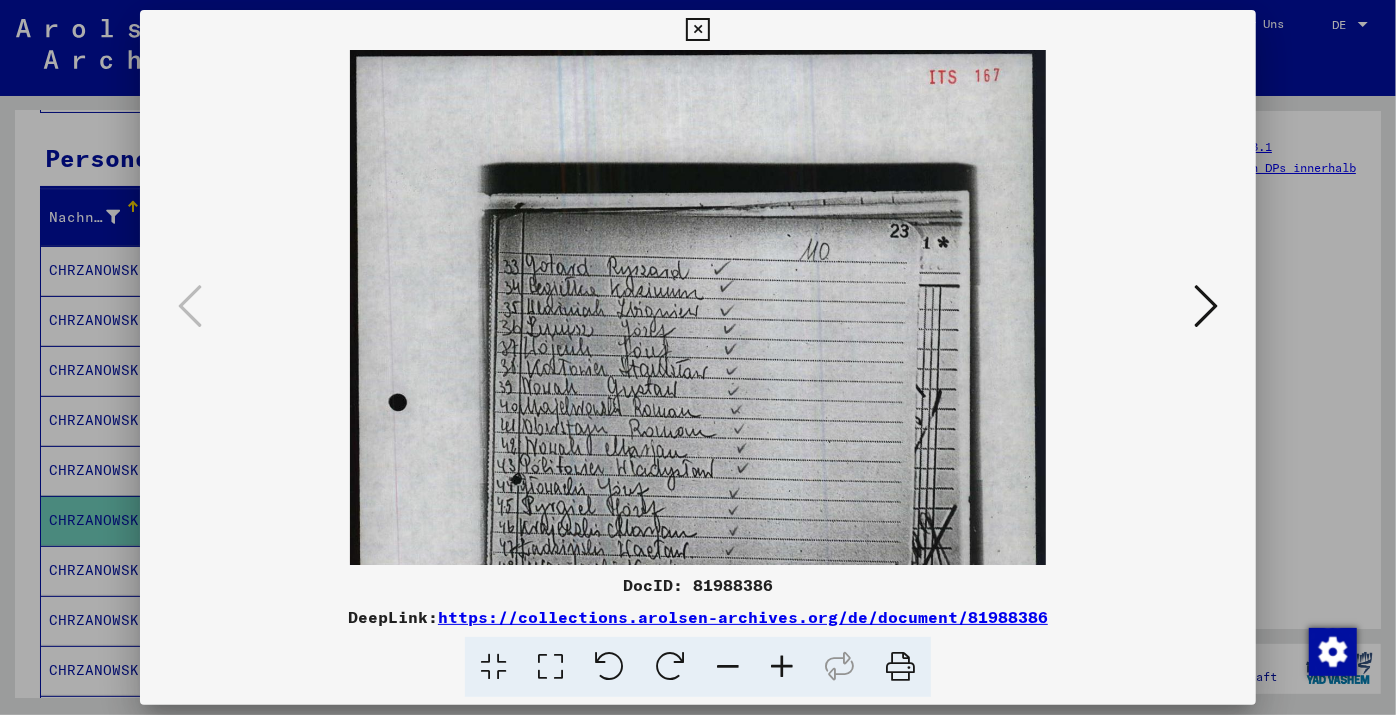 click at bounding box center (782, 667) 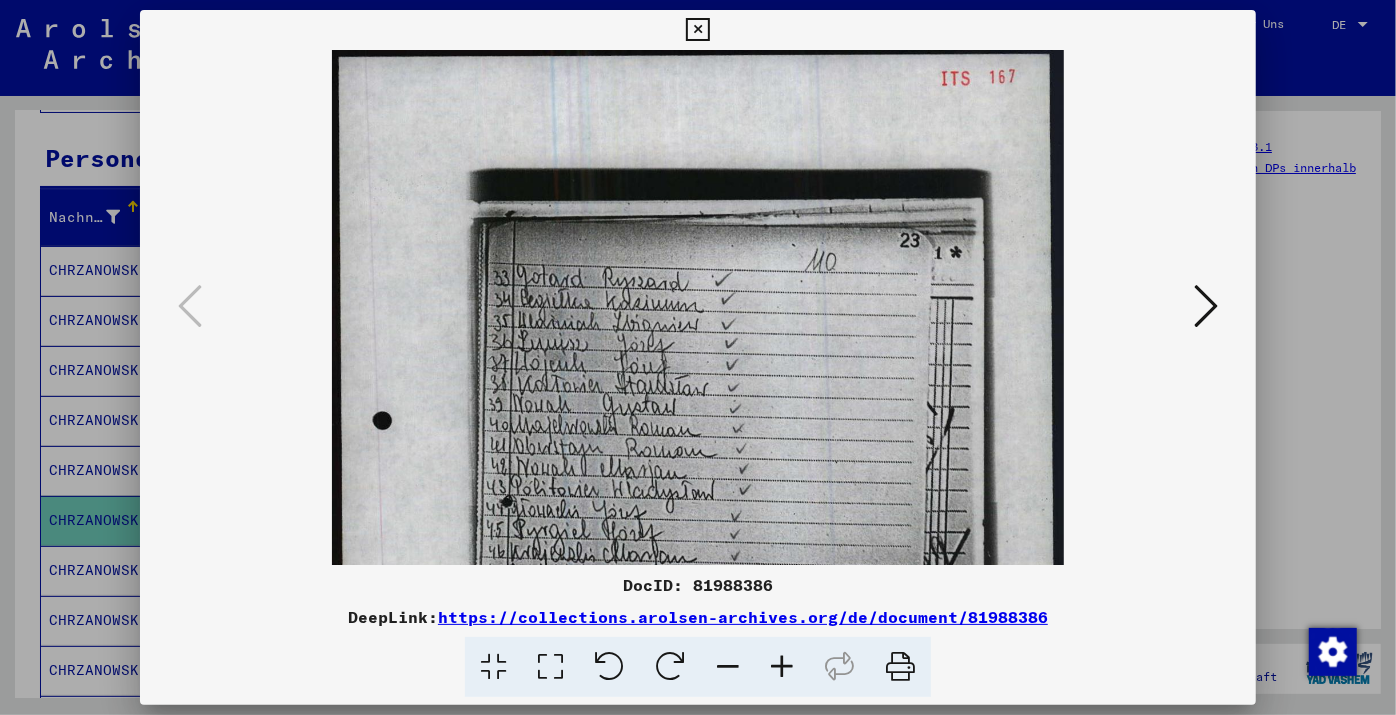click at bounding box center (782, 667) 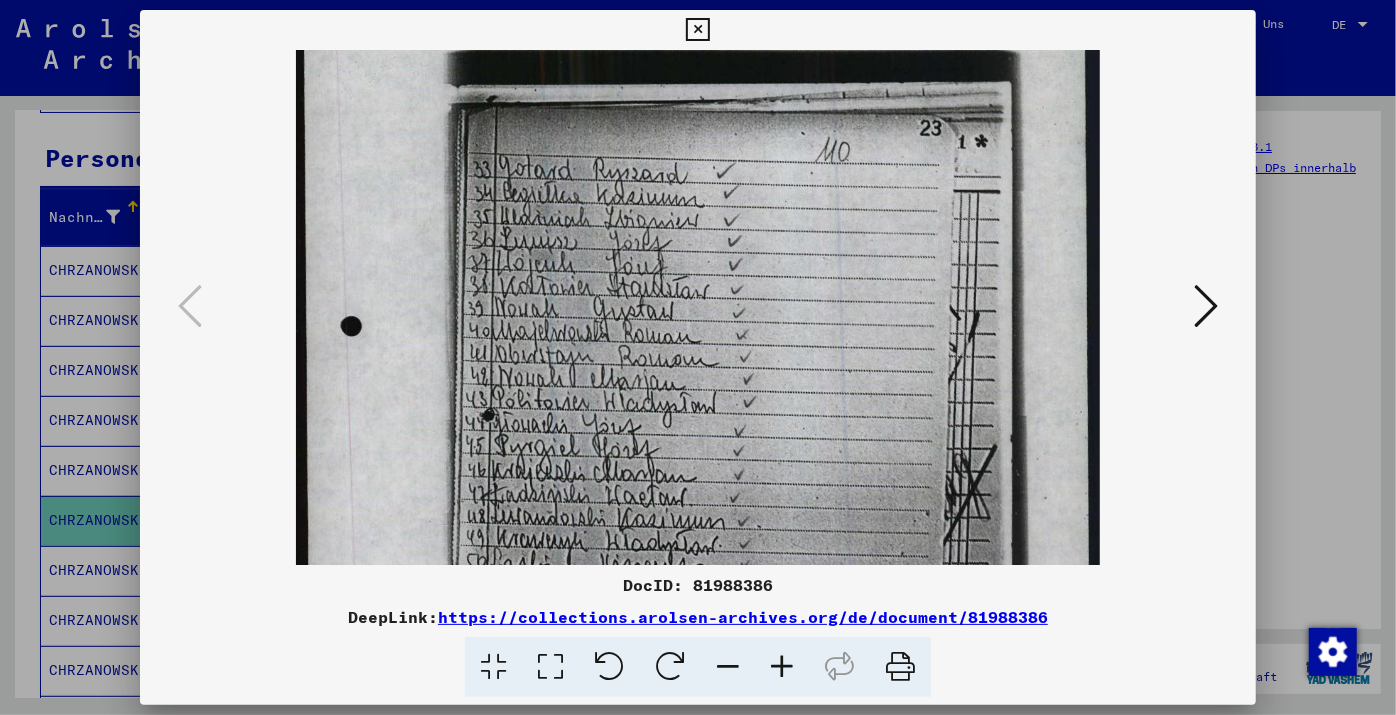 scroll, scrollTop: 134, scrollLeft: 0, axis: vertical 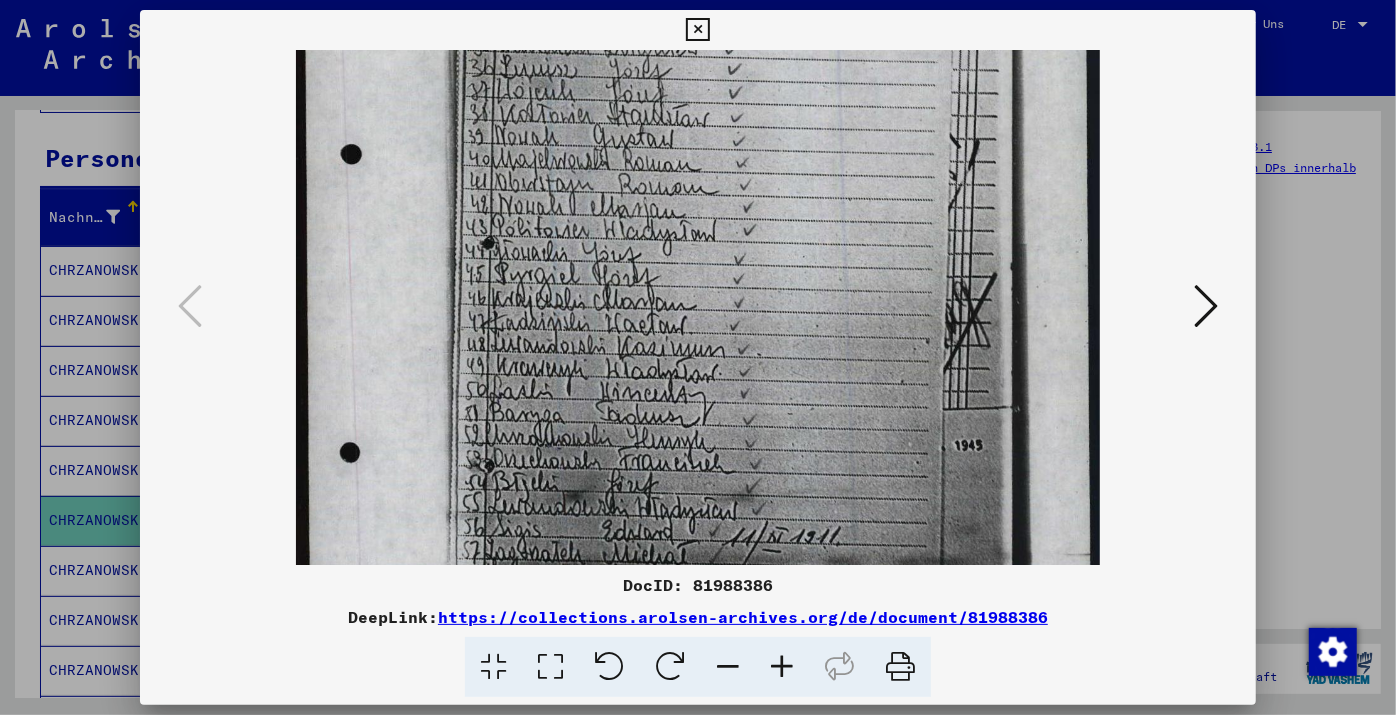drag, startPoint x: 871, startPoint y: 433, endPoint x: 804, endPoint y: 100, distance: 339.67337 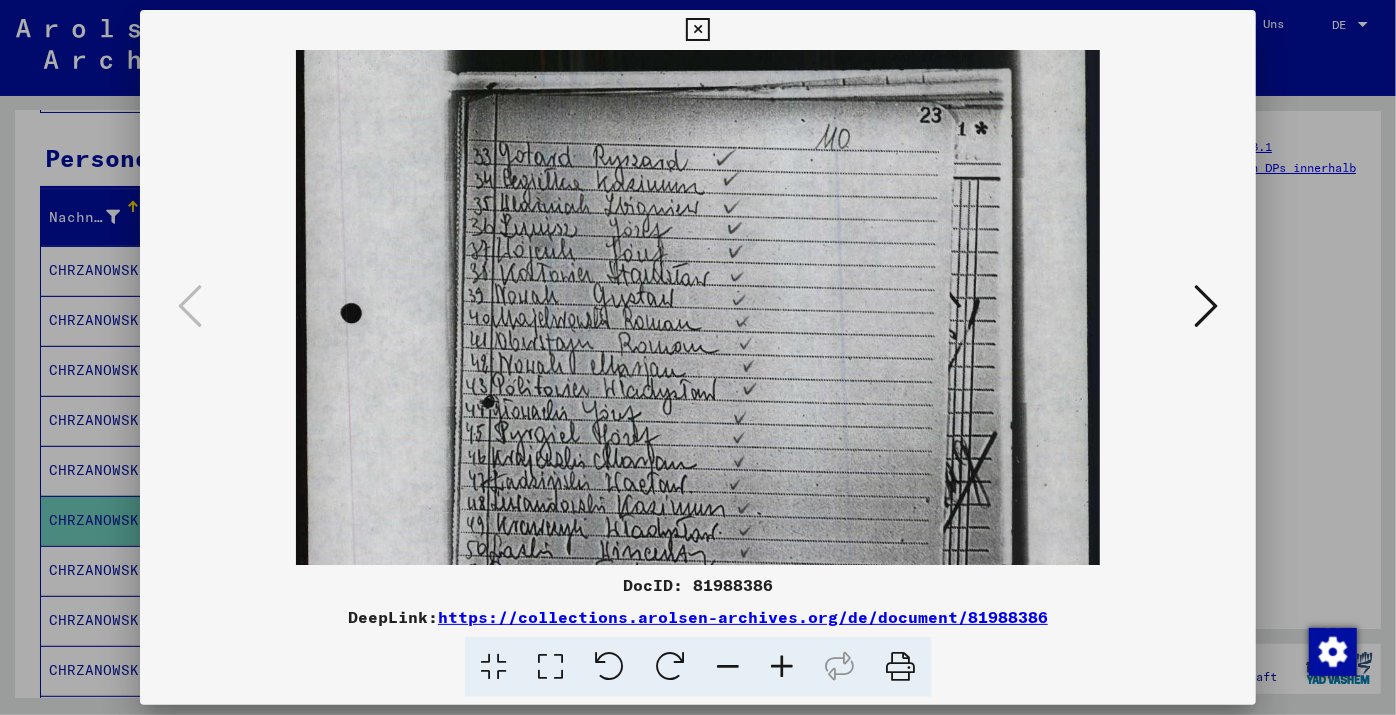 drag, startPoint x: 895, startPoint y: 425, endPoint x: 884, endPoint y: 546, distance: 121.49897 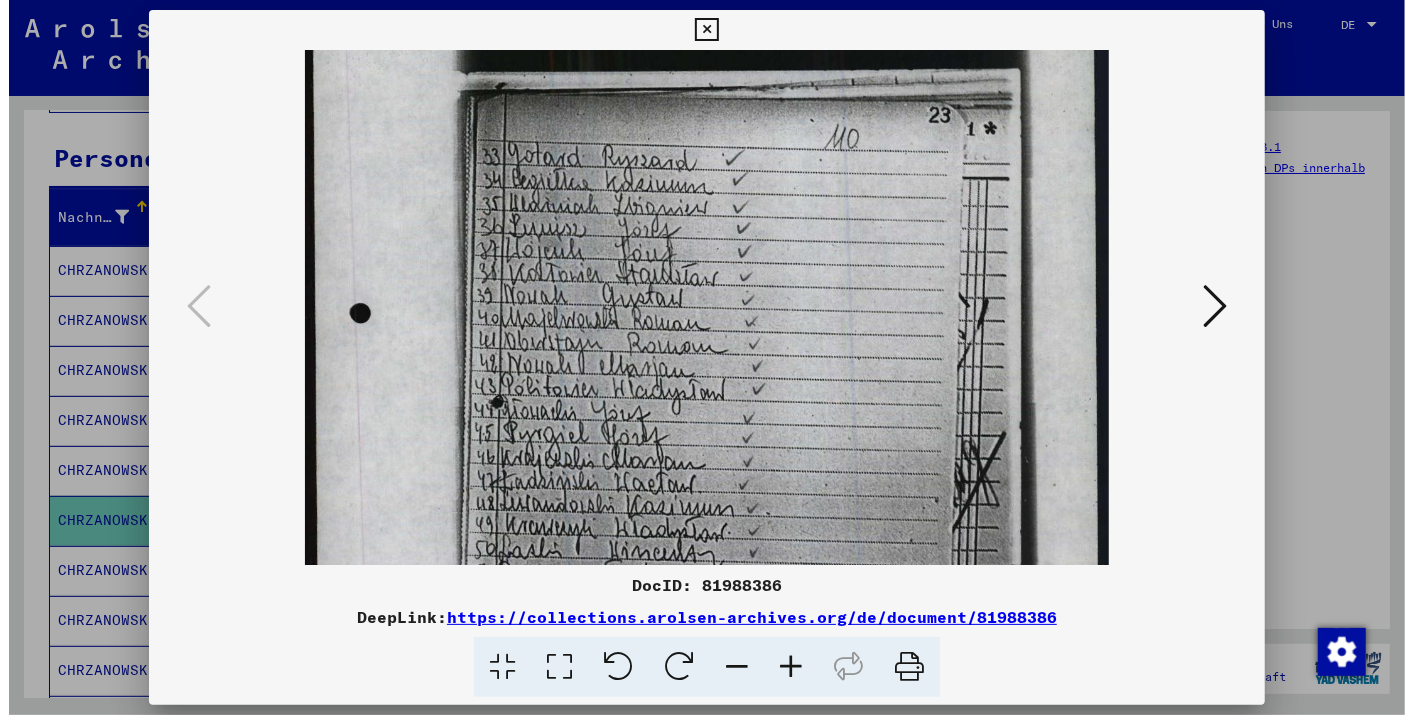 scroll, scrollTop: 143, scrollLeft: 0, axis: vertical 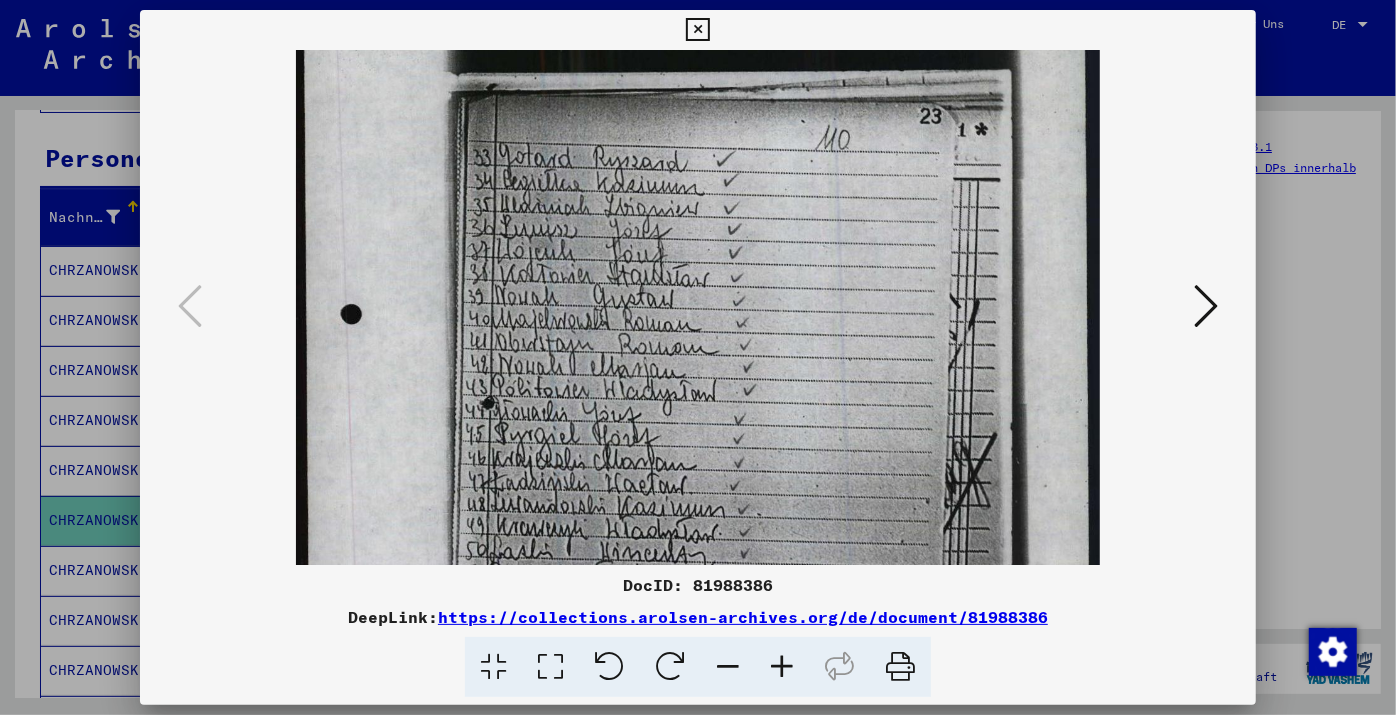click at bounding box center (698, 307) 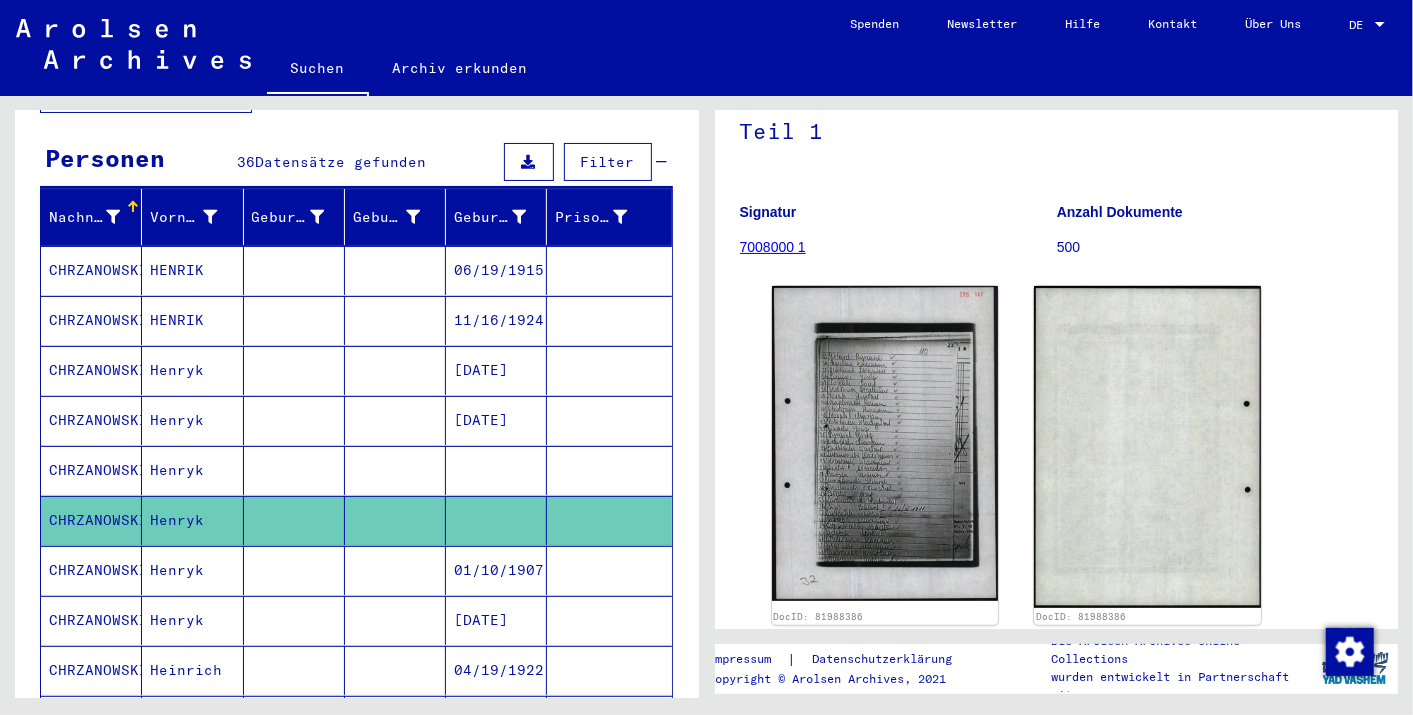 scroll, scrollTop: 163, scrollLeft: 0, axis: vertical 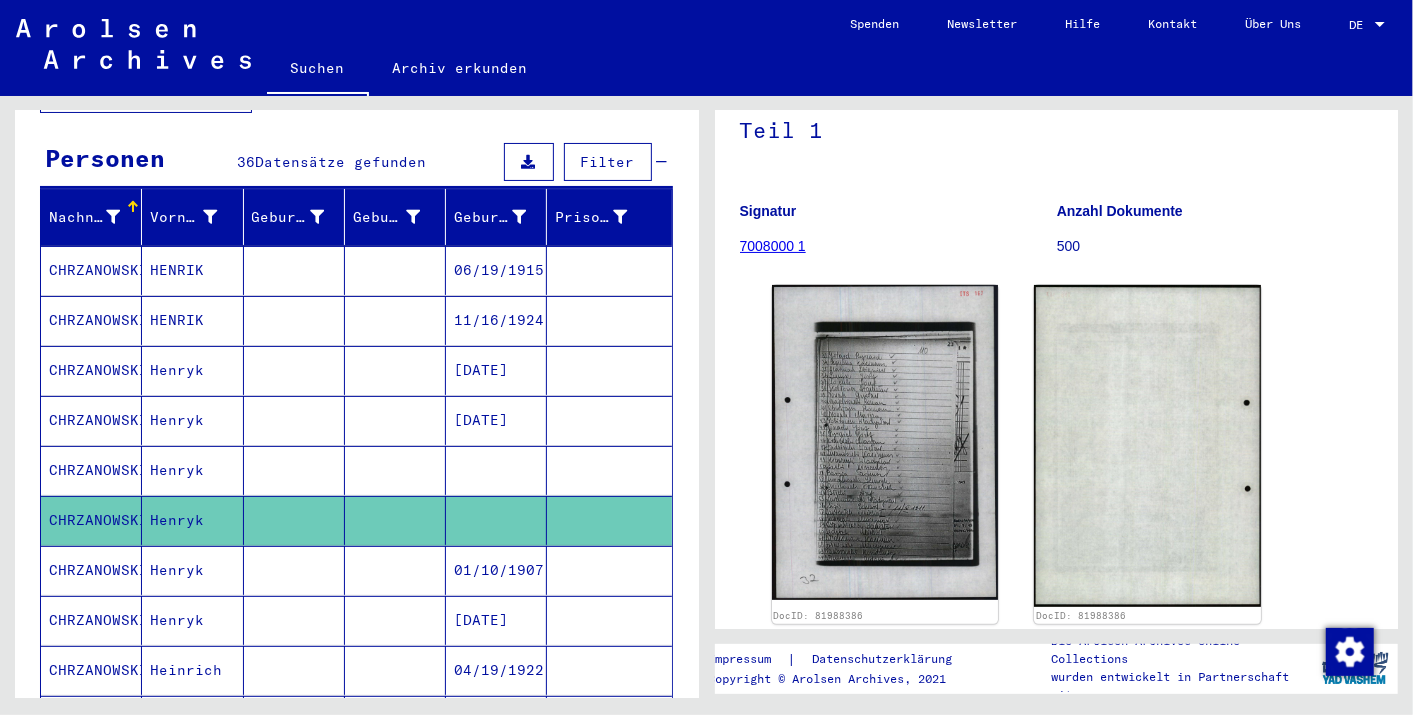 click on "7008000 1" 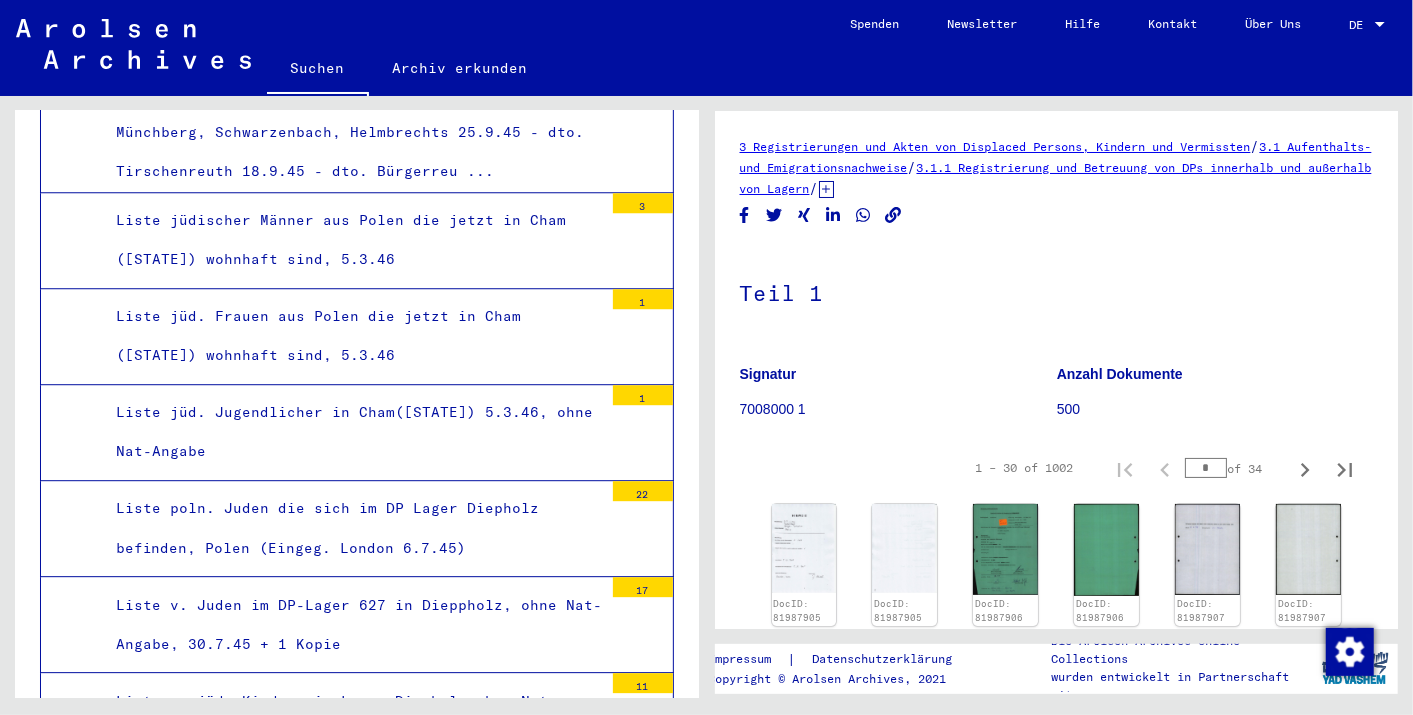 scroll, scrollTop: 2997, scrollLeft: 0, axis: vertical 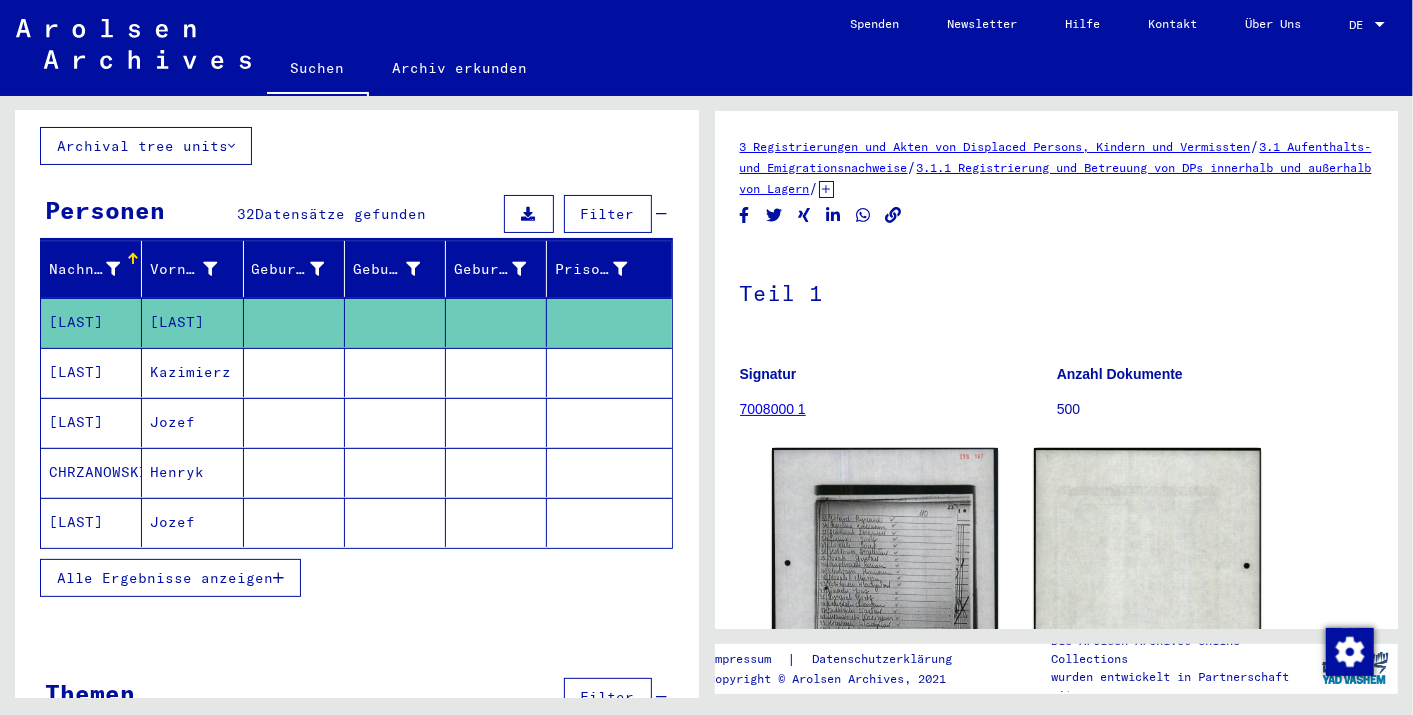 click on "Henryk" at bounding box center [192, 522] 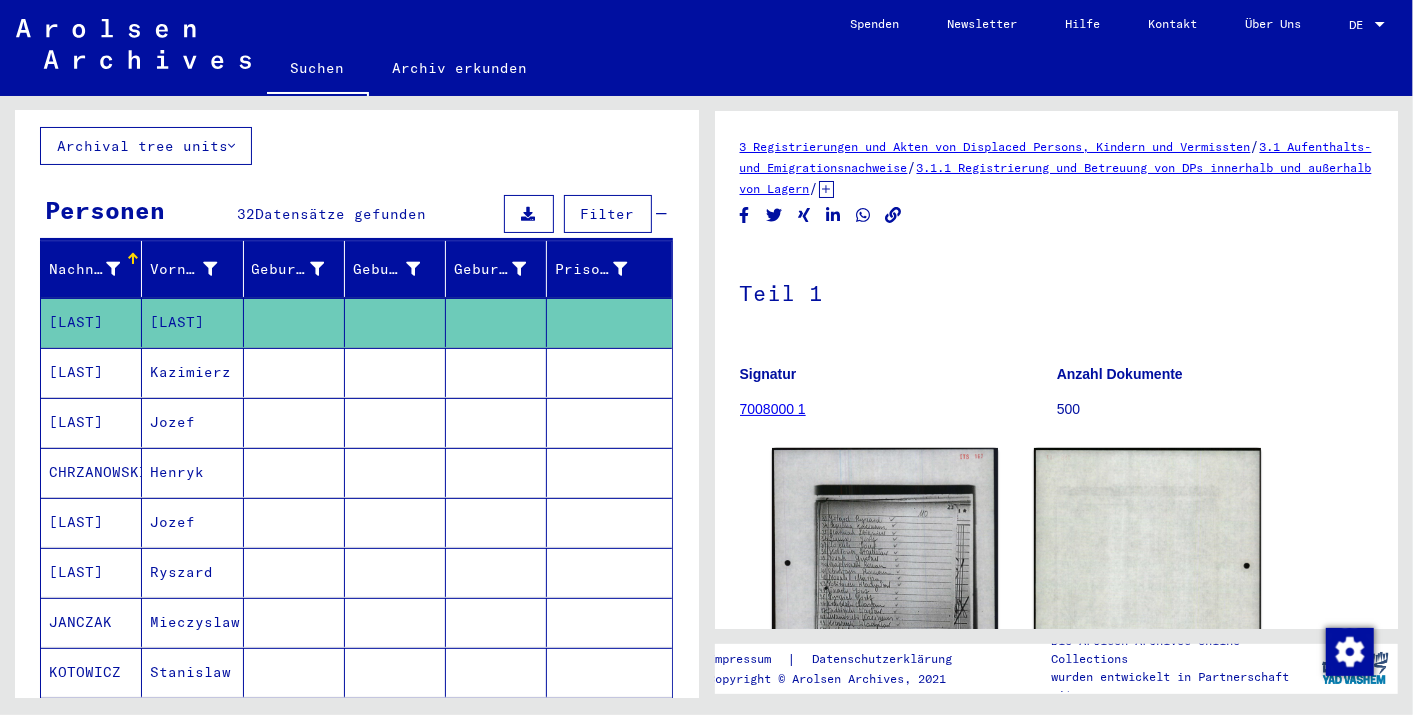 click on "CHRZANOWSKI" at bounding box center (91, 522) 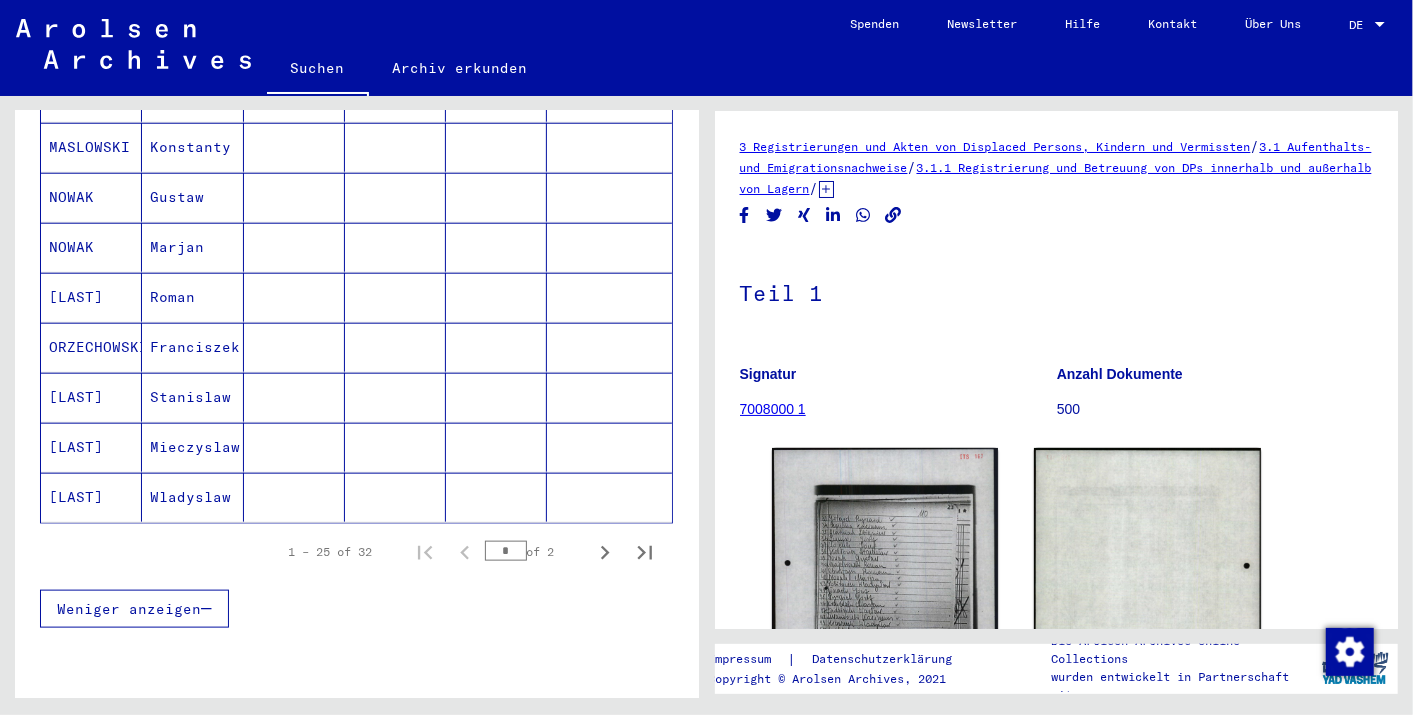 scroll, scrollTop: 1194, scrollLeft: 0, axis: vertical 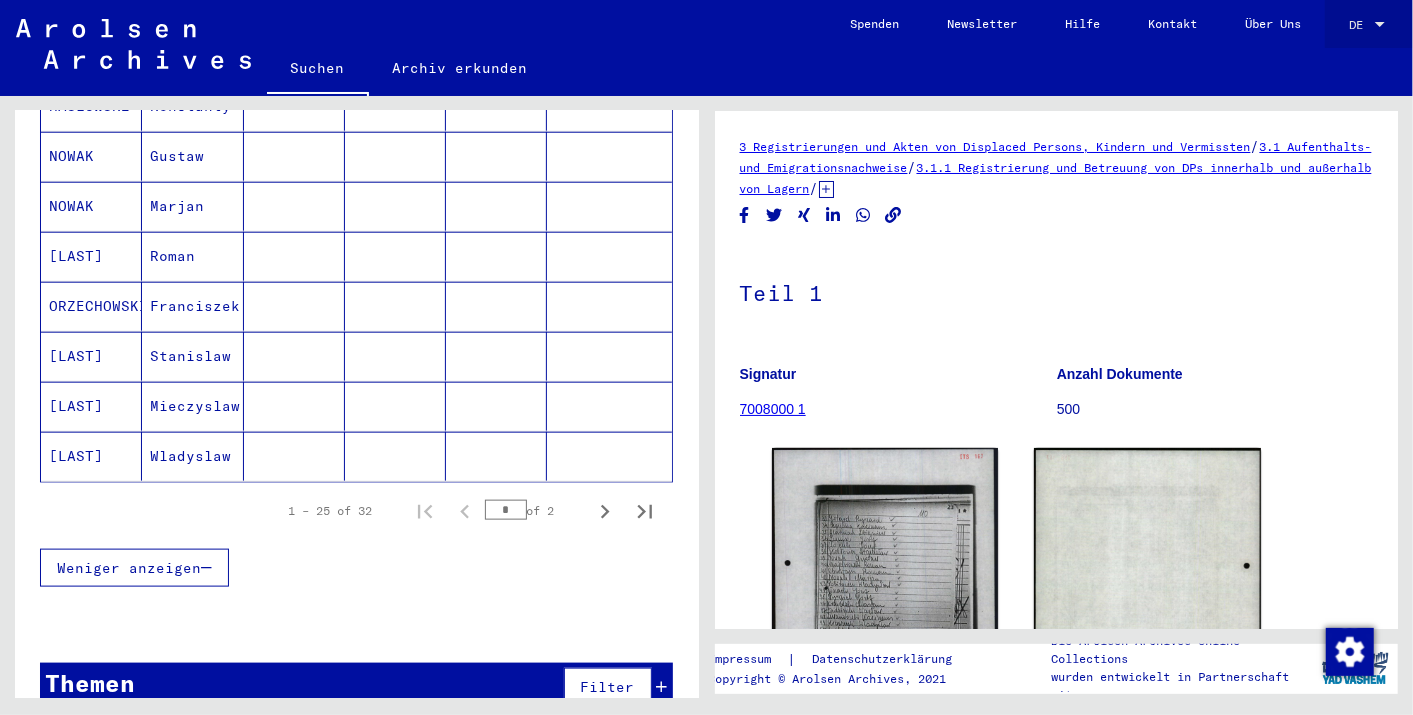 click at bounding box center (1380, 24) 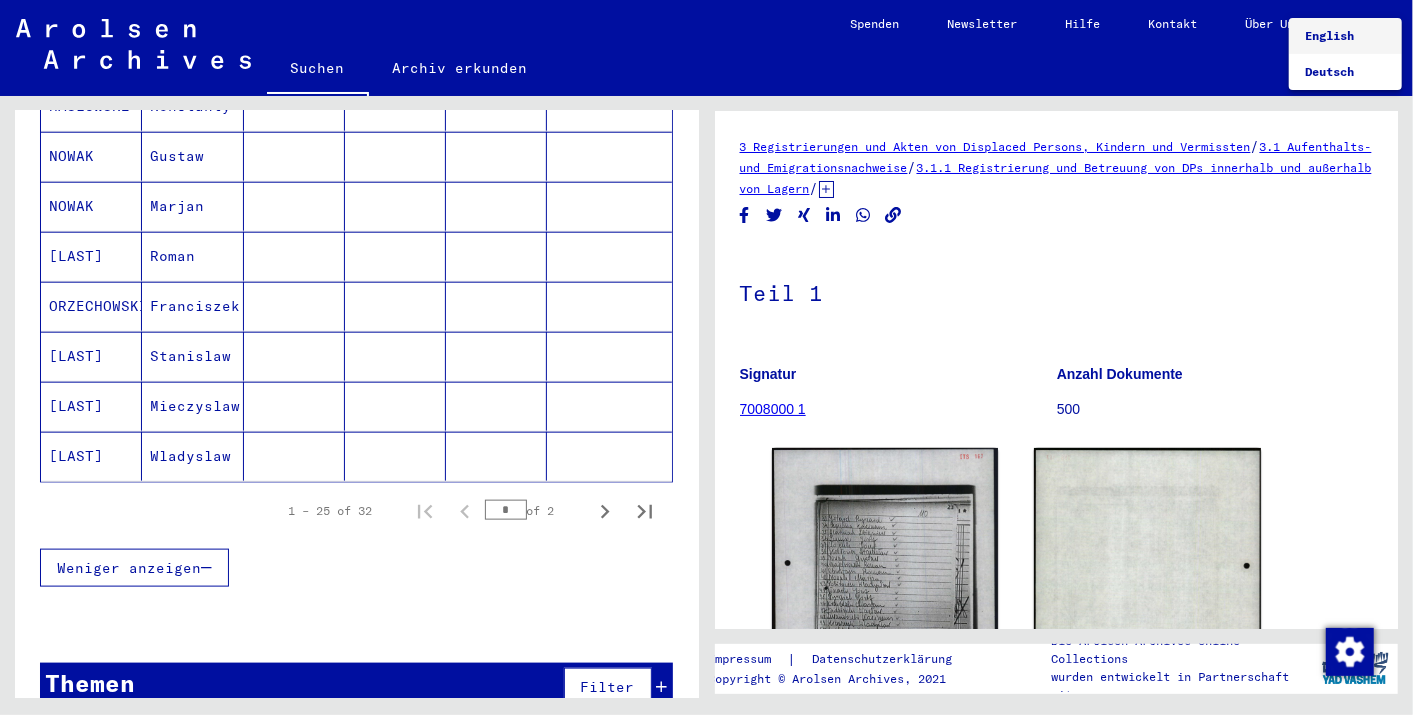 click on "English" at bounding box center [1329, 35] 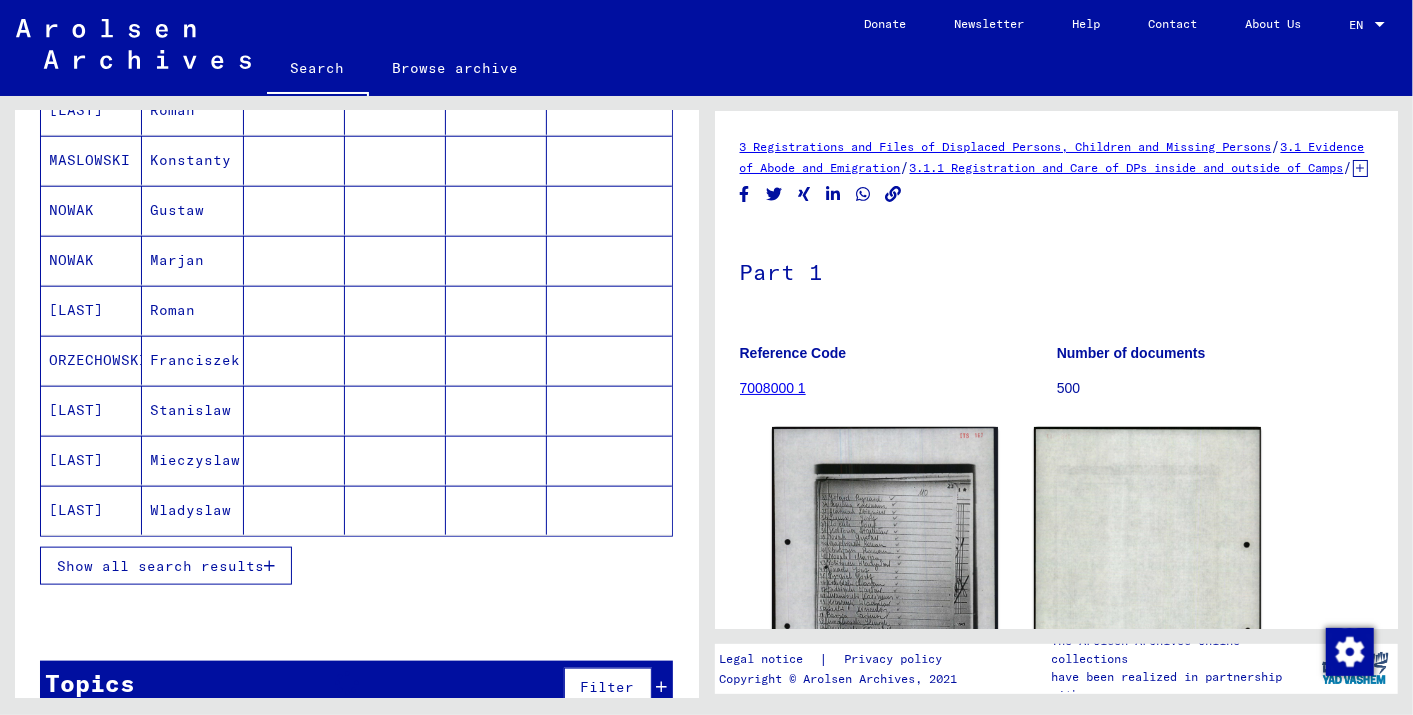 scroll, scrollTop: 129, scrollLeft: 0, axis: vertical 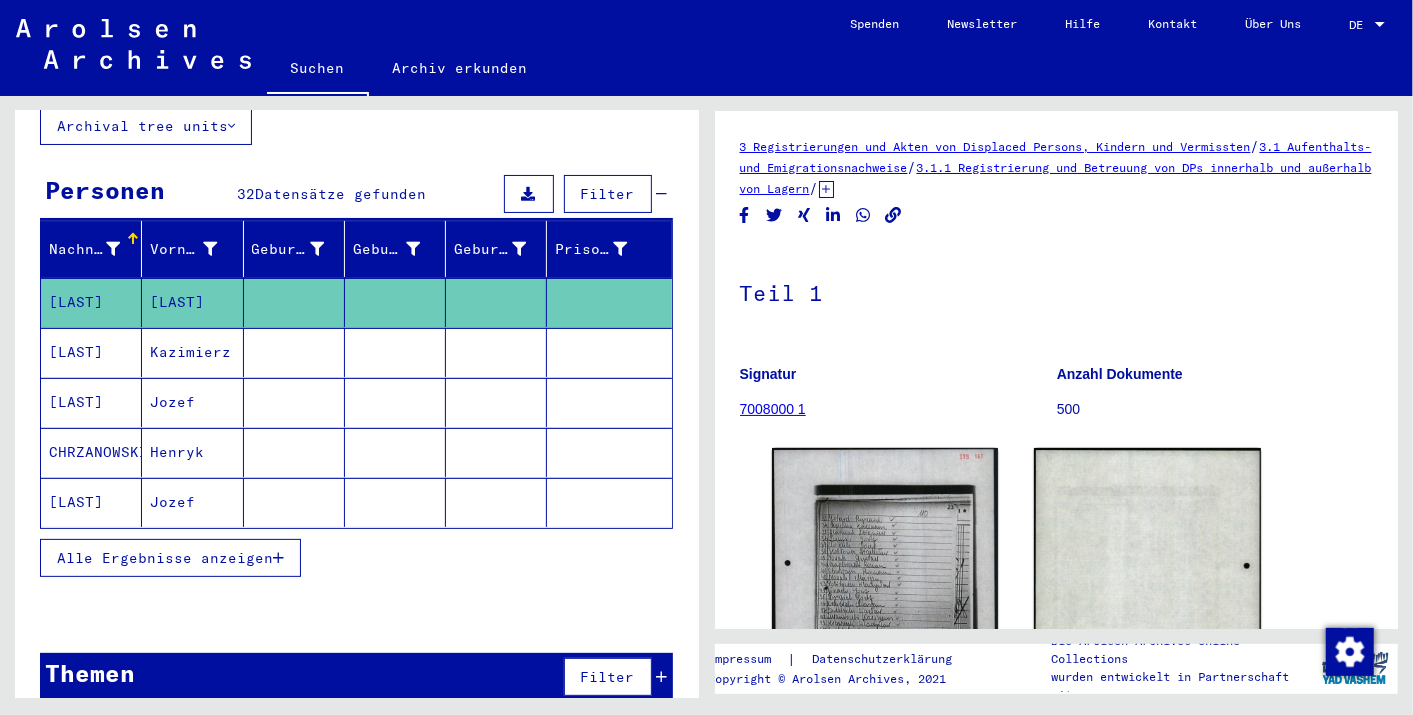 type on "**********" 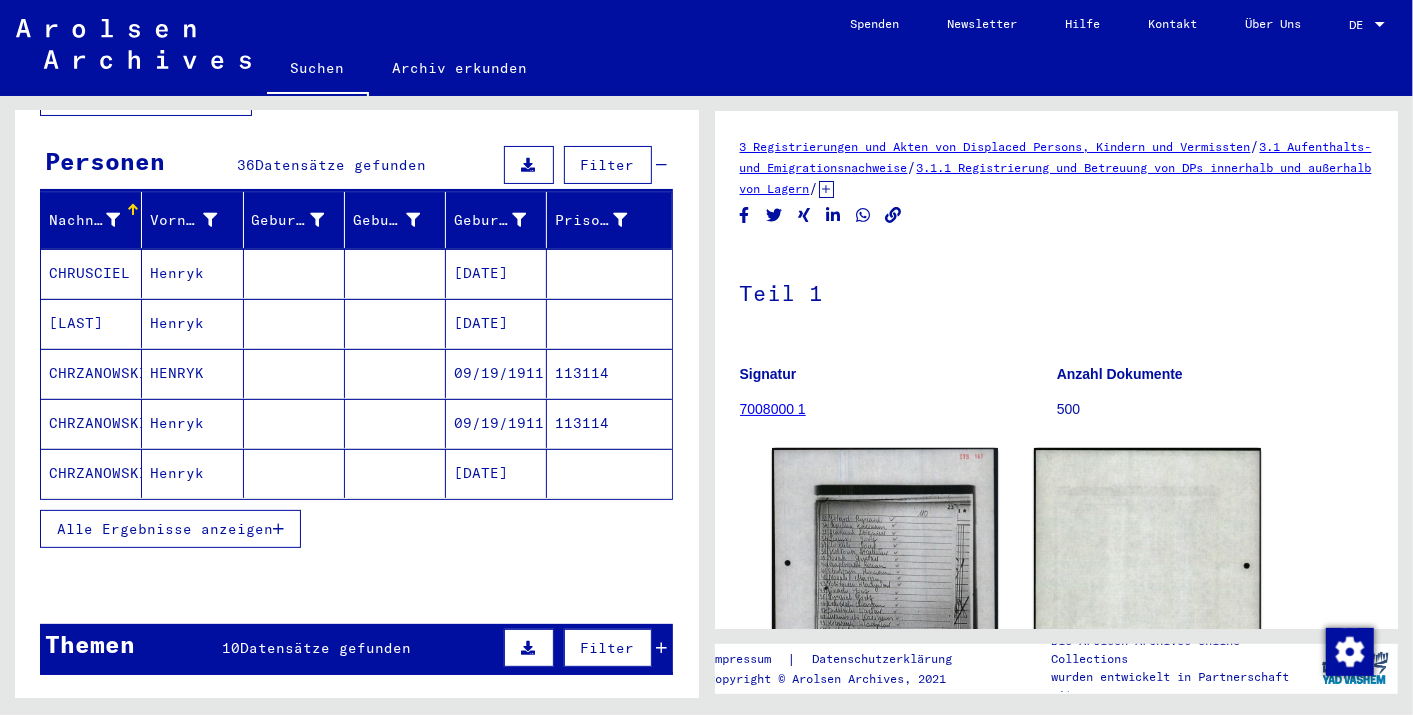 scroll, scrollTop: 177, scrollLeft: 0, axis: vertical 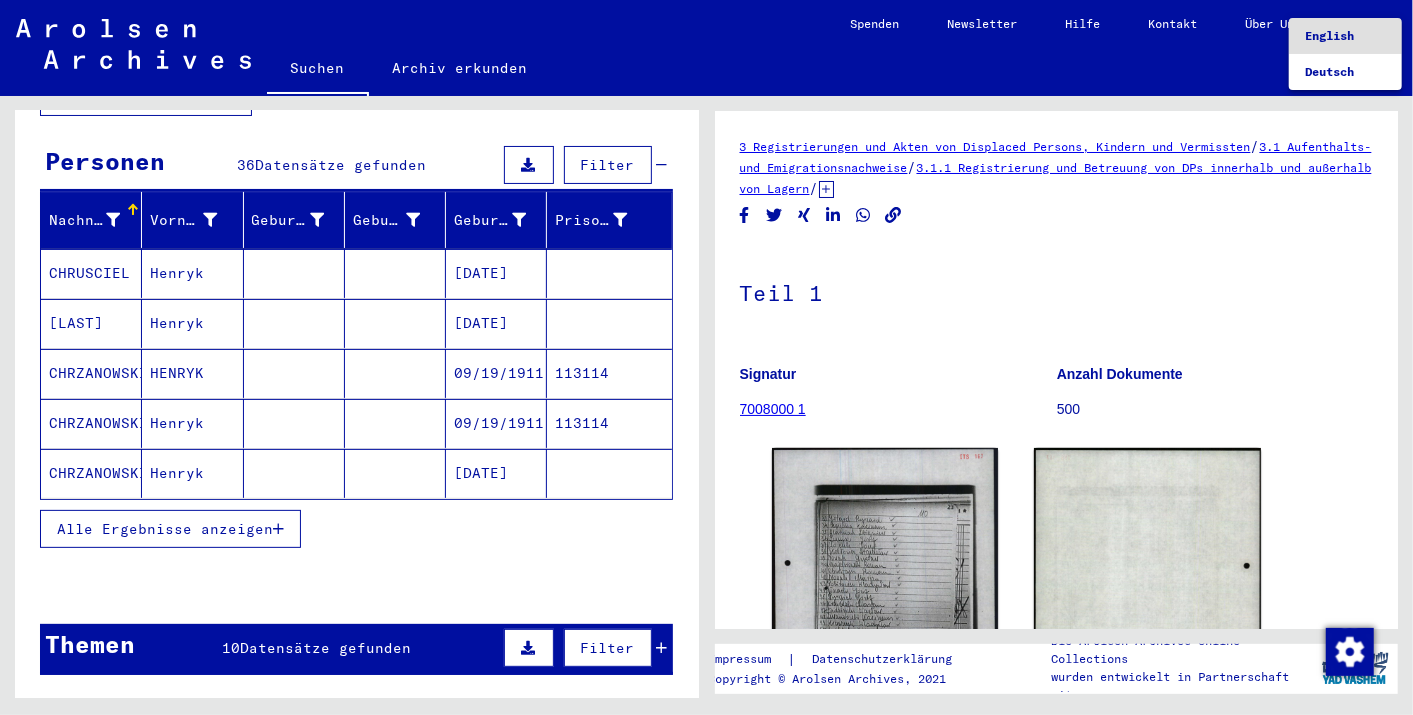 click on "English" at bounding box center (1329, 35) 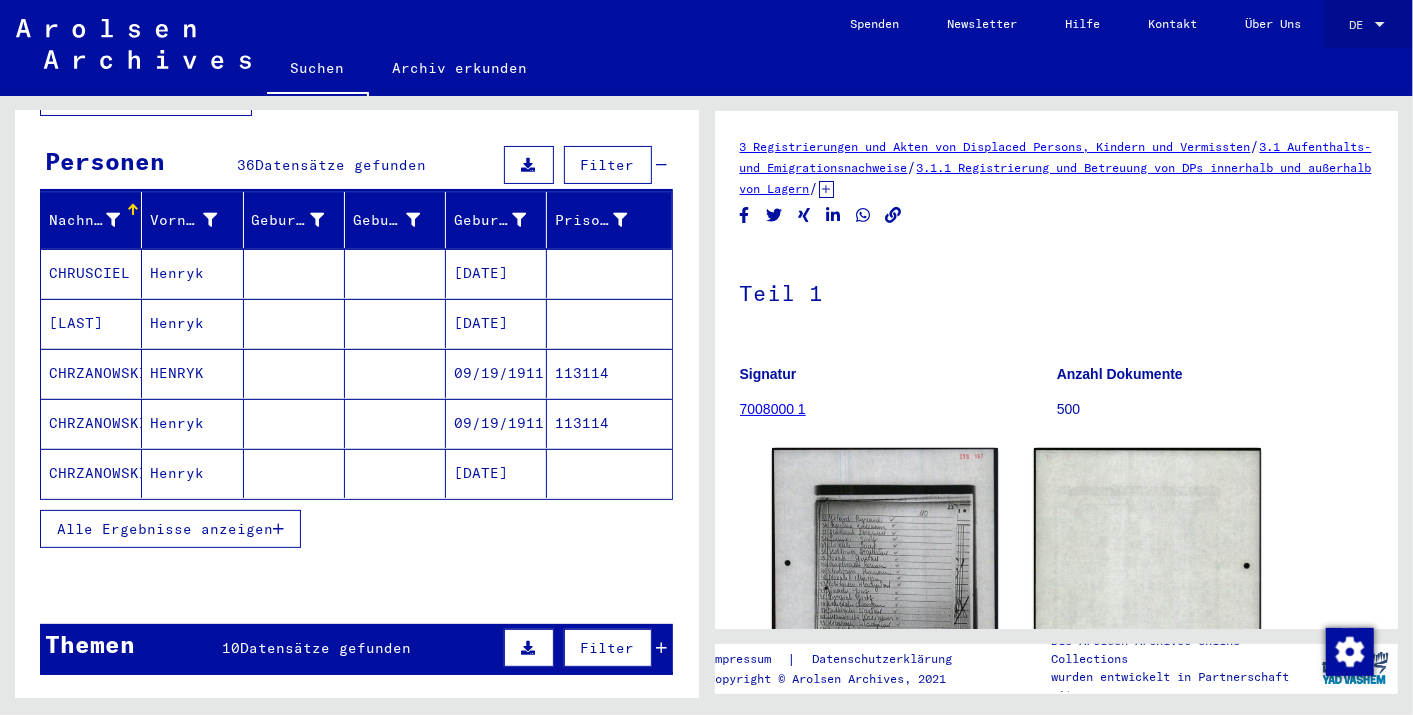 click at bounding box center (1380, 25) 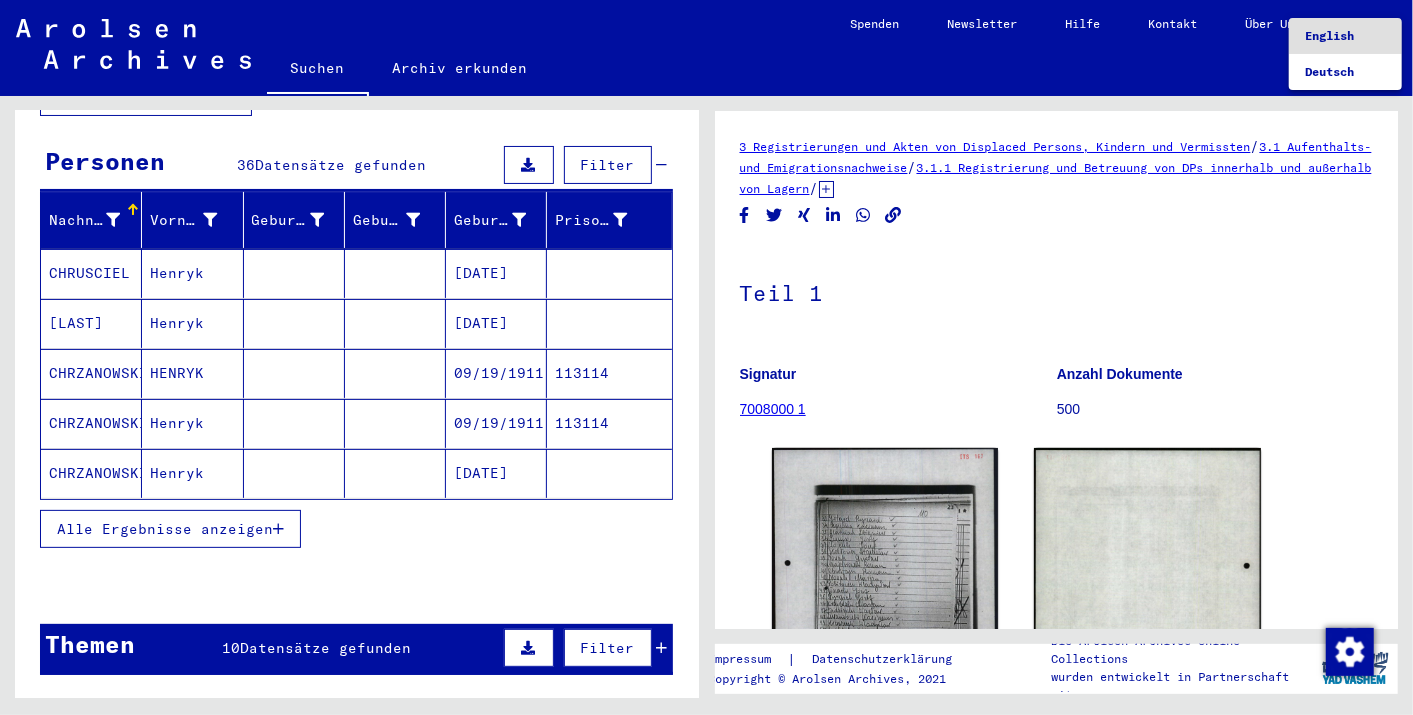 click on "English" at bounding box center [1345, 36] 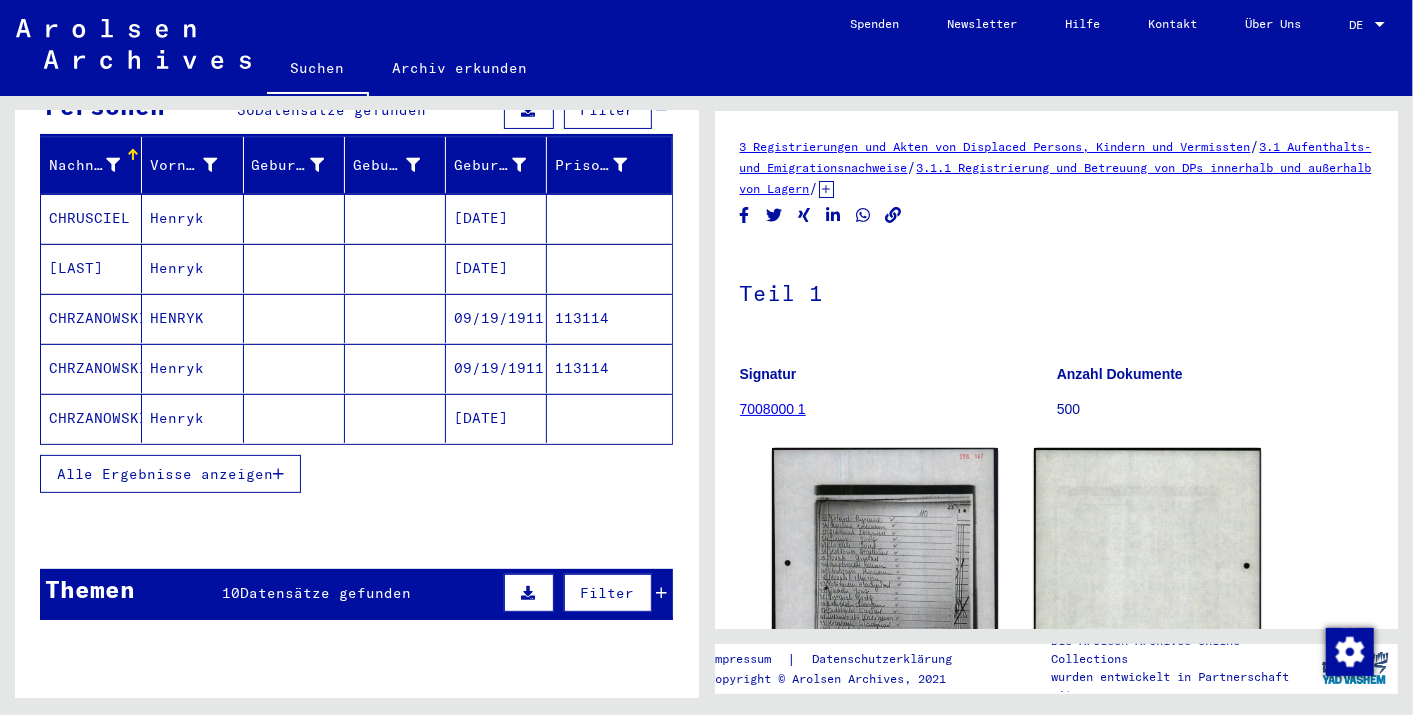 scroll, scrollTop: 200, scrollLeft: 0, axis: vertical 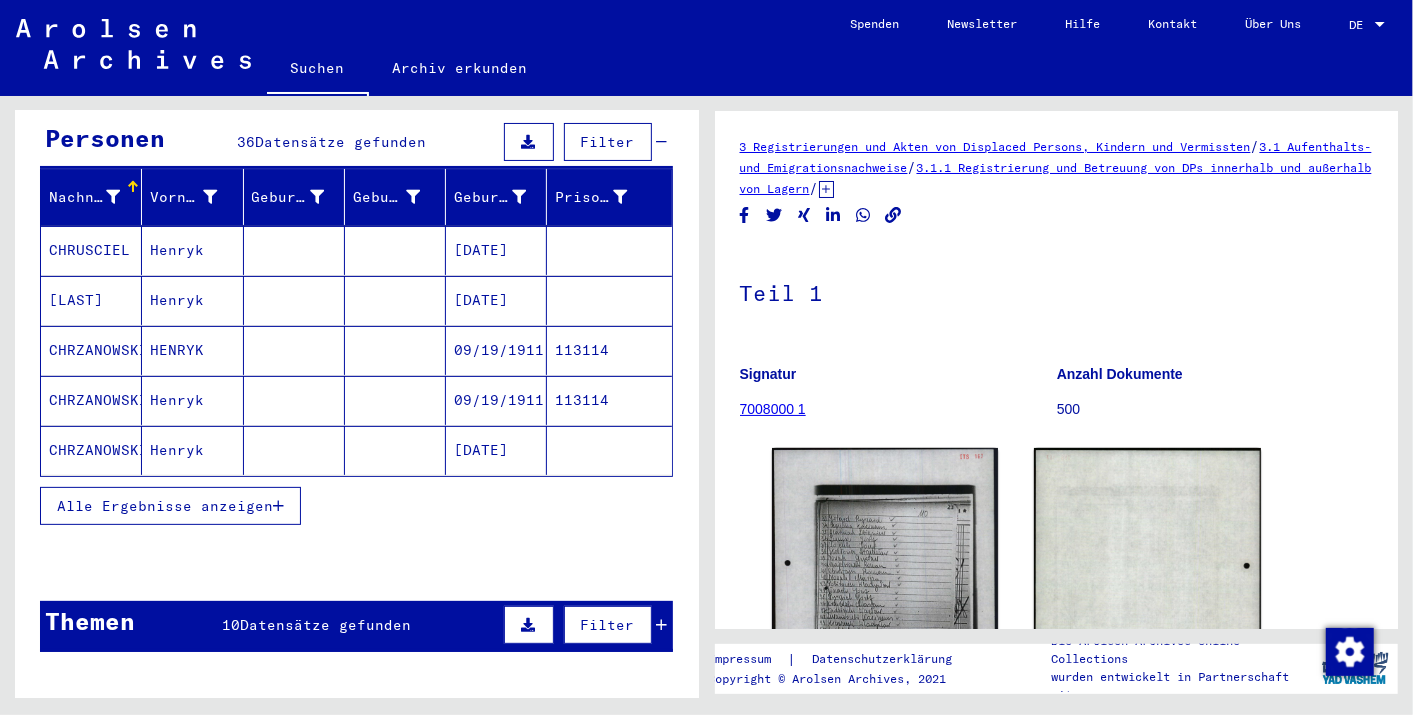 click on "Filter" at bounding box center (608, 625) 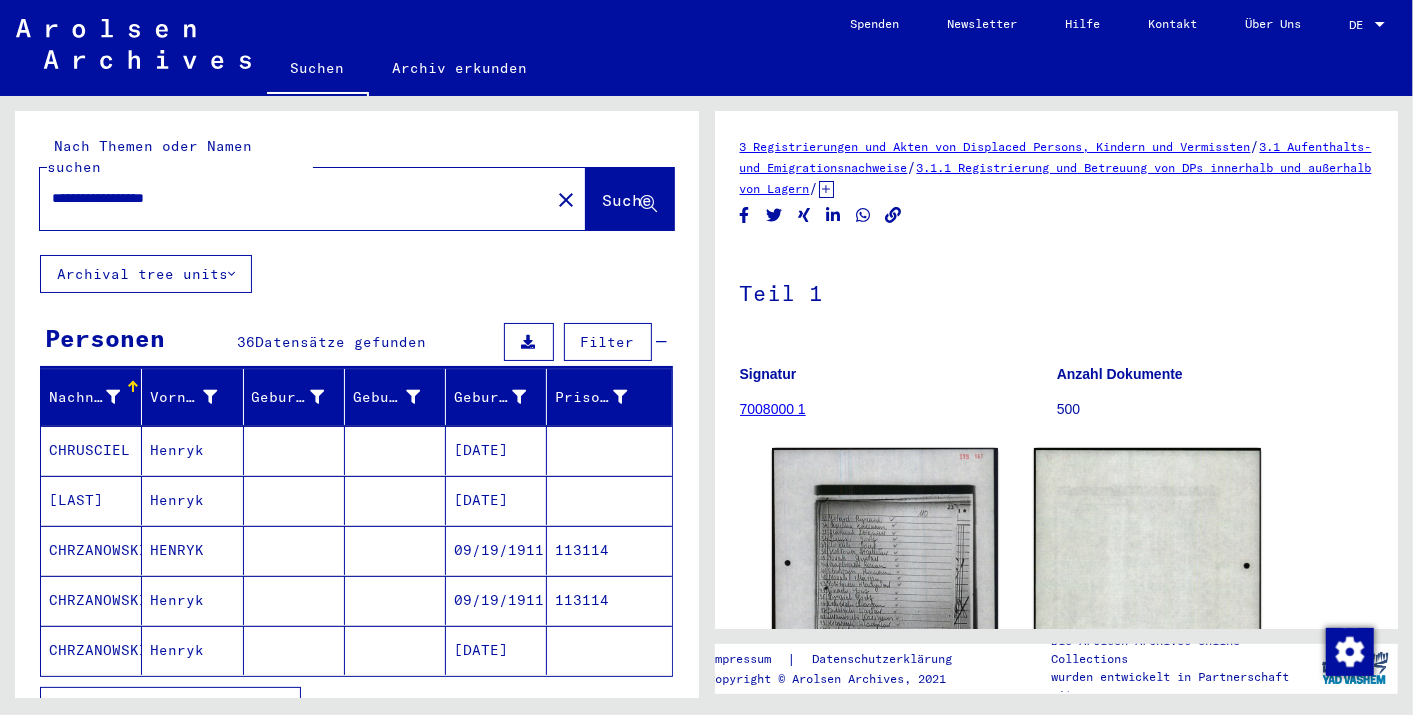 scroll, scrollTop: 3, scrollLeft: 0, axis: vertical 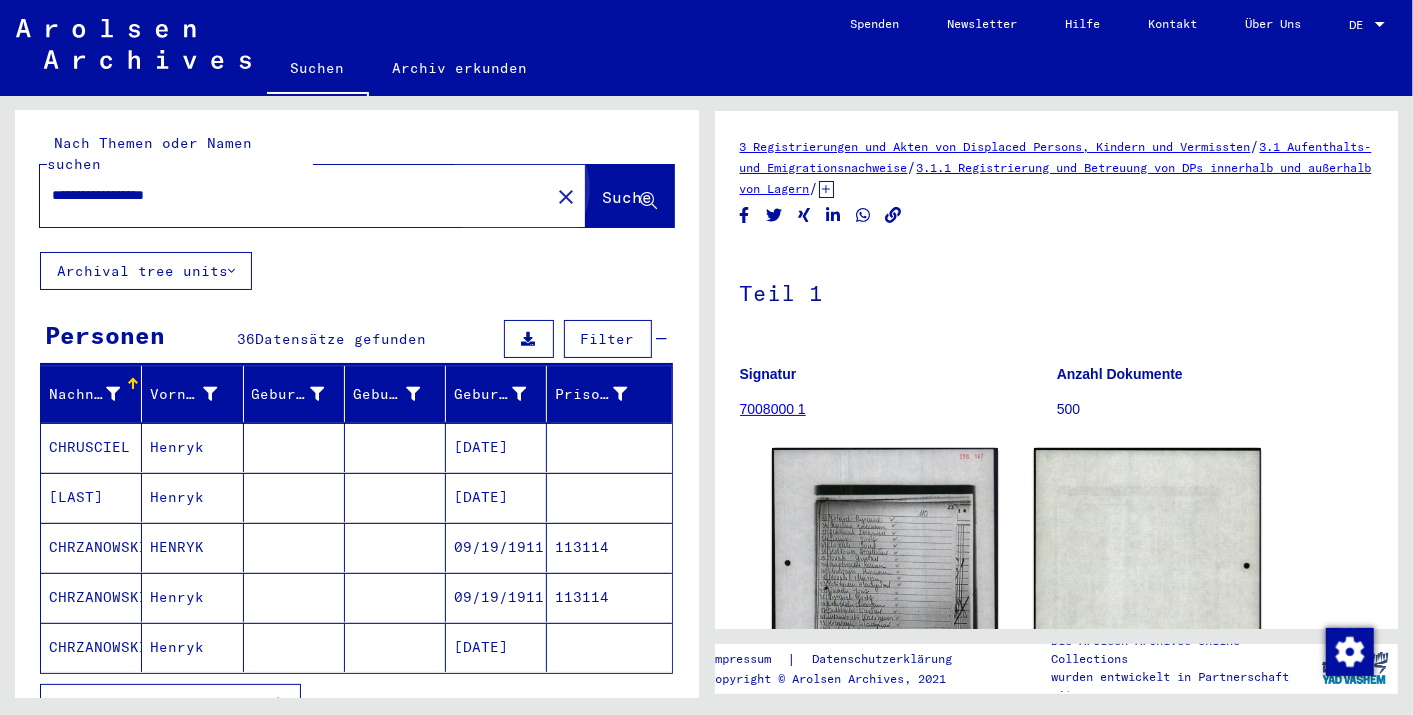 click on "Suche" 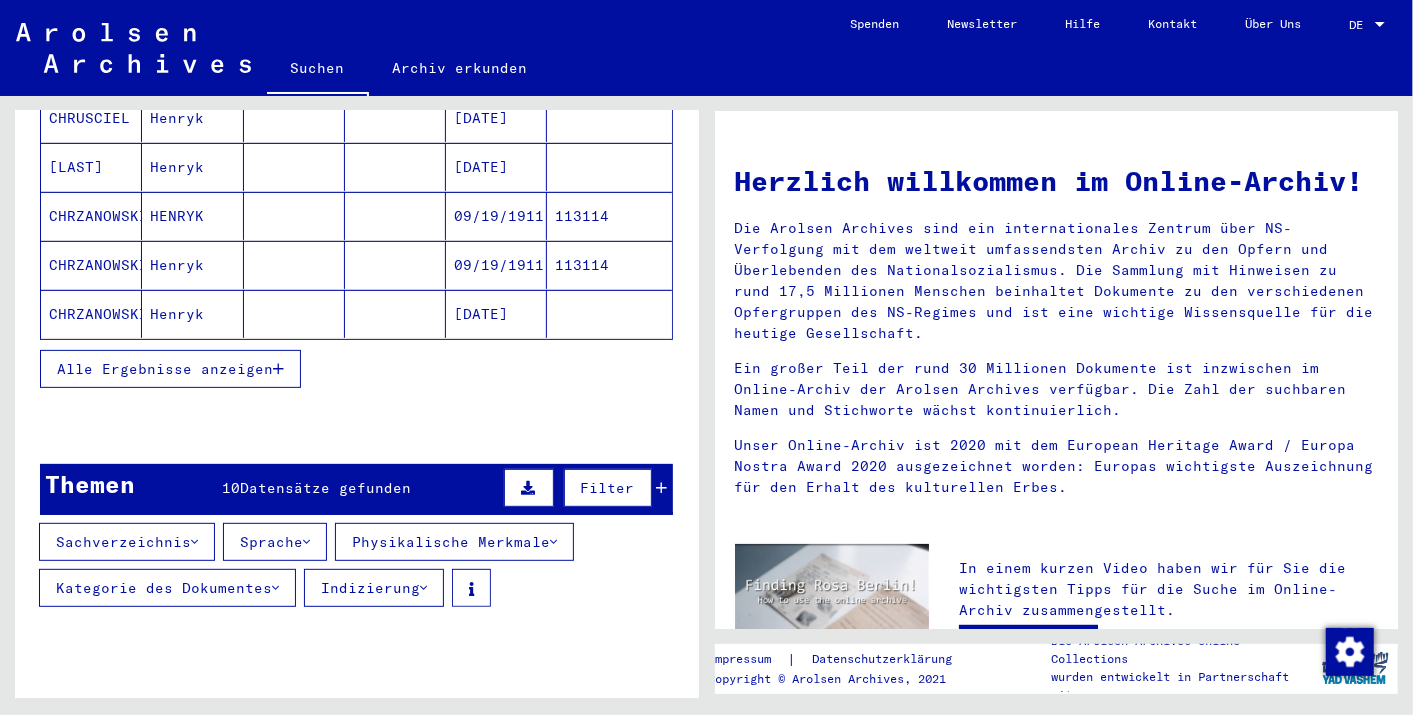scroll, scrollTop: 328, scrollLeft: 0, axis: vertical 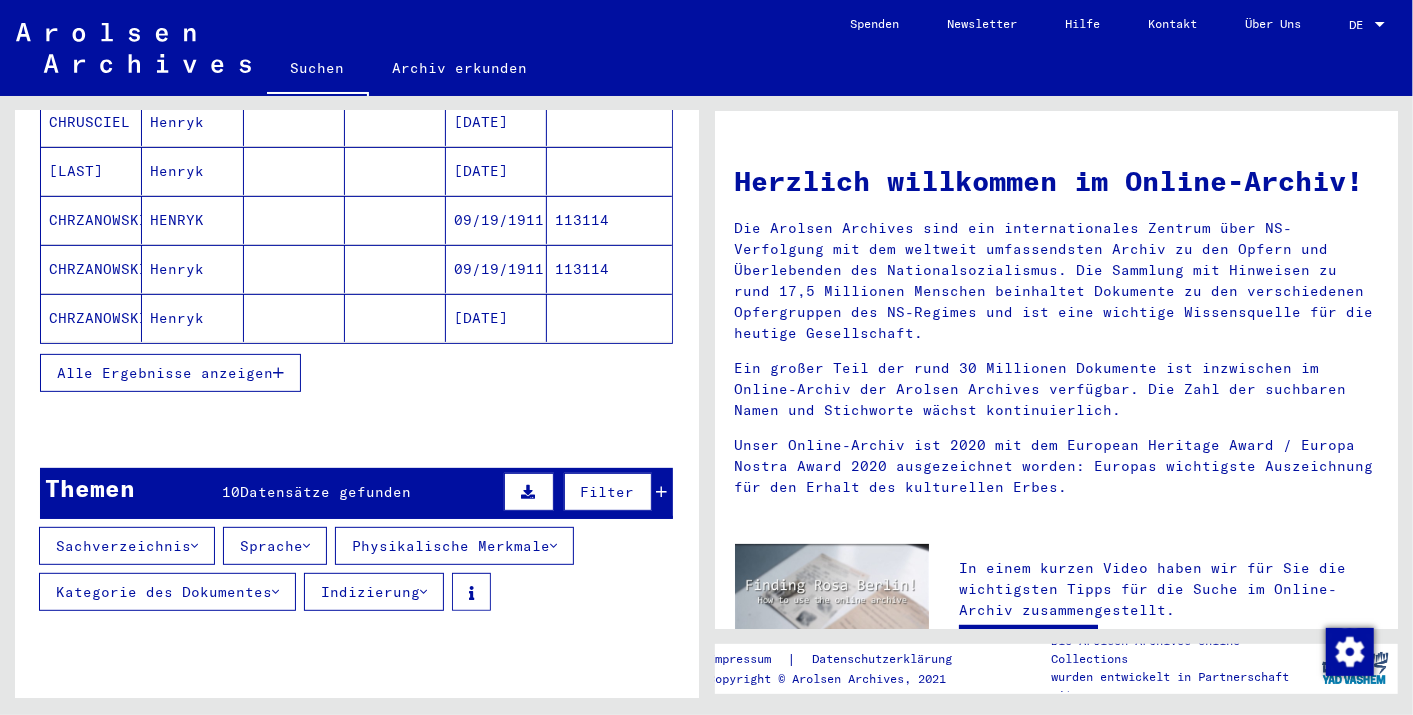 click on "Alle Ergebnisse anzeigen" at bounding box center [165, 373] 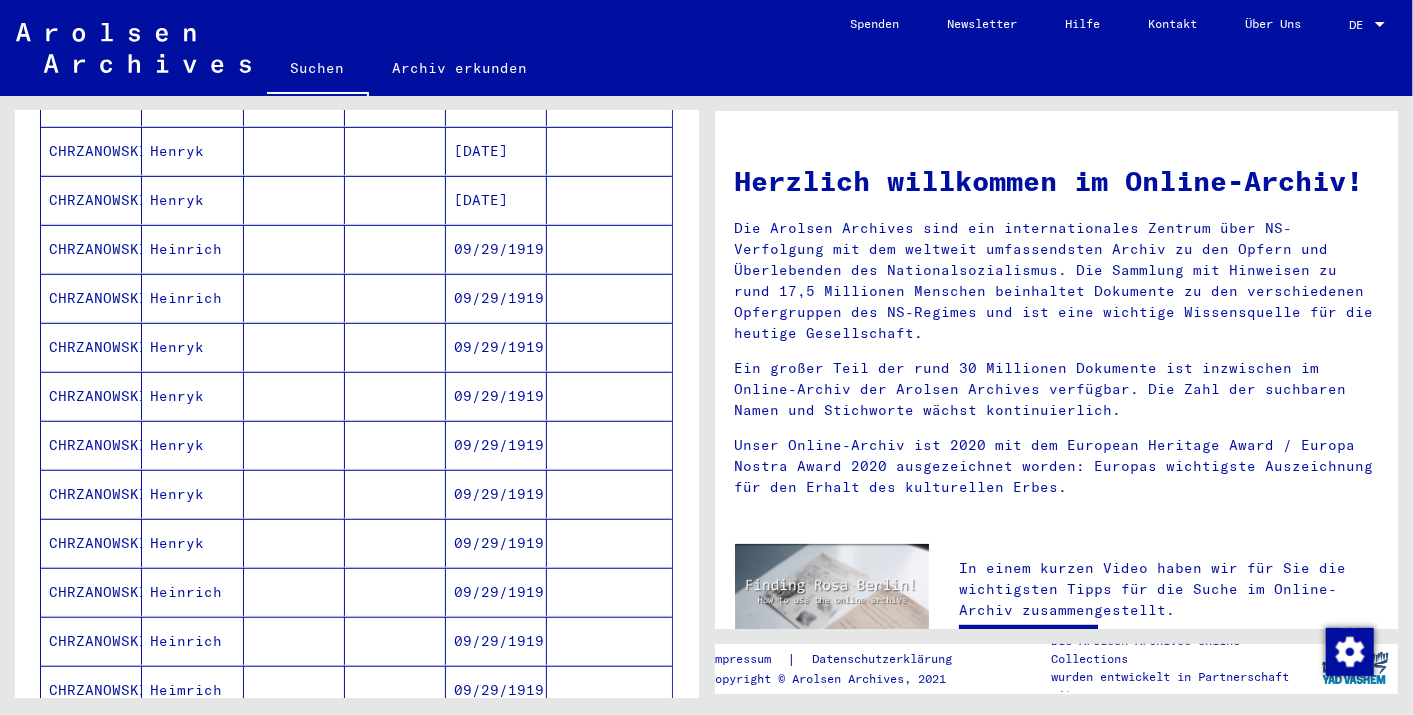 scroll, scrollTop: 510, scrollLeft: 0, axis: vertical 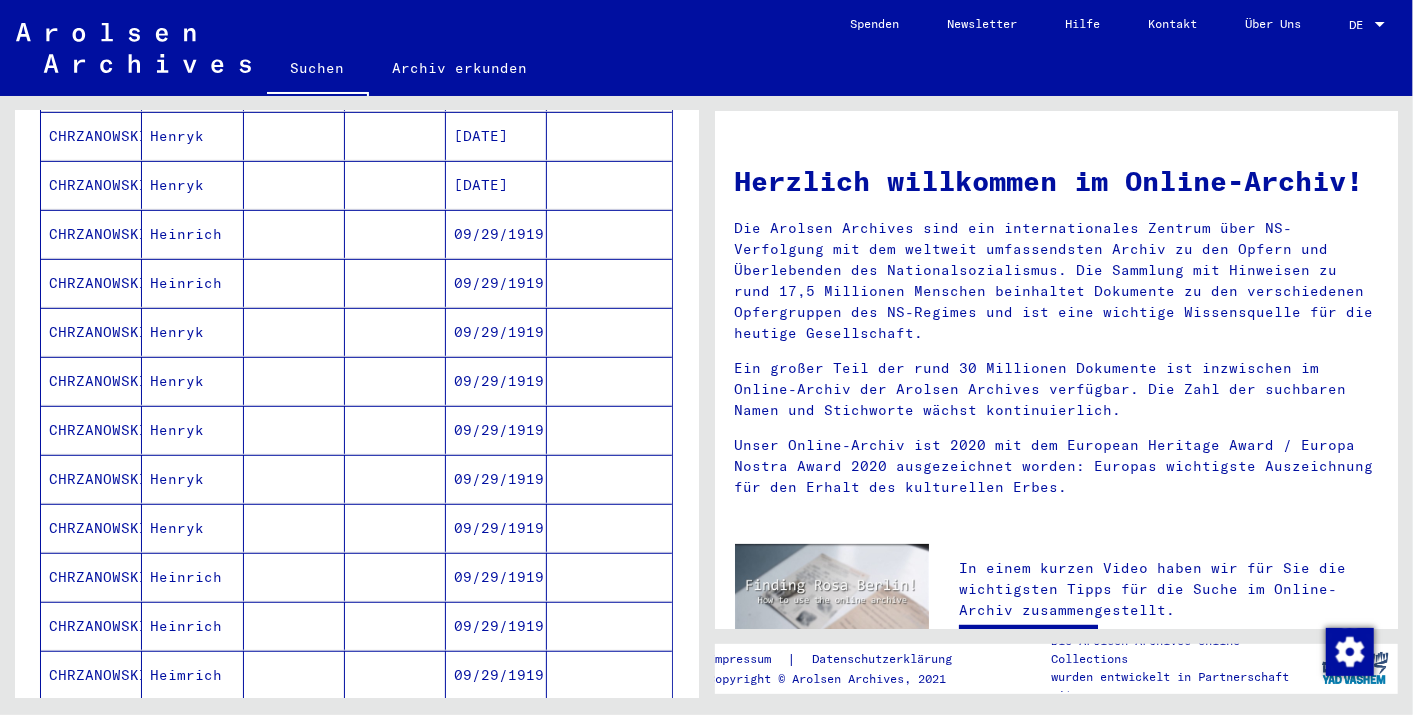 click on "09/29/1919" at bounding box center [496, 332] 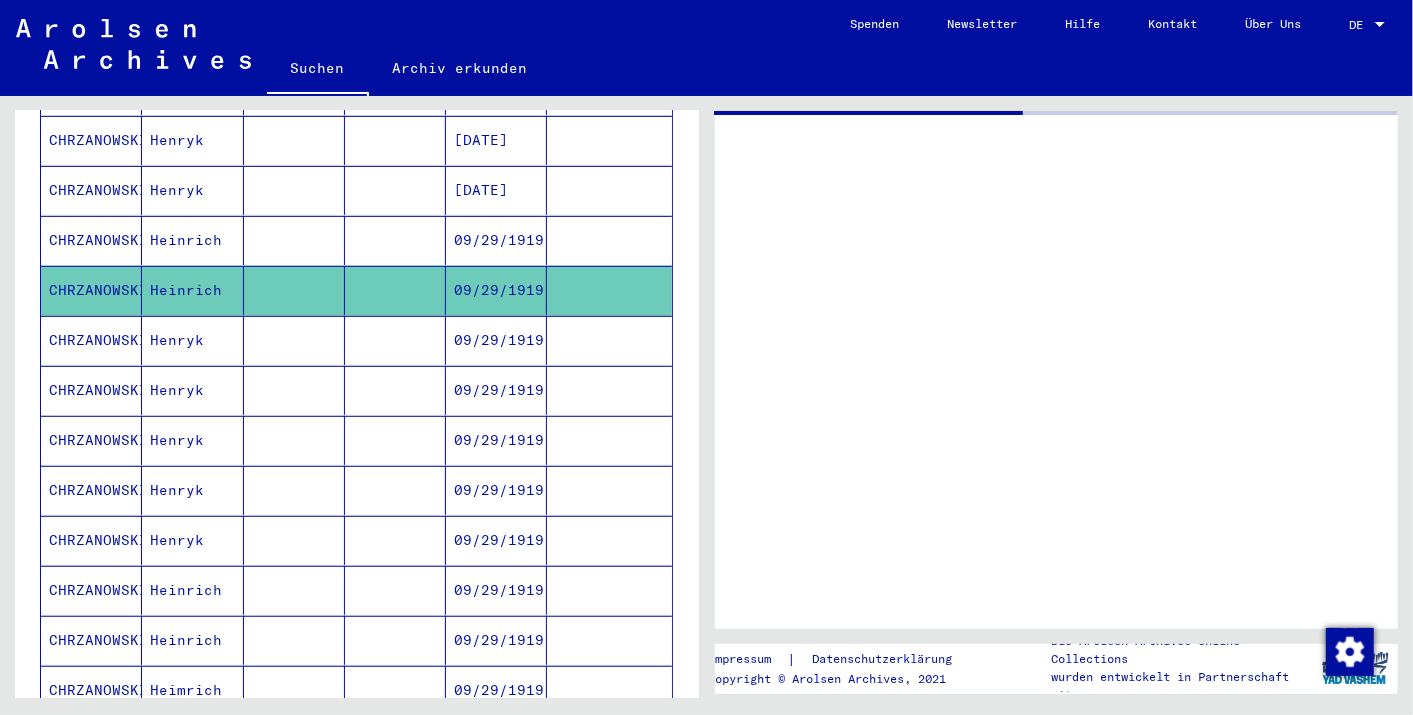 scroll, scrollTop: 514, scrollLeft: 0, axis: vertical 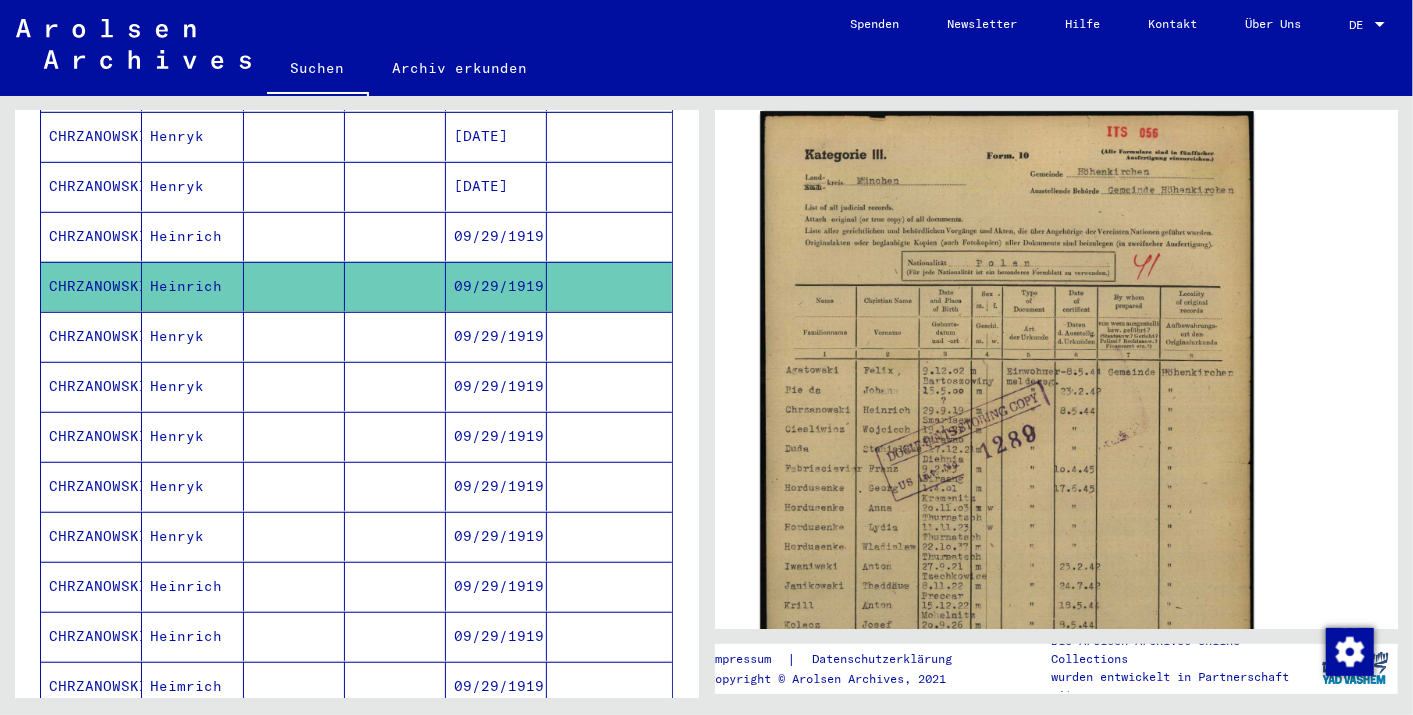 click 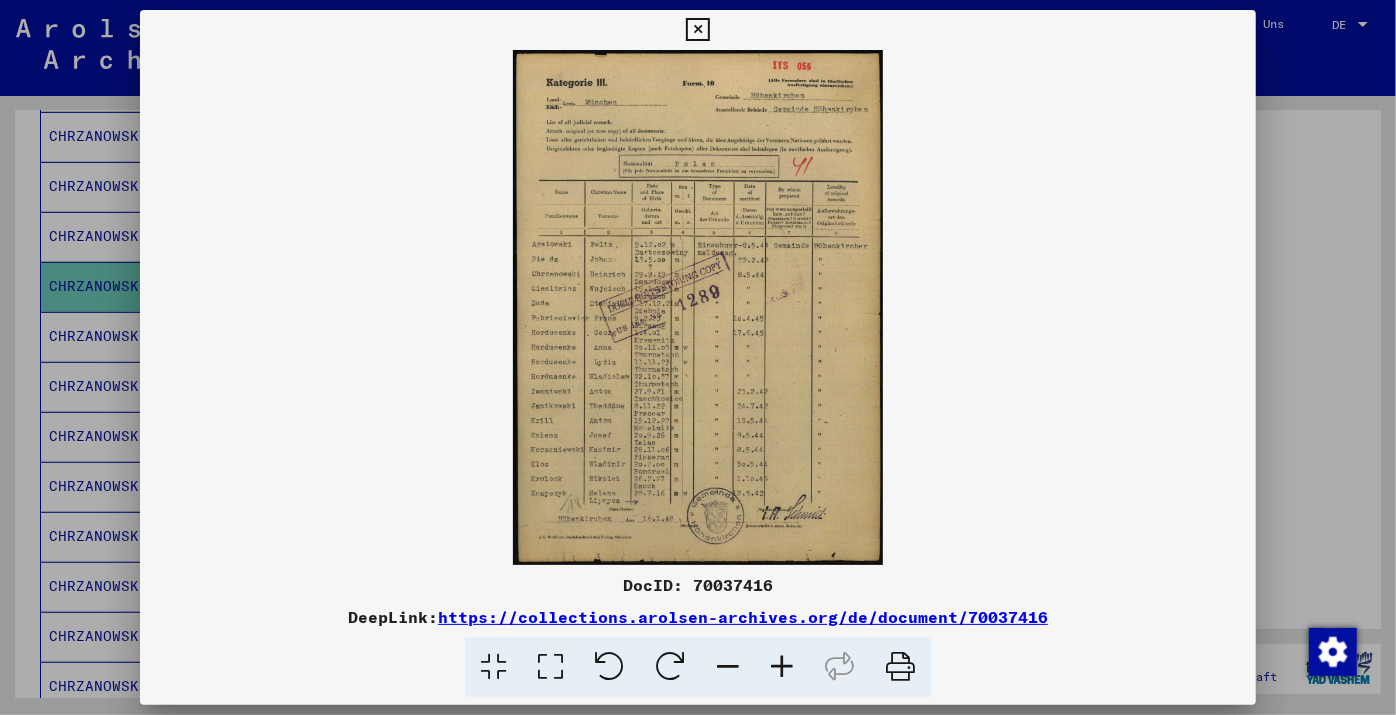 click at bounding box center (782, 667) 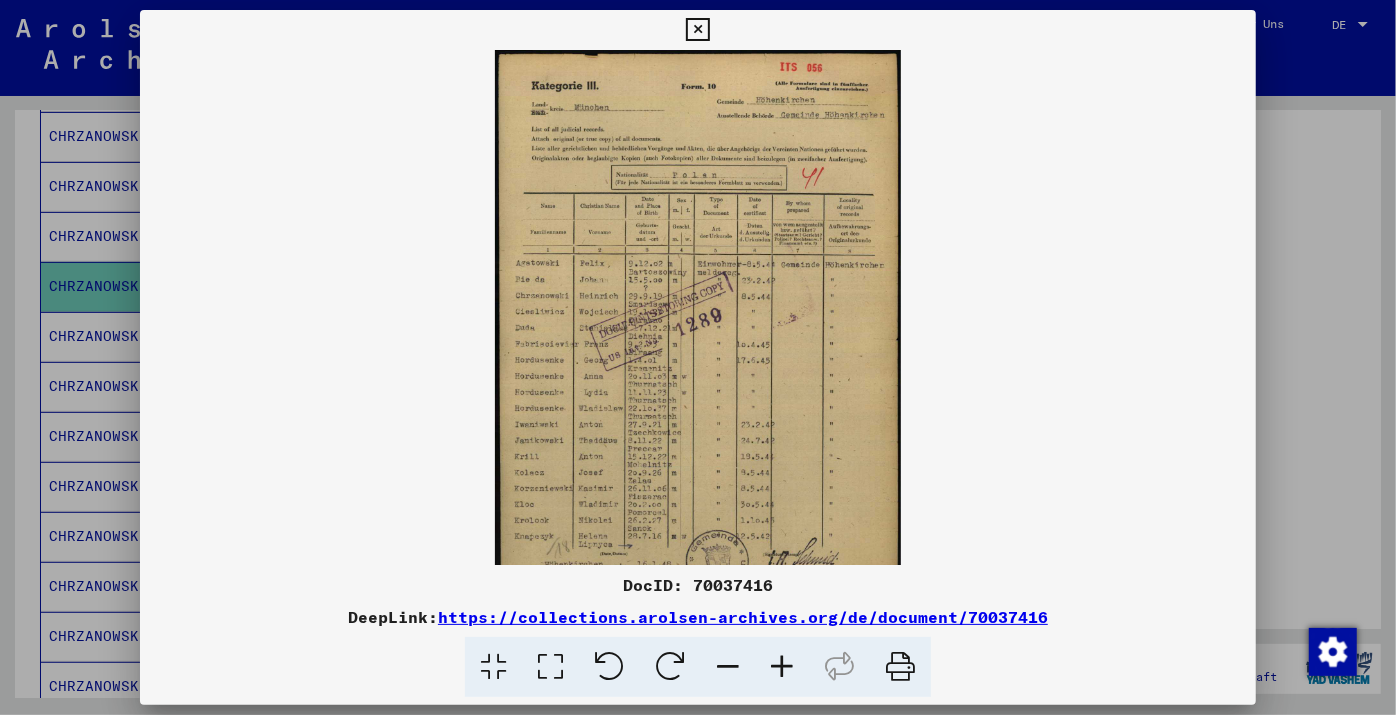 click at bounding box center (782, 667) 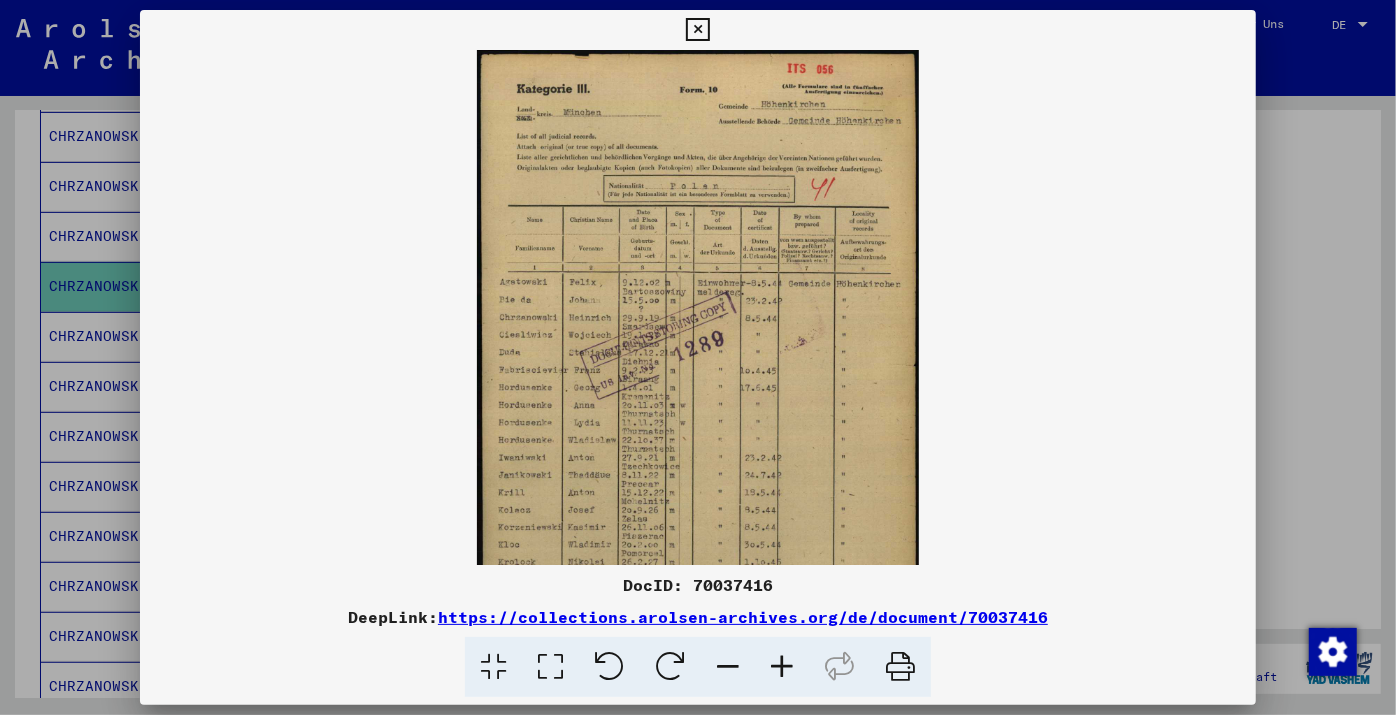 click at bounding box center [782, 667] 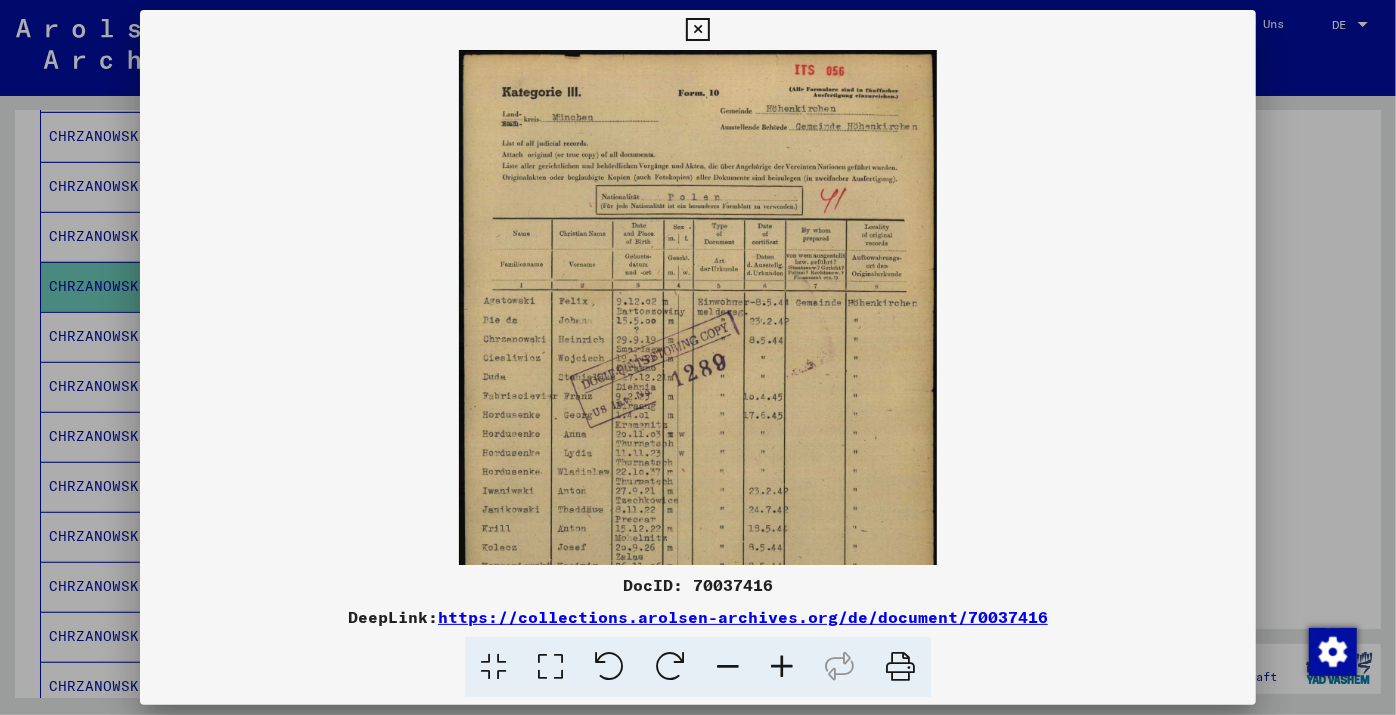 click at bounding box center (782, 667) 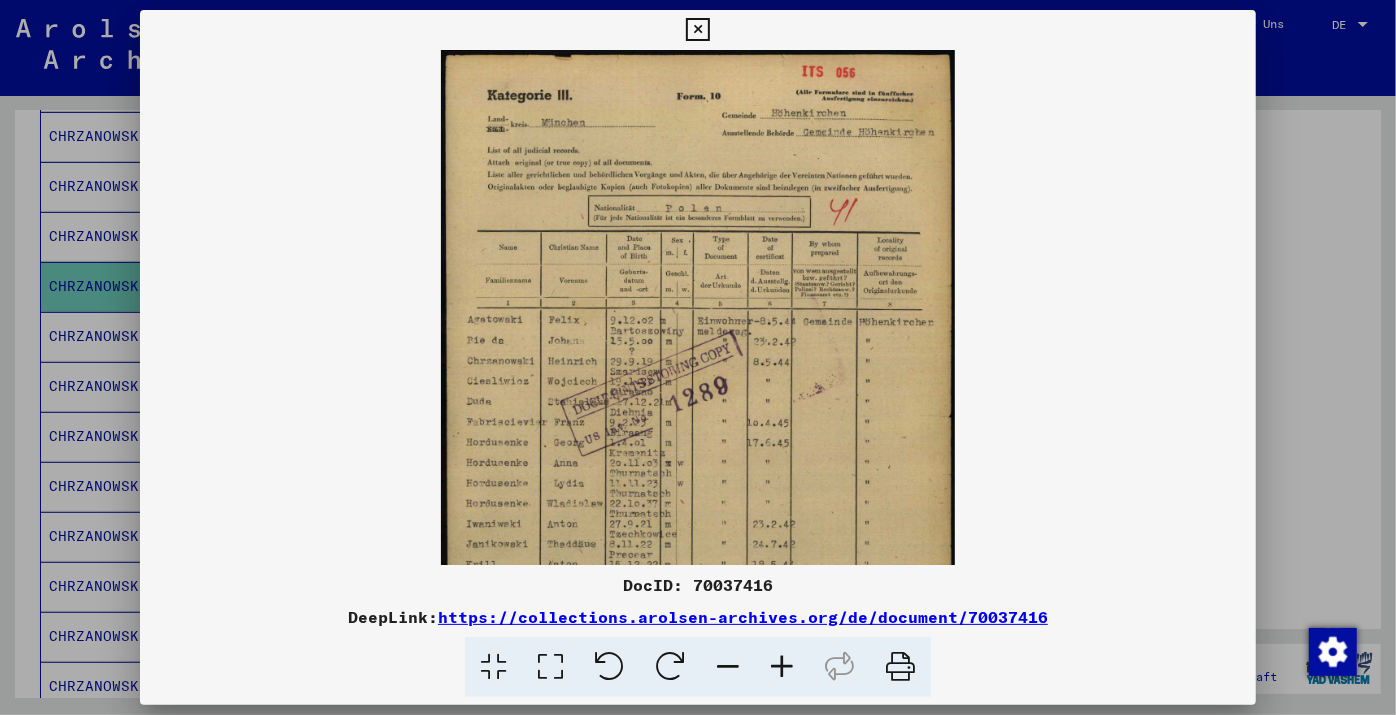 click at bounding box center (782, 667) 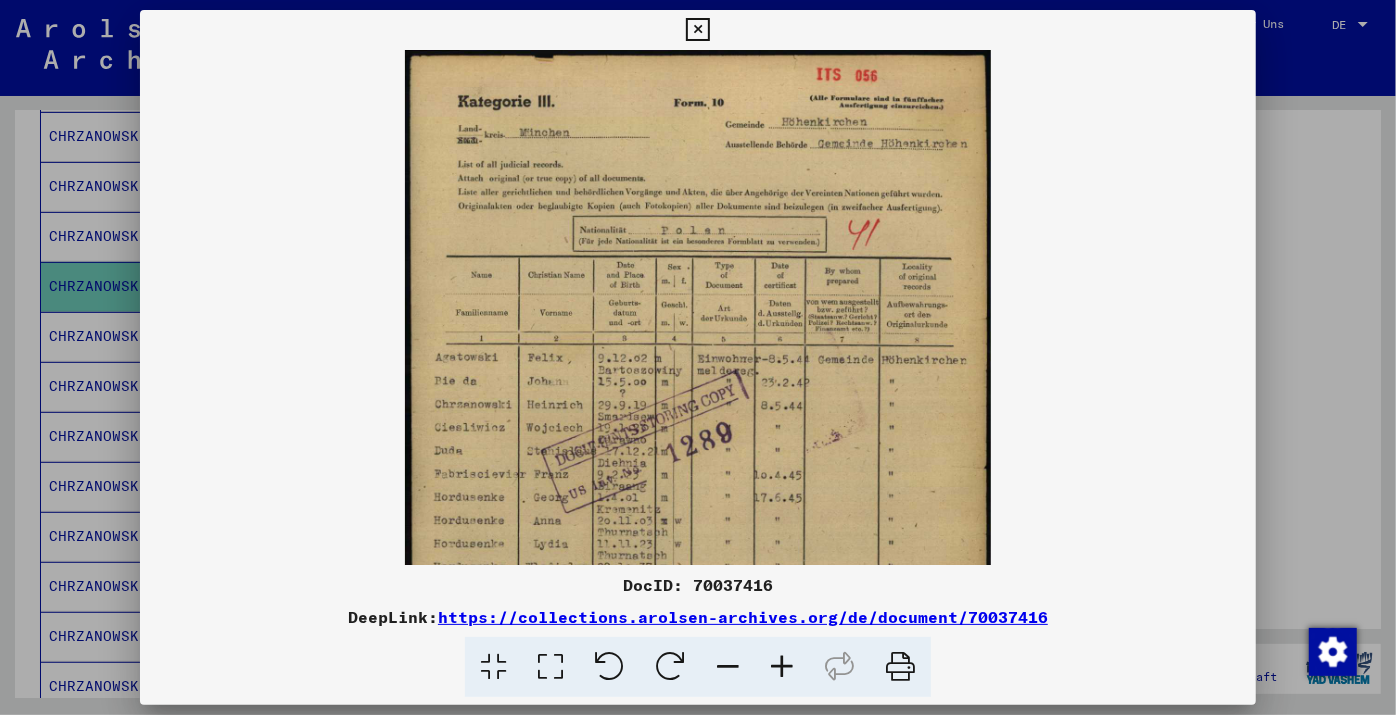click at bounding box center (782, 667) 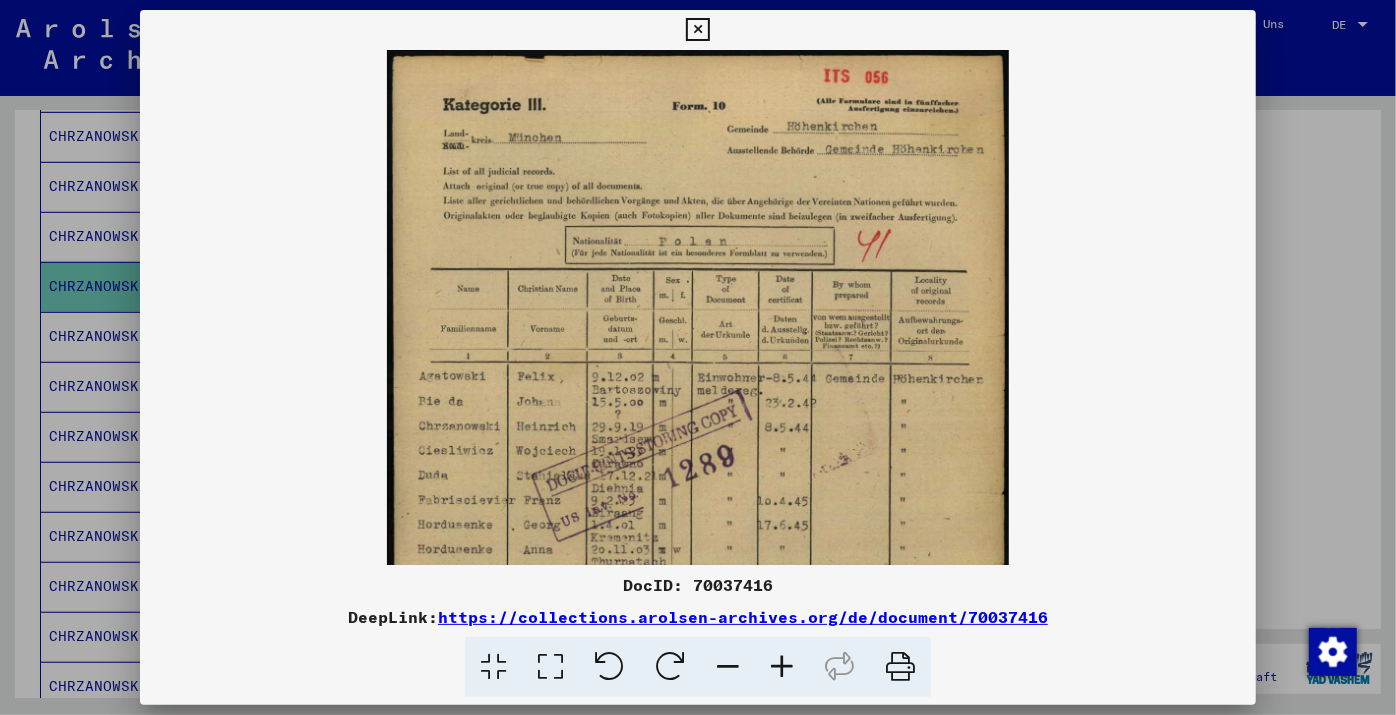 click at bounding box center [782, 667] 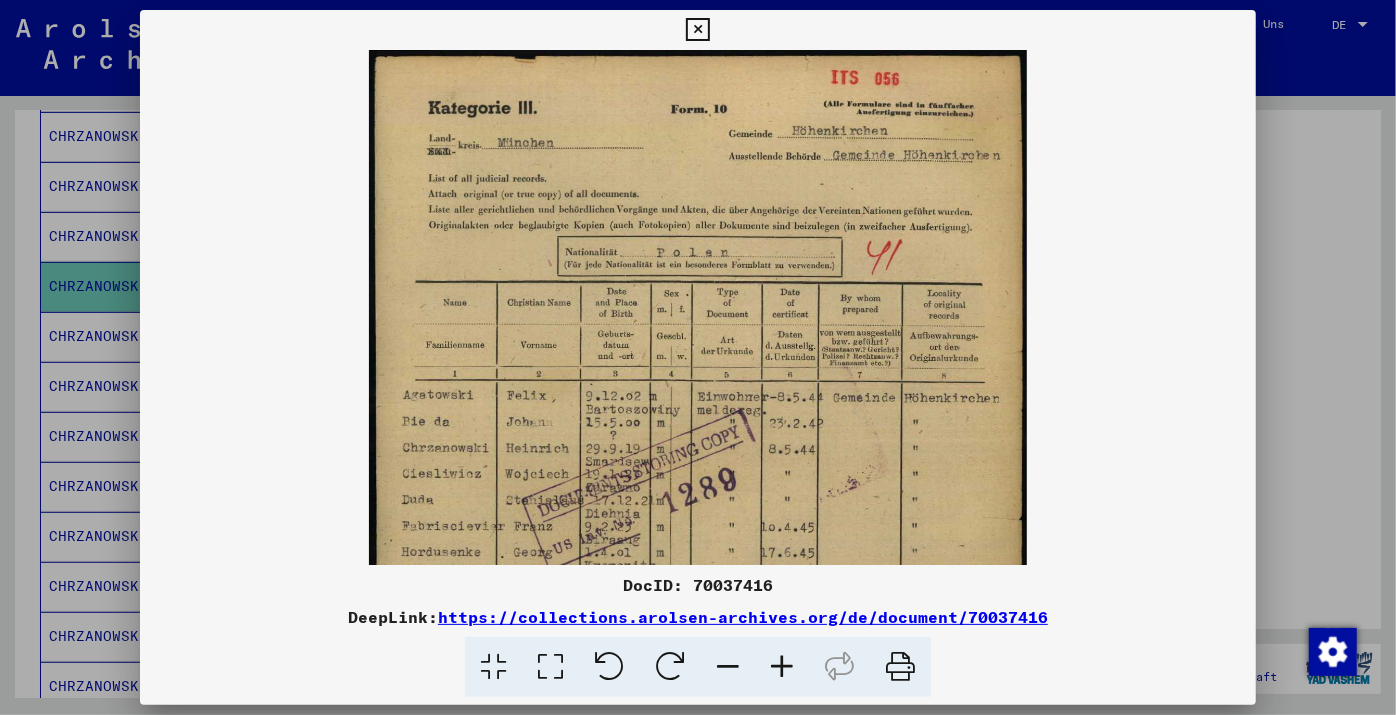 click at bounding box center [782, 667] 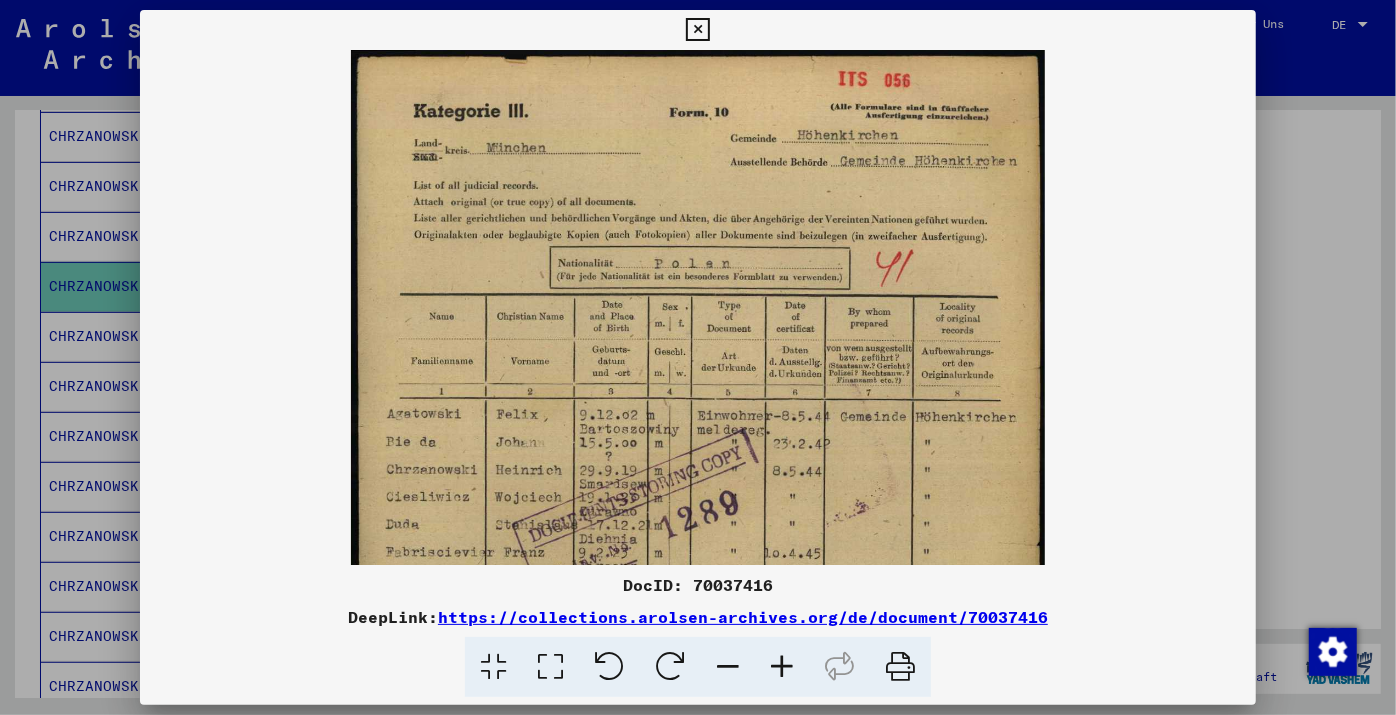 click at bounding box center (782, 667) 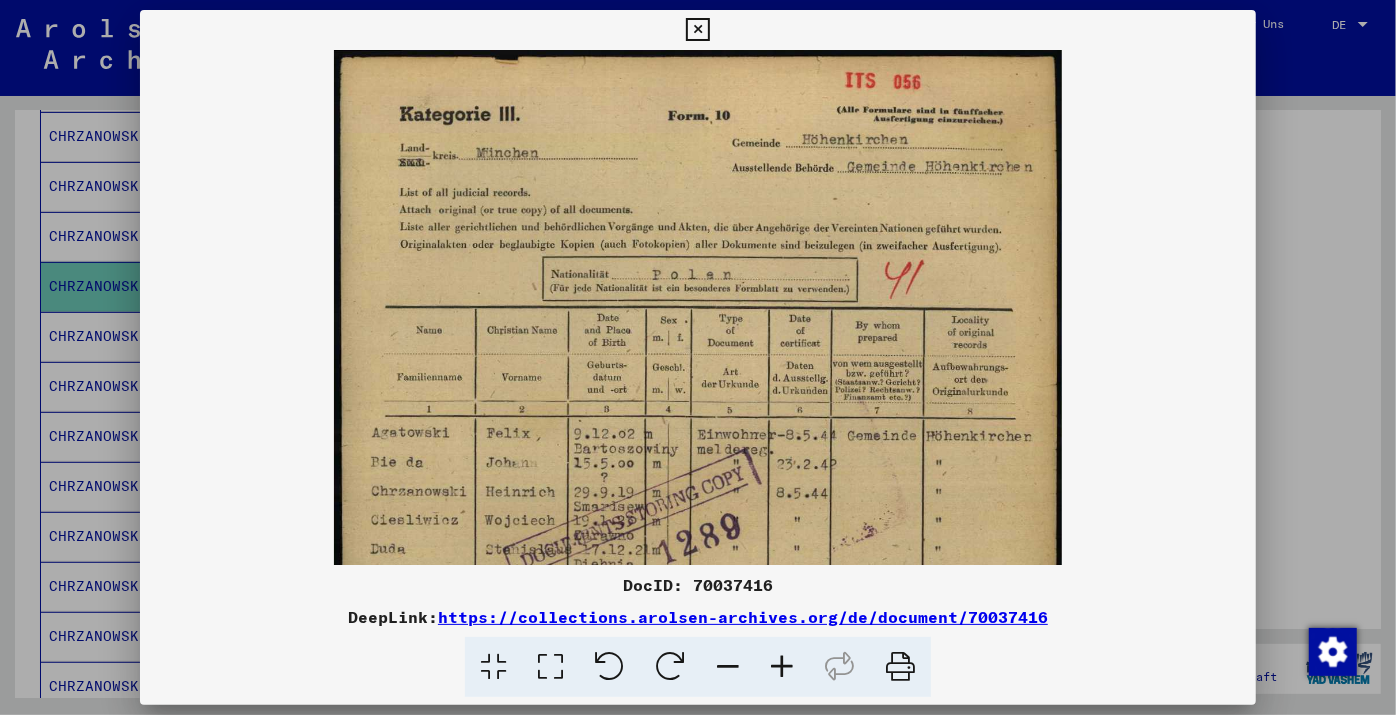click at bounding box center (782, 667) 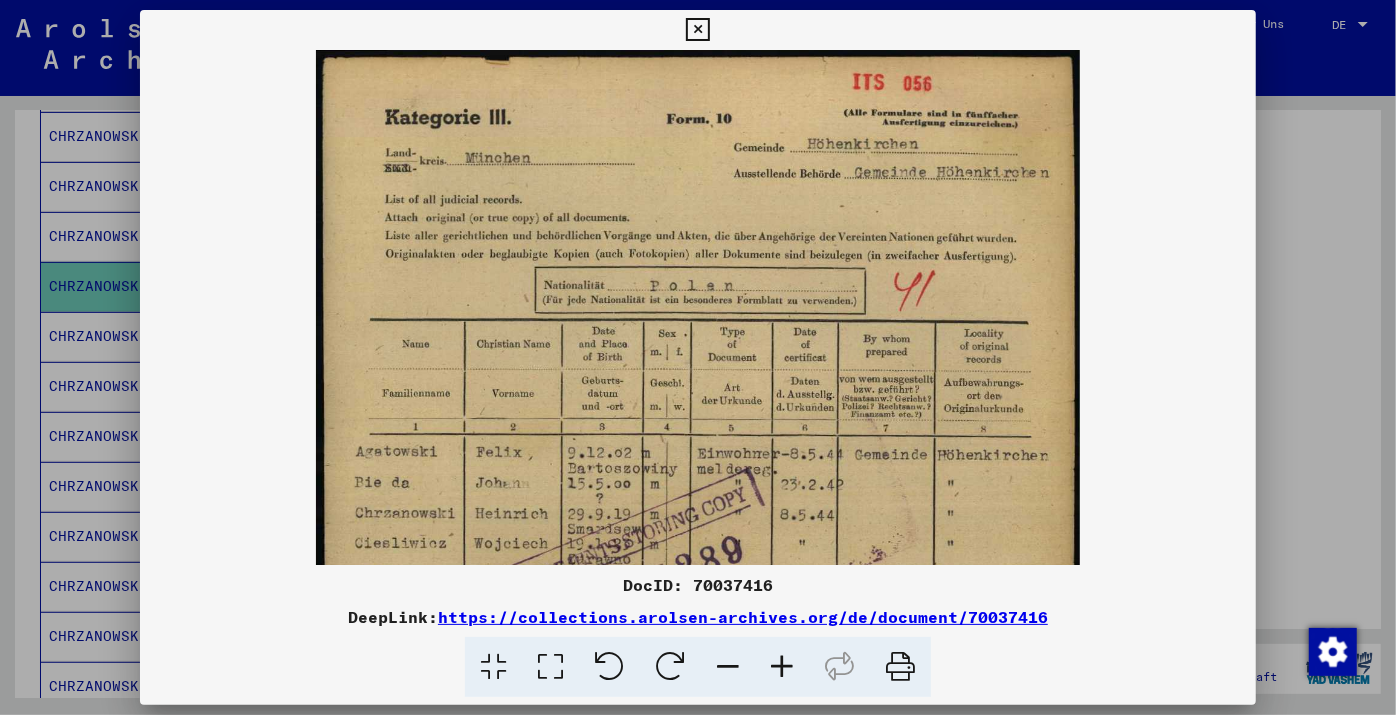 click at bounding box center (782, 667) 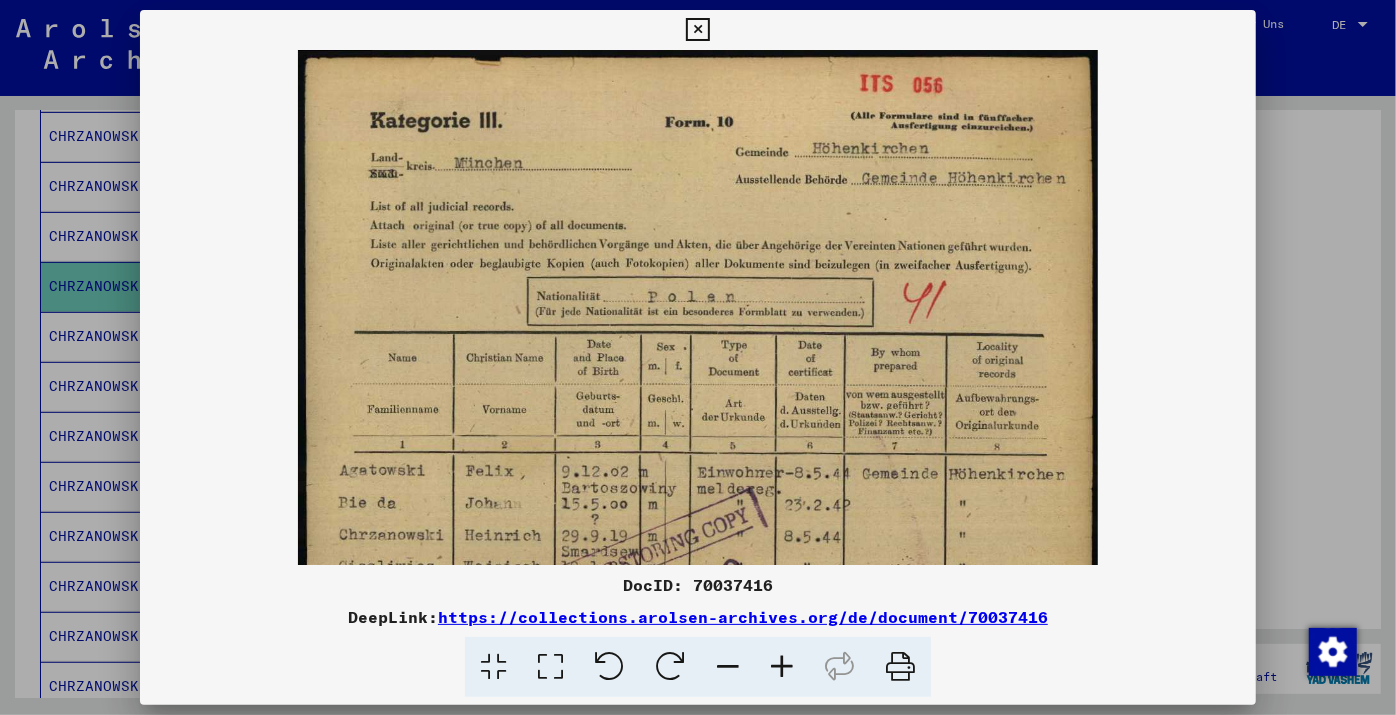 click at bounding box center [782, 667] 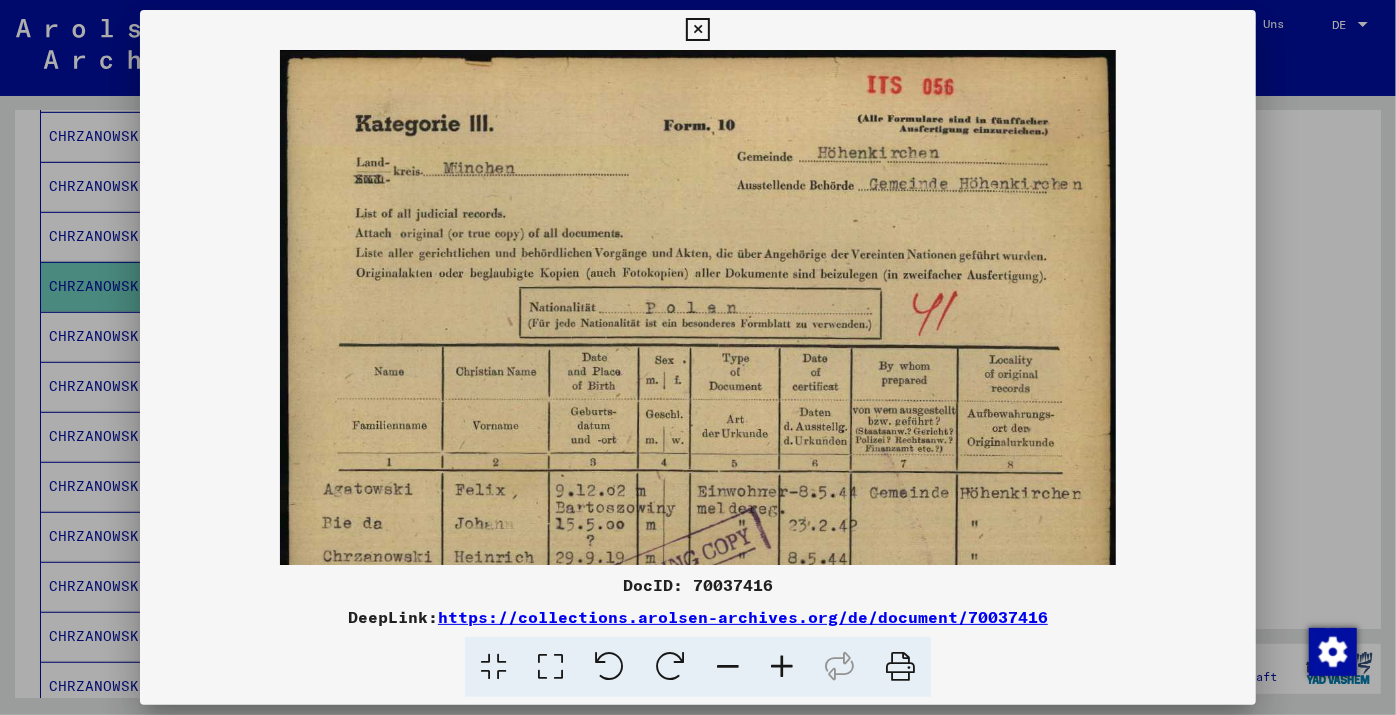click at bounding box center [782, 667] 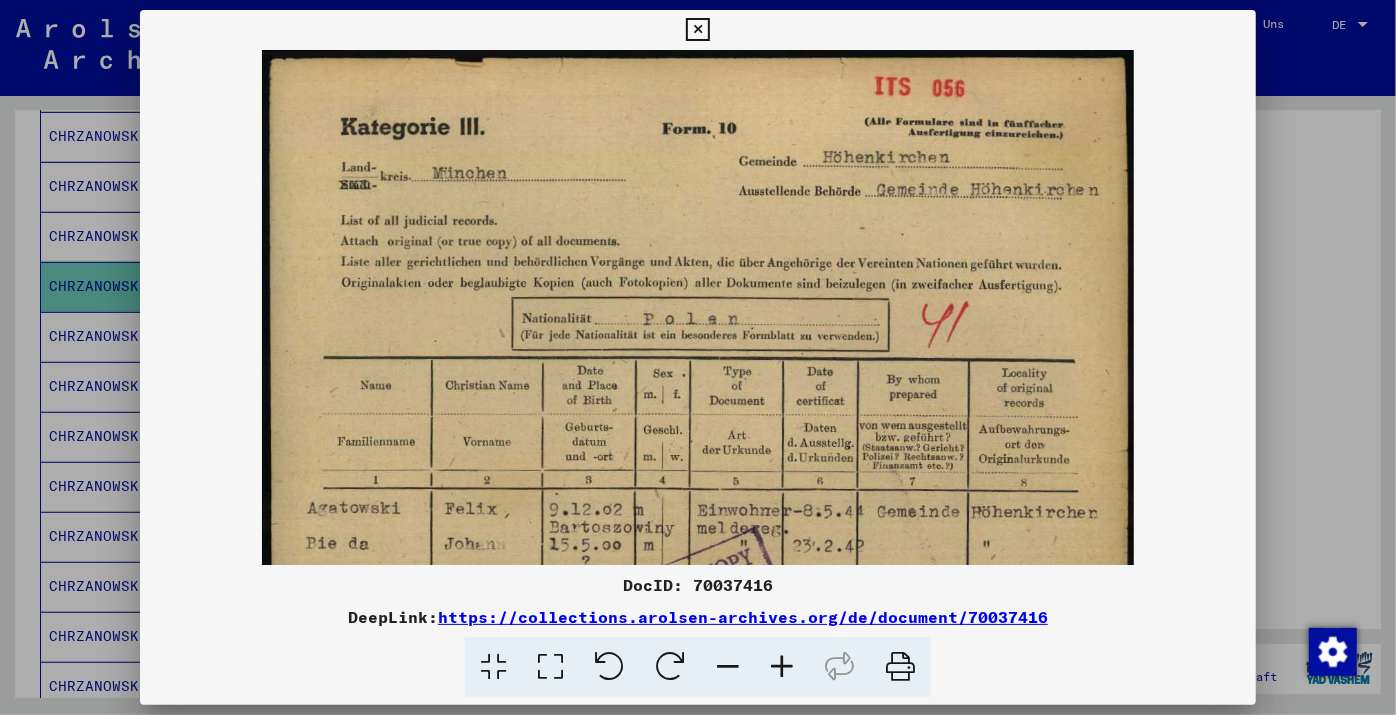 click at bounding box center (782, 667) 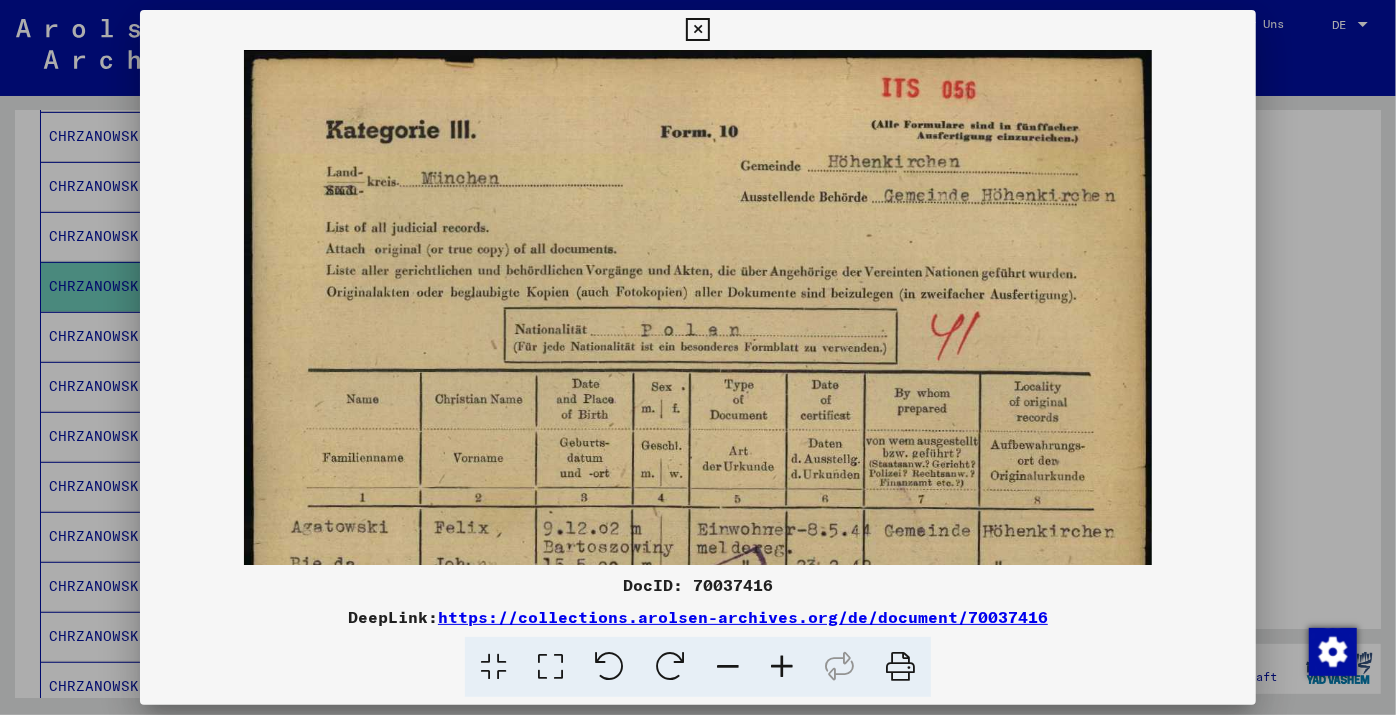 click at bounding box center (782, 667) 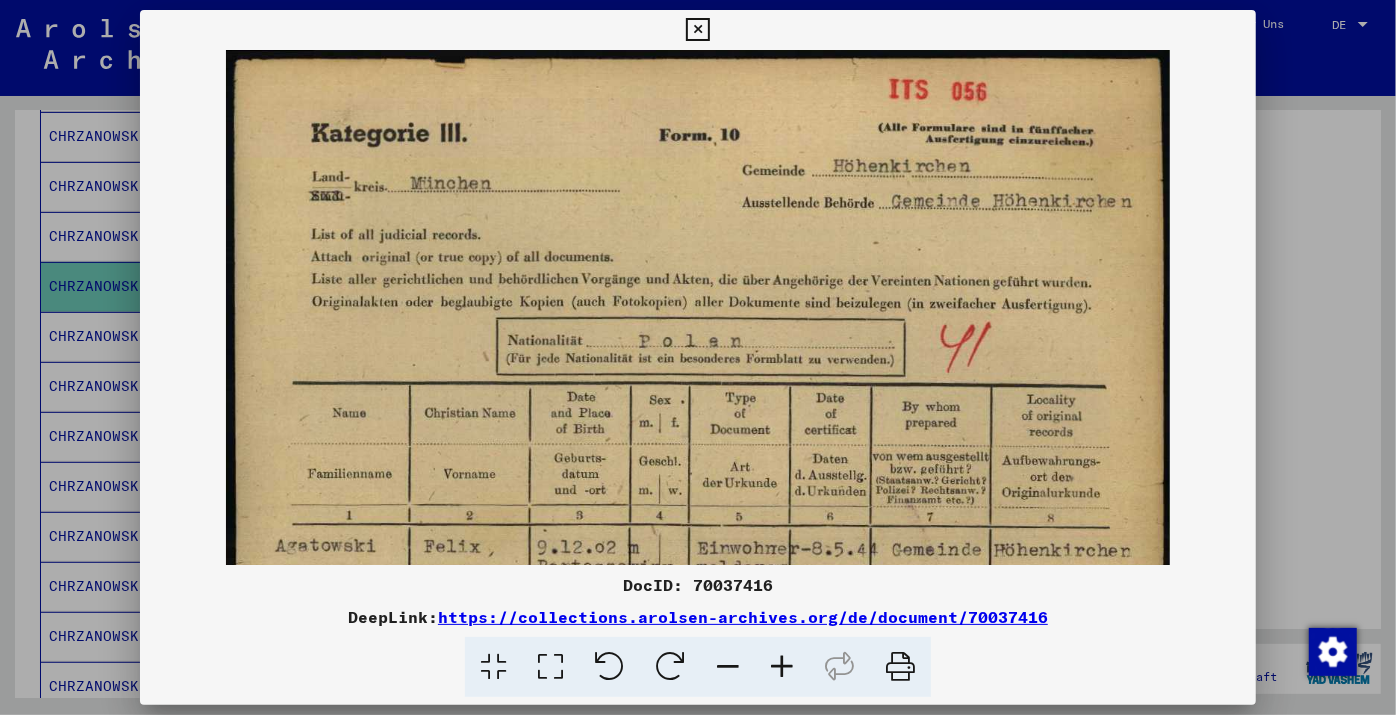 click at bounding box center (782, 667) 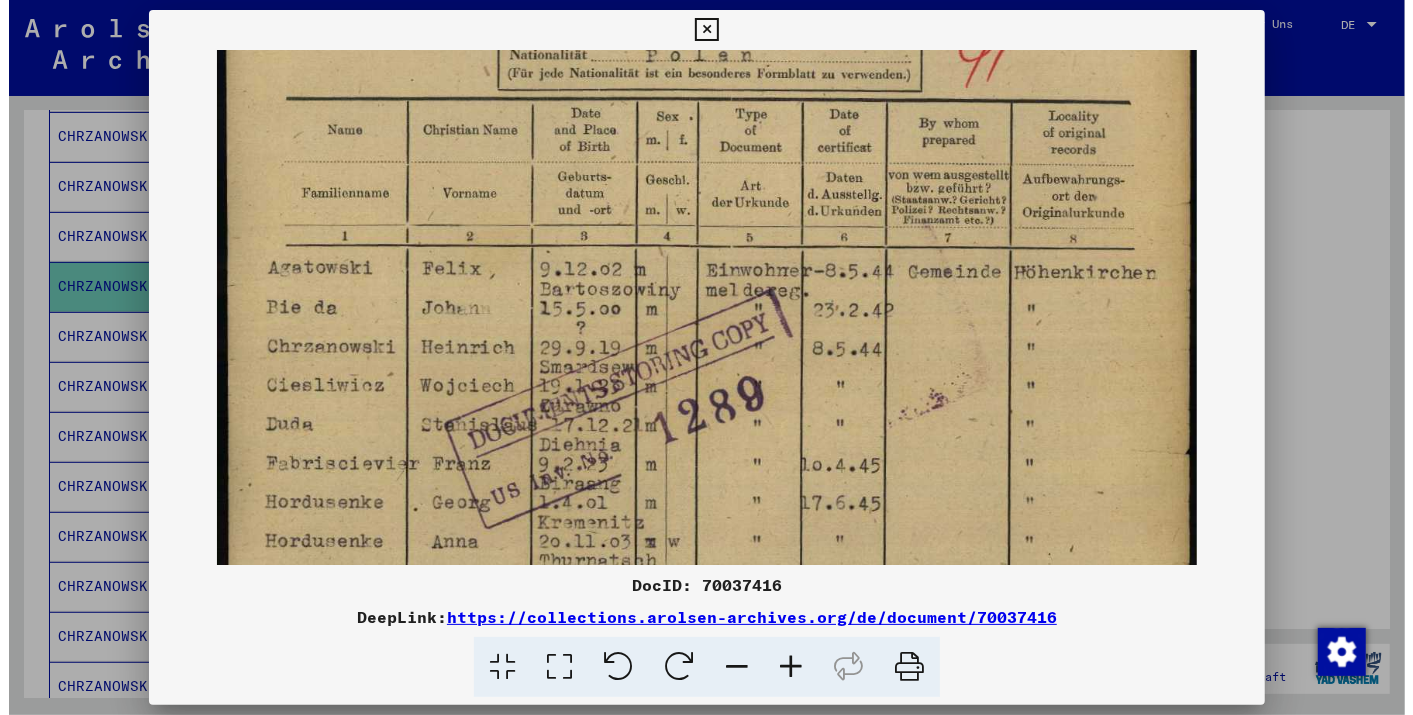 scroll, scrollTop: 309, scrollLeft: 0, axis: vertical 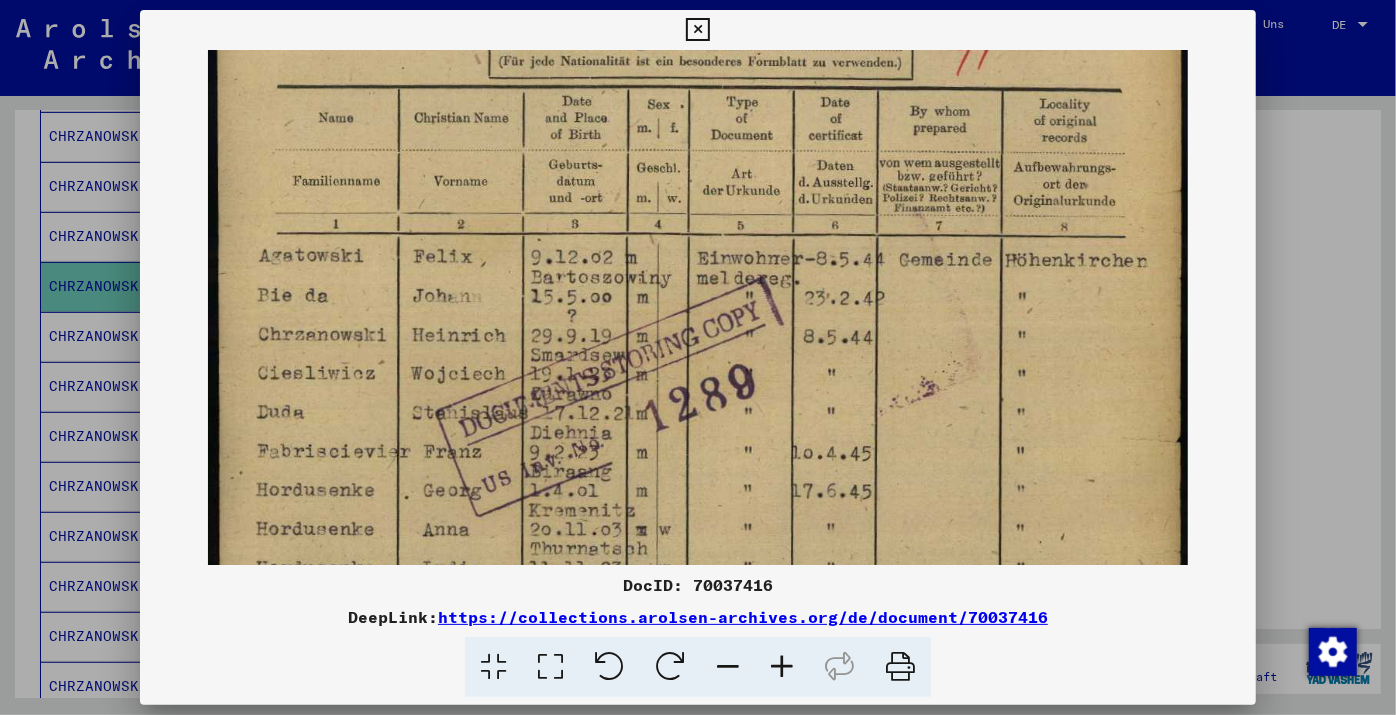 drag, startPoint x: 763, startPoint y: 440, endPoint x: 745, endPoint y: 131, distance: 309.52383 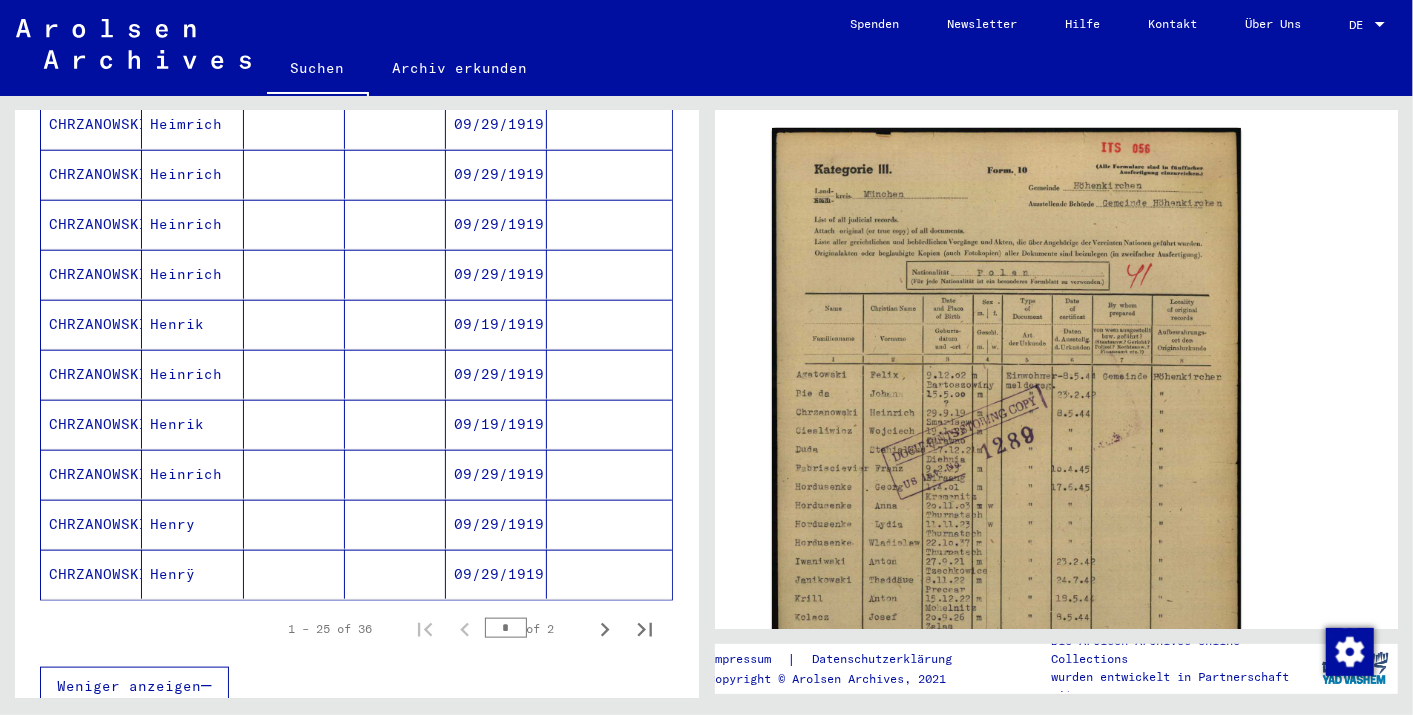 scroll, scrollTop: 1078, scrollLeft: 0, axis: vertical 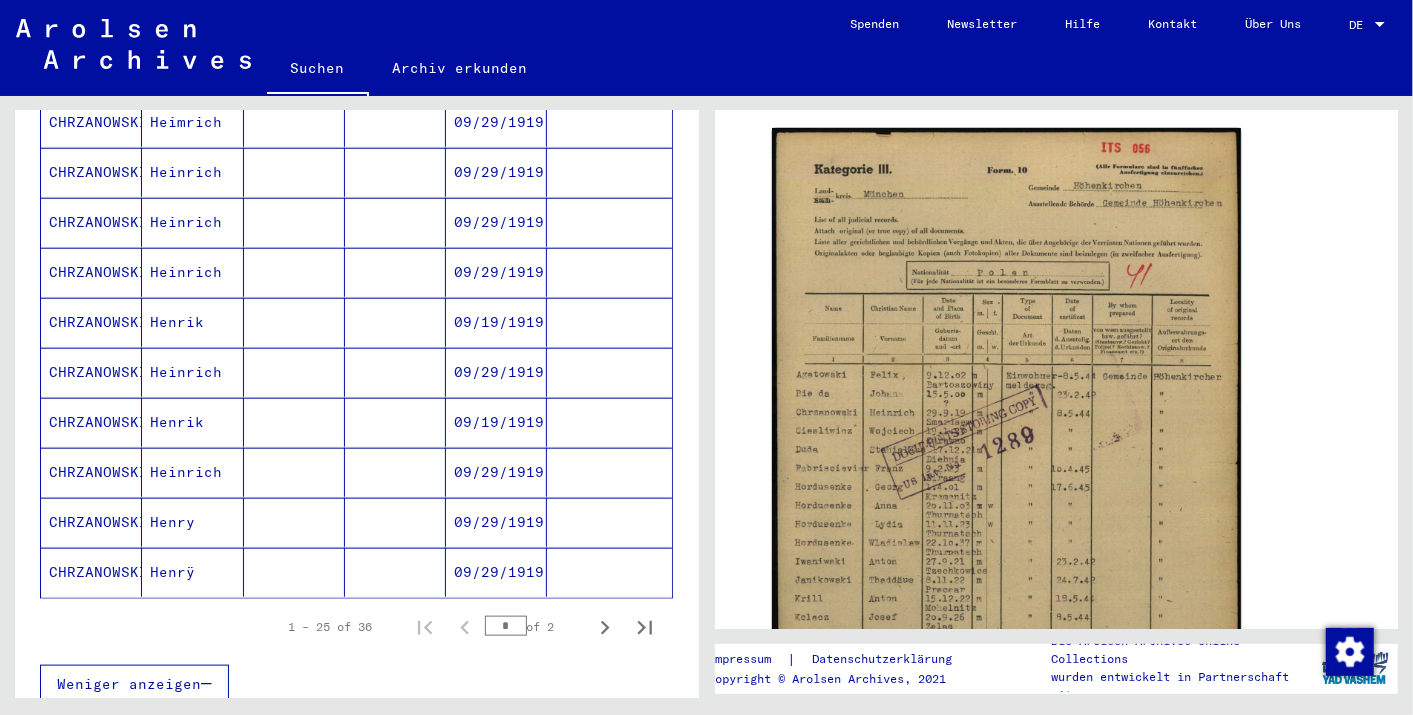 click on "09/19/1919" at bounding box center [496, 372] 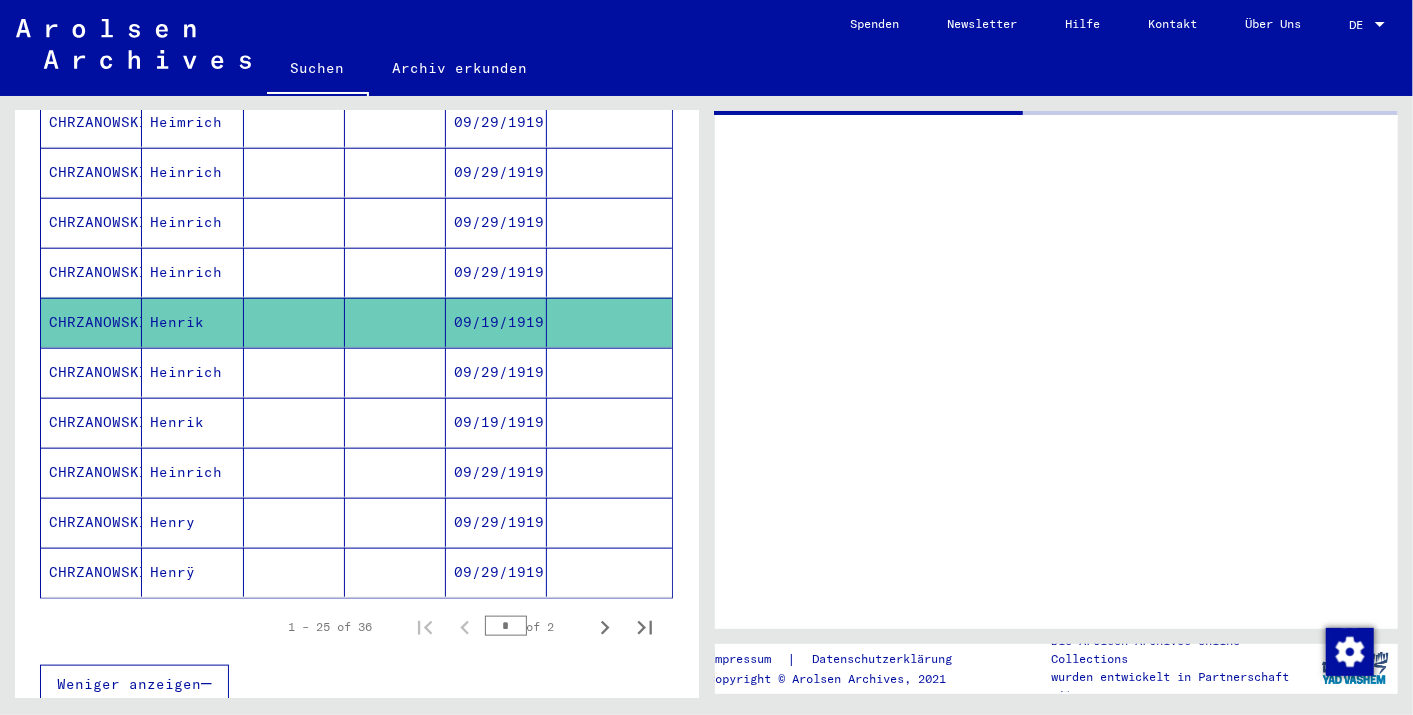 scroll, scrollTop: 0, scrollLeft: 0, axis: both 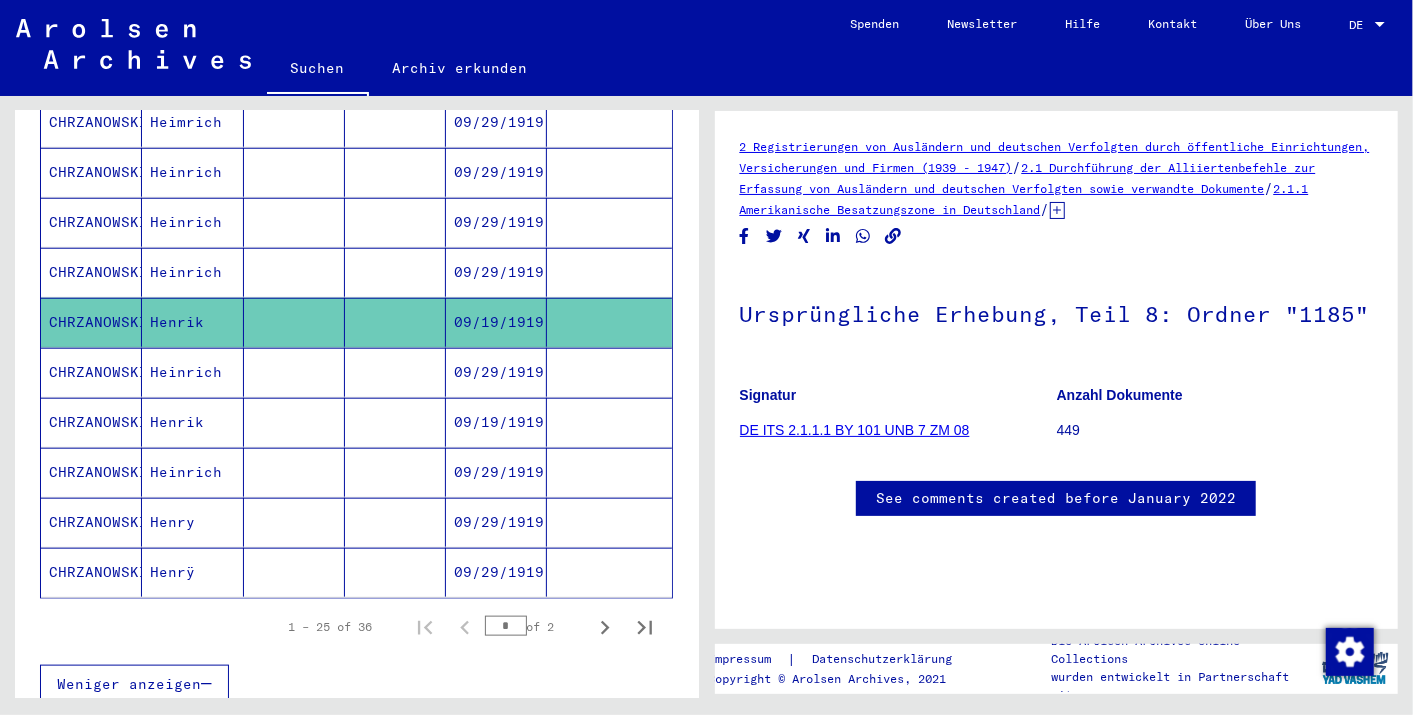 click on "DE ITS 2.1.1.1 BY 101 UNB 7 ZM 08" 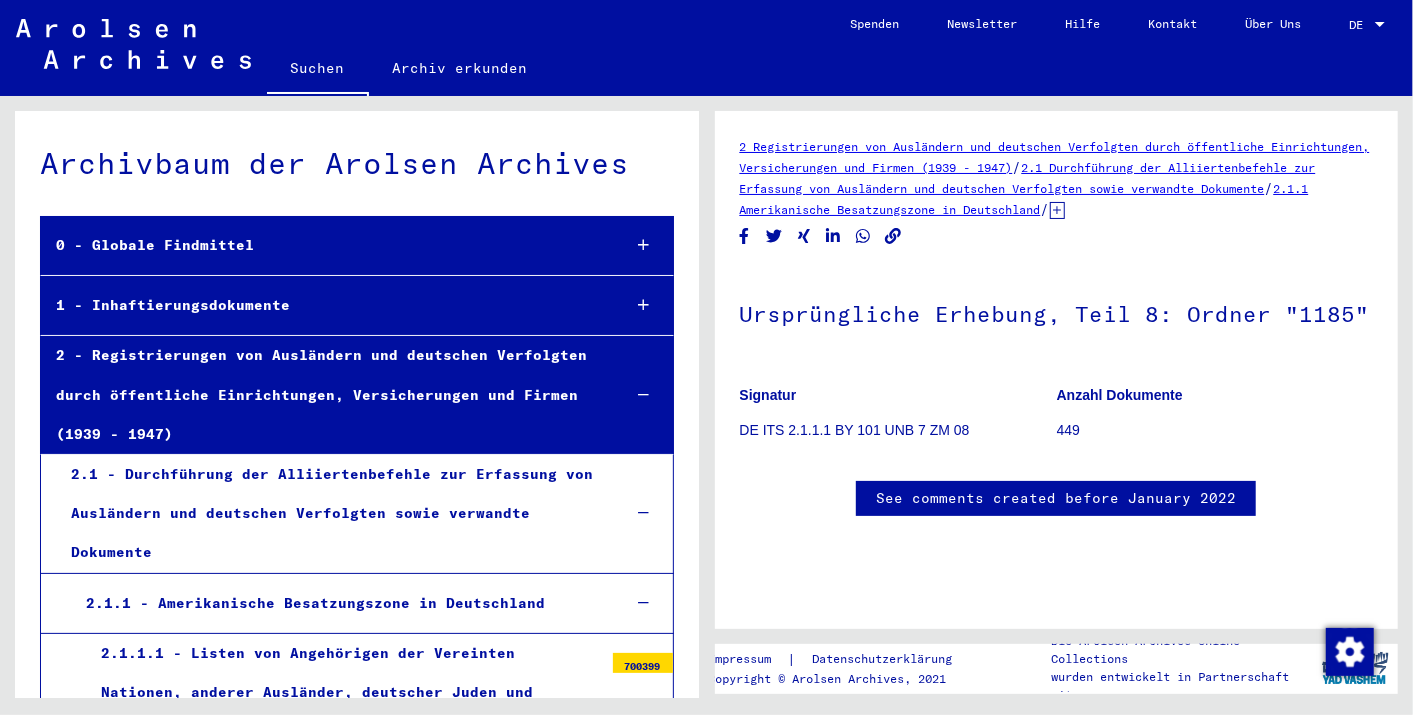 scroll, scrollTop: 14800, scrollLeft: 0, axis: vertical 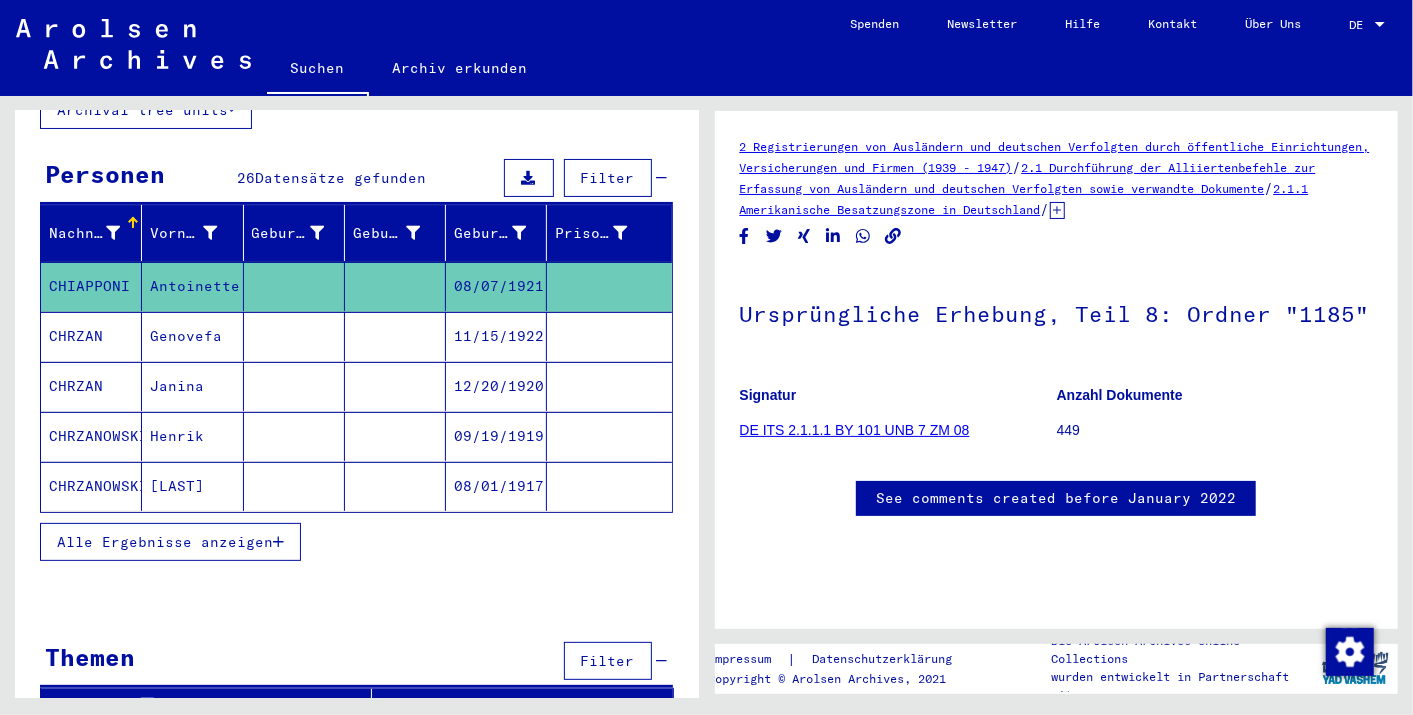 click on "[LAST]" 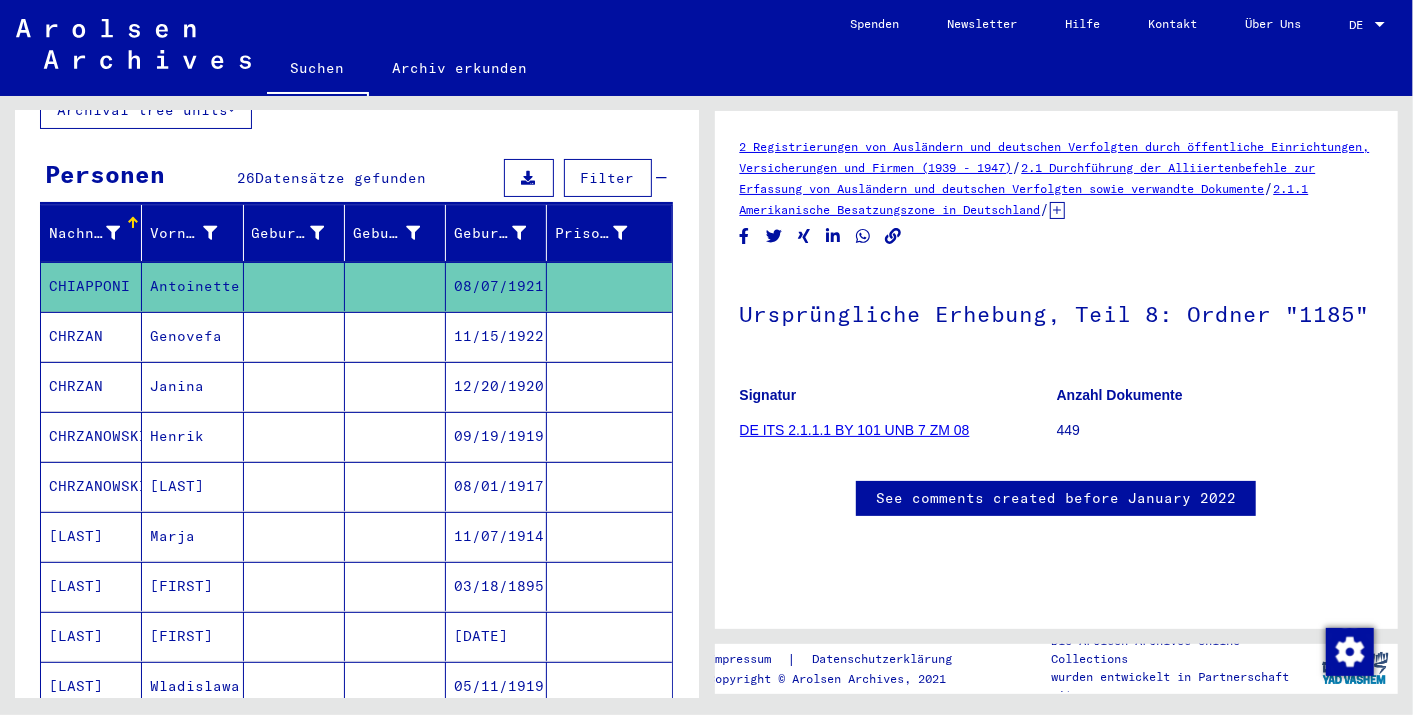scroll, scrollTop: 215, scrollLeft: 0, axis: vertical 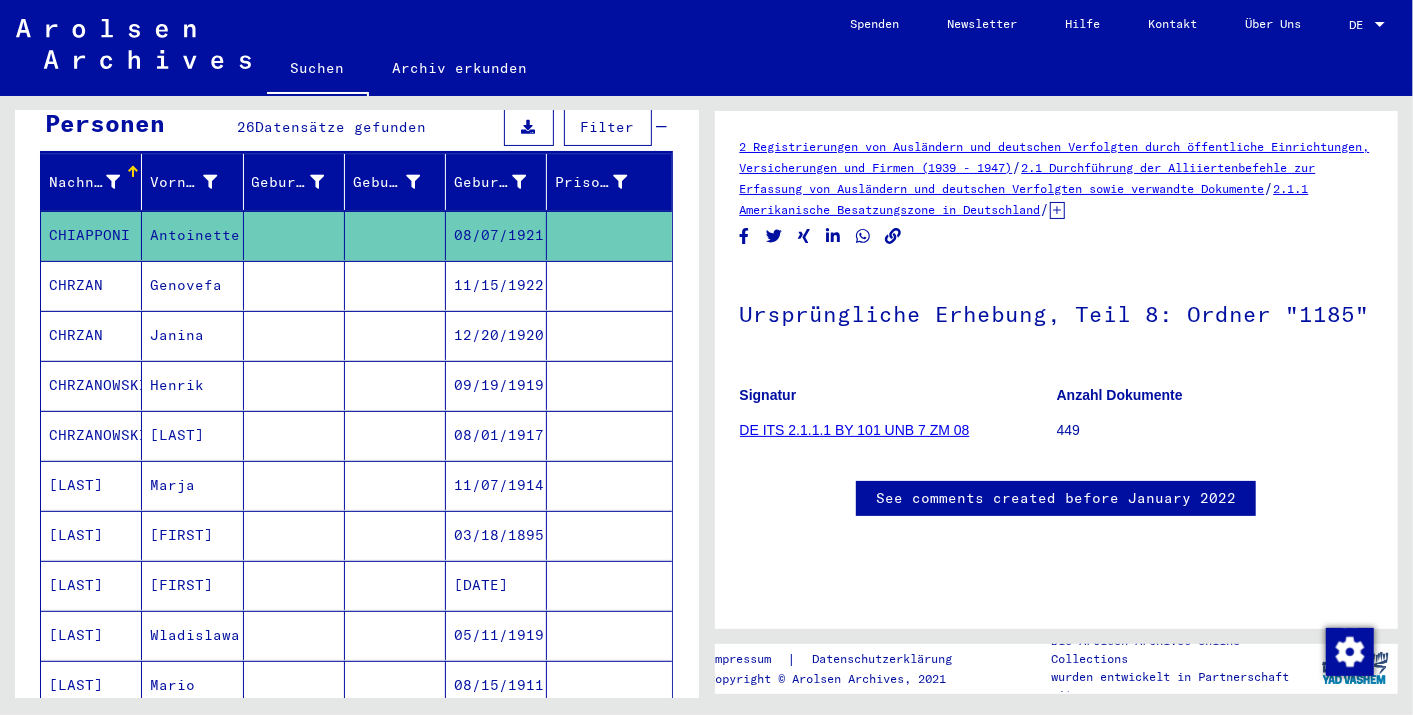 type on "**********" 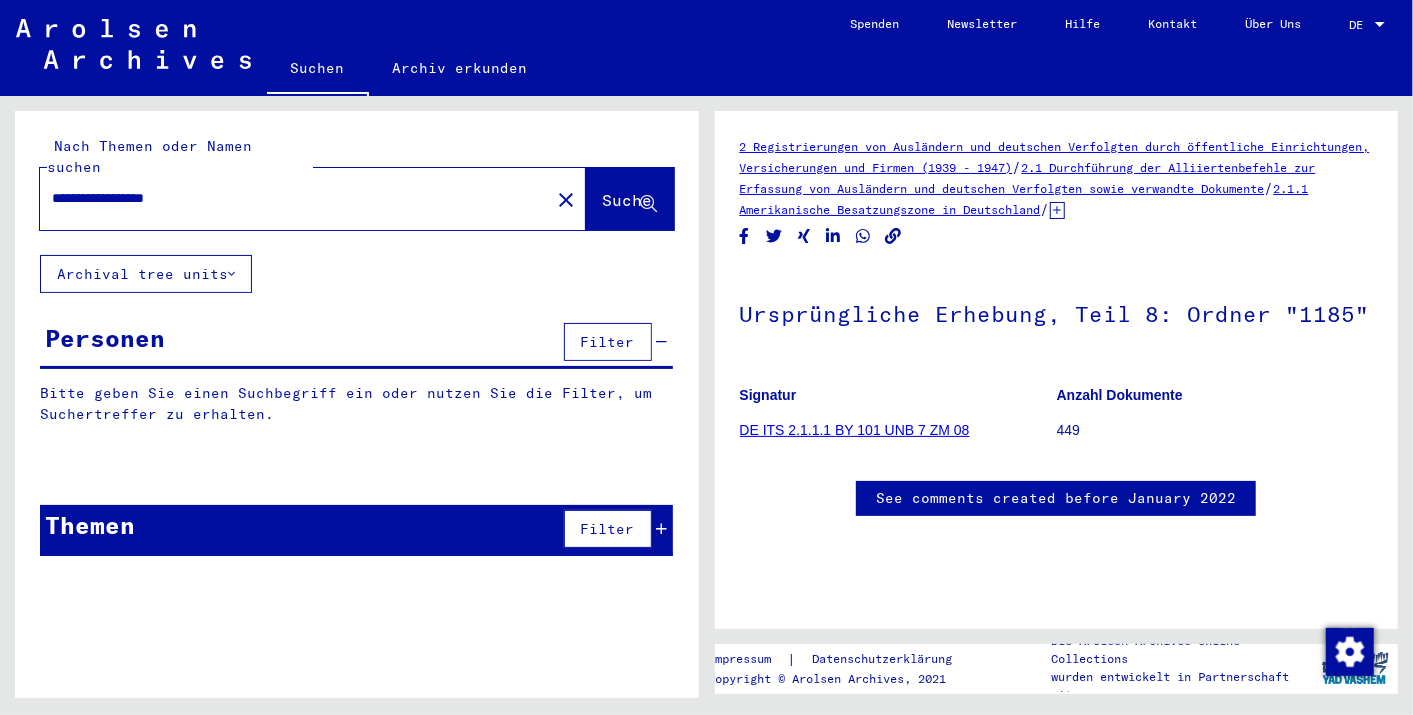 scroll, scrollTop: 0, scrollLeft: 0, axis: both 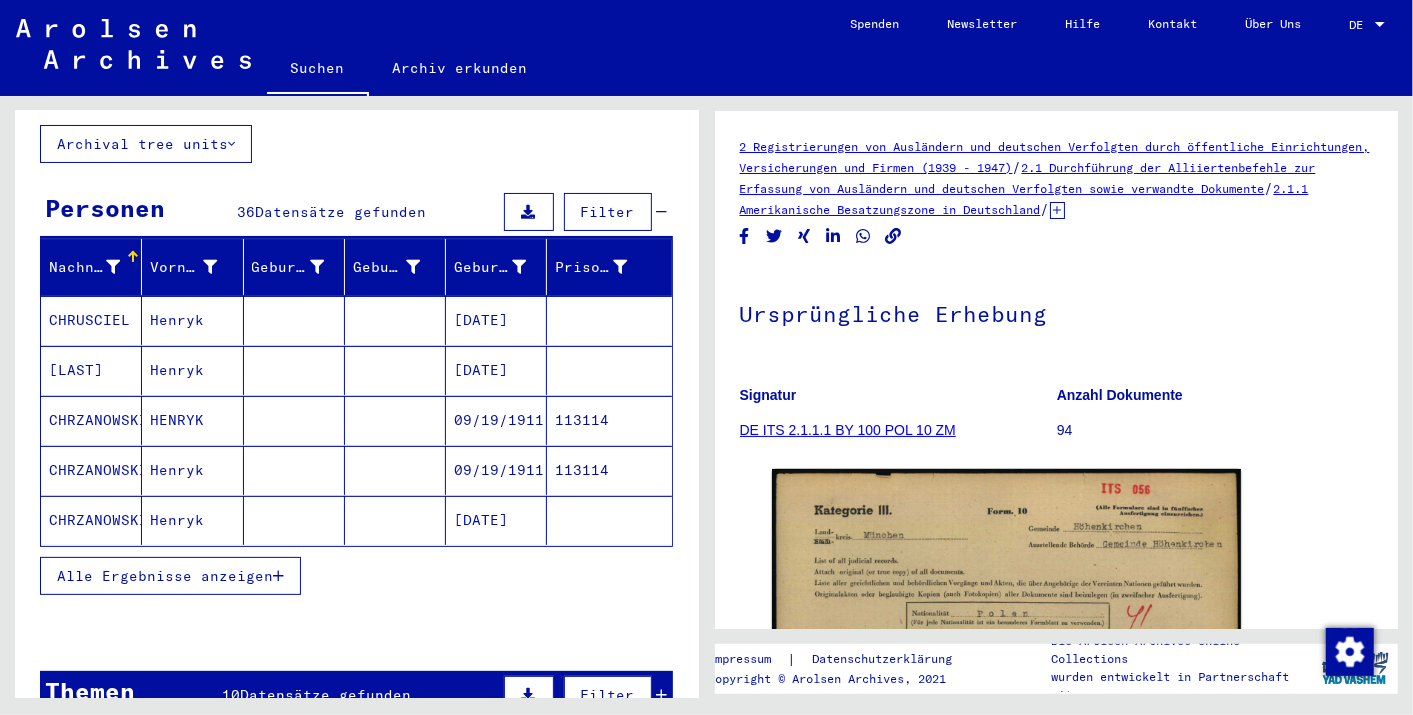 click on "Alle Ergebnisse anzeigen" at bounding box center (165, 576) 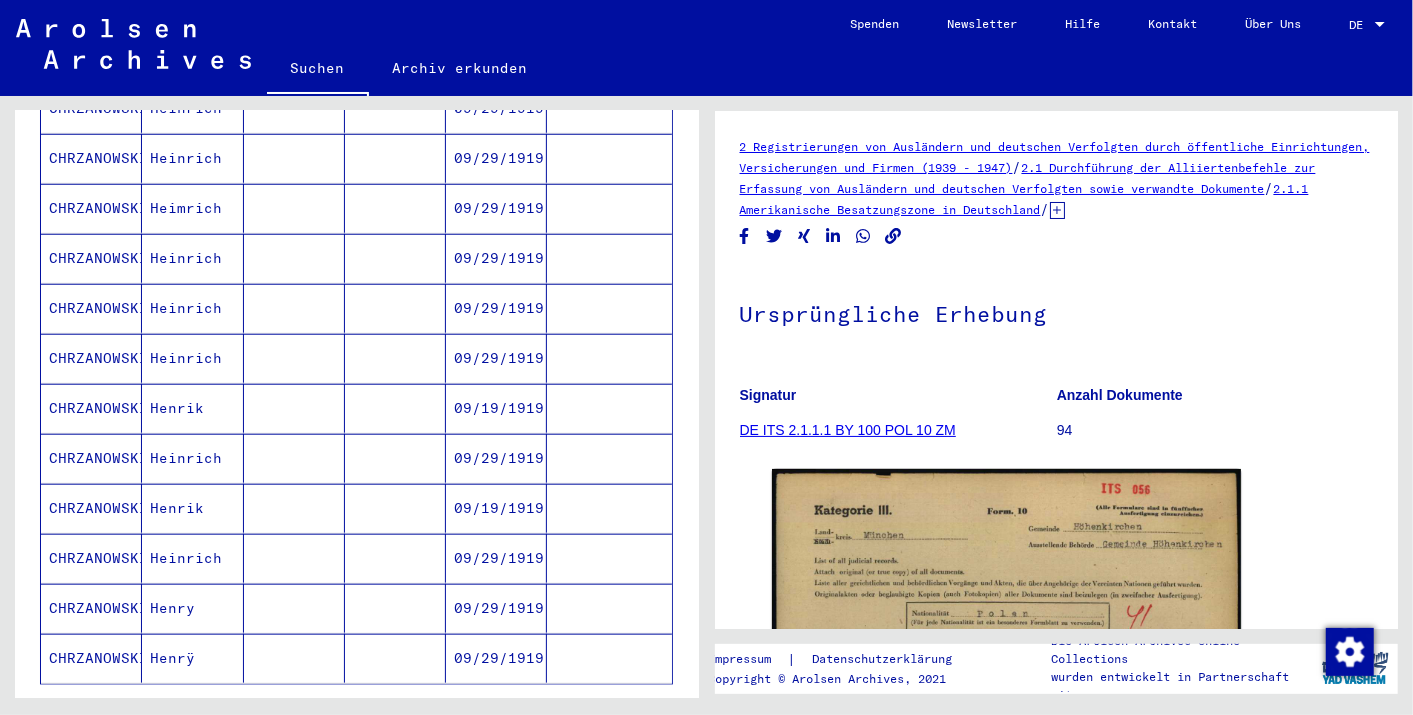 scroll, scrollTop: 1103, scrollLeft: 0, axis: vertical 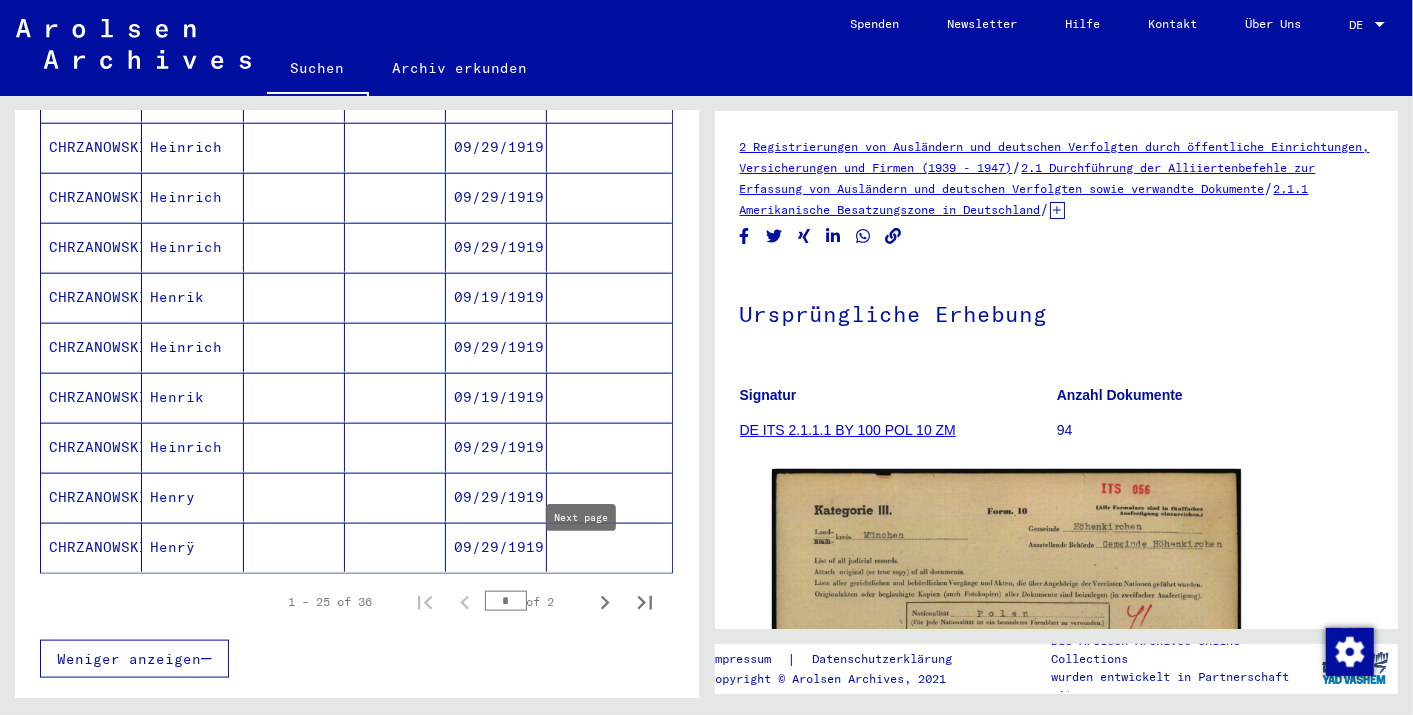 click 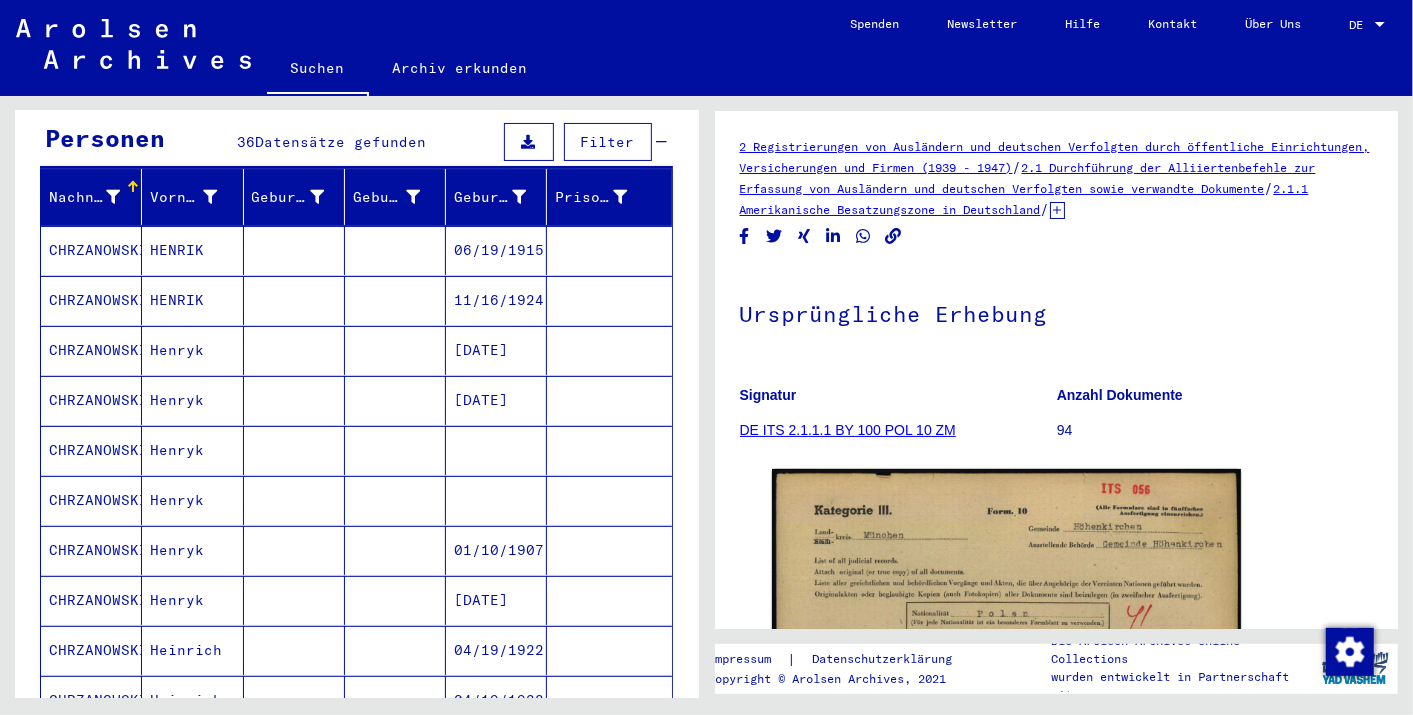 scroll, scrollTop: 197, scrollLeft: 0, axis: vertical 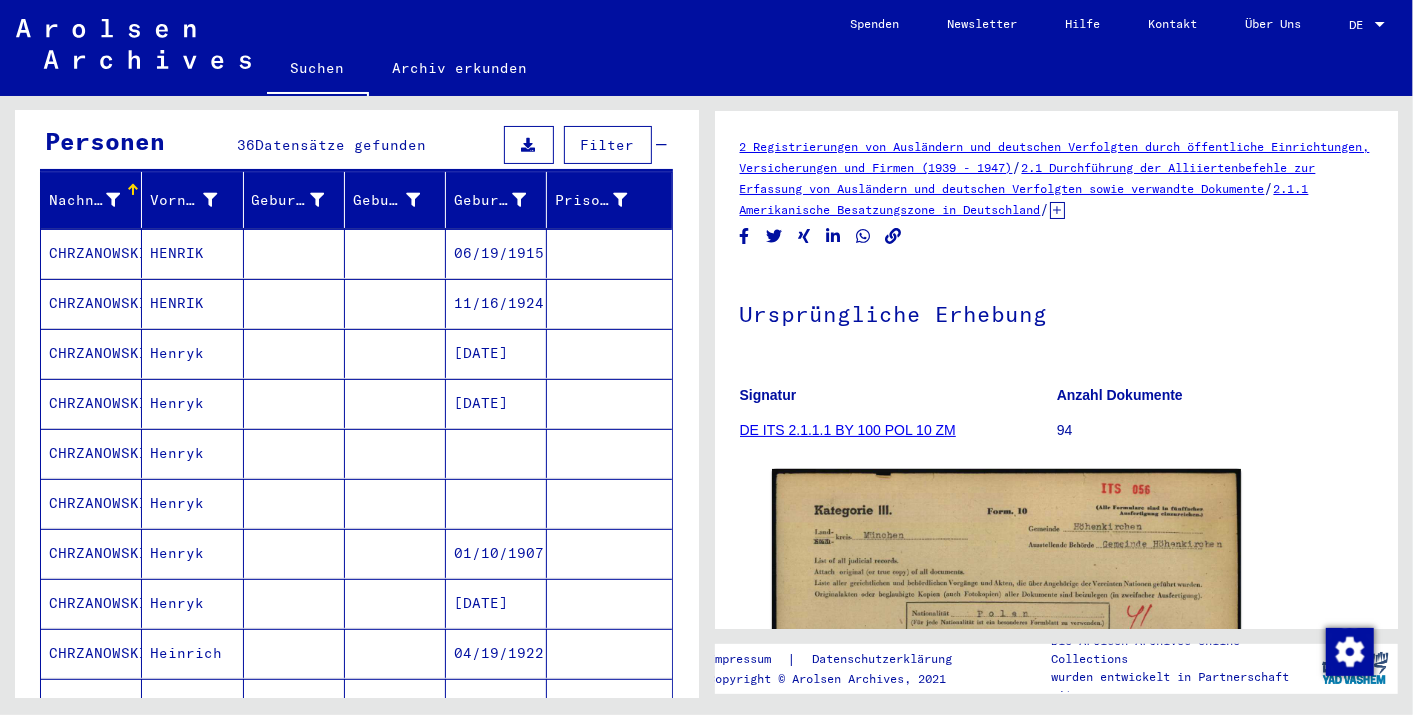 click on "06/19/1915" at bounding box center (496, 303) 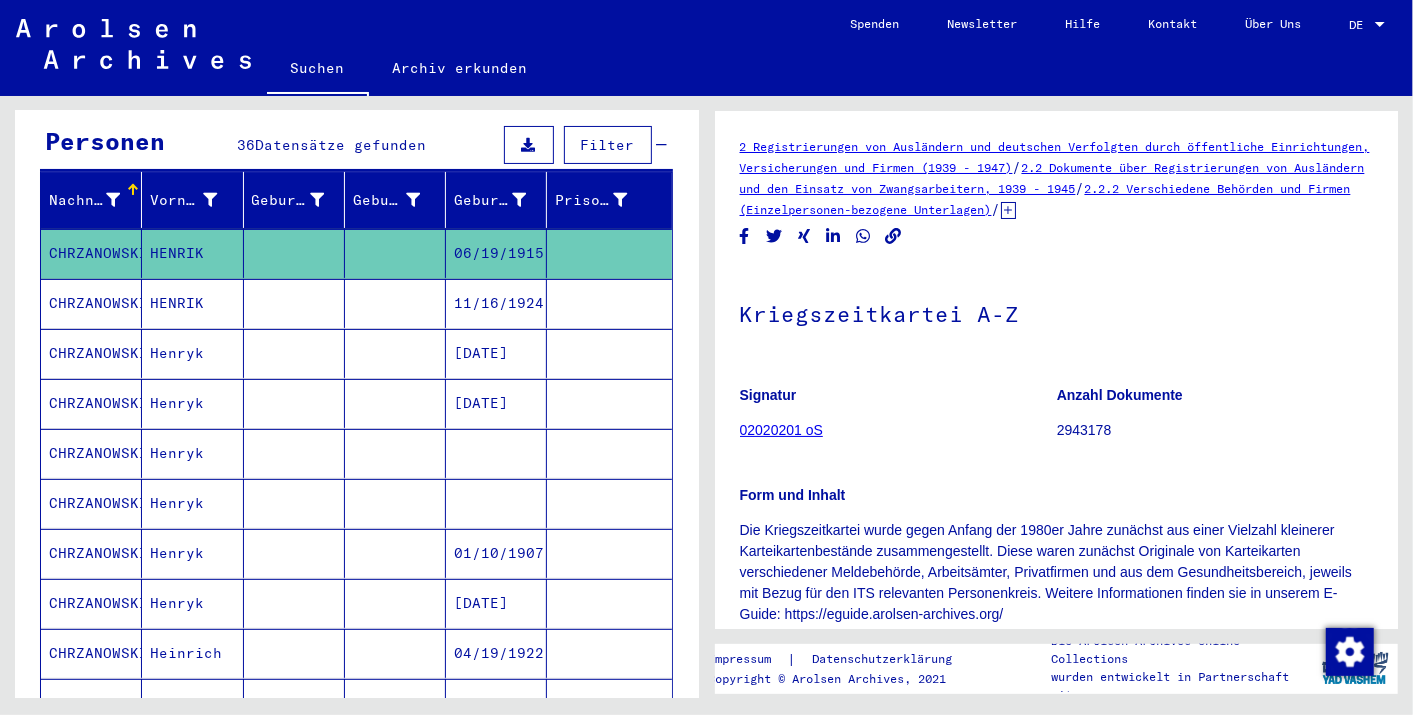 scroll, scrollTop: 0, scrollLeft: 0, axis: both 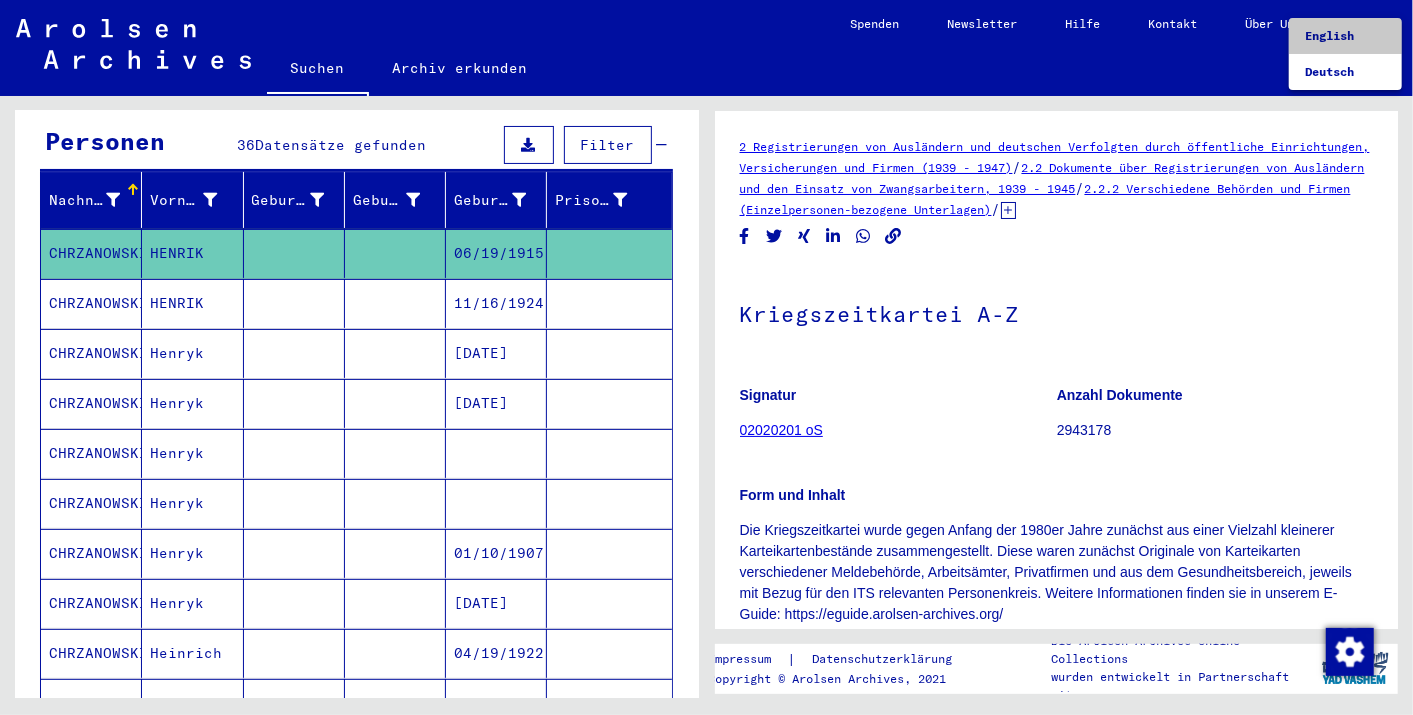 click on "English" at bounding box center (1345, 36) 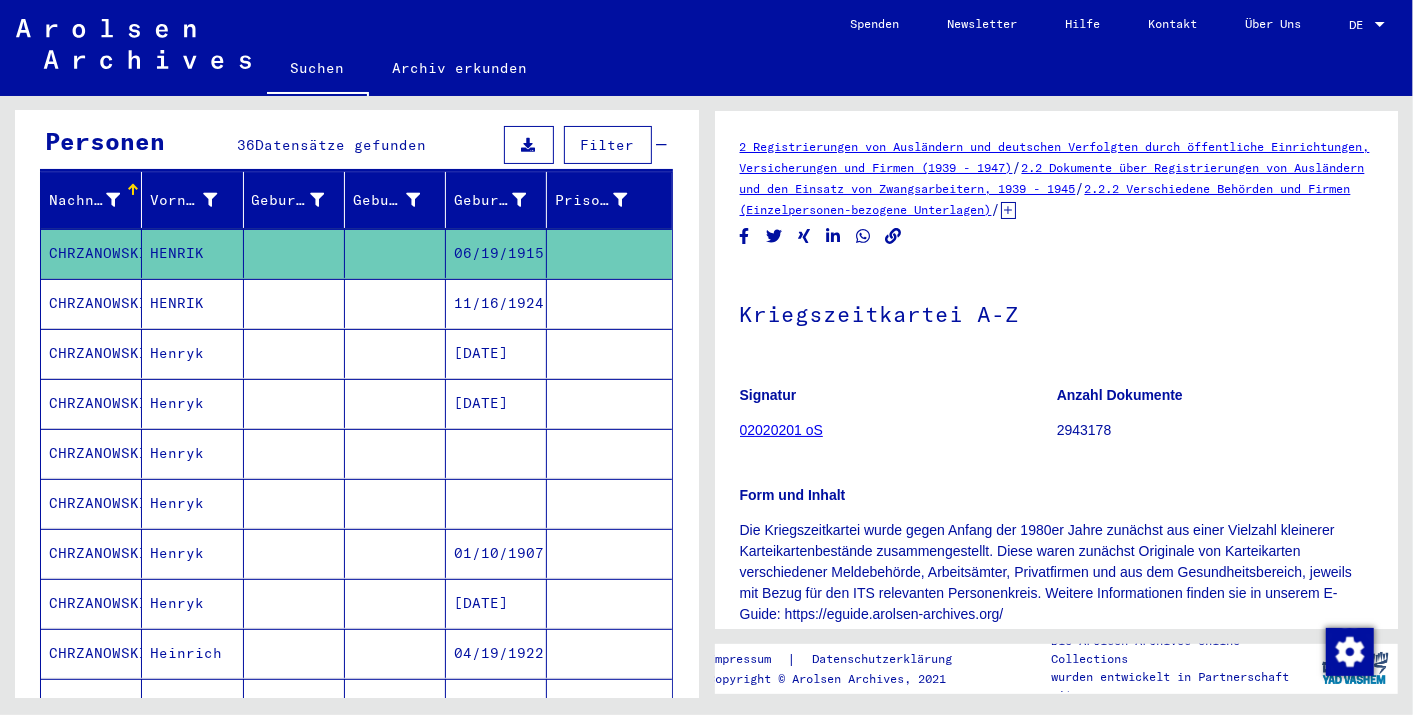 click on "DE  DE" 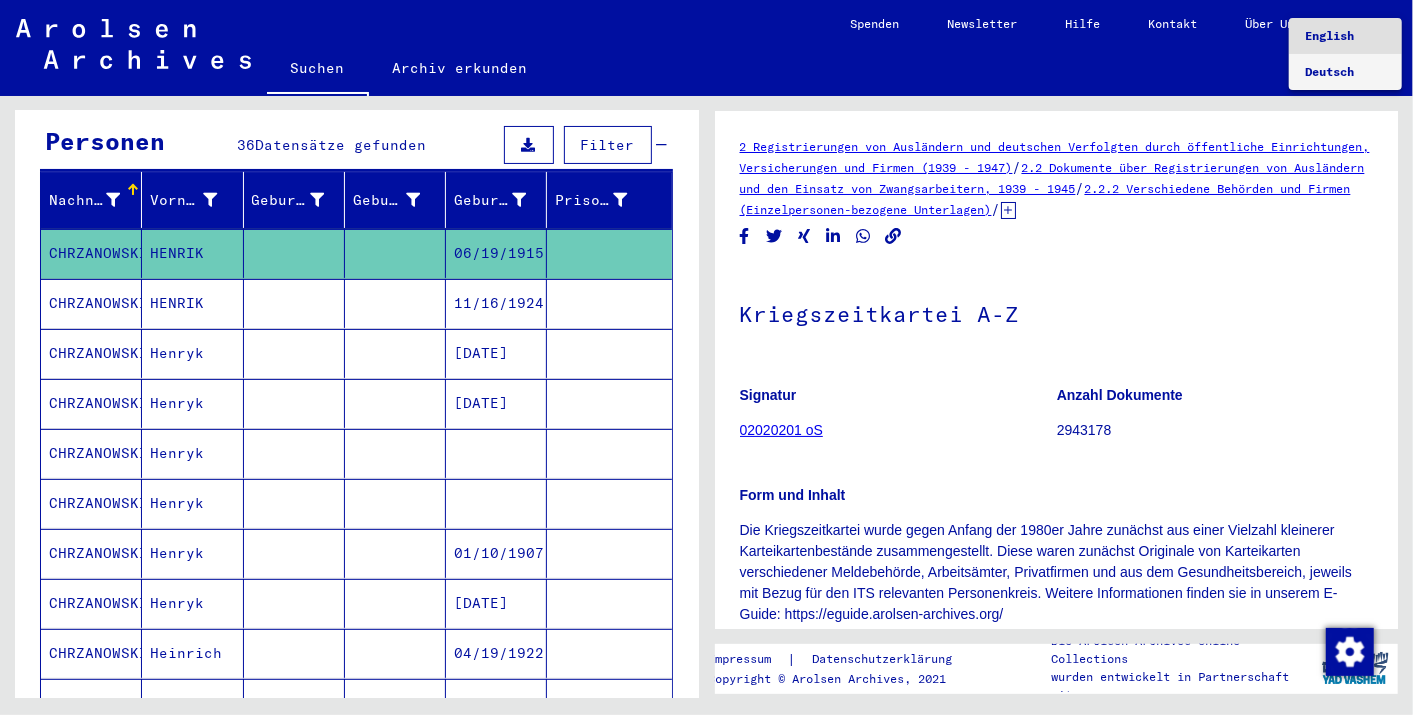 click on "Deutsch" at bounding box center [1345, 72] 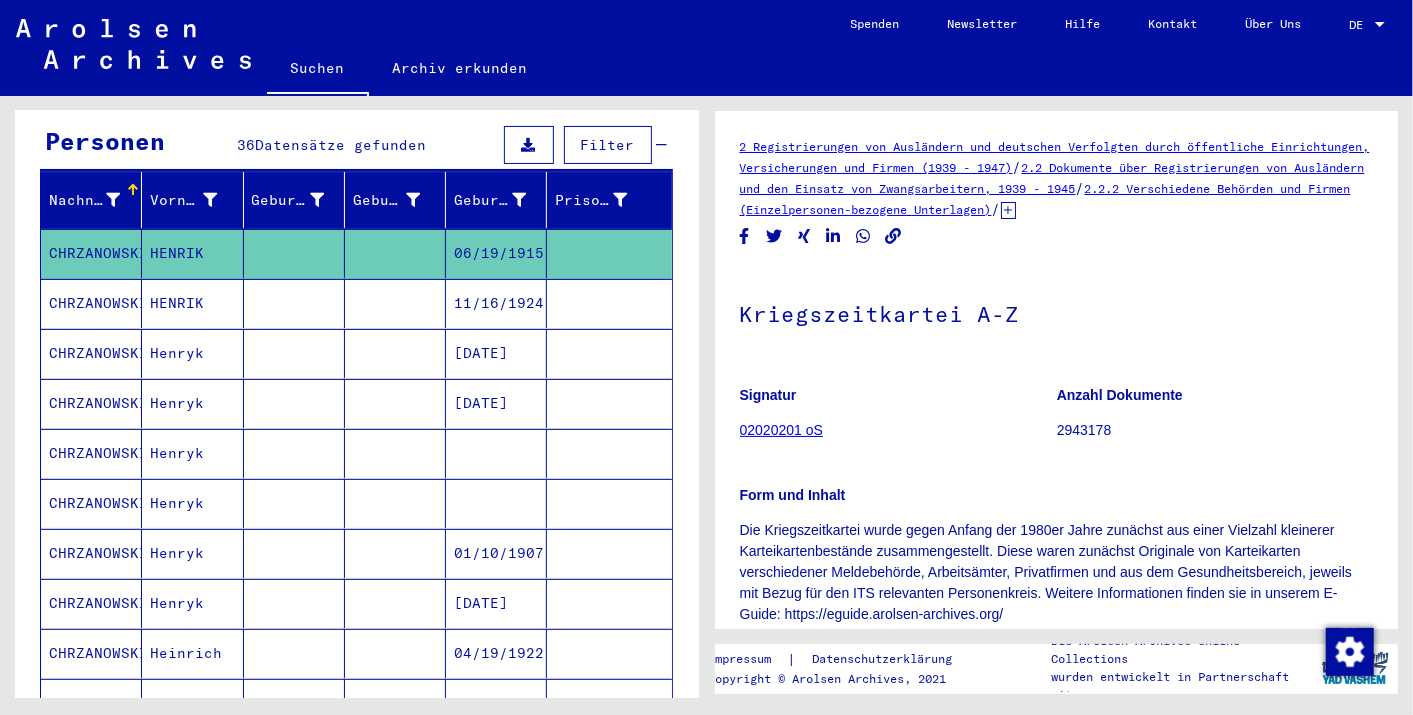 click on "DE  DE" 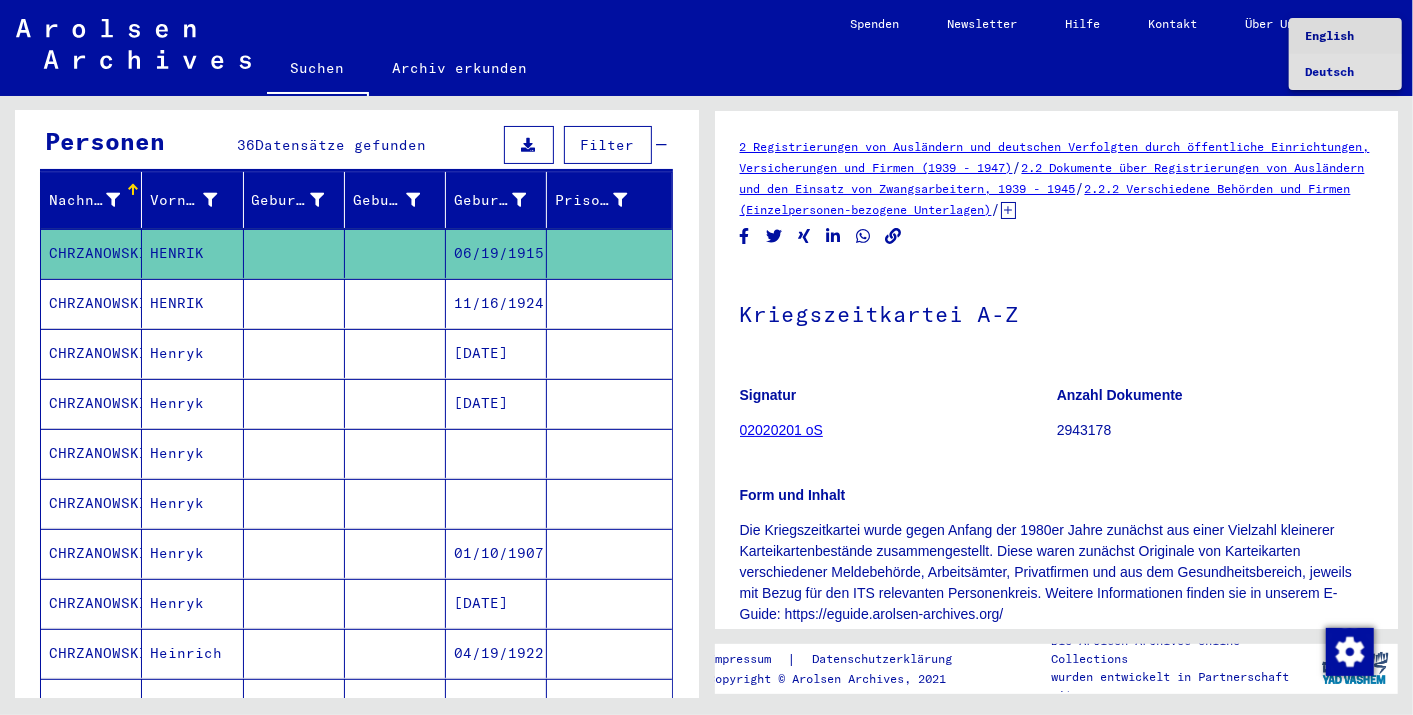click on "English" at bounding box center [1345, 36] 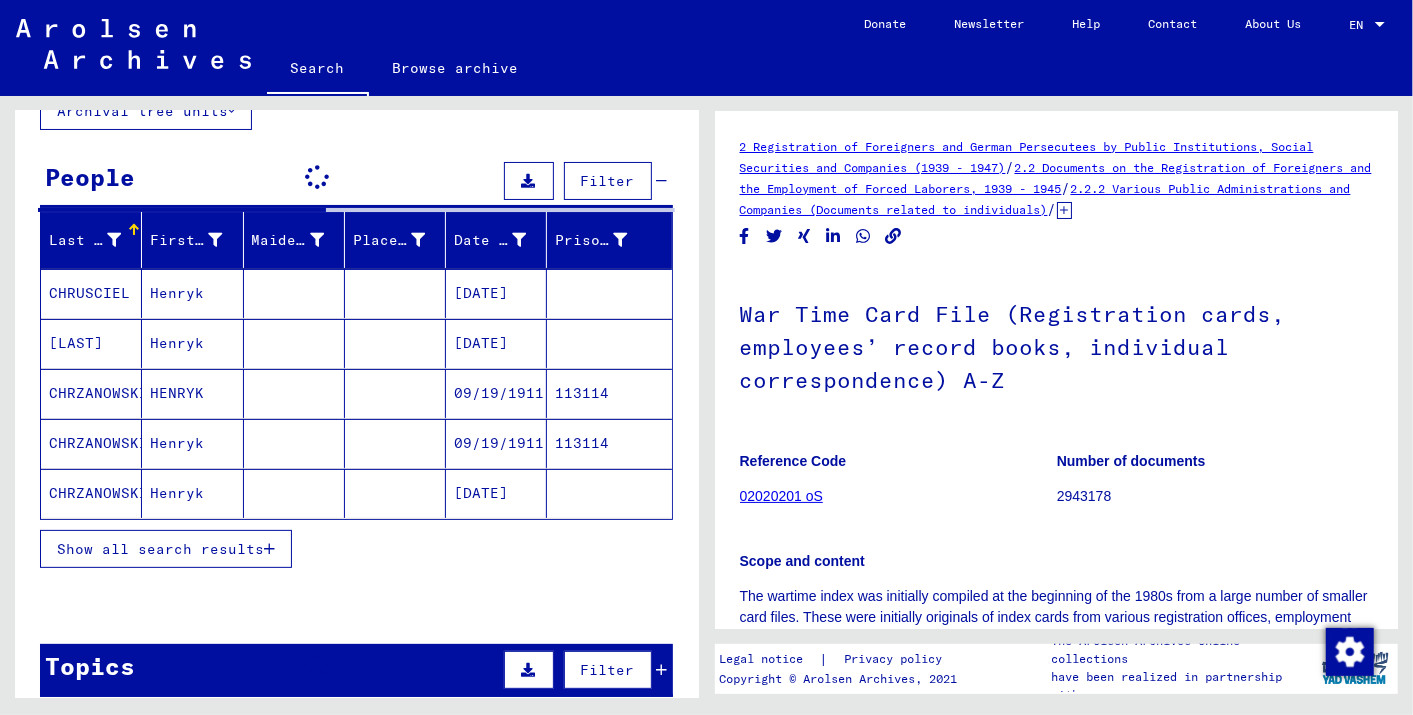 scroll, scrollTop: 0, scrollLeft: 0, axis: both 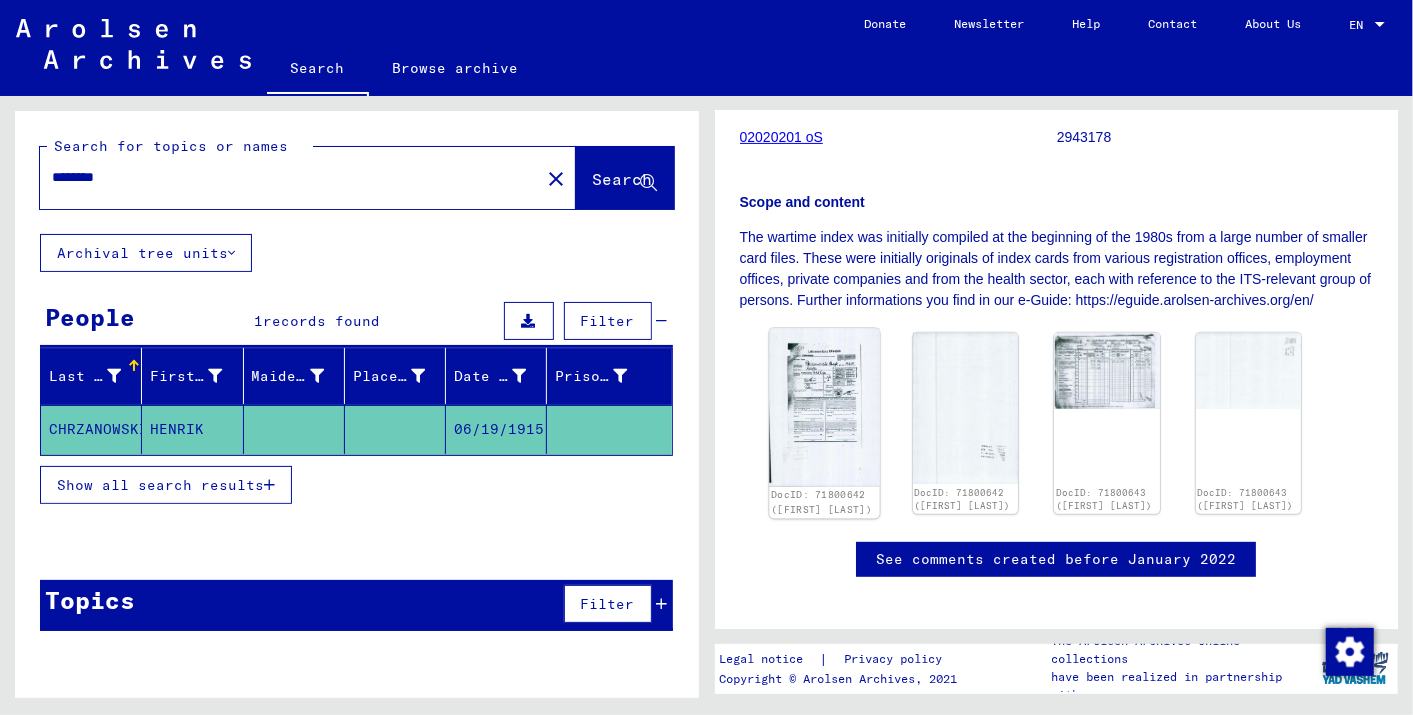 click 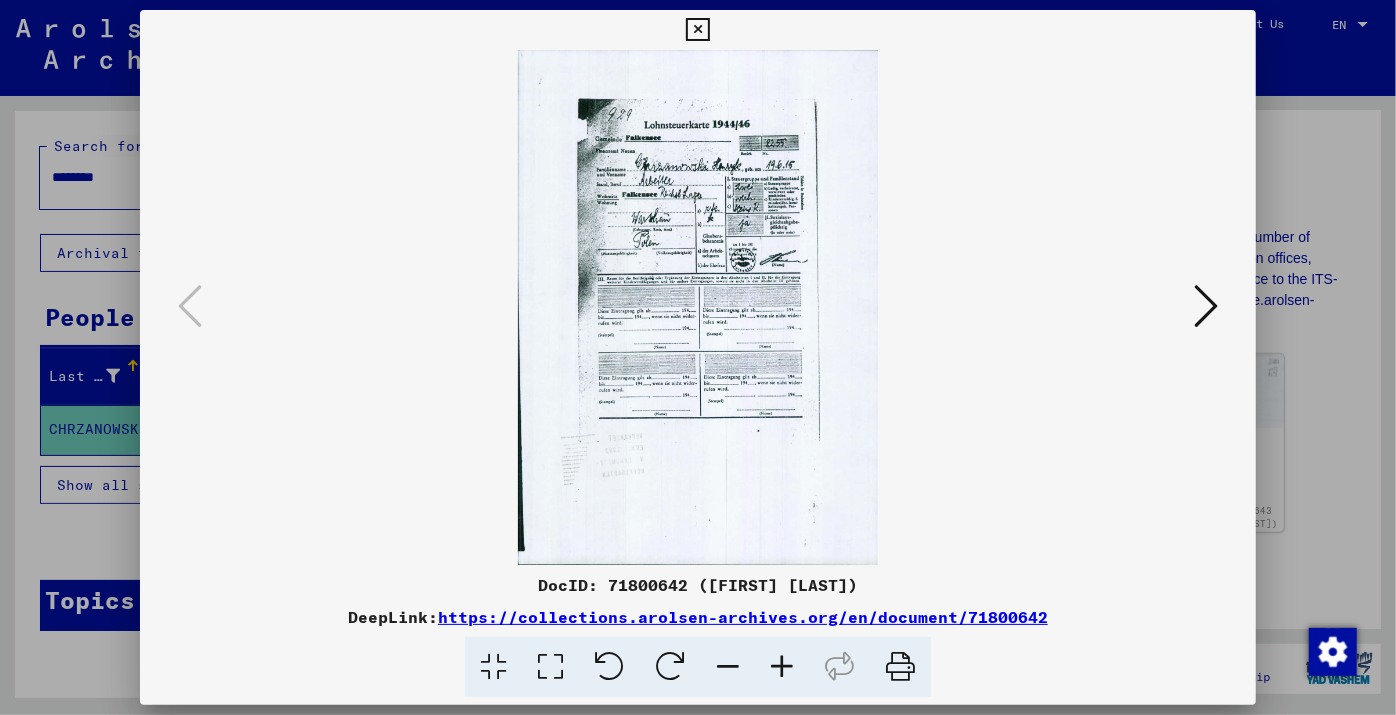 click at bounding box center [782, 667] 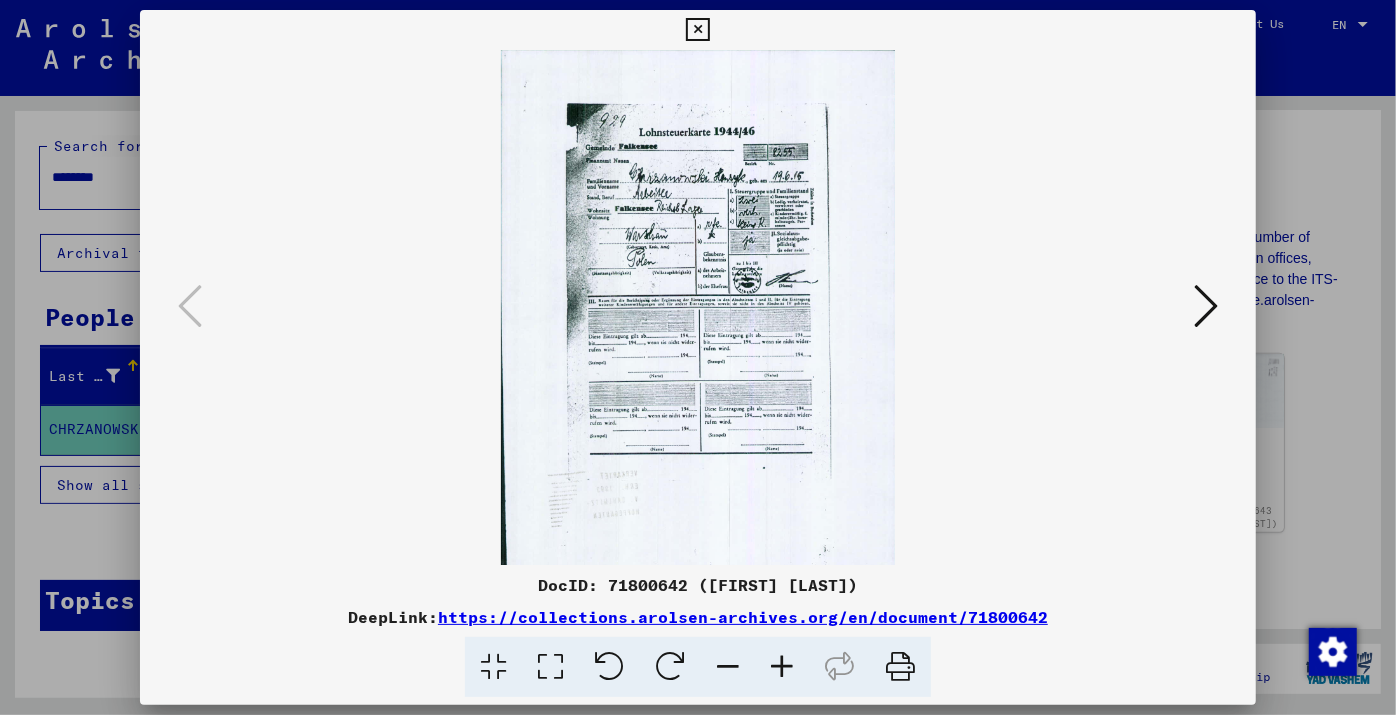 click at bounding box center [782, 667] 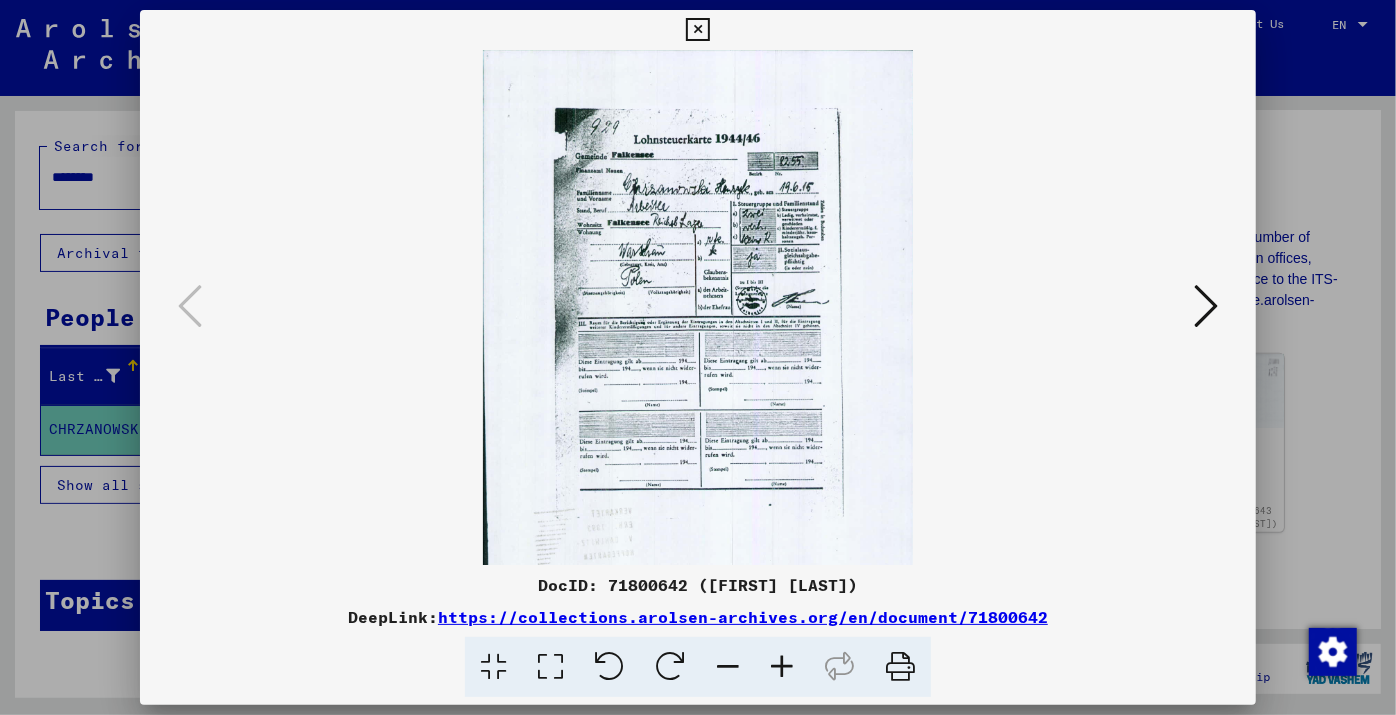 click at bounding box center [782, 667] 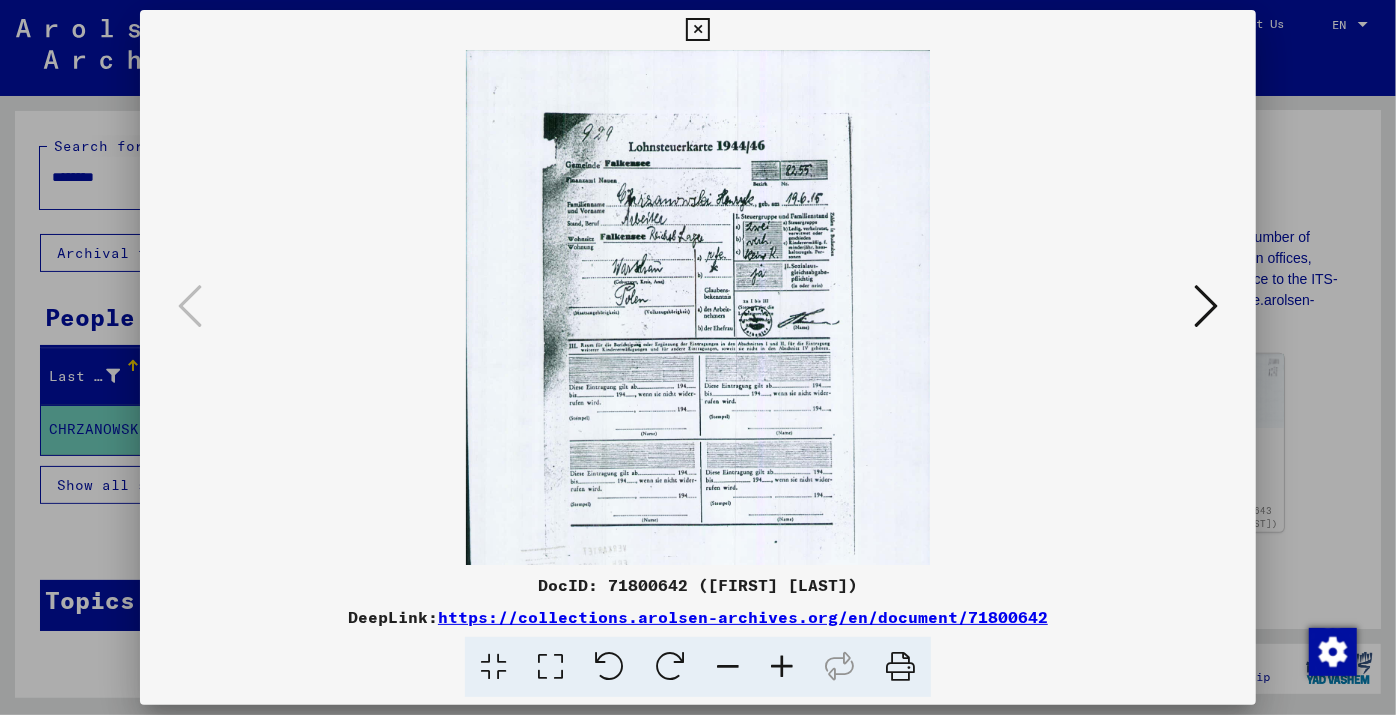 click at bounding box center (782, 667) 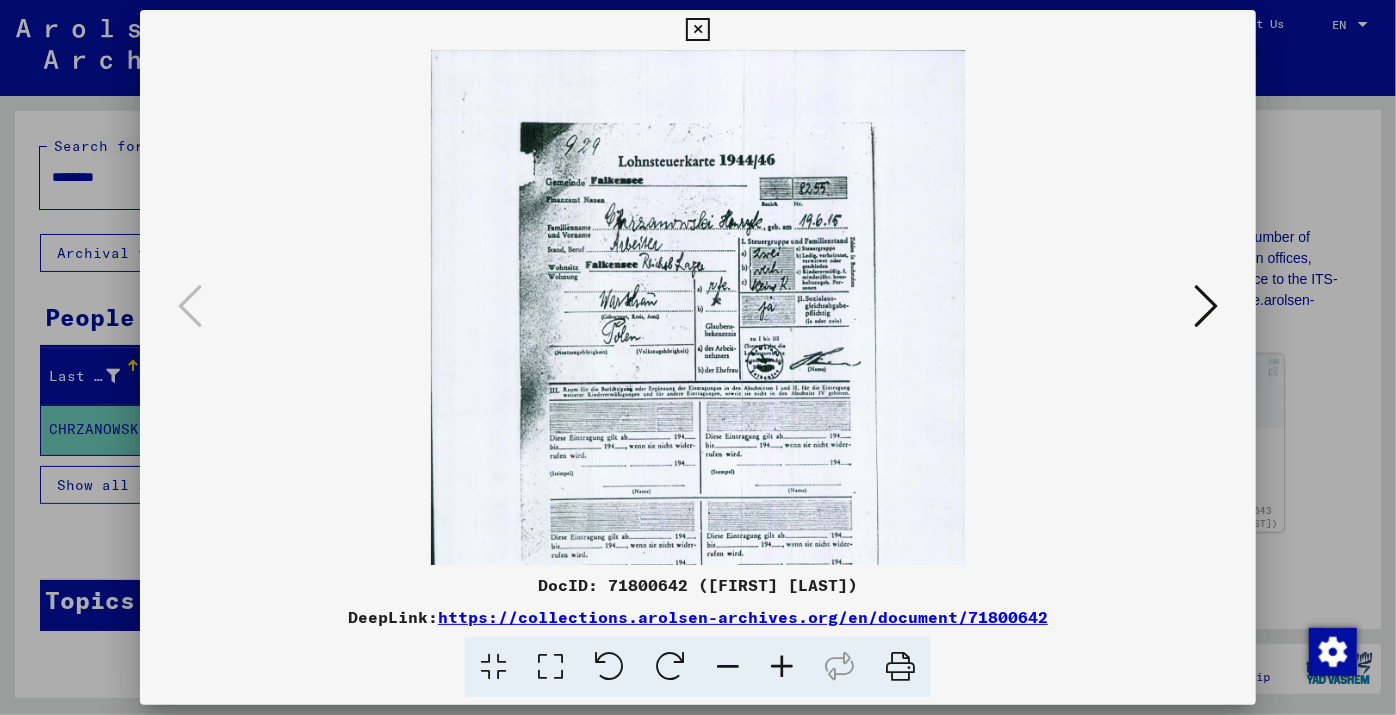 click at bounding box center [782, 667] 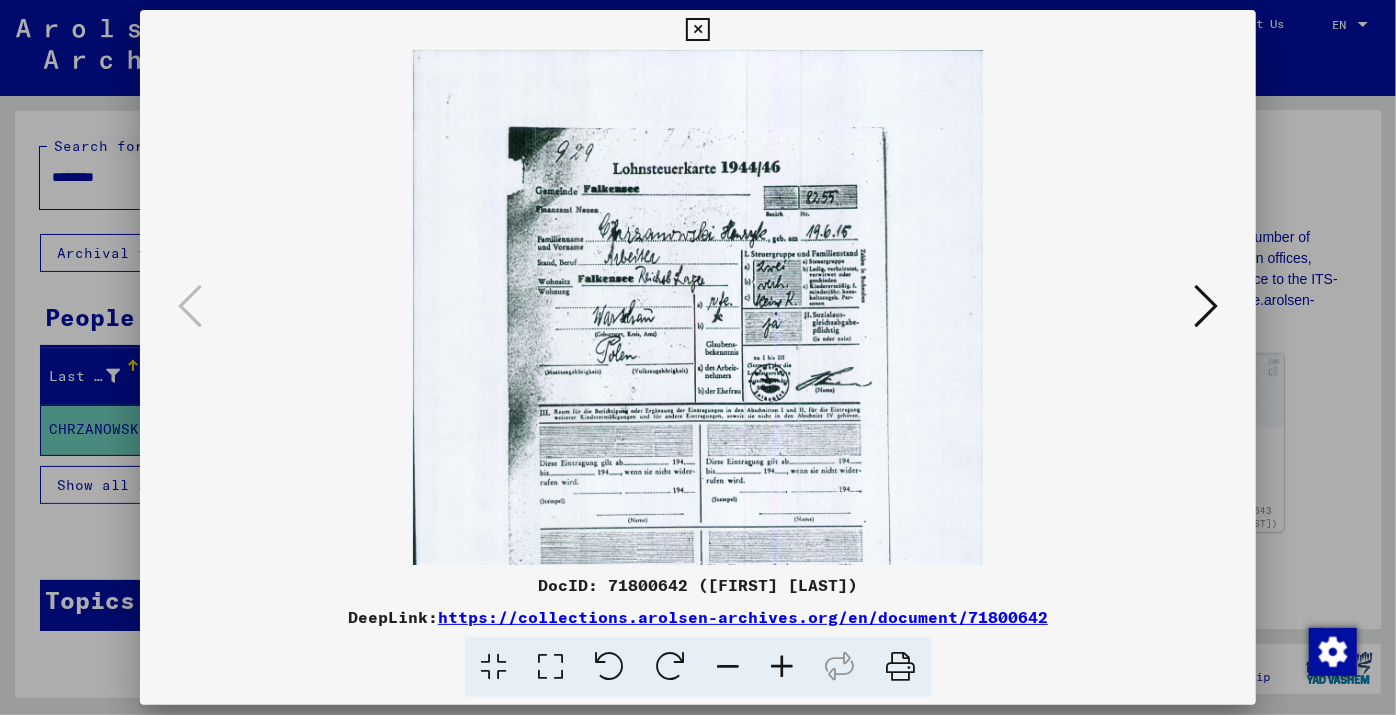 click at bounding box center (782, 667) 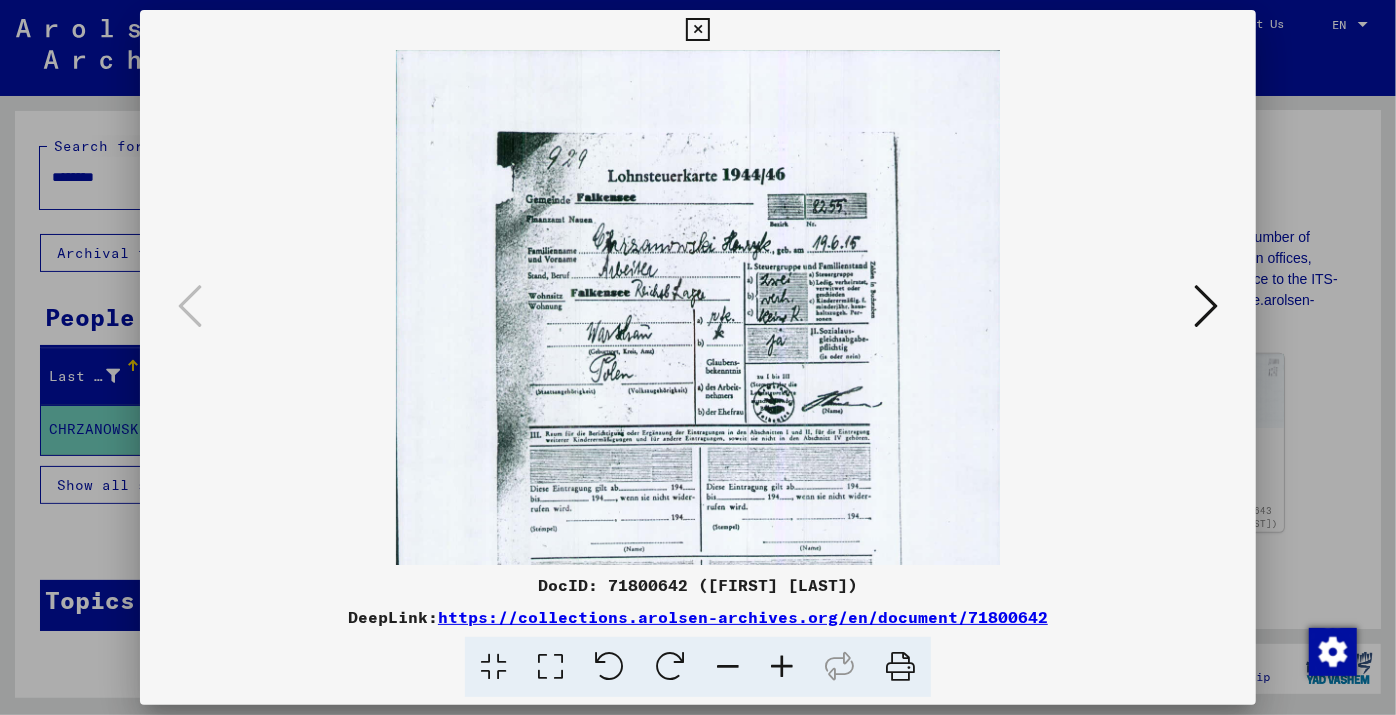 click at bounding box center (782, 667) 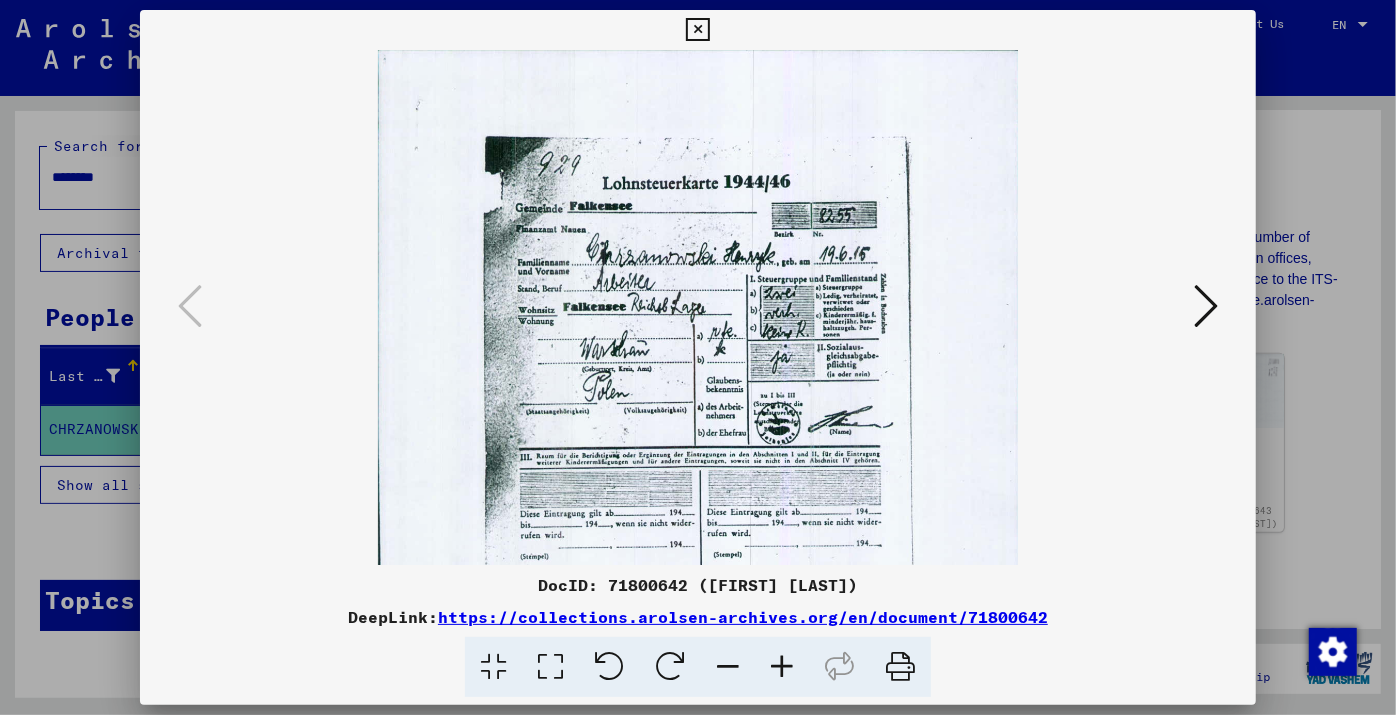 click at bounding box center (782, 667) 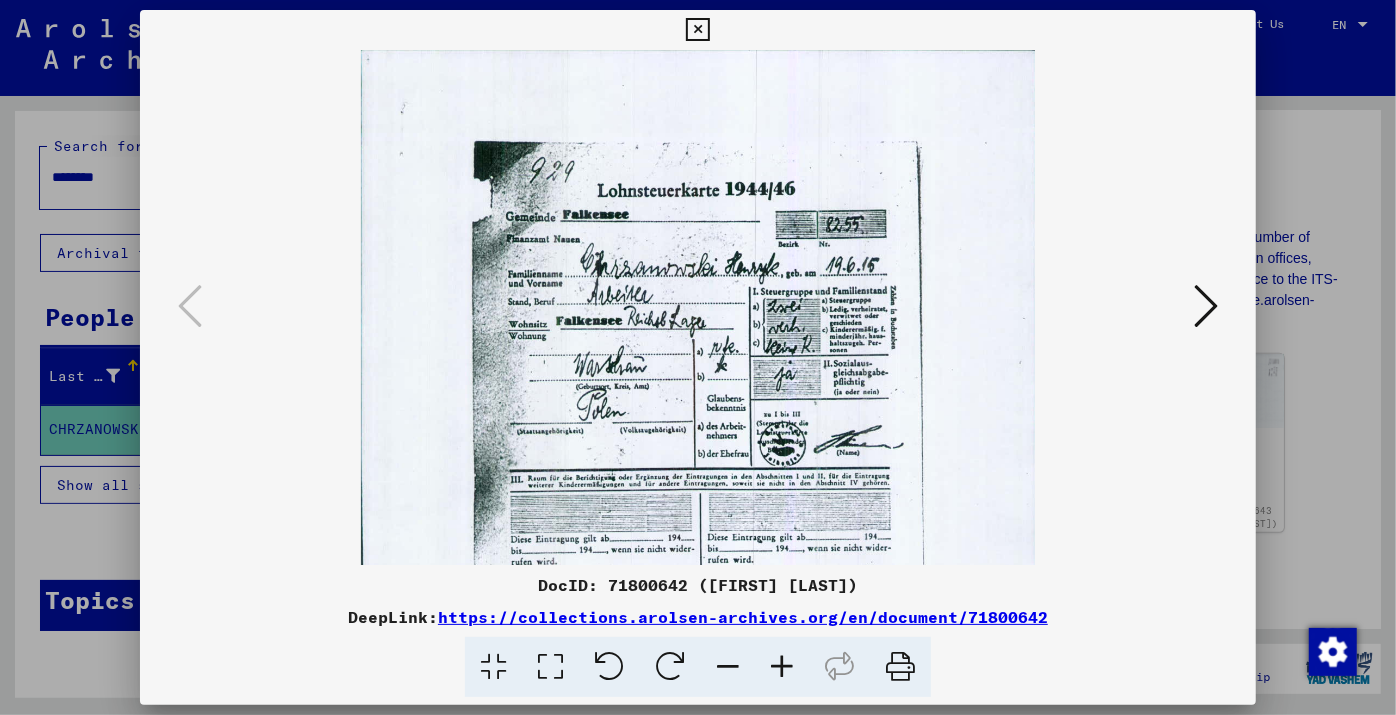 click at bounding box center [782, 667] 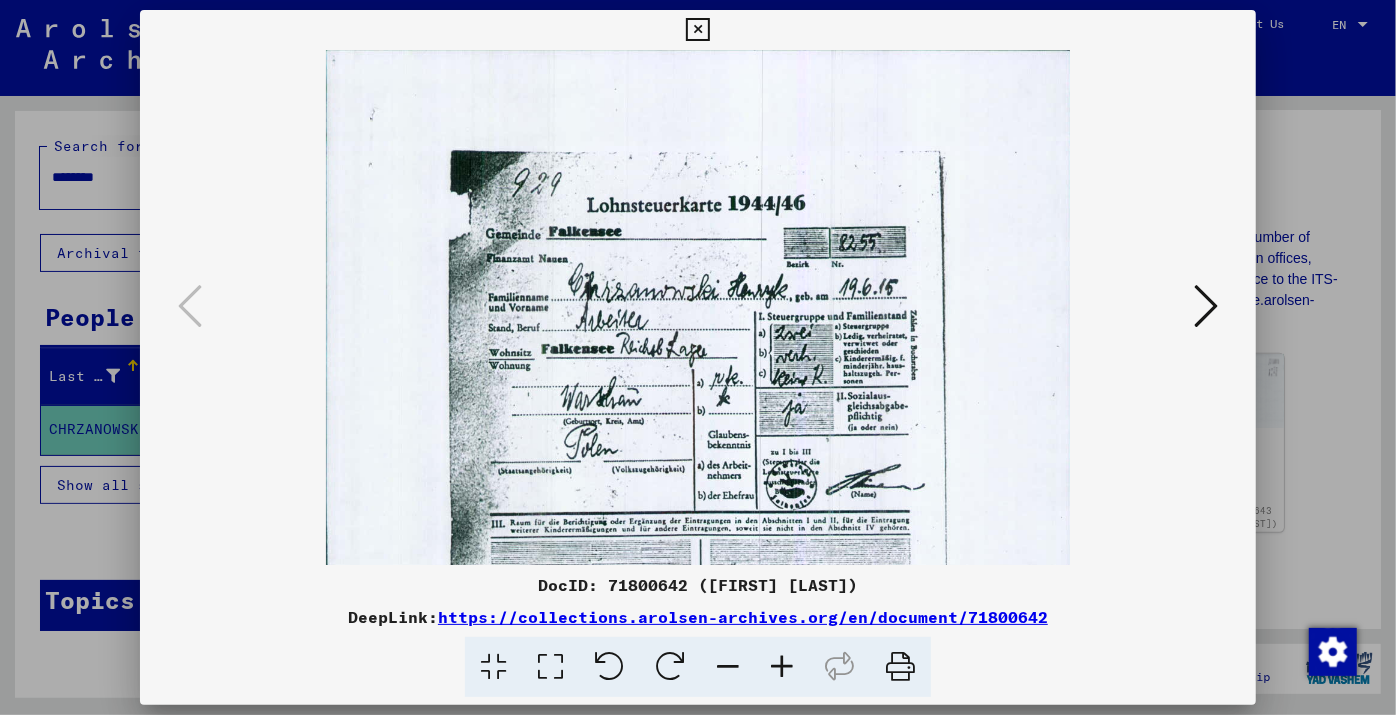 click at bounding box center (782, 667) 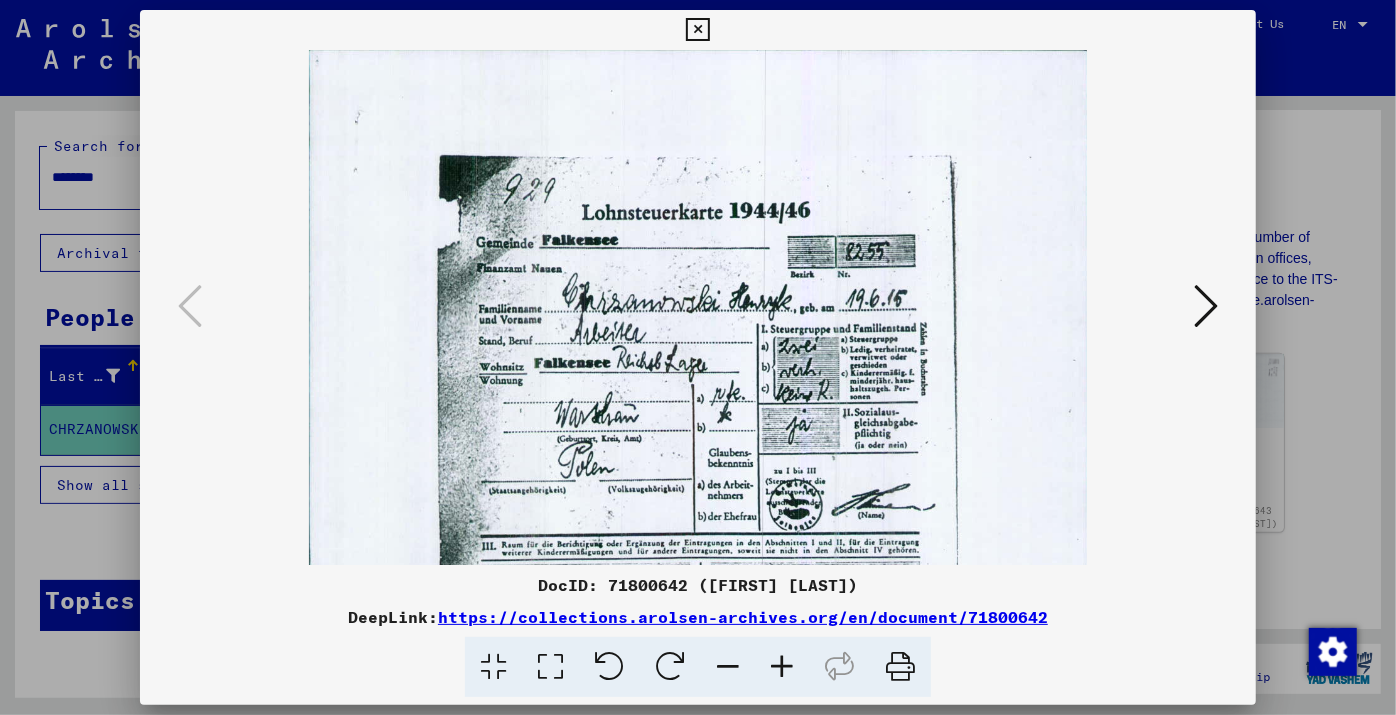 click at bounding box center [782, 667] 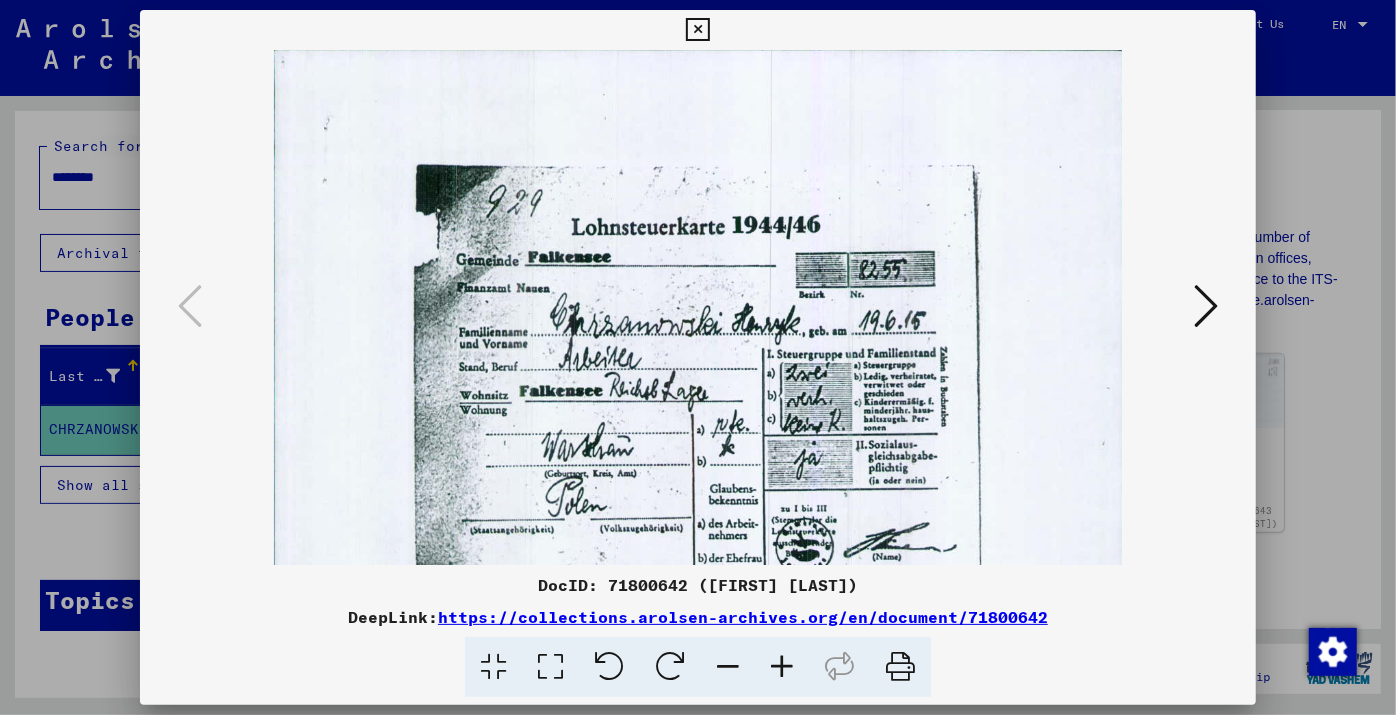 click at bounding box center [782, 667] 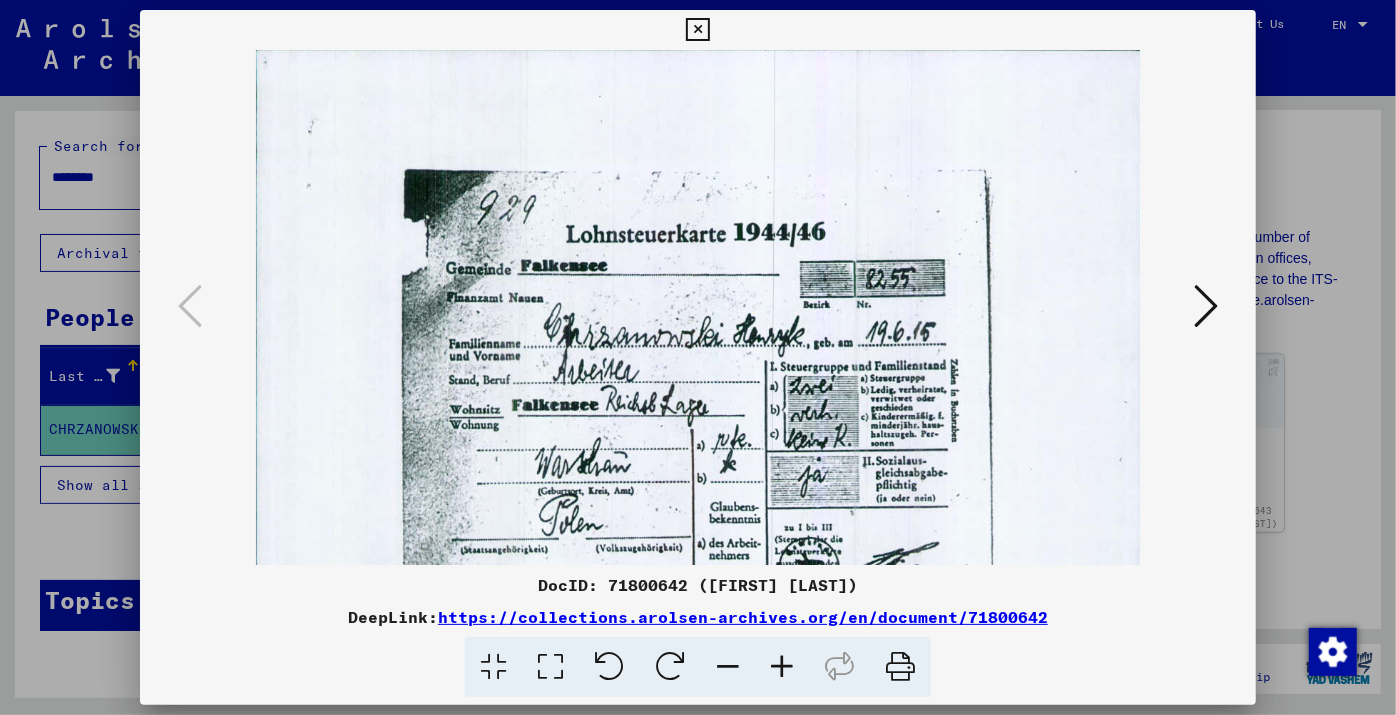 click at bounding box center (782, 667) 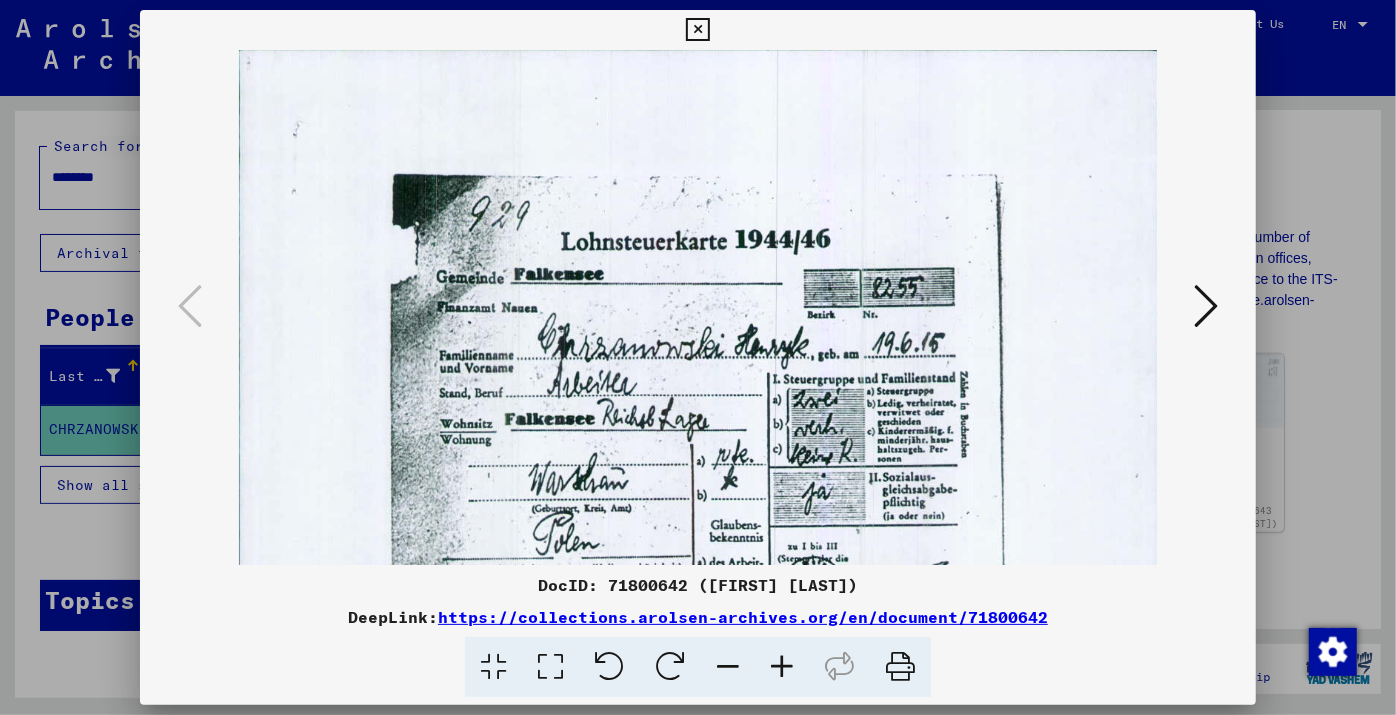 click at bounding box center (782, 667) 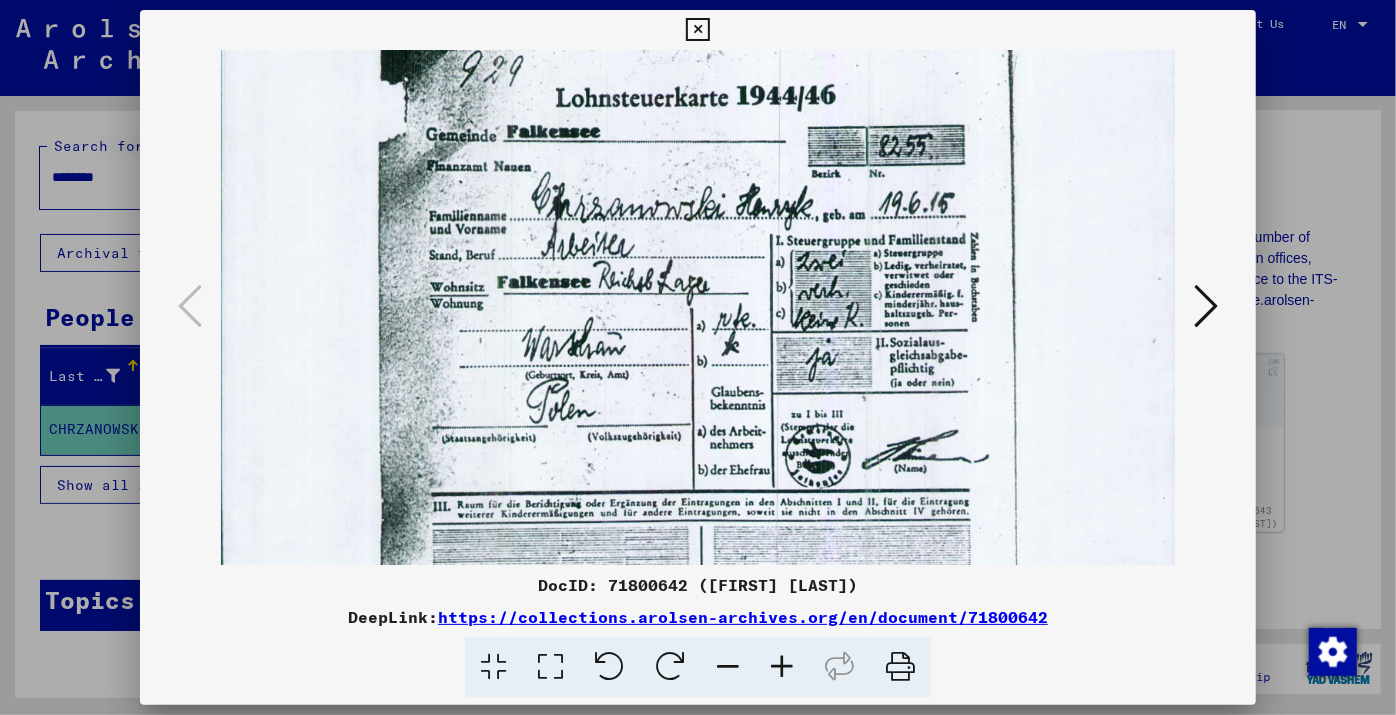 scroll, scrollTop: 156, scrollLeft: 0, axis: vertical 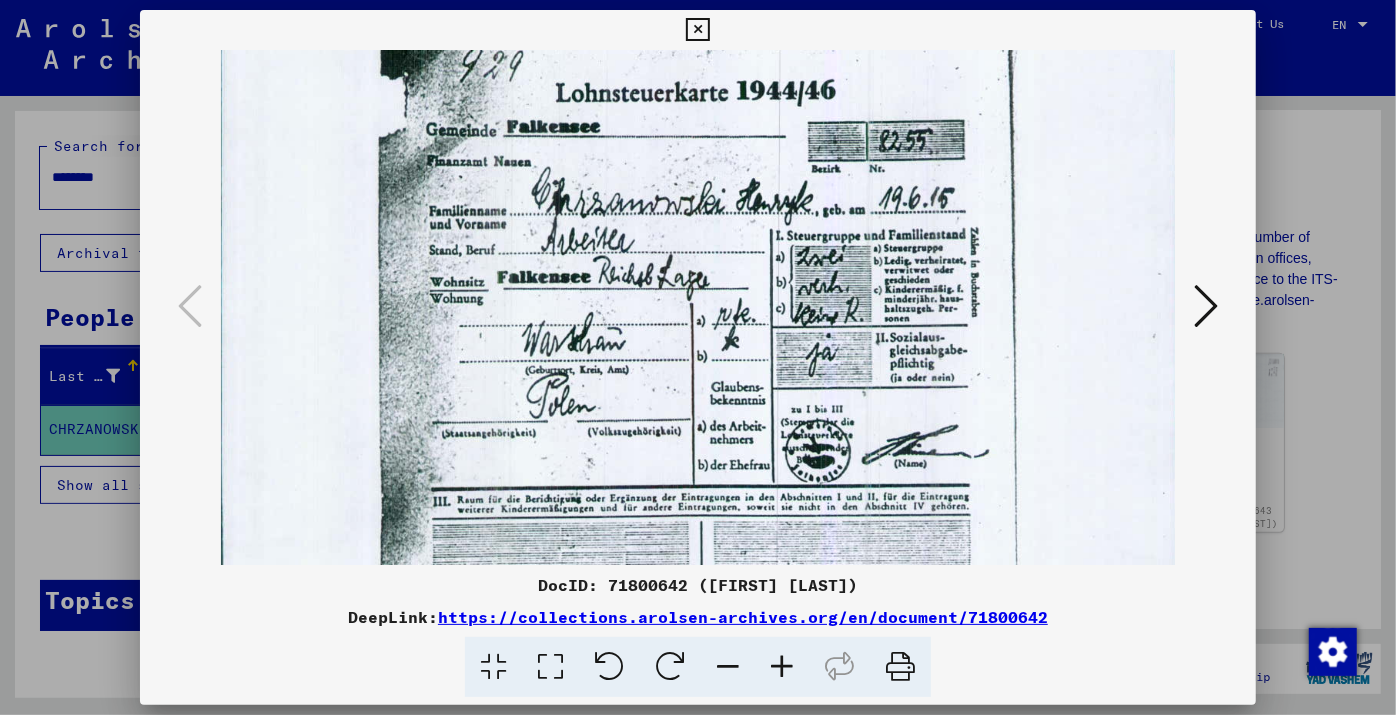 drag, startPoint x: 817, startPoint y: 407, endPoint x: 800, endPoint y: 249, distance: 158.91193 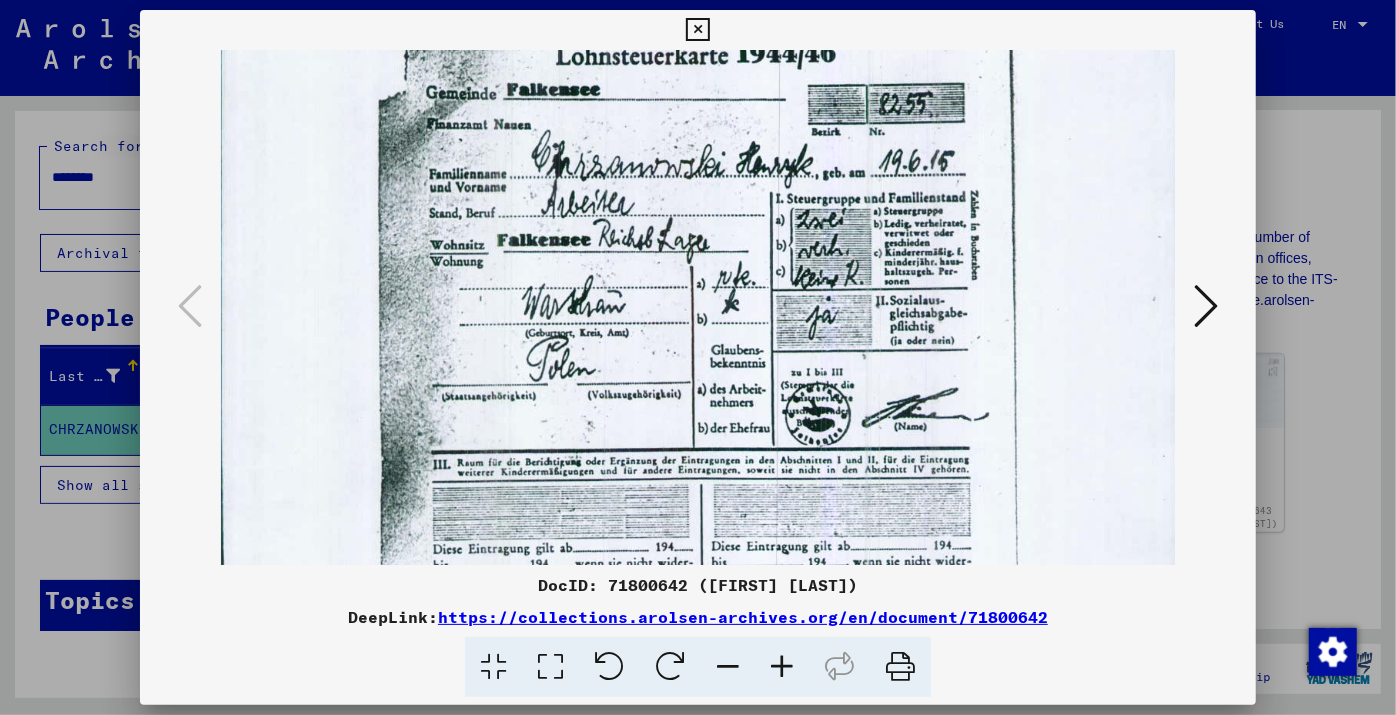 scroll, scrollTop: 180, scrollLeft: 0, axis: vertical 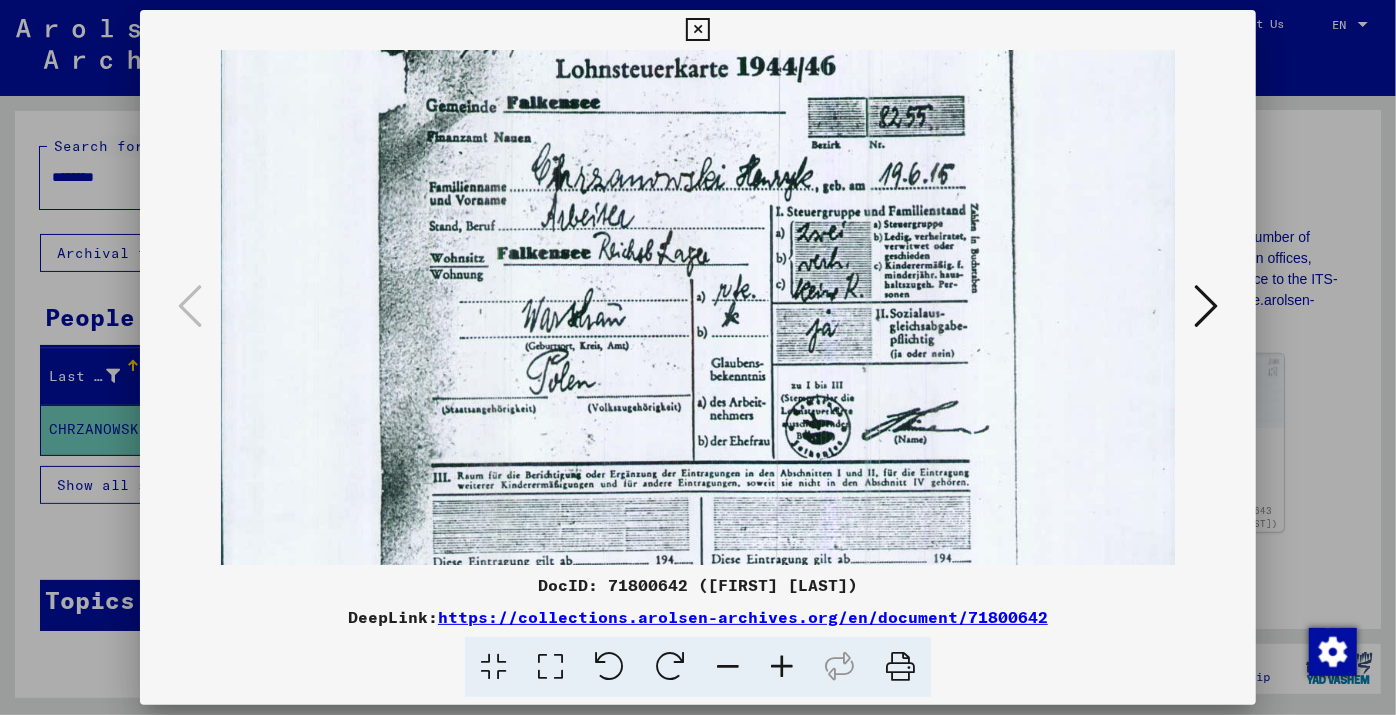 drag, startPoint x: 925, startPoint y: 428, endPoint x: 919, endPoint y: 403, distance: 25.70992 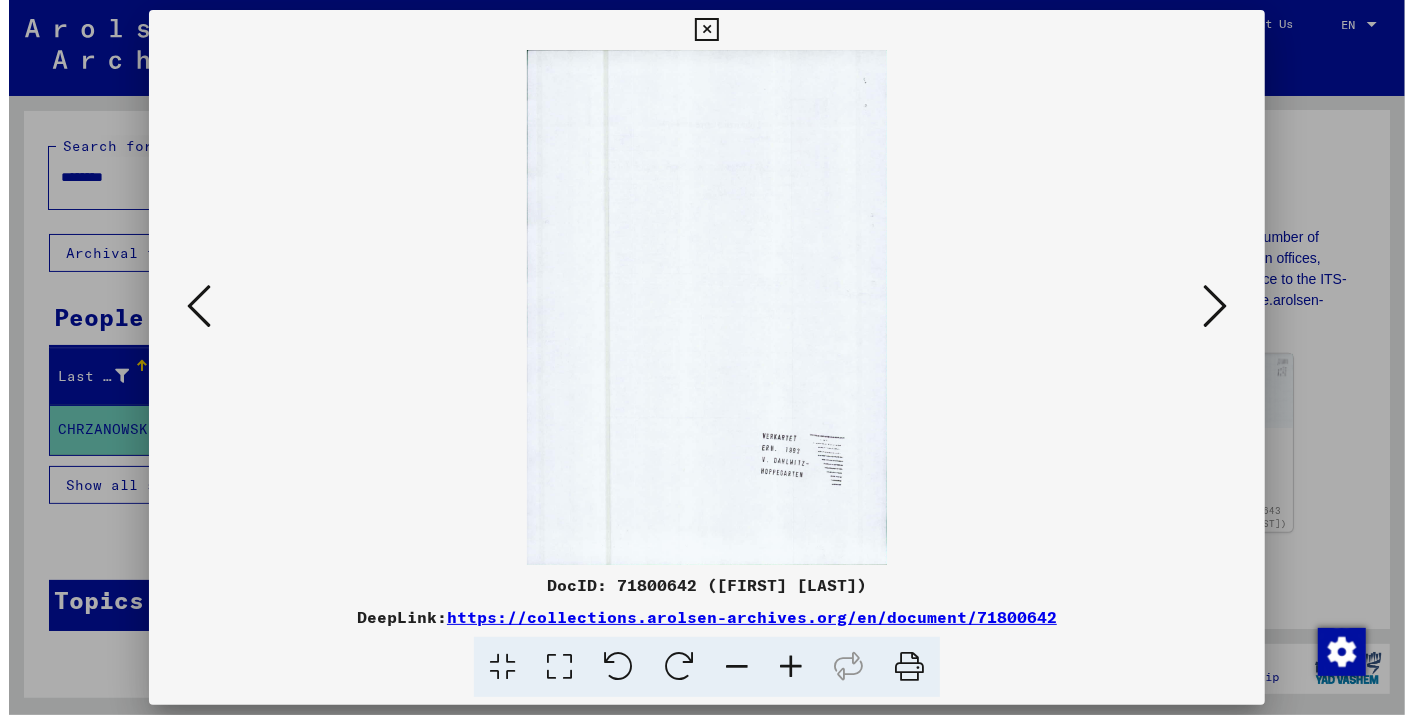 scroll, scrollTop: 0, scrollLeft: 0, axis: both 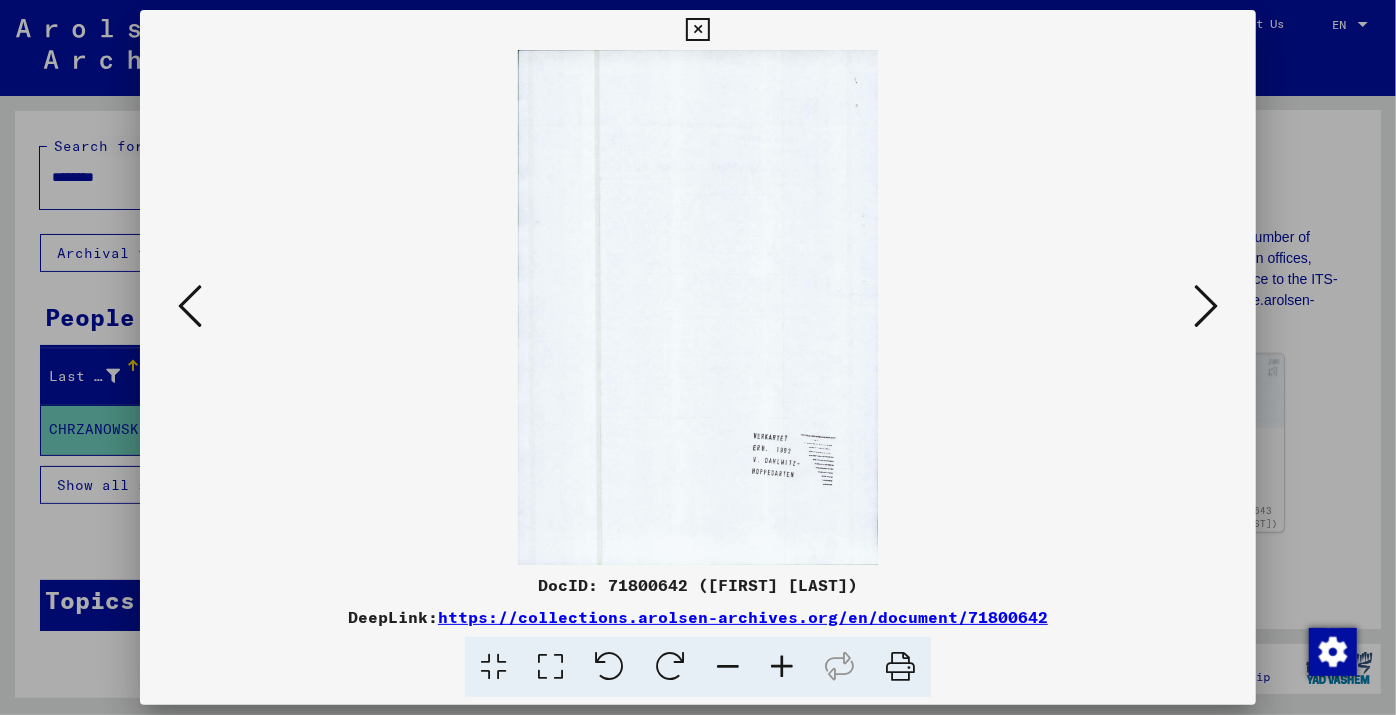 click at bounding box center [1206, 306] 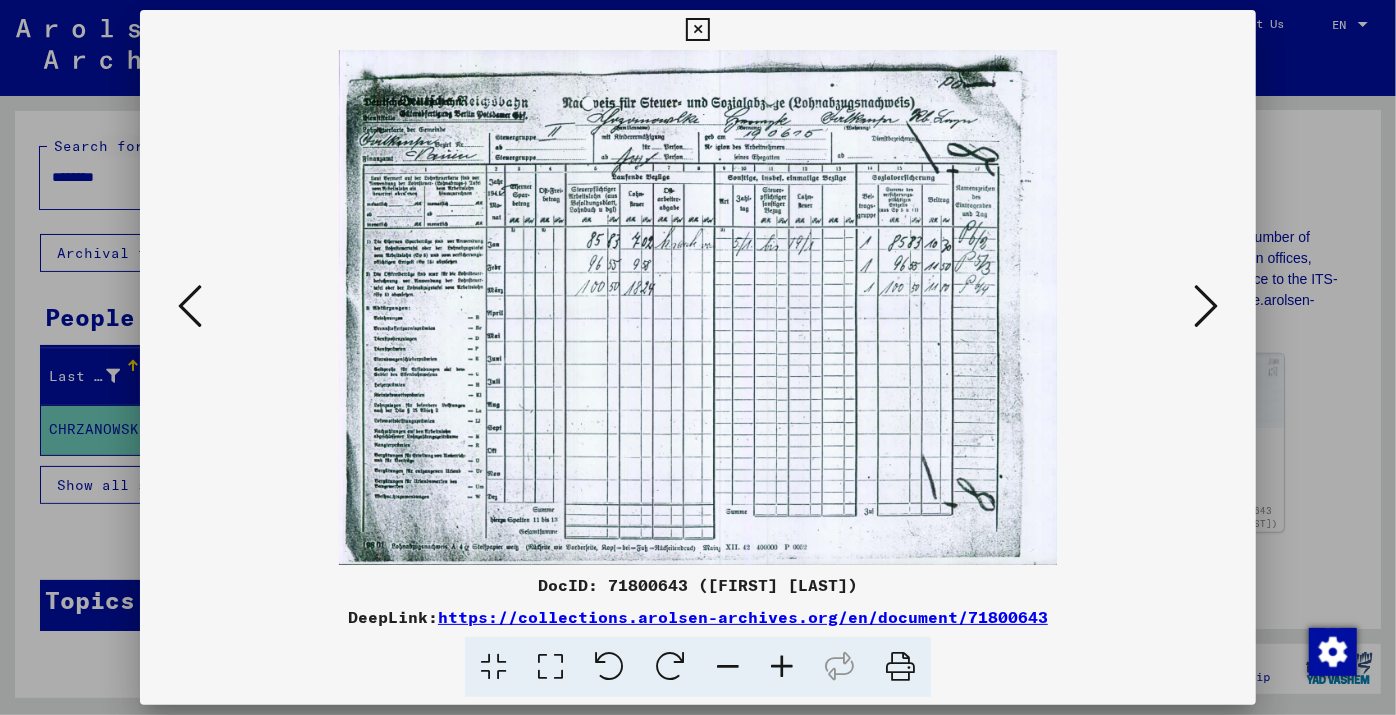 click at bounding box center [782, 667] 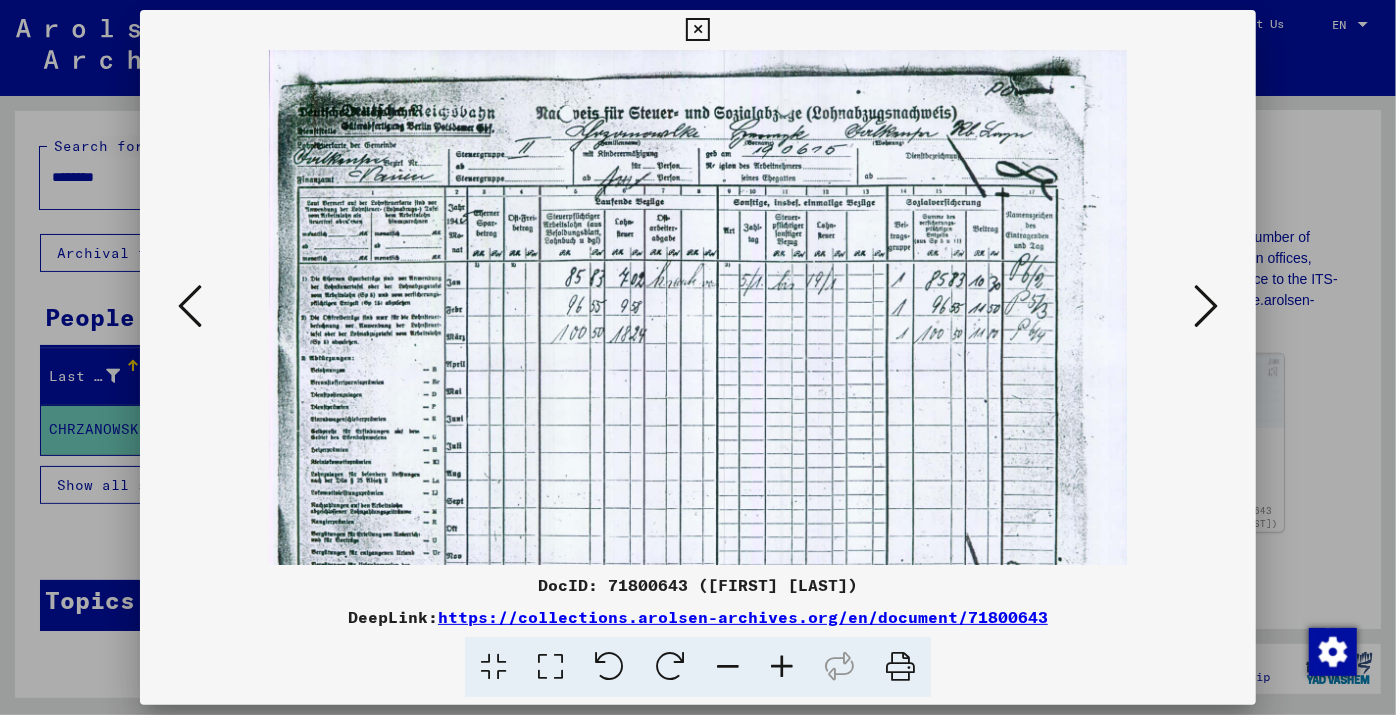 click at bounding box center [782, 667] 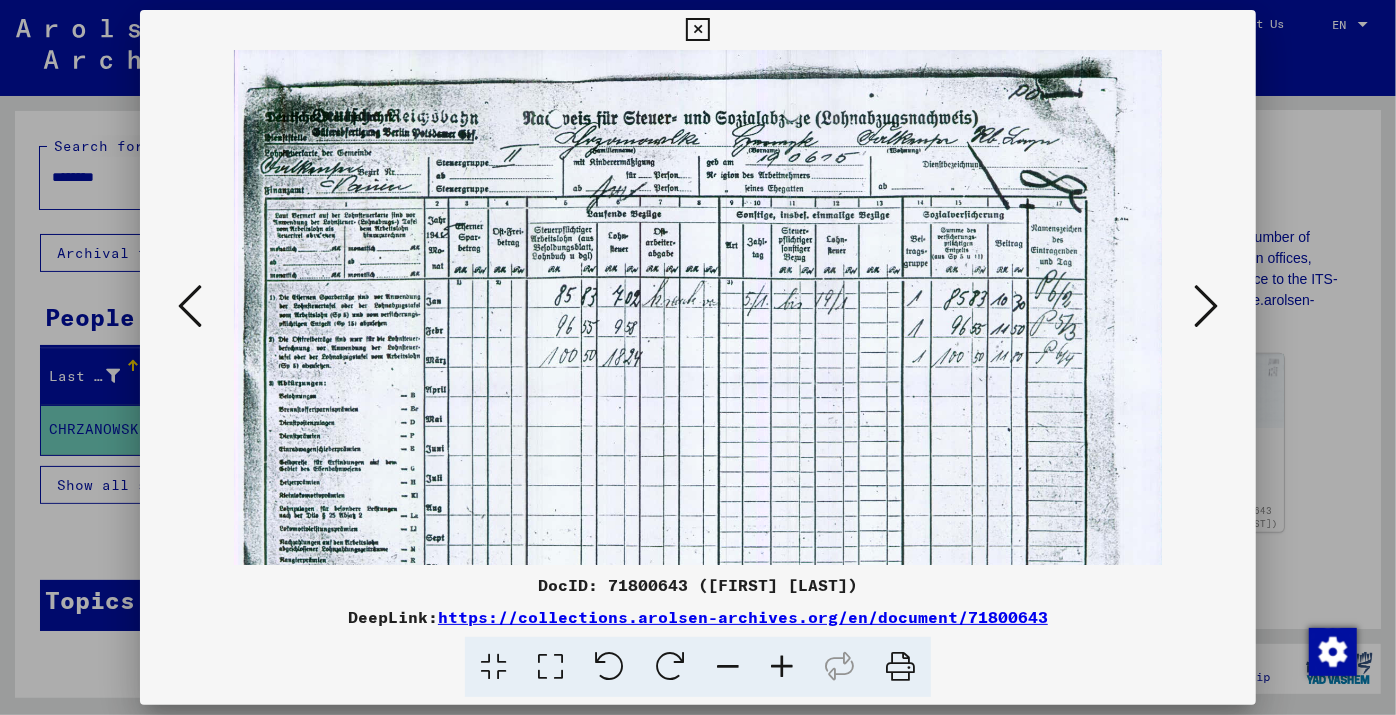 click at bounding box center (782, 667) 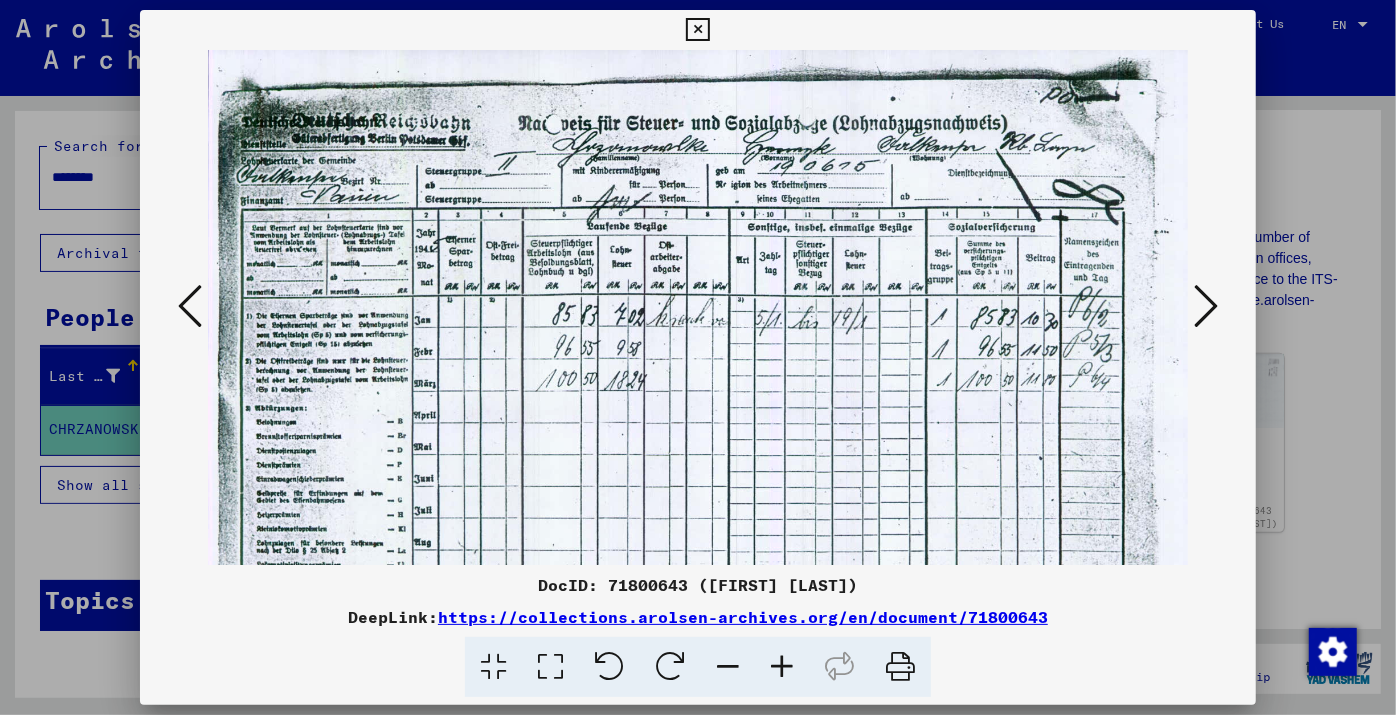click at bounding box center [782, 667] 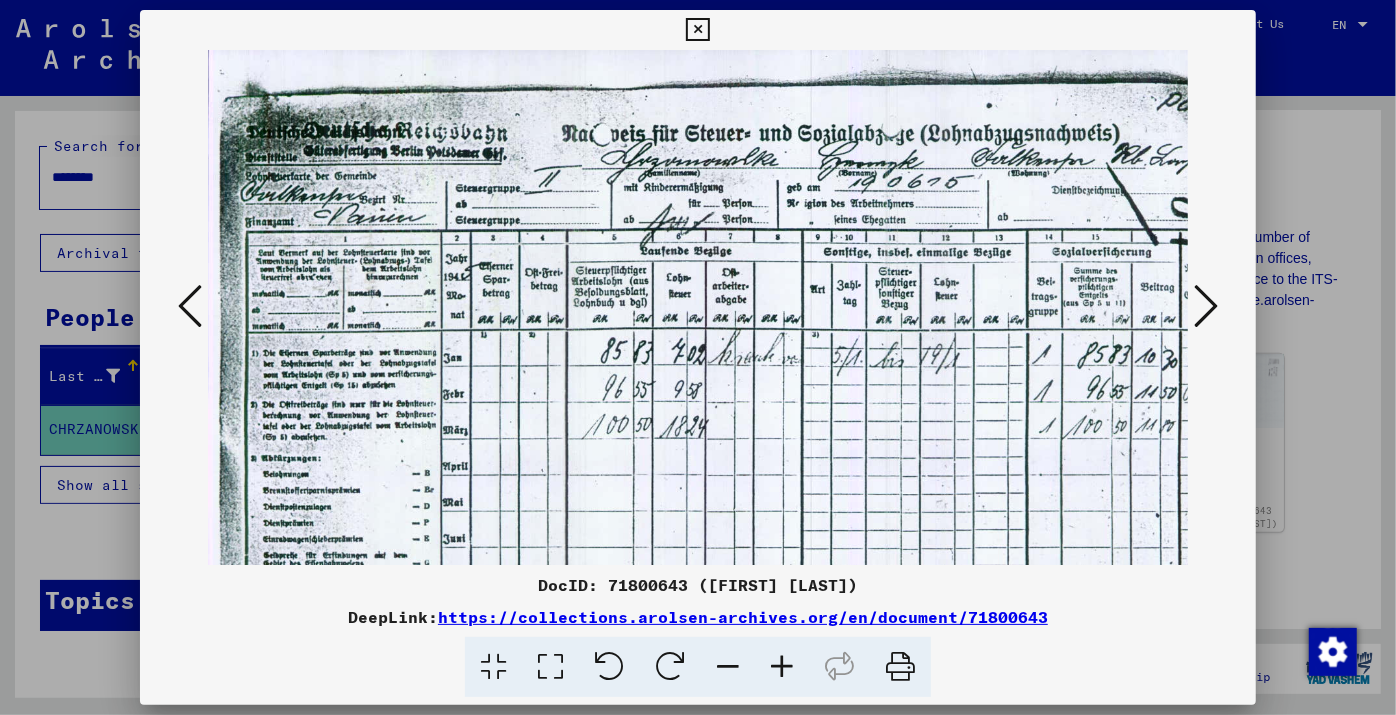 click at bounding box center (782, 667) 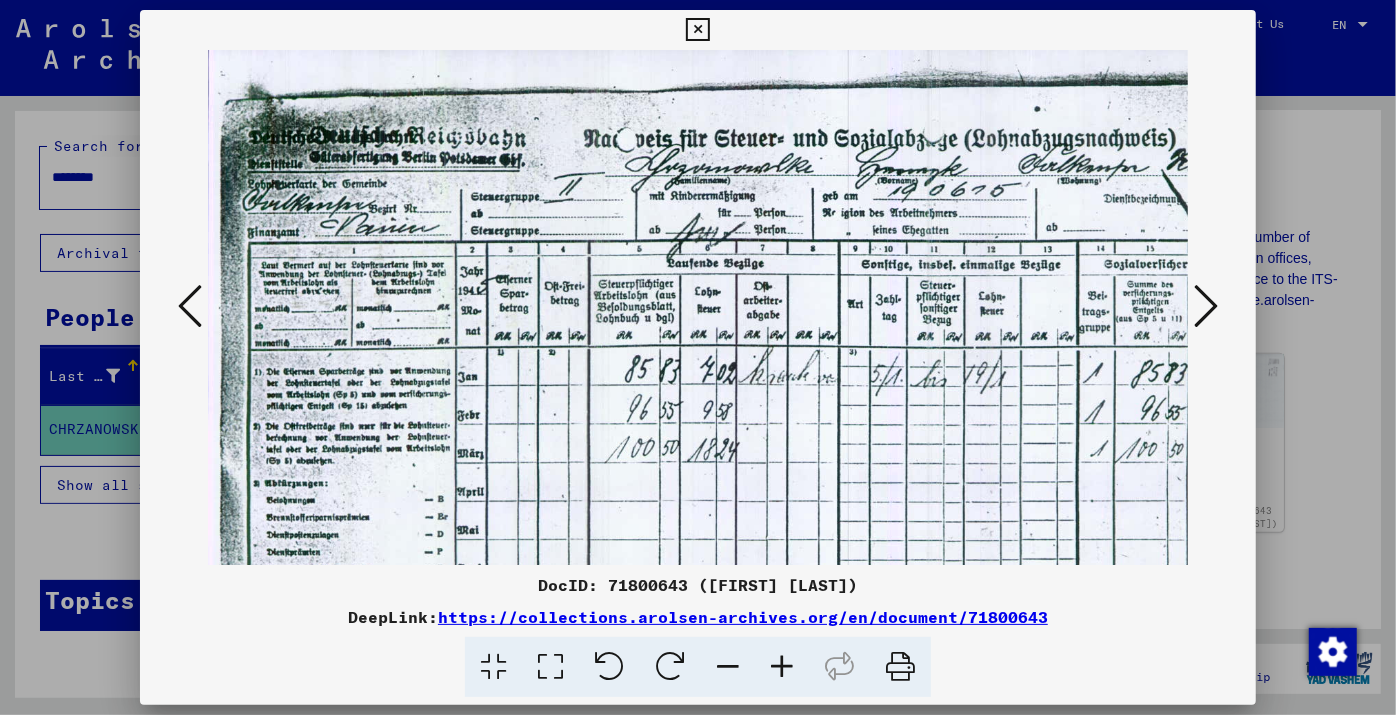 click at bounding box center [1206, 306] 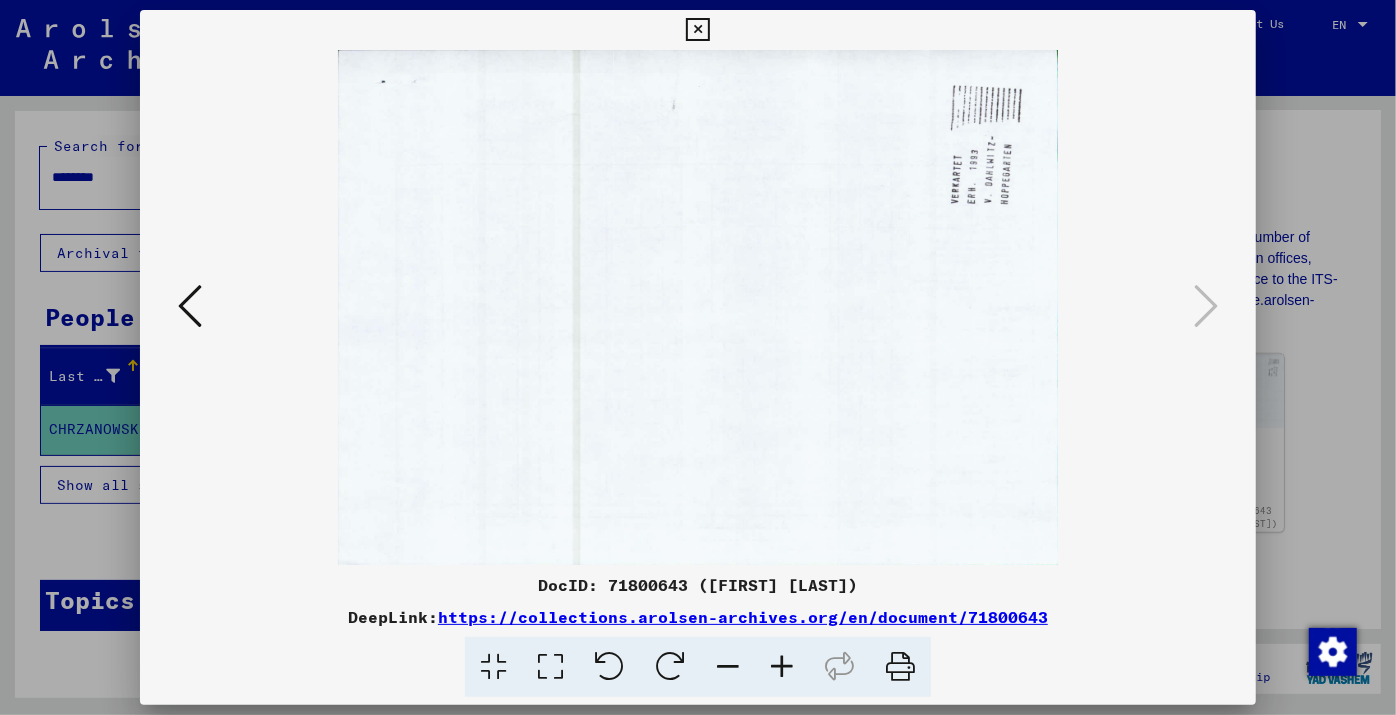 click at bounding box center (698, 357) 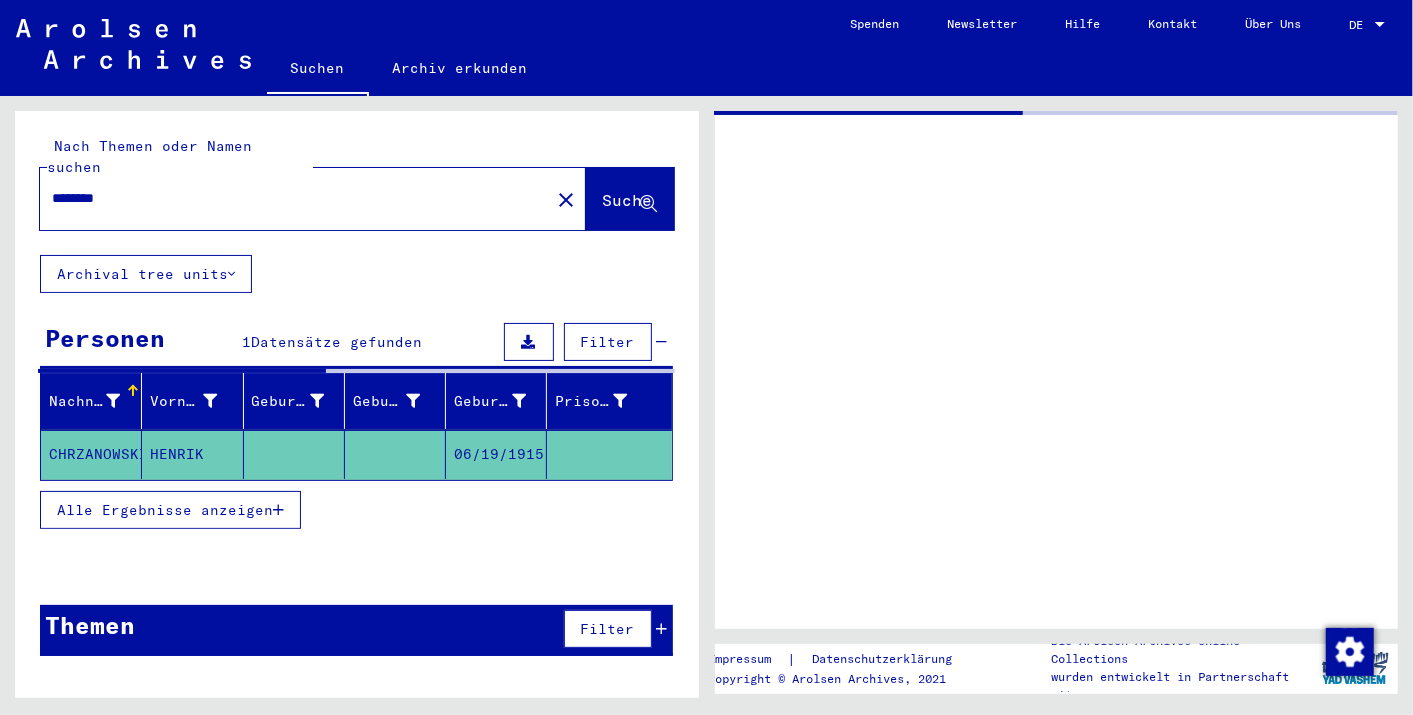 scroll, scrollTop: 0, scrollLeft: 0, axis: both 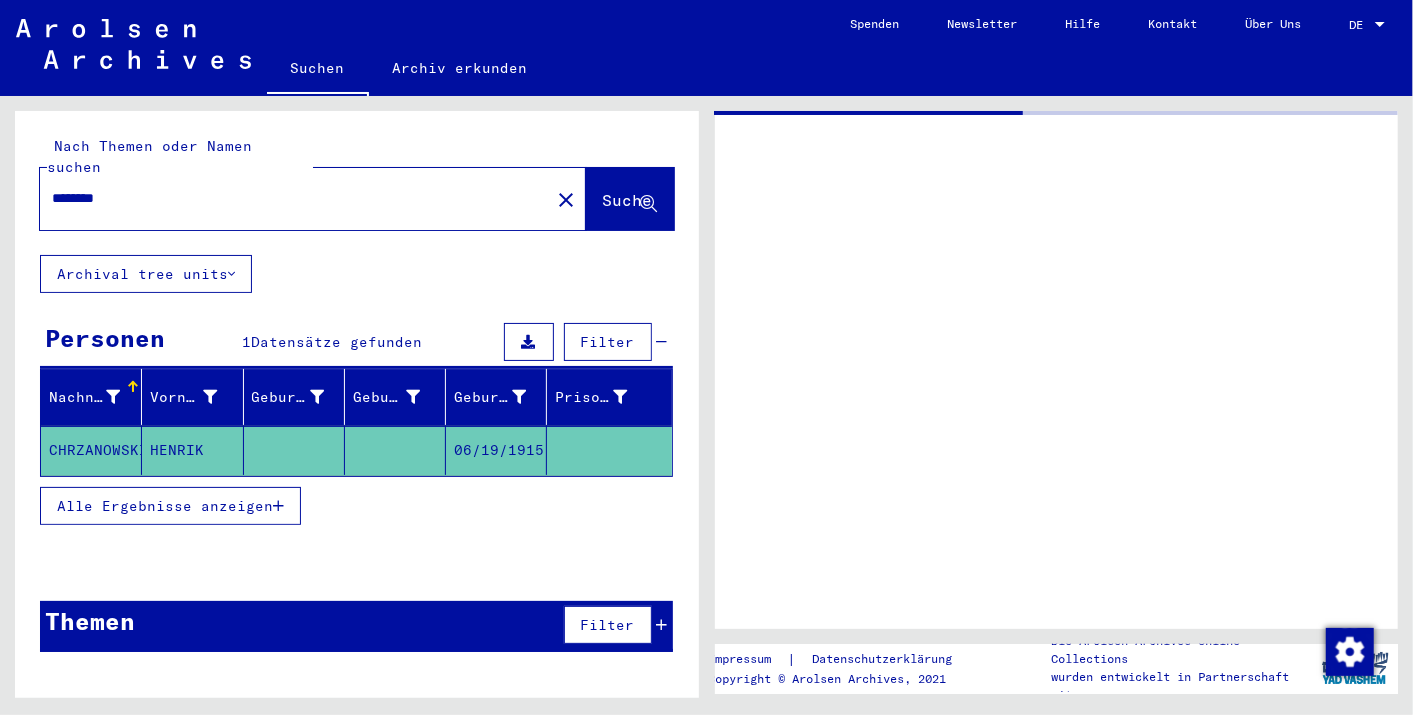 type on "**********" 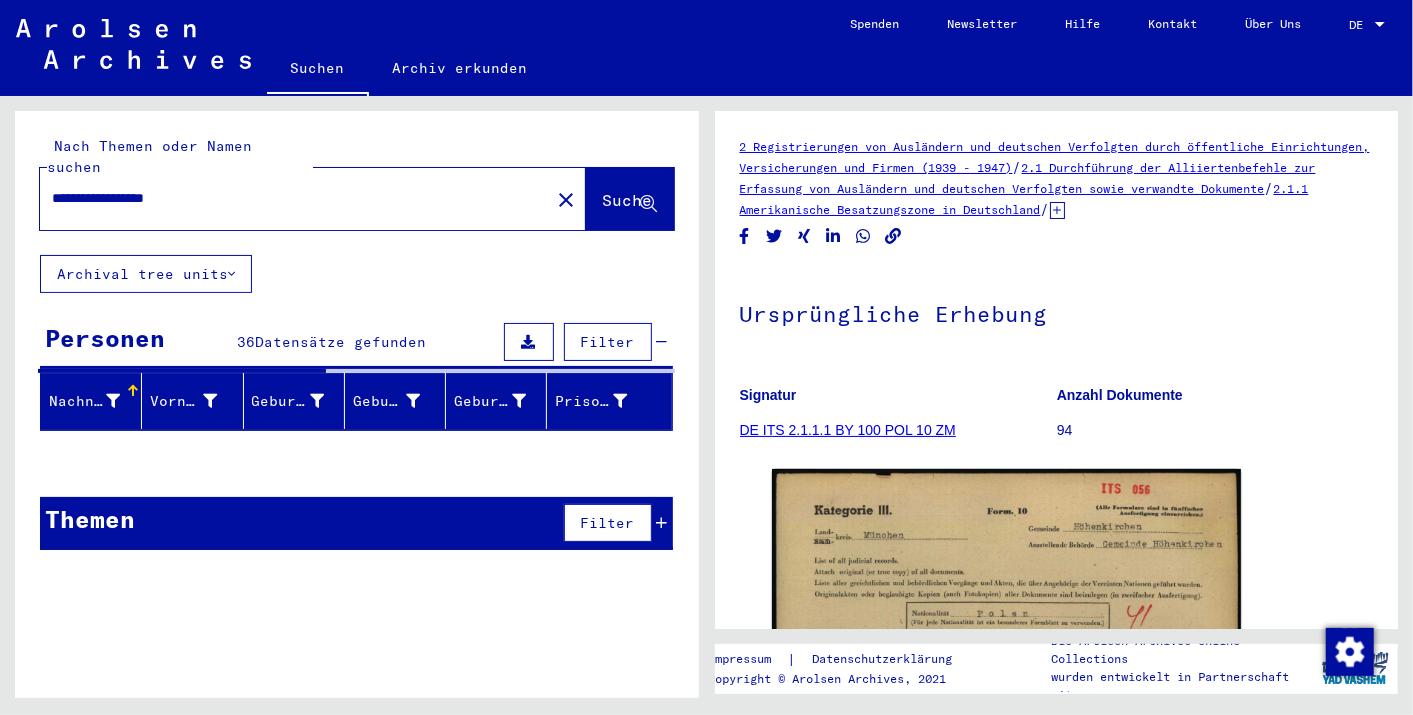 scroll, scrollTop: 0, scrollLeft: 0, axis: both 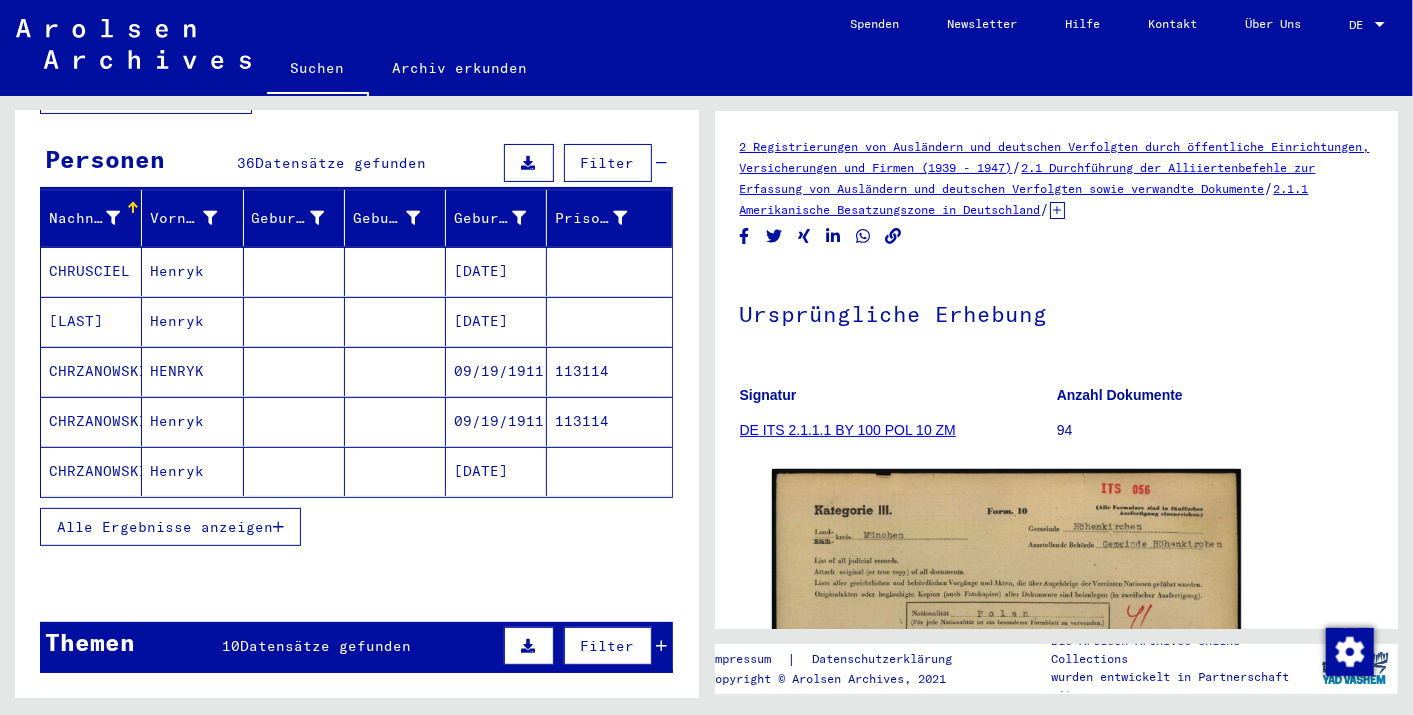 click on "Alle Ergebnisse anzeigen" at bounding box center [165, 527] 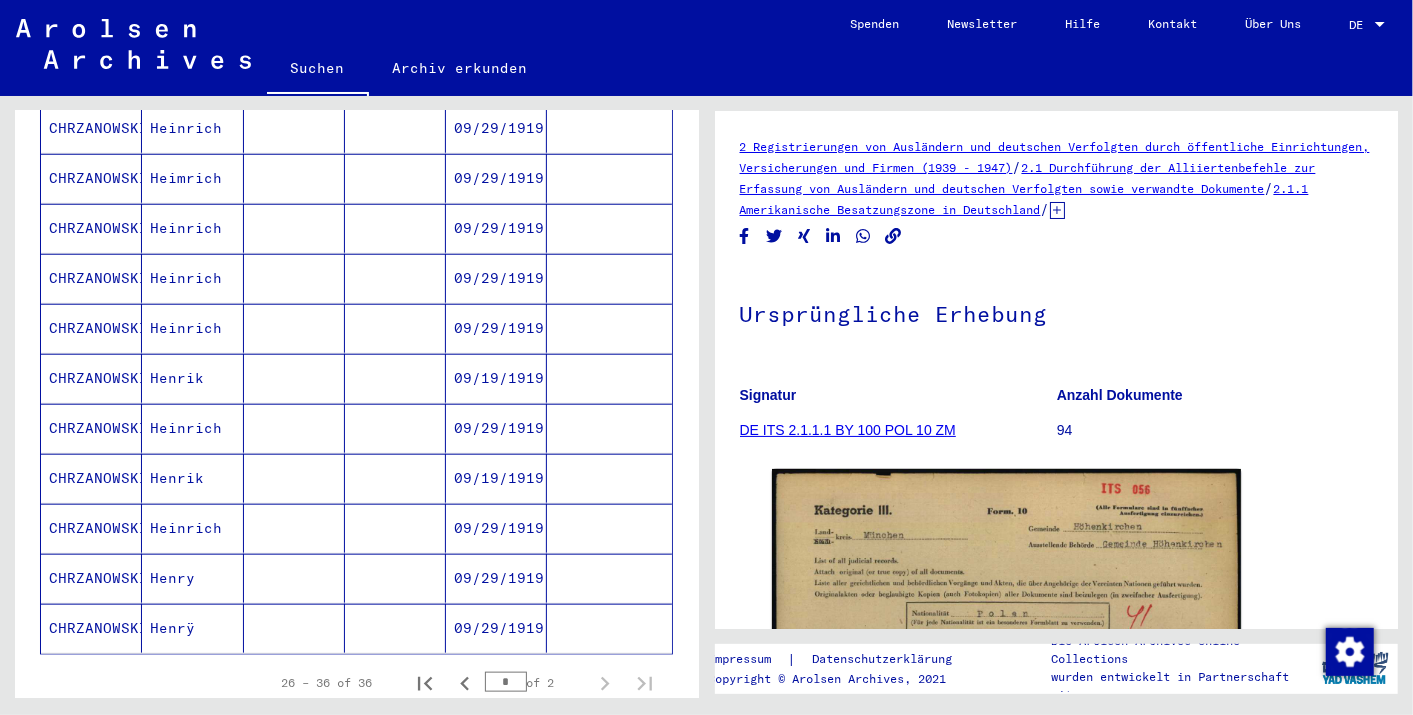 scroll, scrollTop: 1008, scrollLeft: 0, axis: vertical 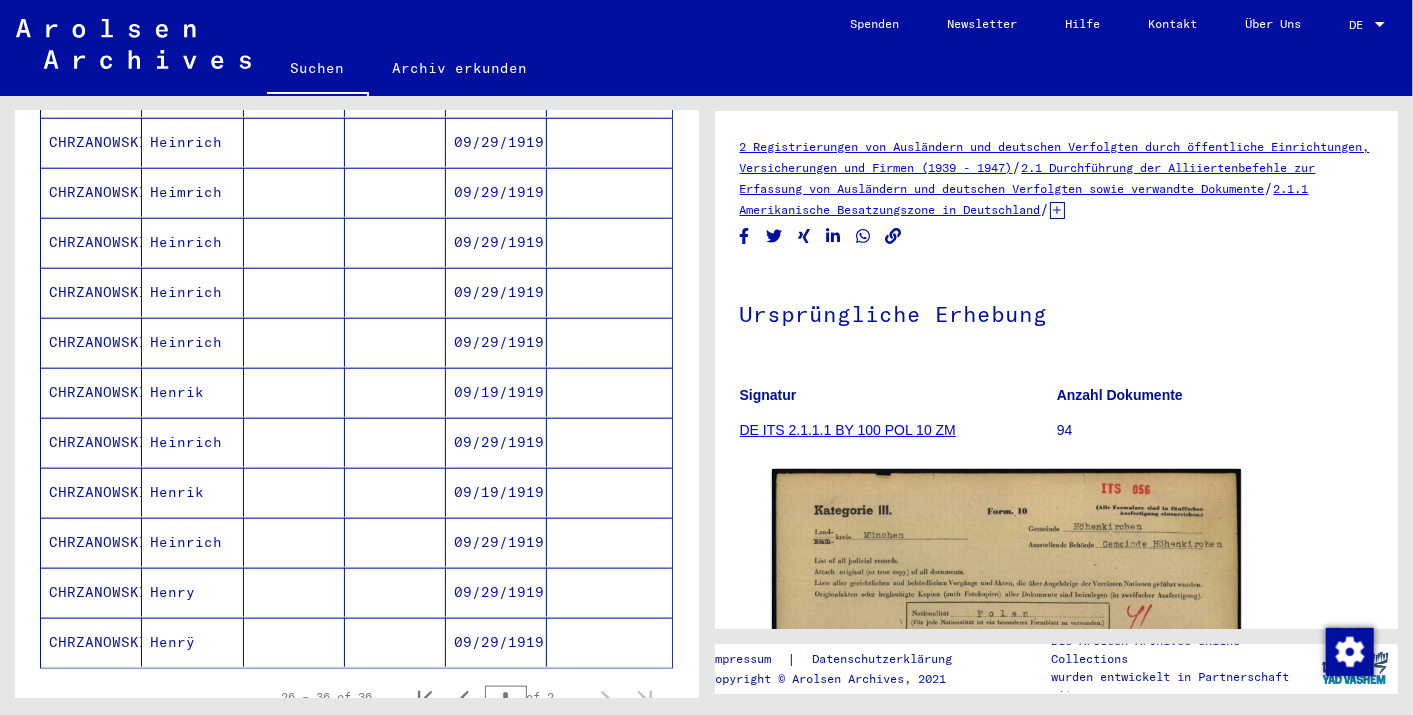 click on "09/19/1919" at bounding box center [496, 542] 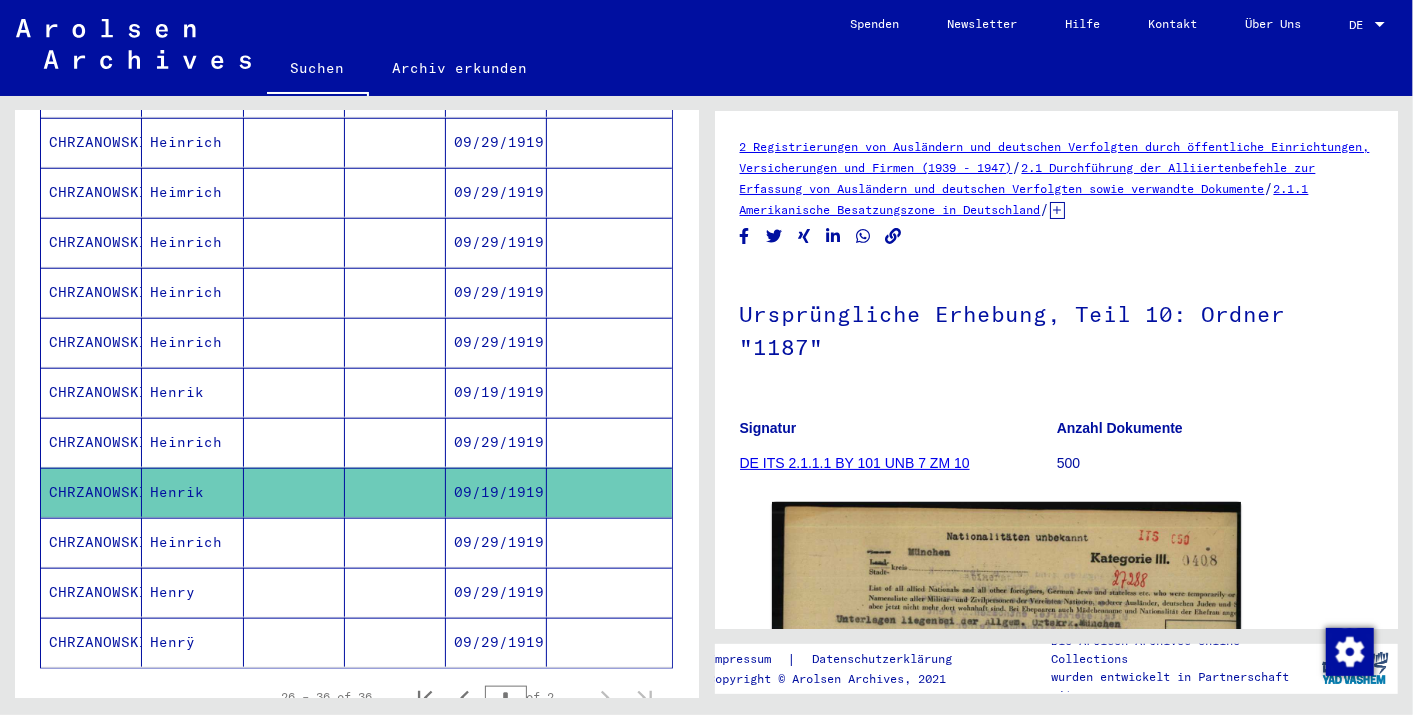 scroll, scrollTop: 0, scrollLeft: 0, axis: both 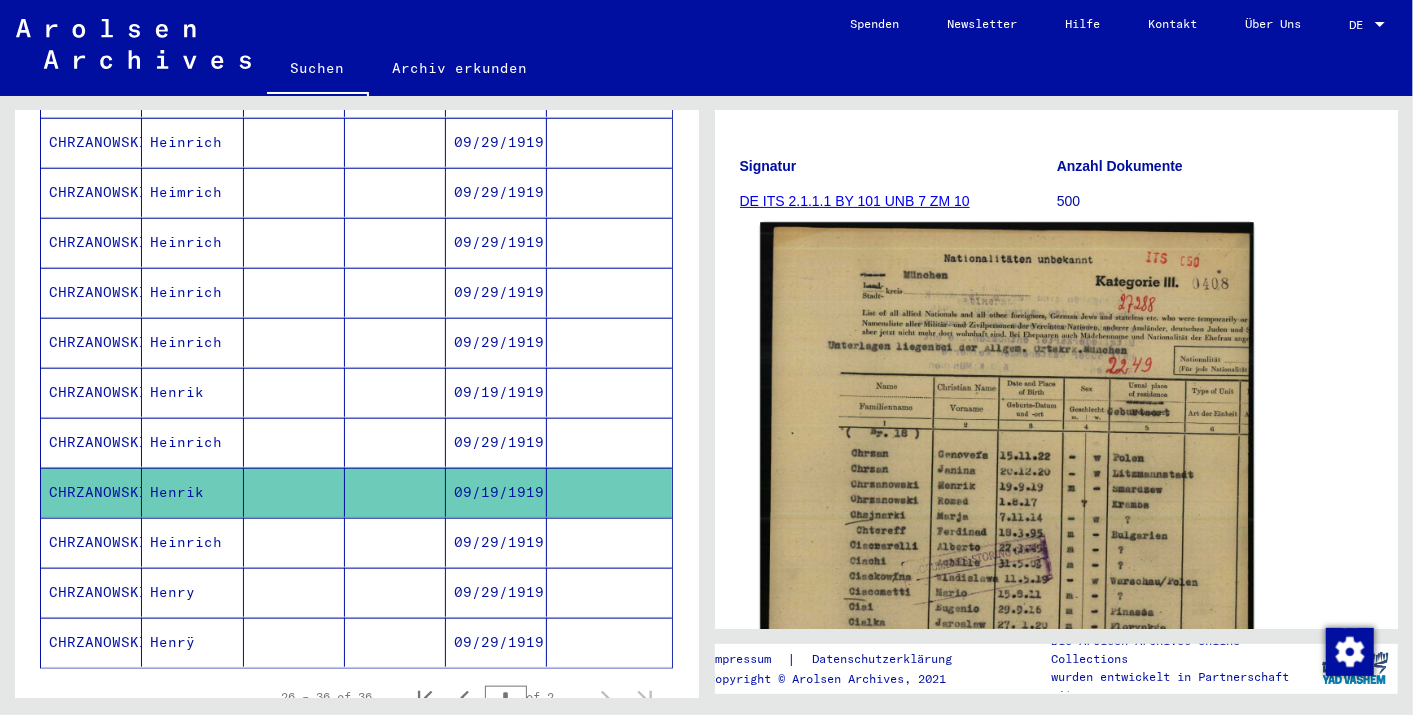 click 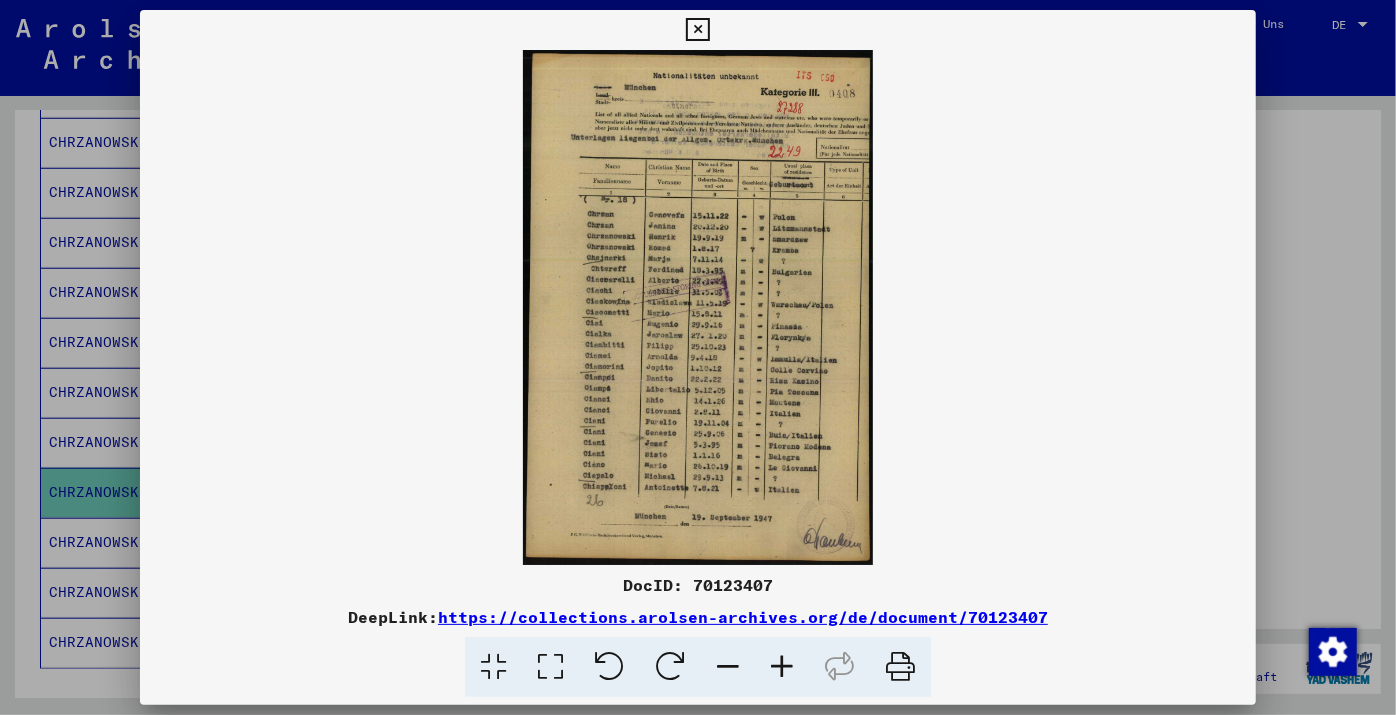 click at bounding box center (782, 667) 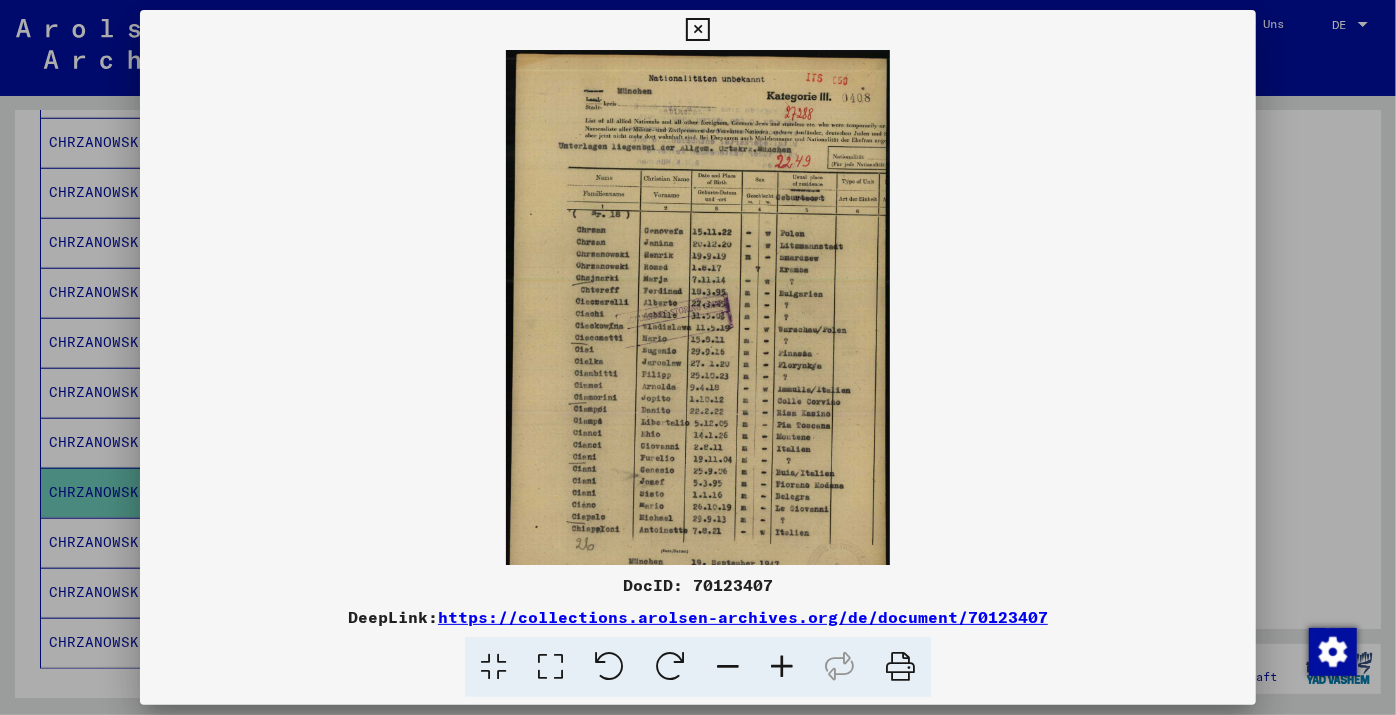 click at bounding box center (782, 667) 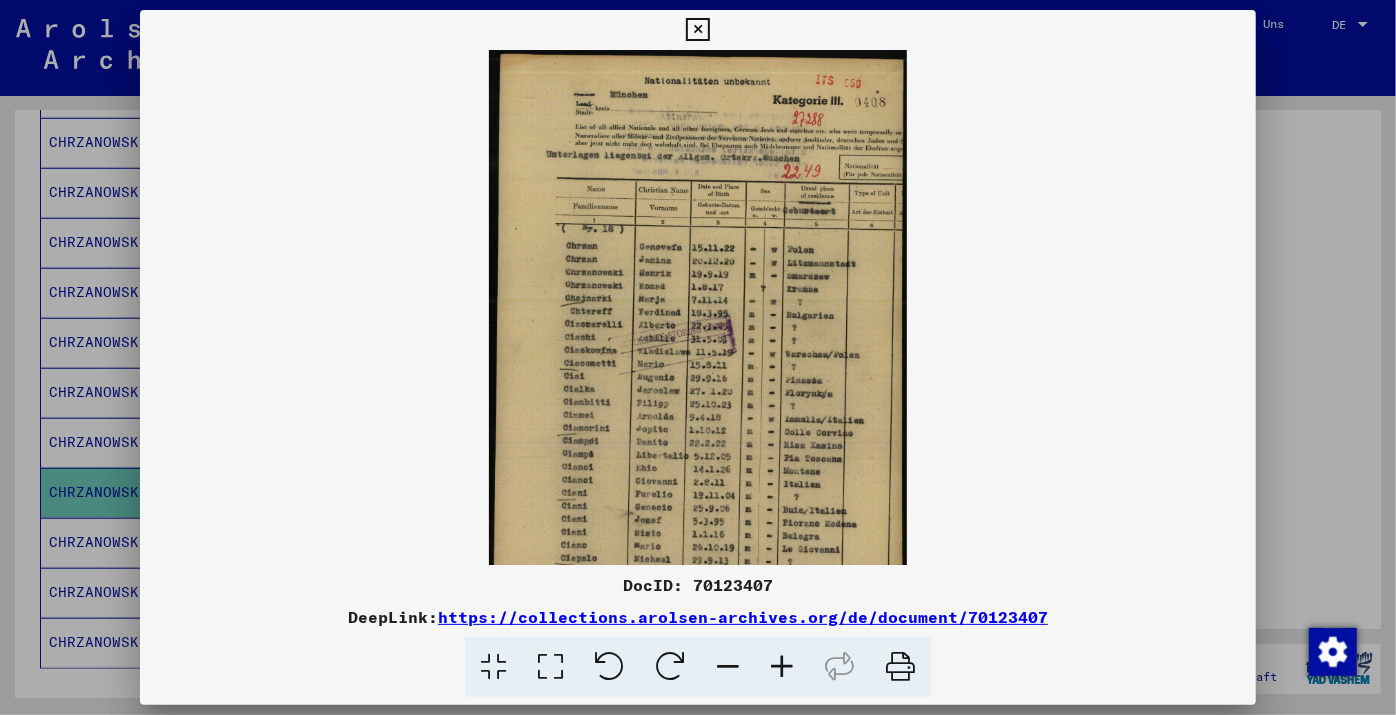 click at bounding box center (782, 667) 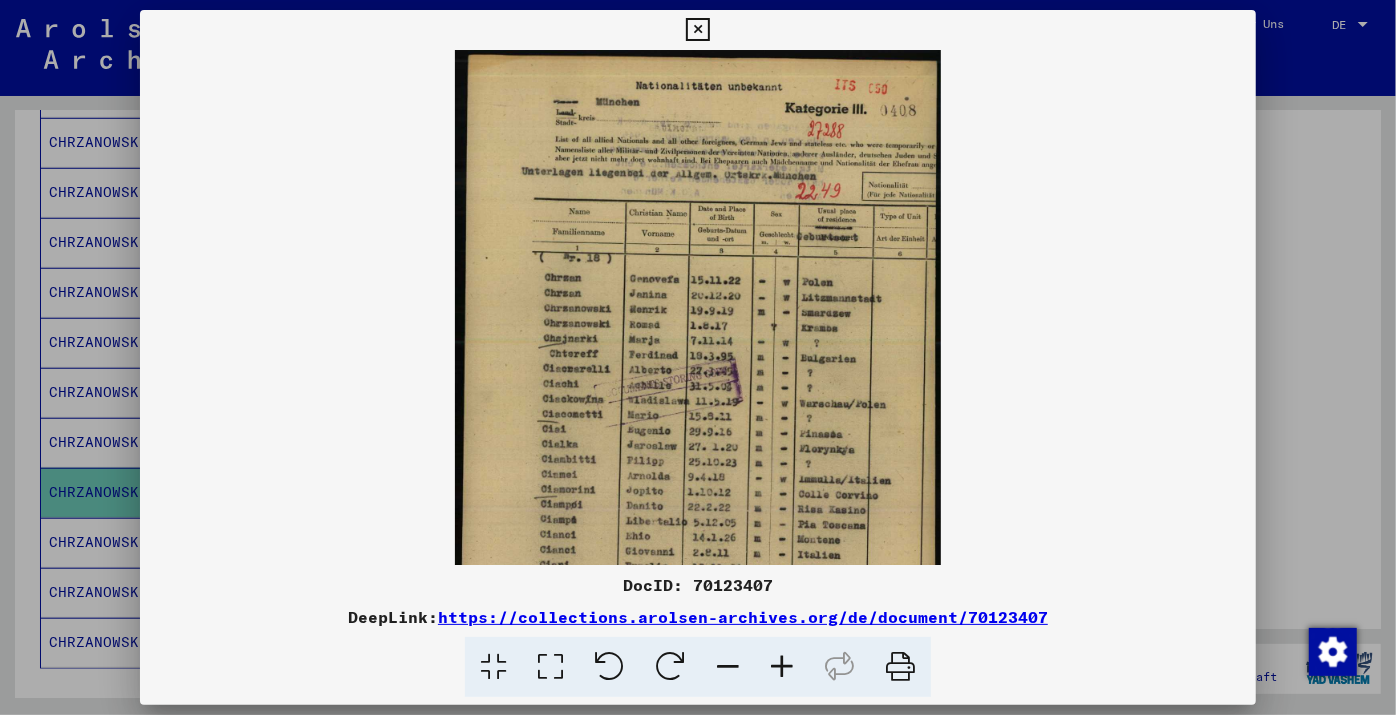 click at bounding box center [782, 667] 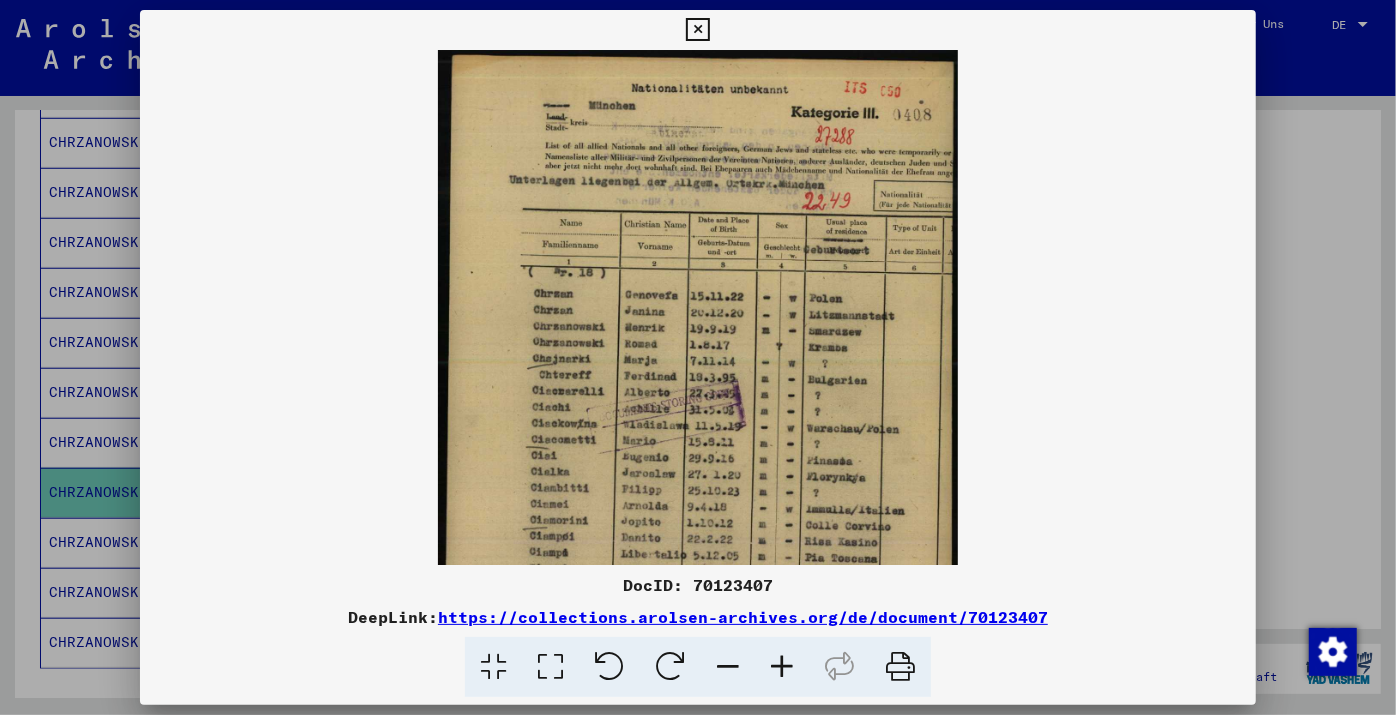 click at bounding box center (782, 667) 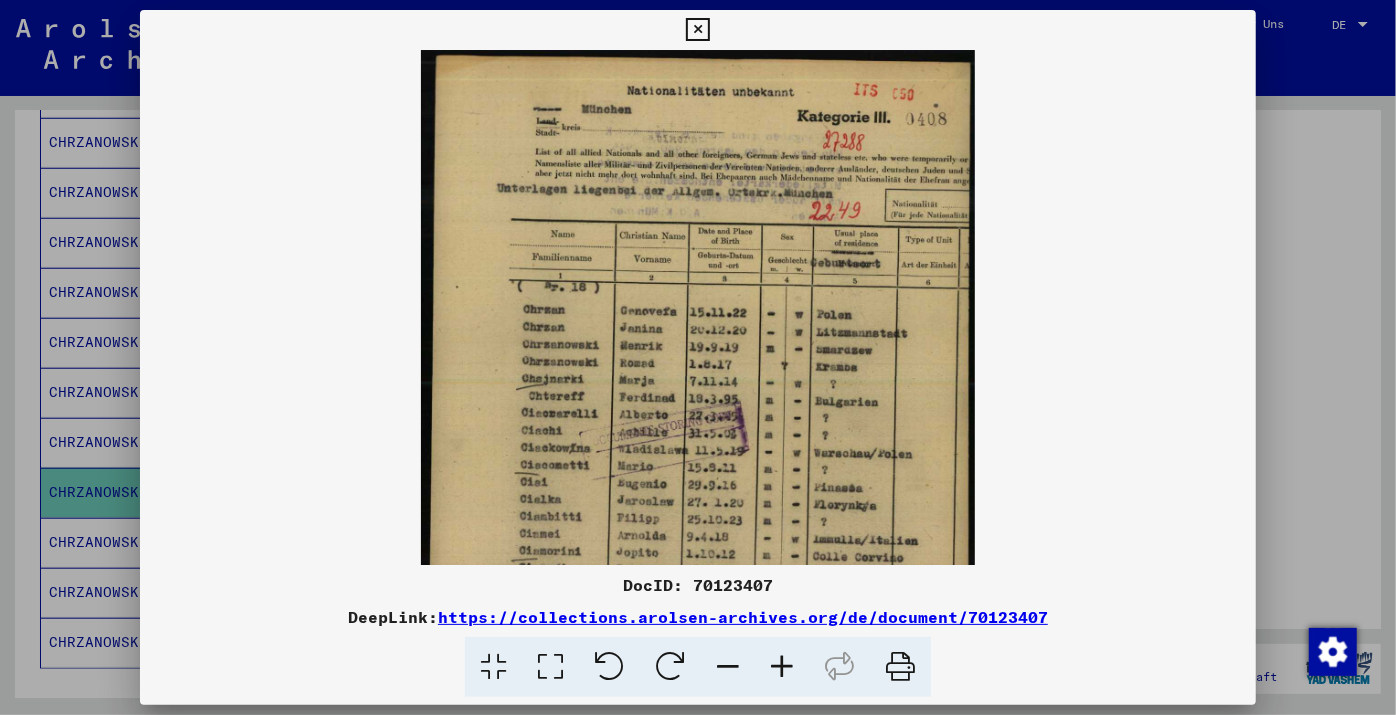 click at bounding box center (782, 667) 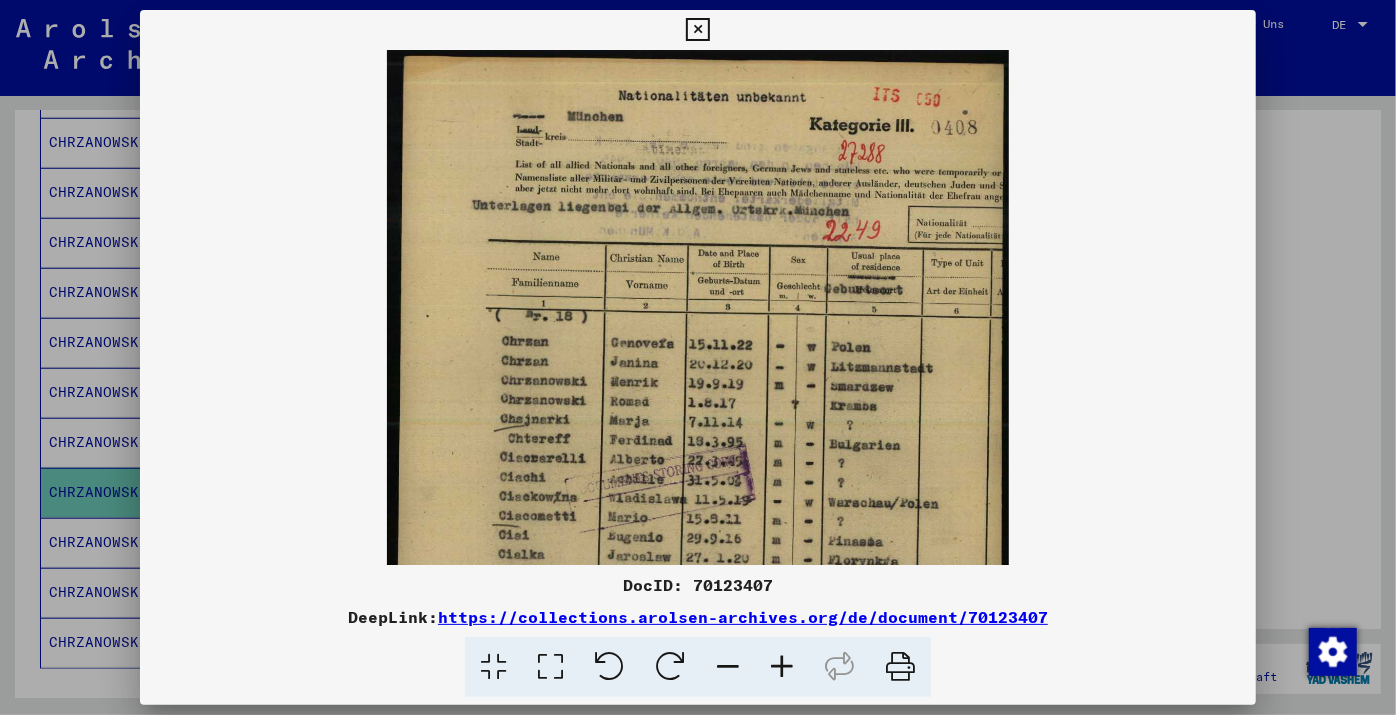 click at bounding box center [782, 667] 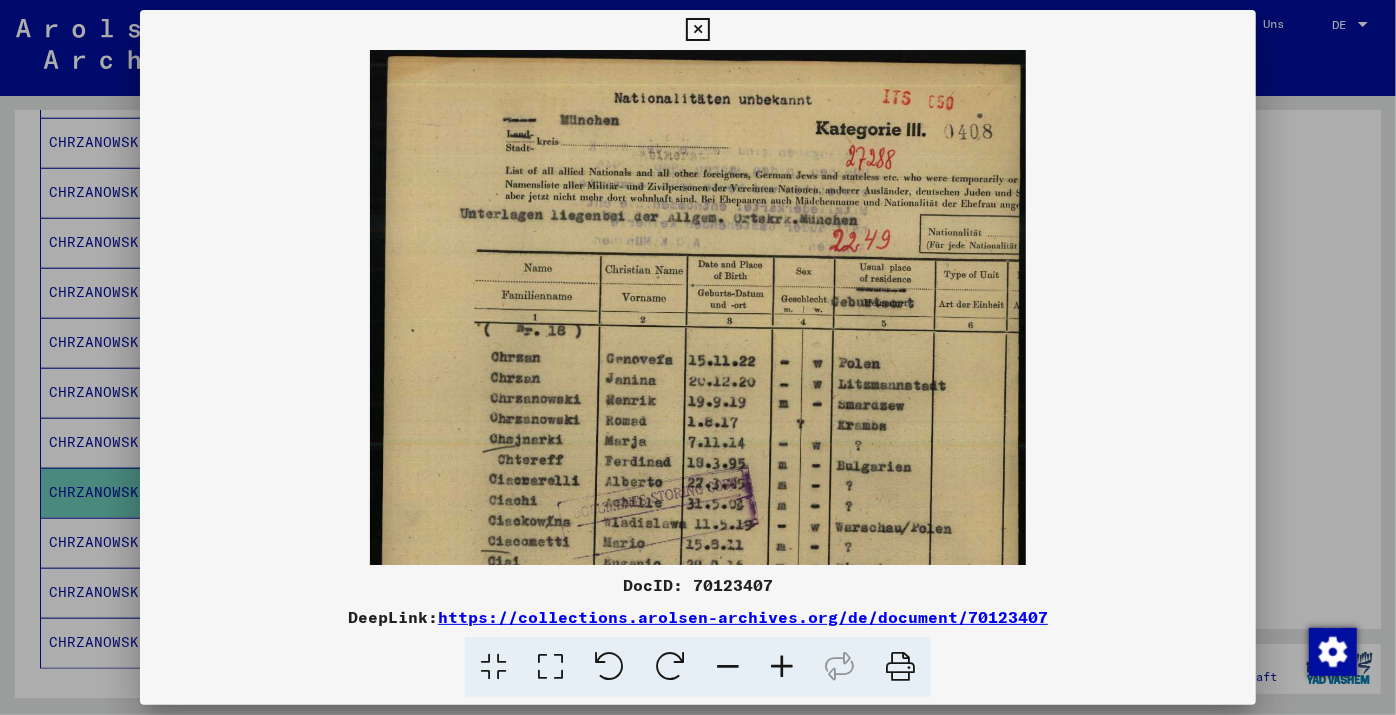 click at bounding box center [782, 667] 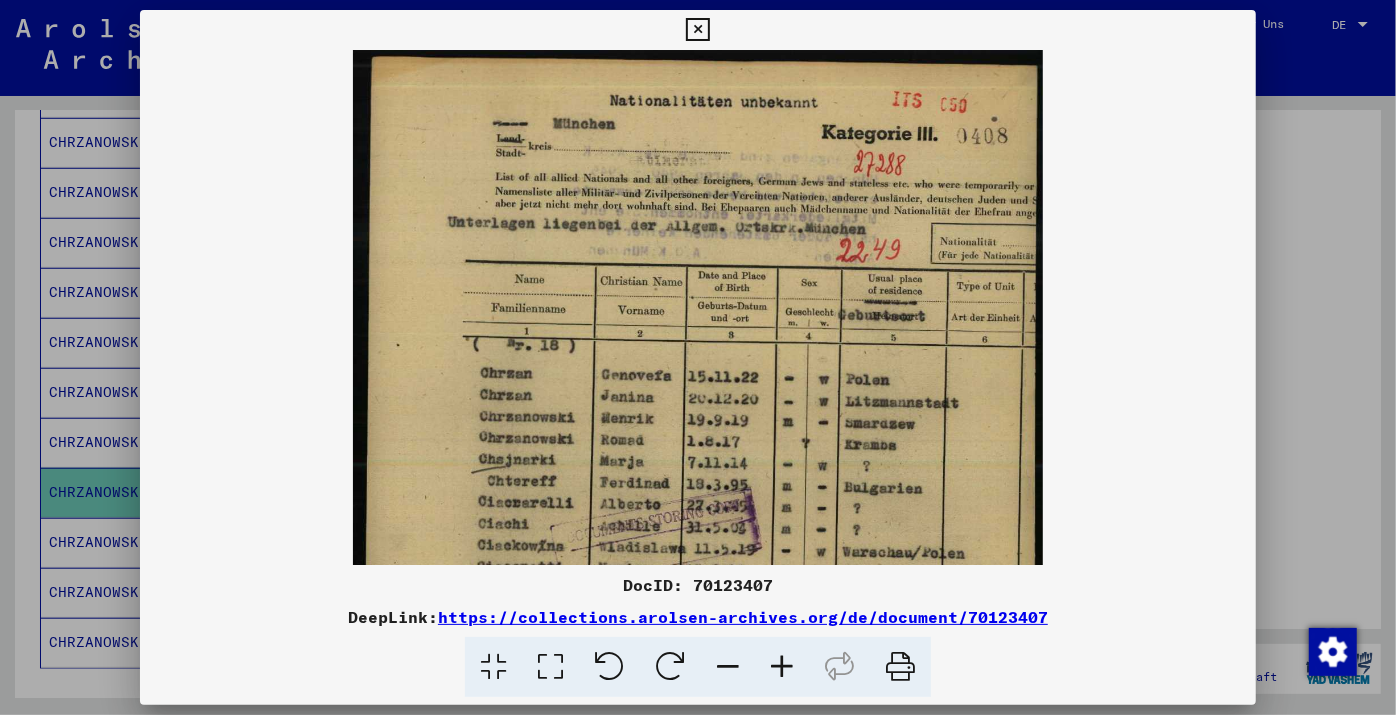 click at bounding box center (782, 667) 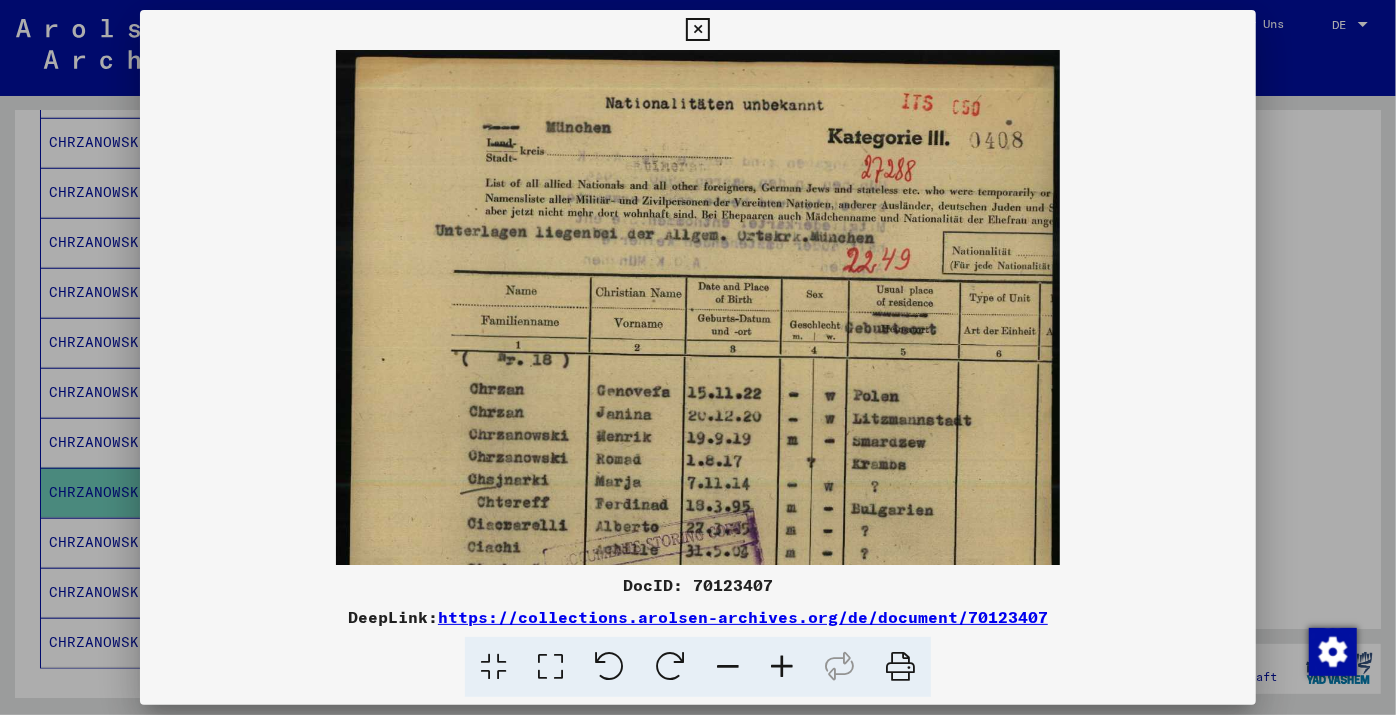 click at bounding box center (782, 667) 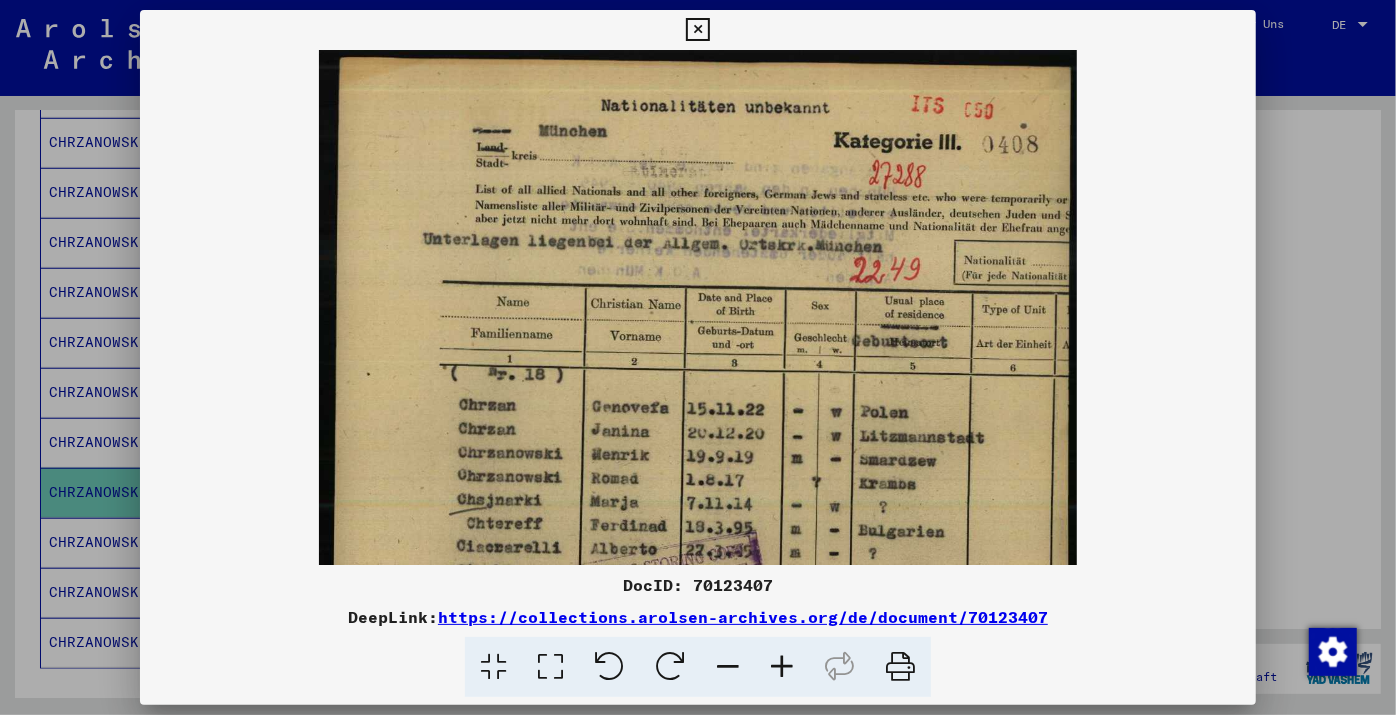 click at bounding box center [782, 667] 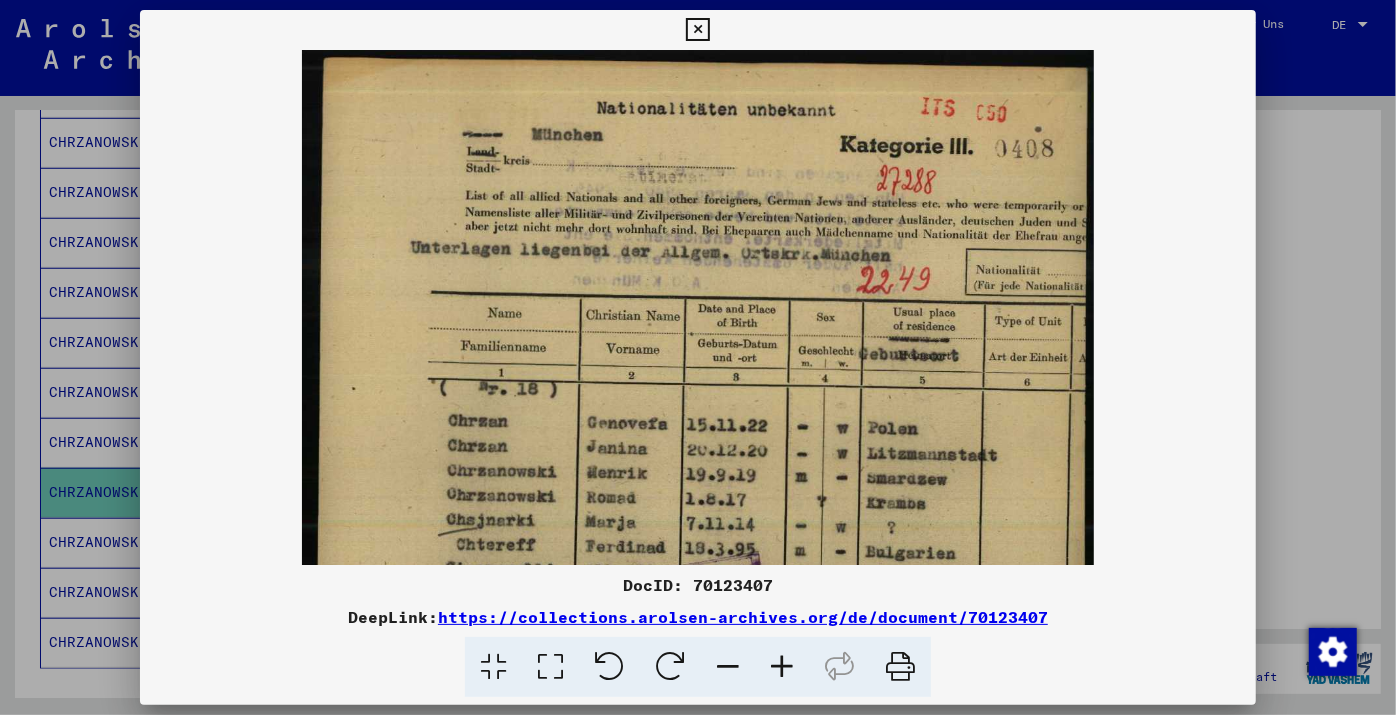 click at bounding box center [782, 667] 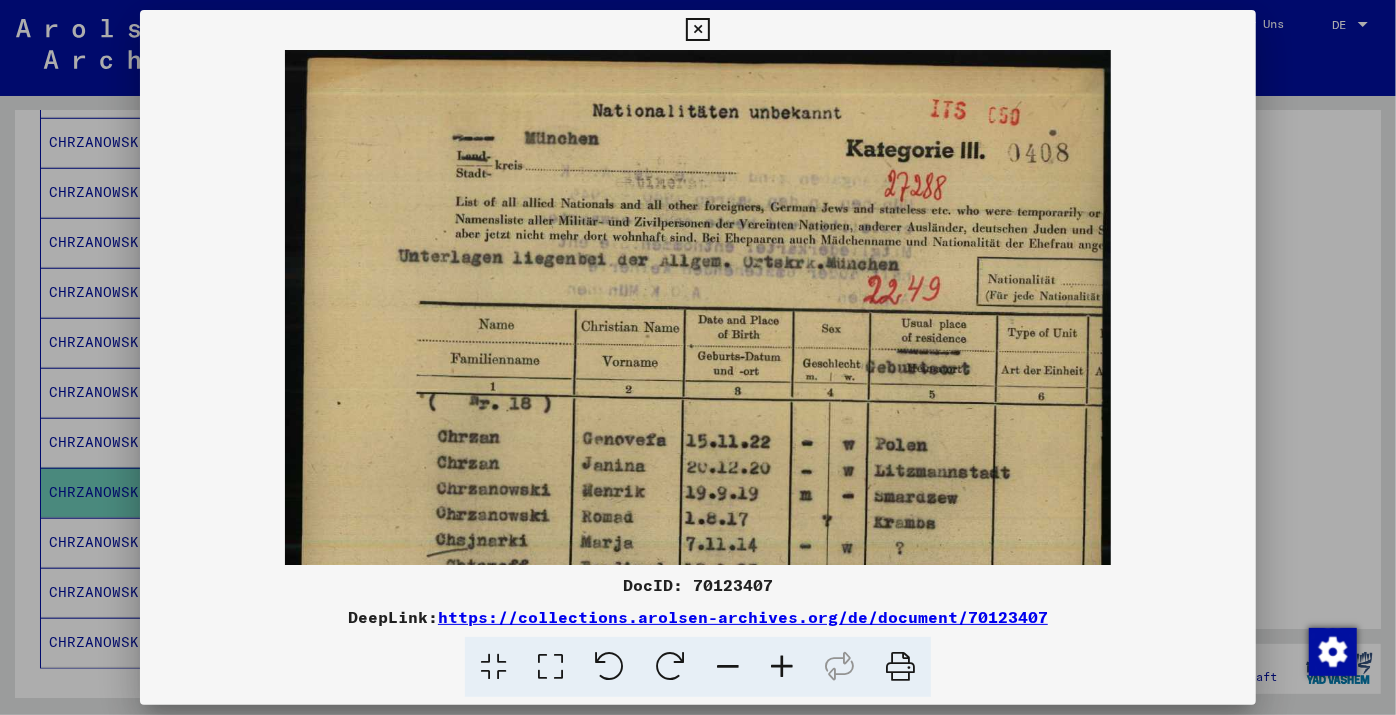 click at bounding box center (782, 667) 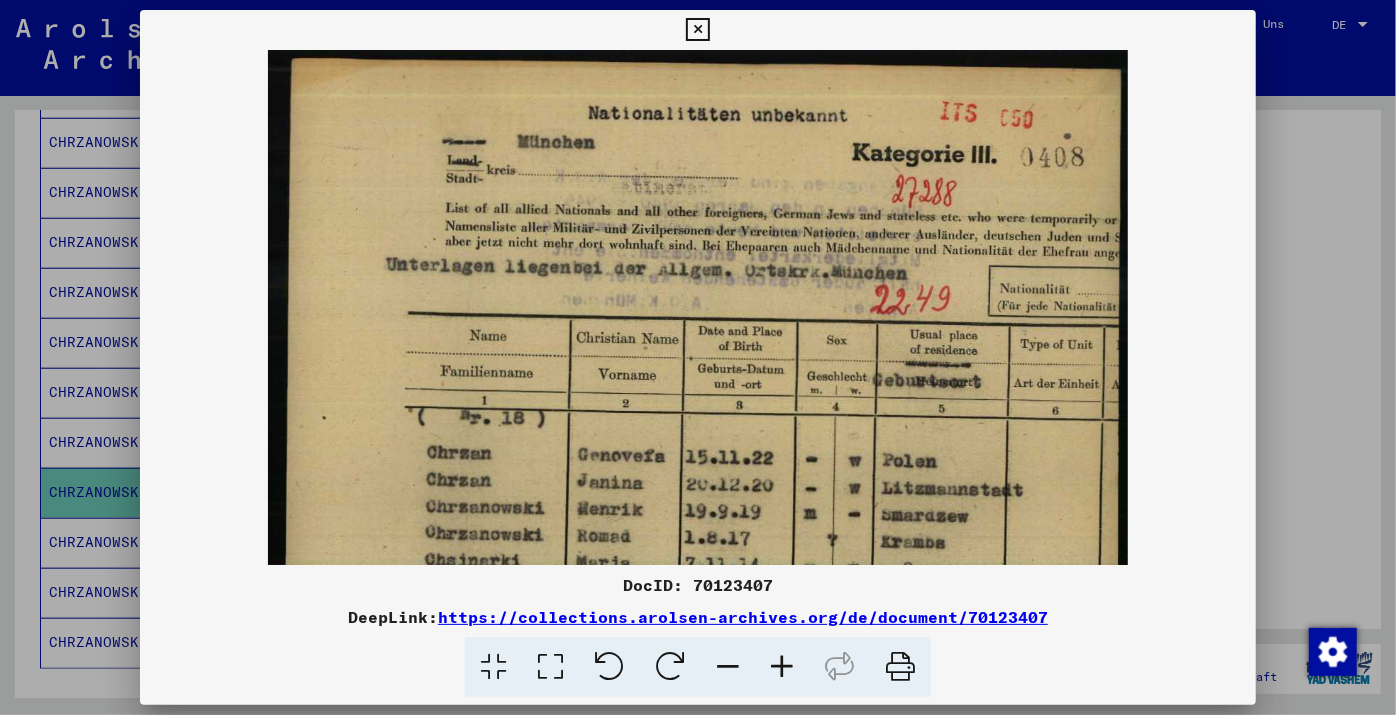 click at bounding box center [782, 667] 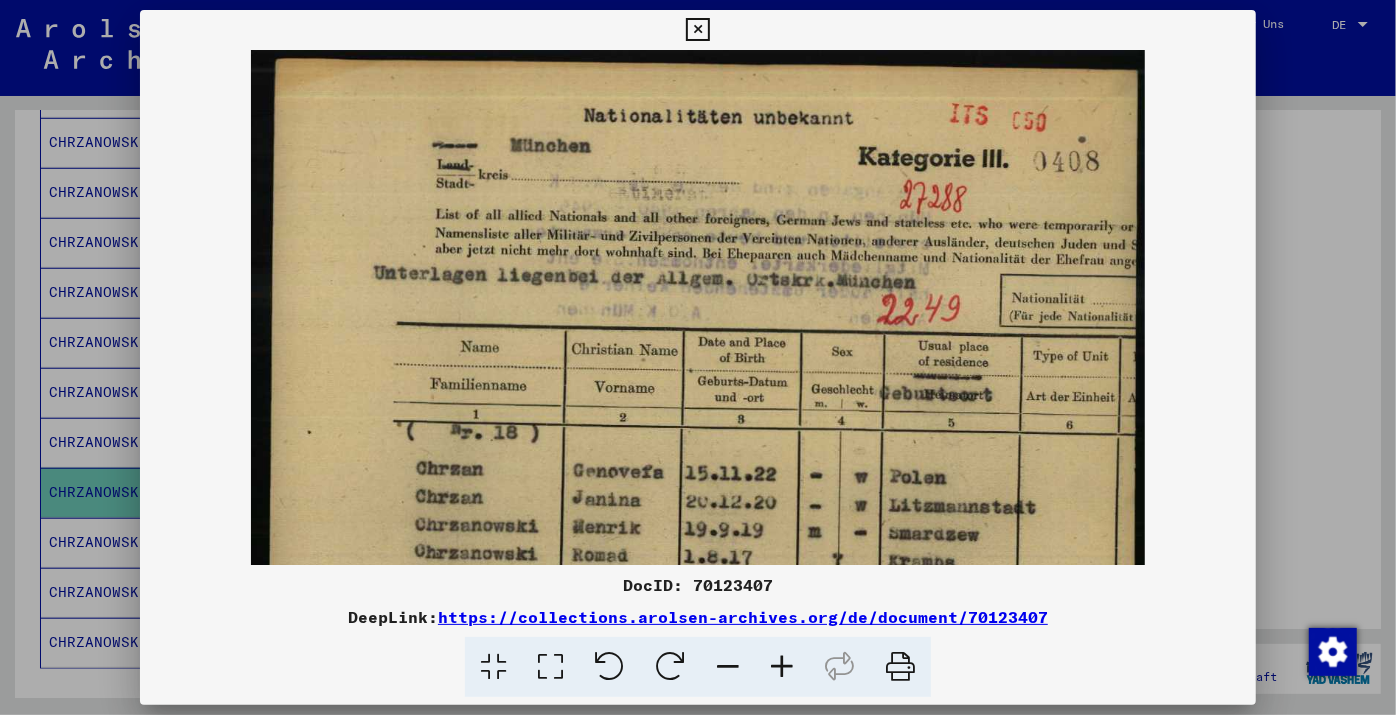 click at bounding box center (782, 667) 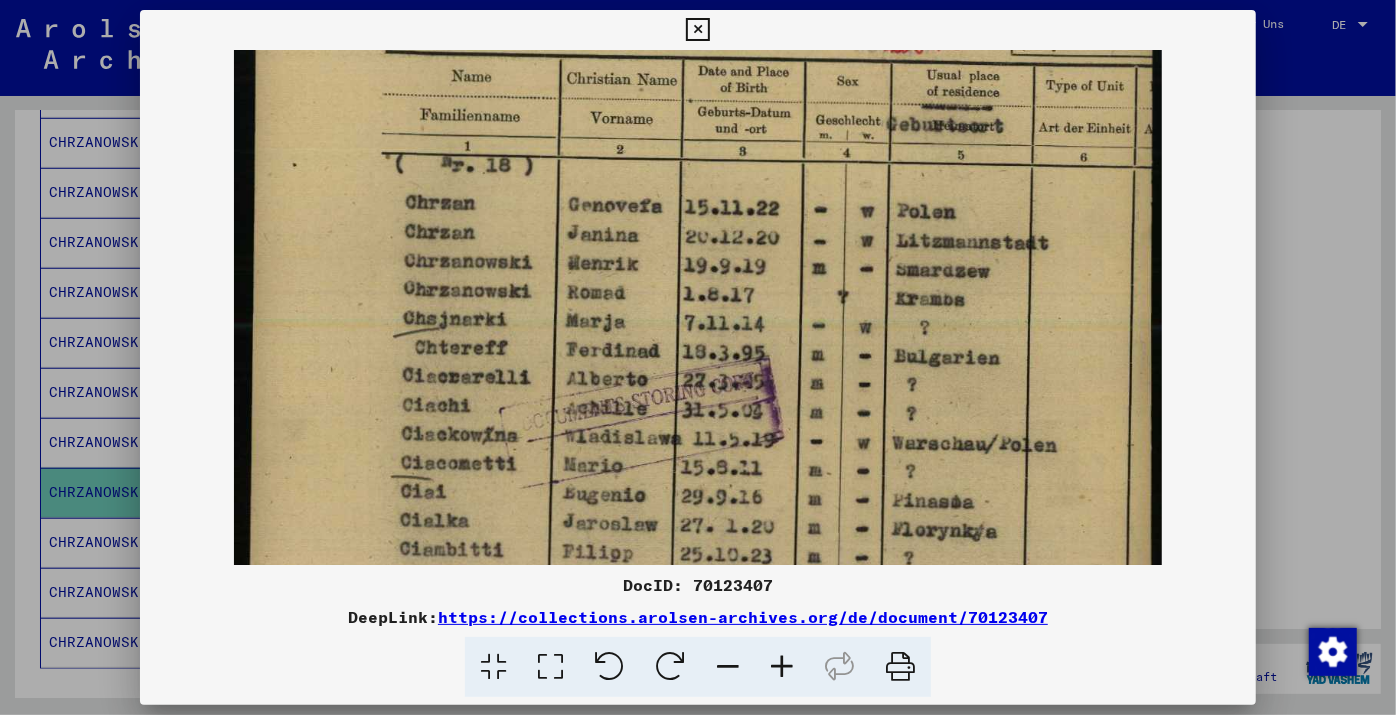 scroll, scrollTop: 279, scrollLeft: 0, axis: vertical 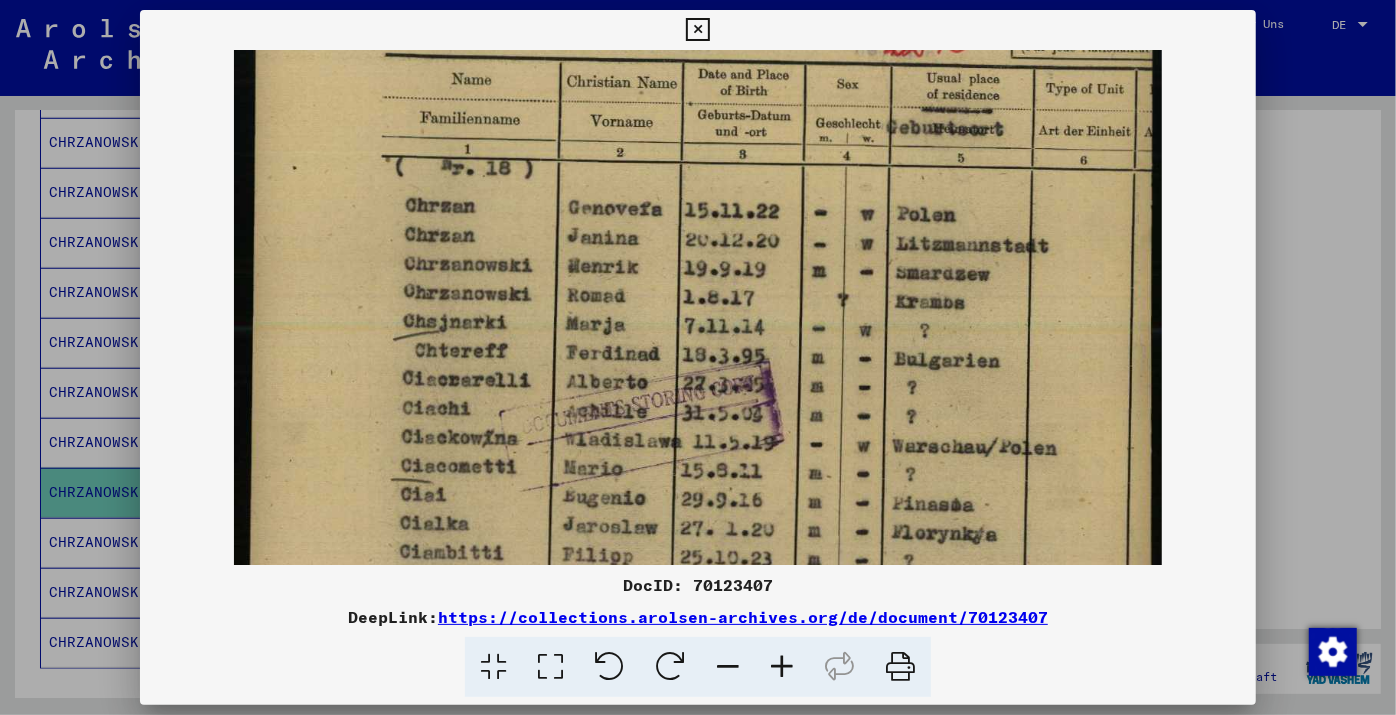 drag, startPoint x: 980, startPoint y: 387, endPoint x: 953, endPoint y: 109, distance: 279.30807 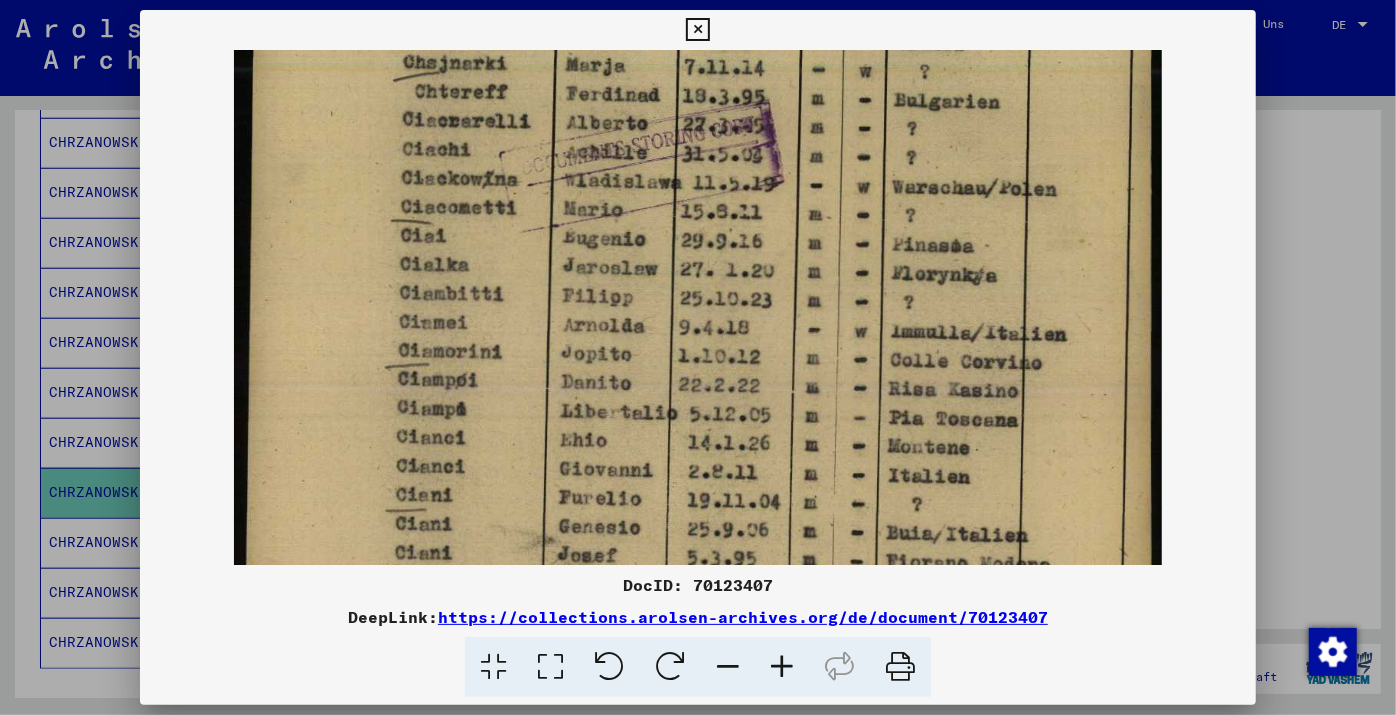 scroll, scrollTop: 539, scrollLeft: 0, axis: vertical 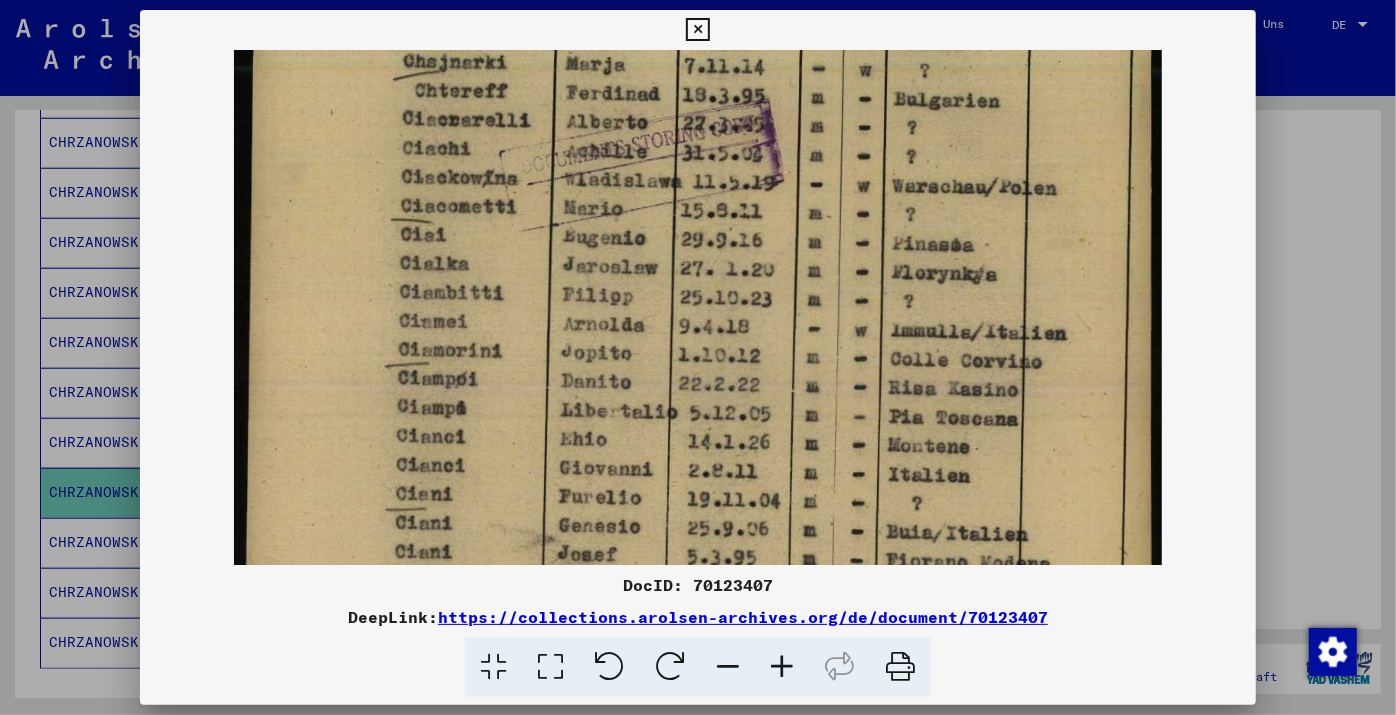 drag, startPoint x: 997, startPoint y: 377, endPoint x: 984, endPoint y: 115, distance: 262.32233 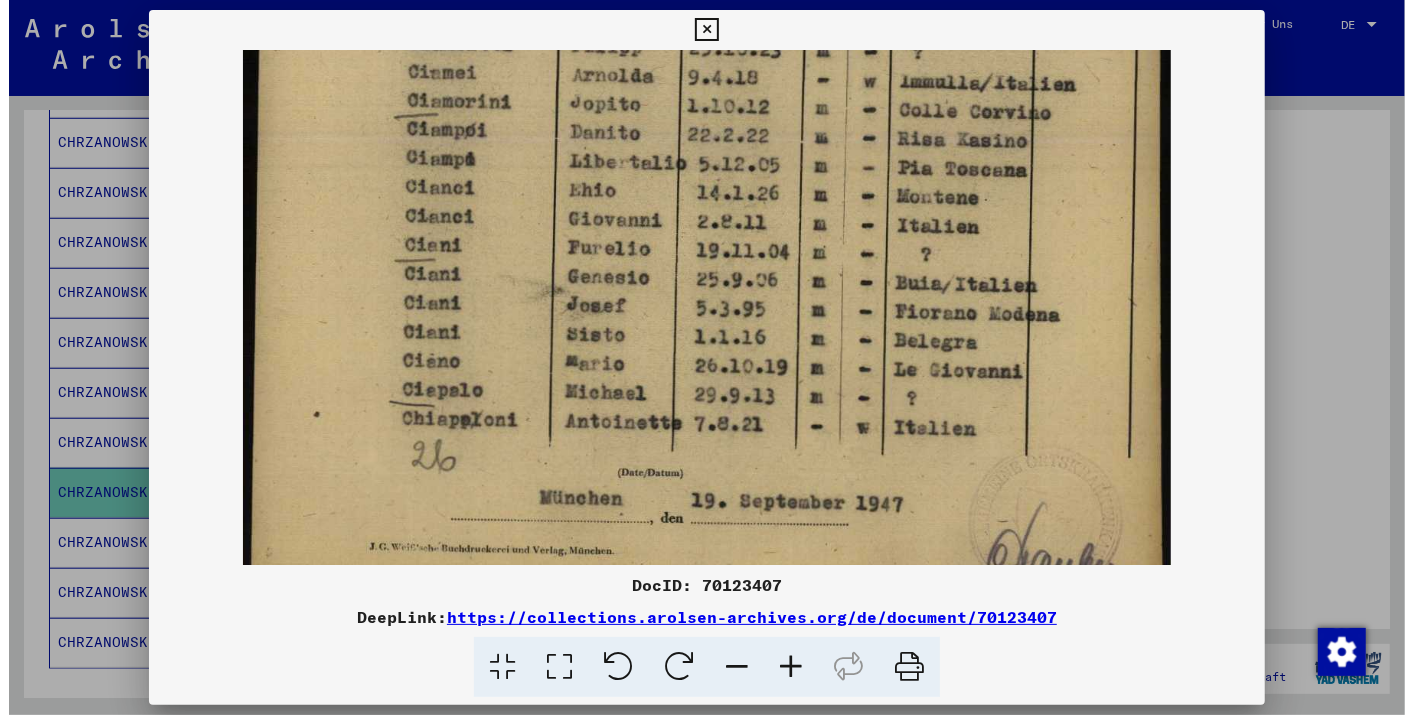 scroll, scrollTop: 797, scrollLeft: 0, axis: vertical 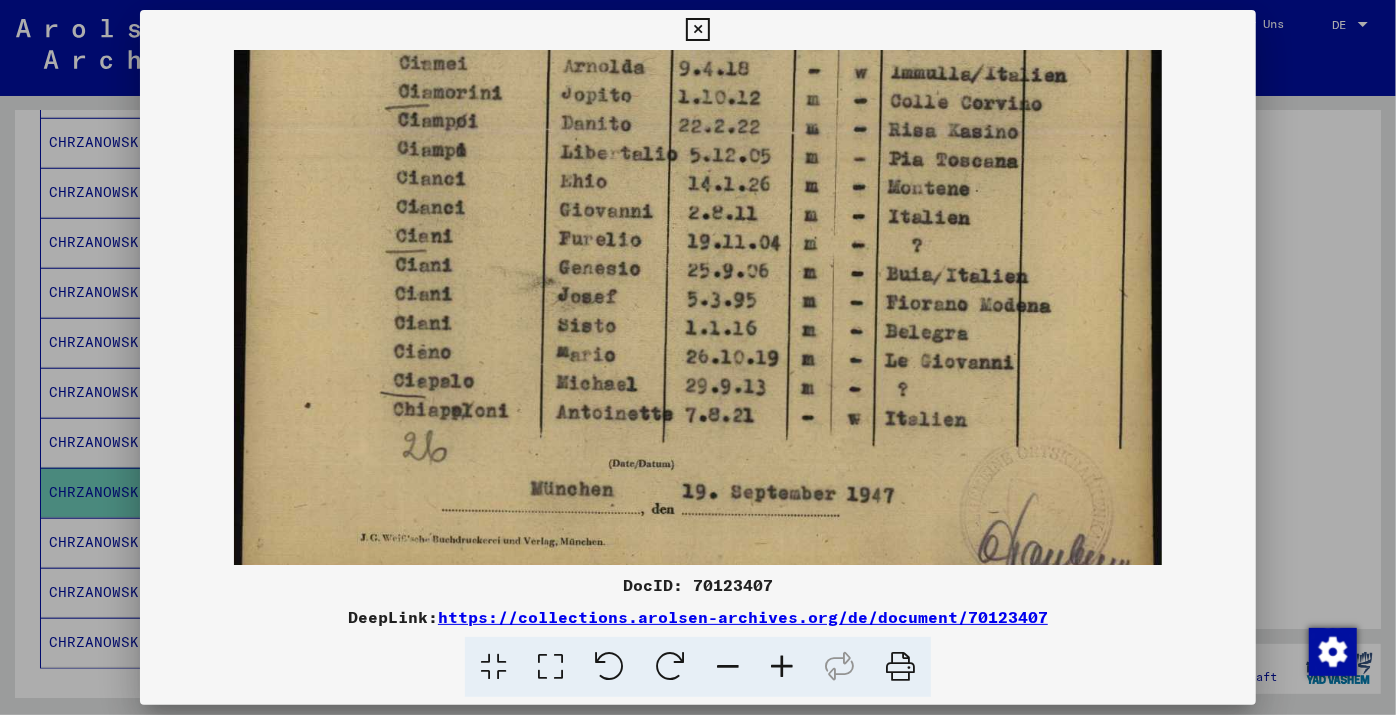 drag, startPoint x: 1019, startPoint y: 268, endPoint x: 965, endPoint y: 8, distance: 265.5485 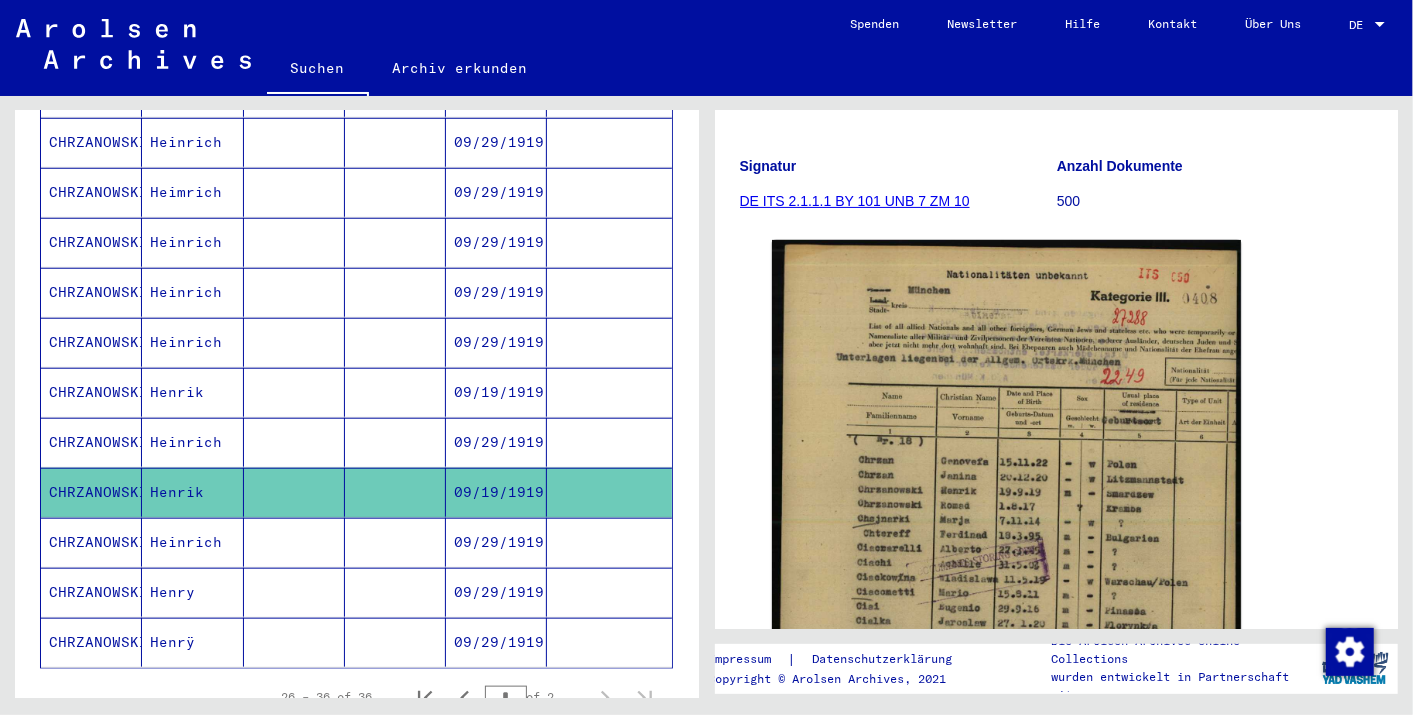 click on "09/29/1919" at bounding box center [496, 492] 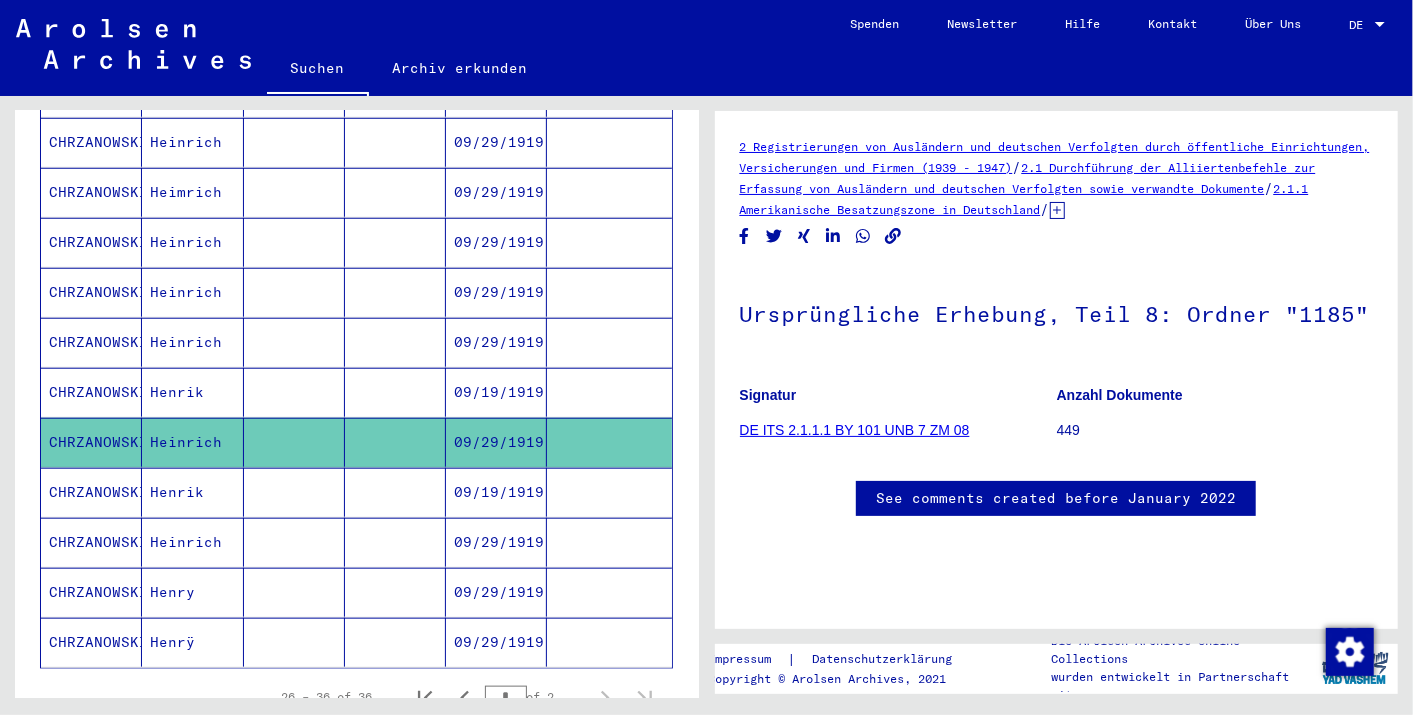 scroll, scrollTop: 0, scrollLeft: 0, axis: both 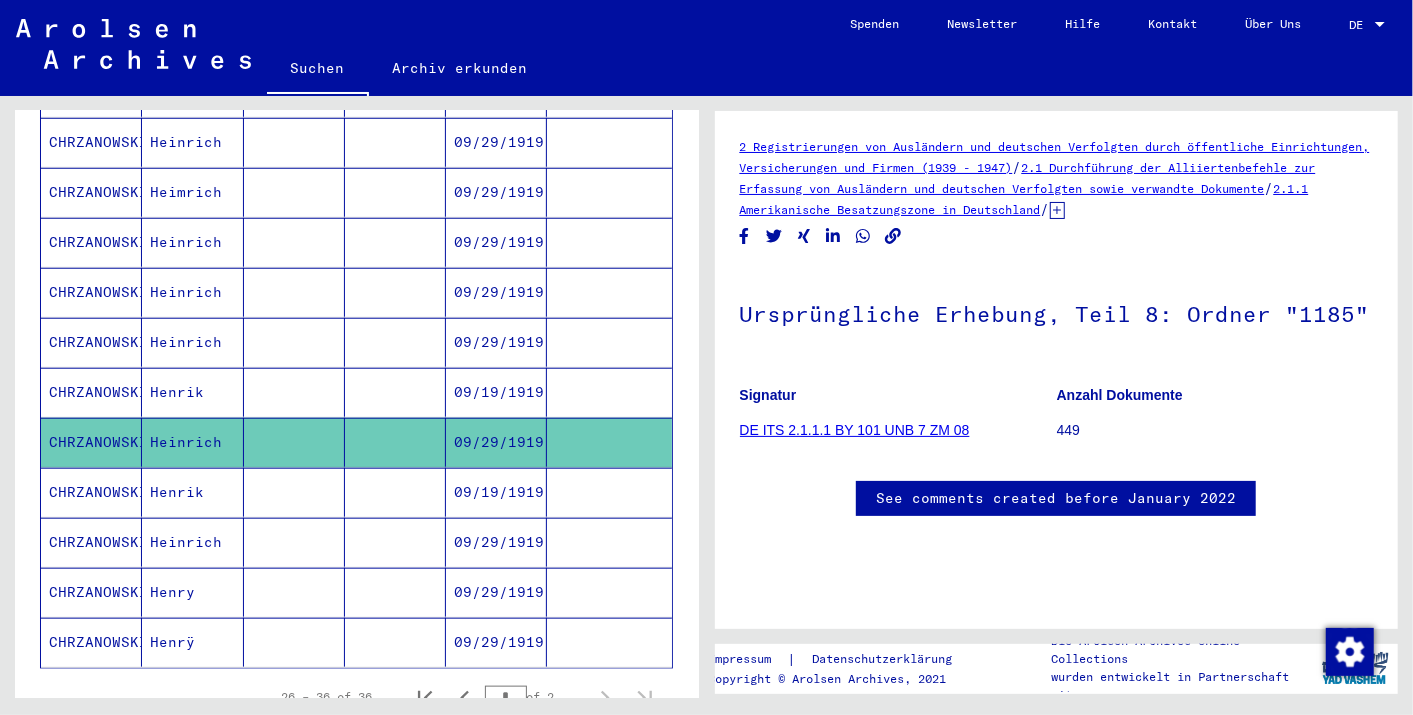 click on "09/29/1919" at bounding box center [496, 392] 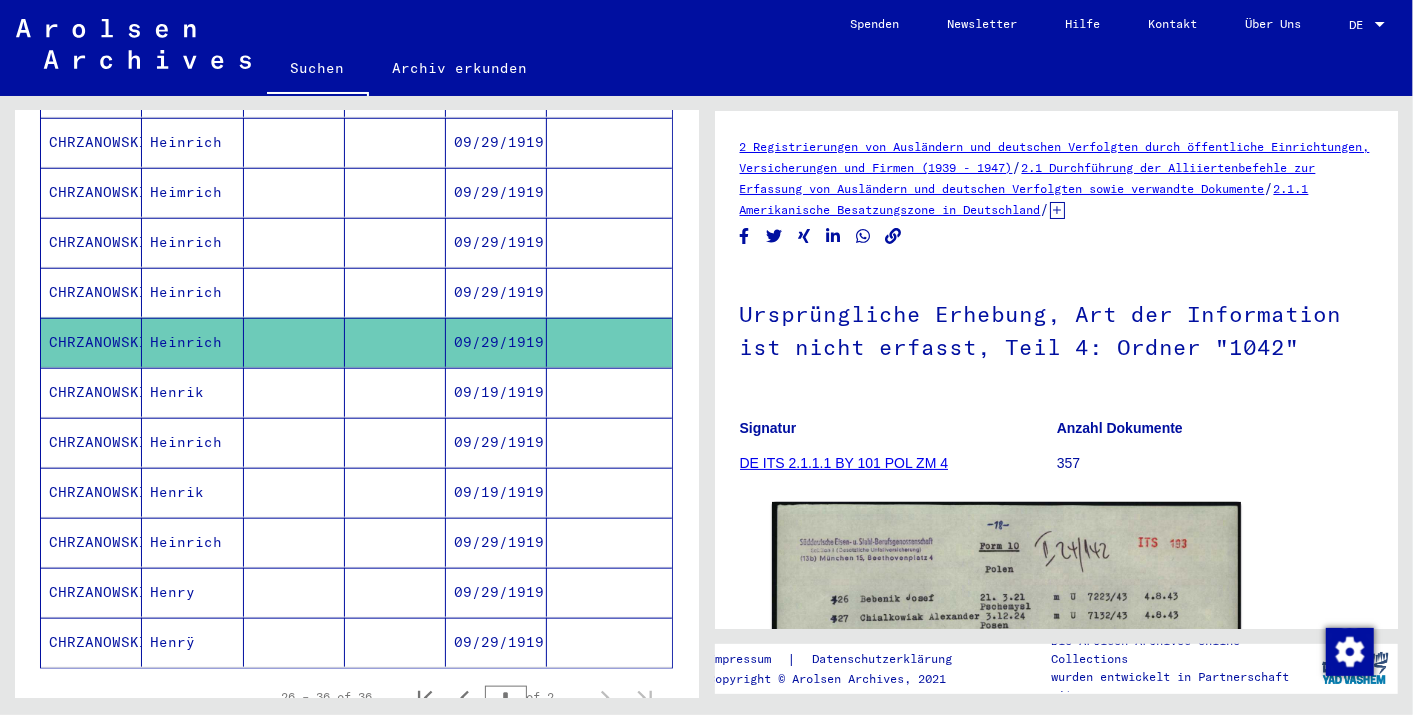 scroll, scrollTop: 0, scrollLeft: 0, axis: both 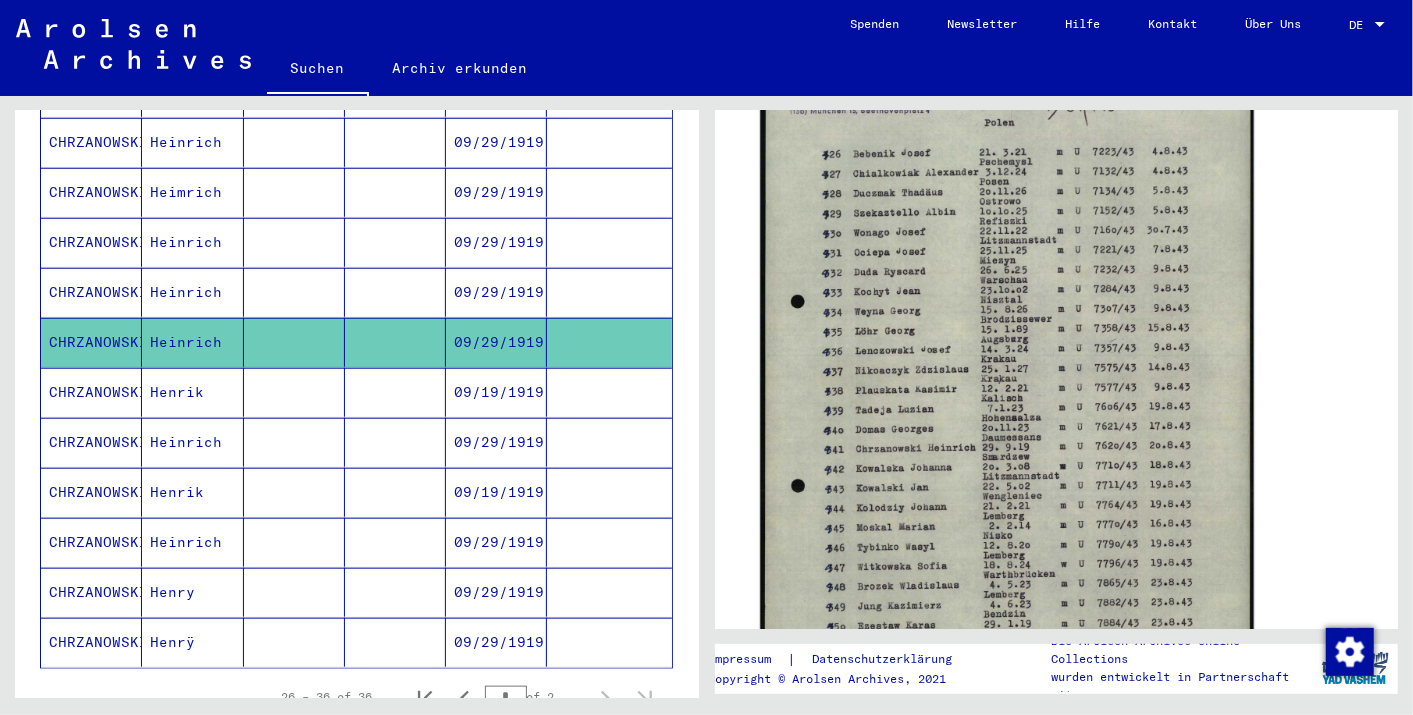click 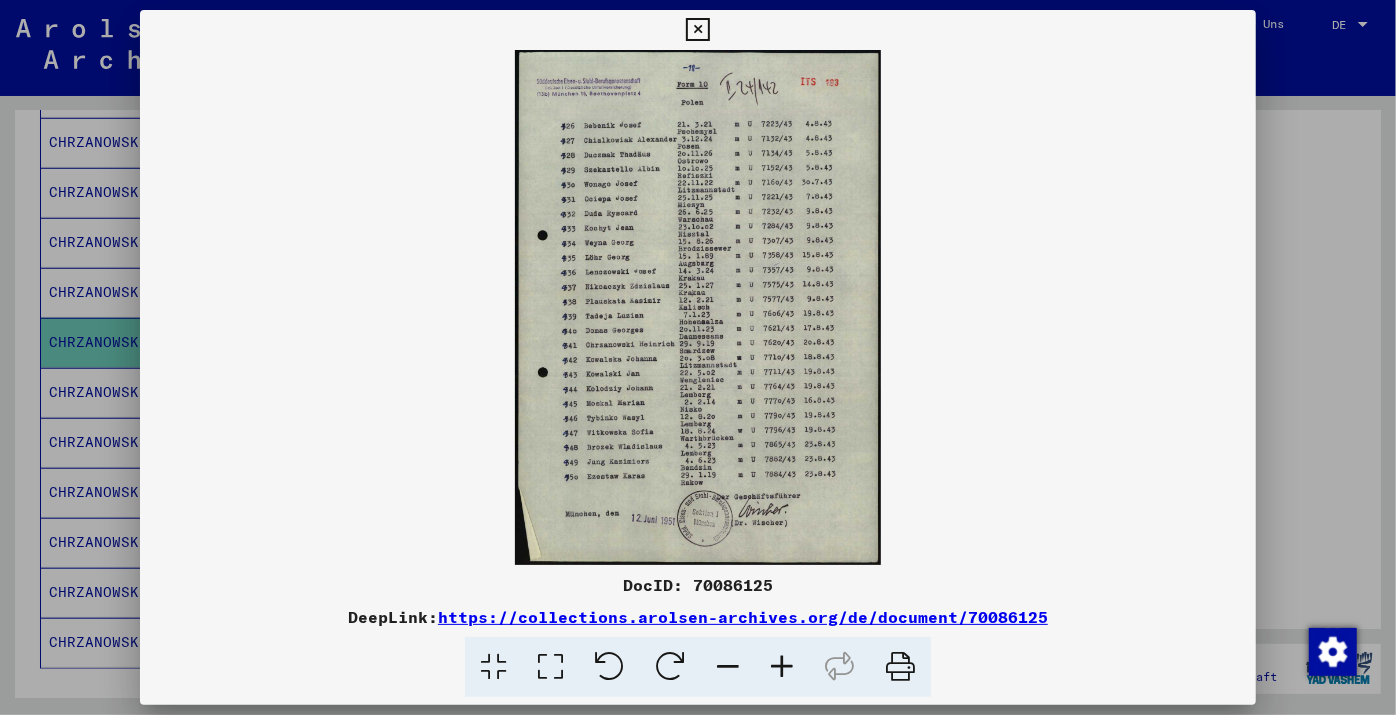 click at bounding box center [782, 667] 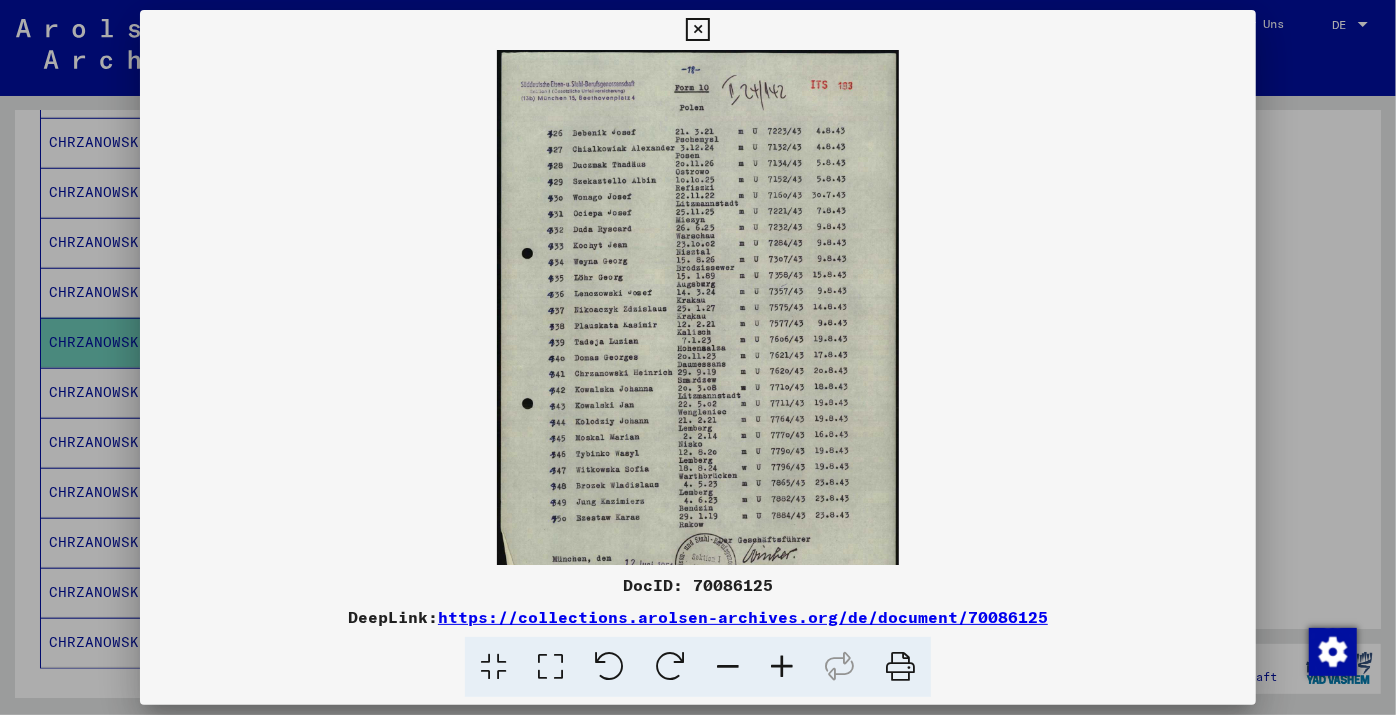 click at bounding box center (782, 667) 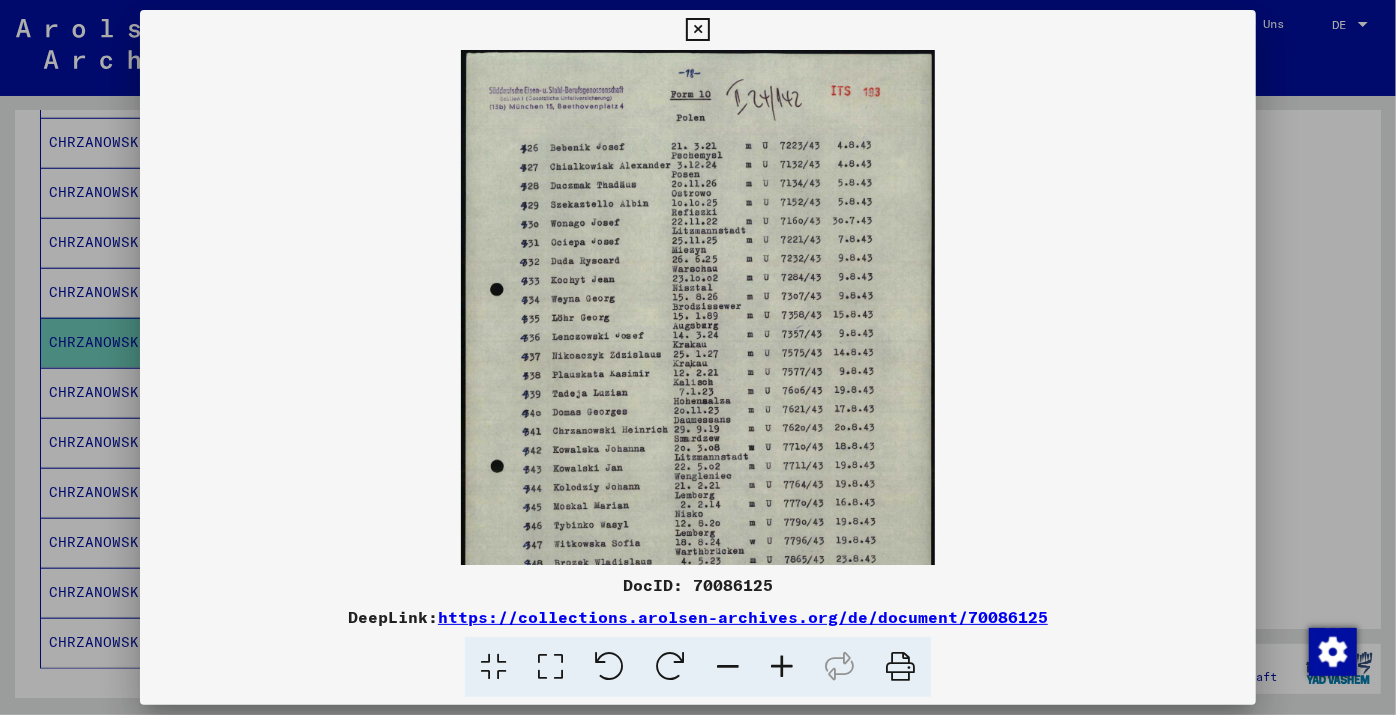 click at bounding box center [782, 667] 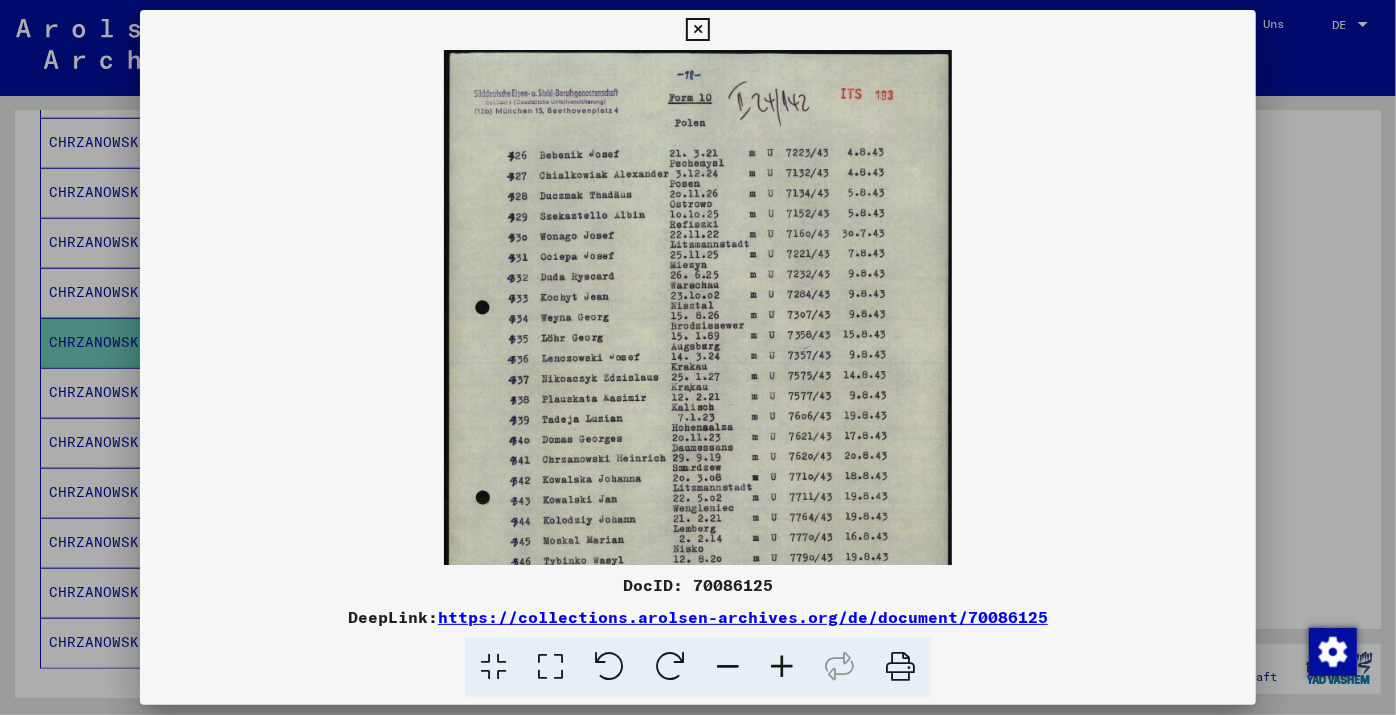 click at bounding box center [782, 667] 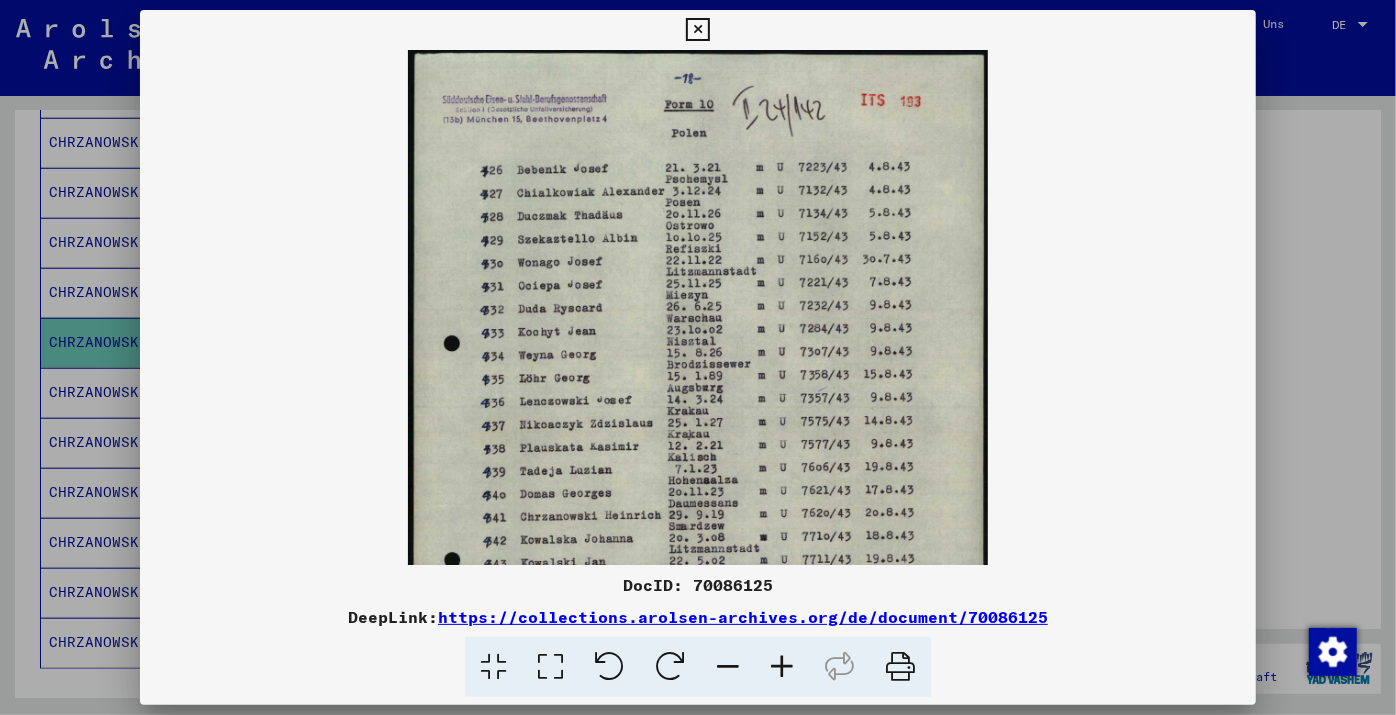click at bounding box center (782, 667) 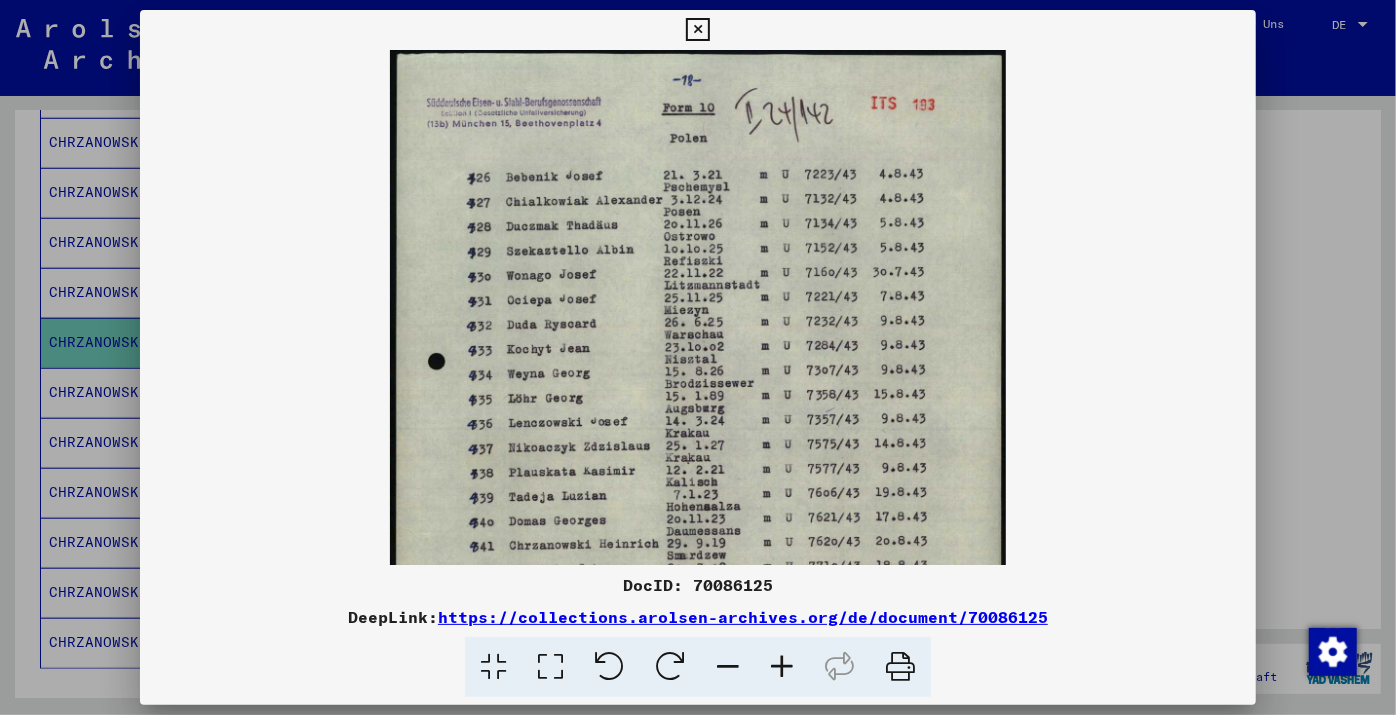 click at bounding box center (782, 667) 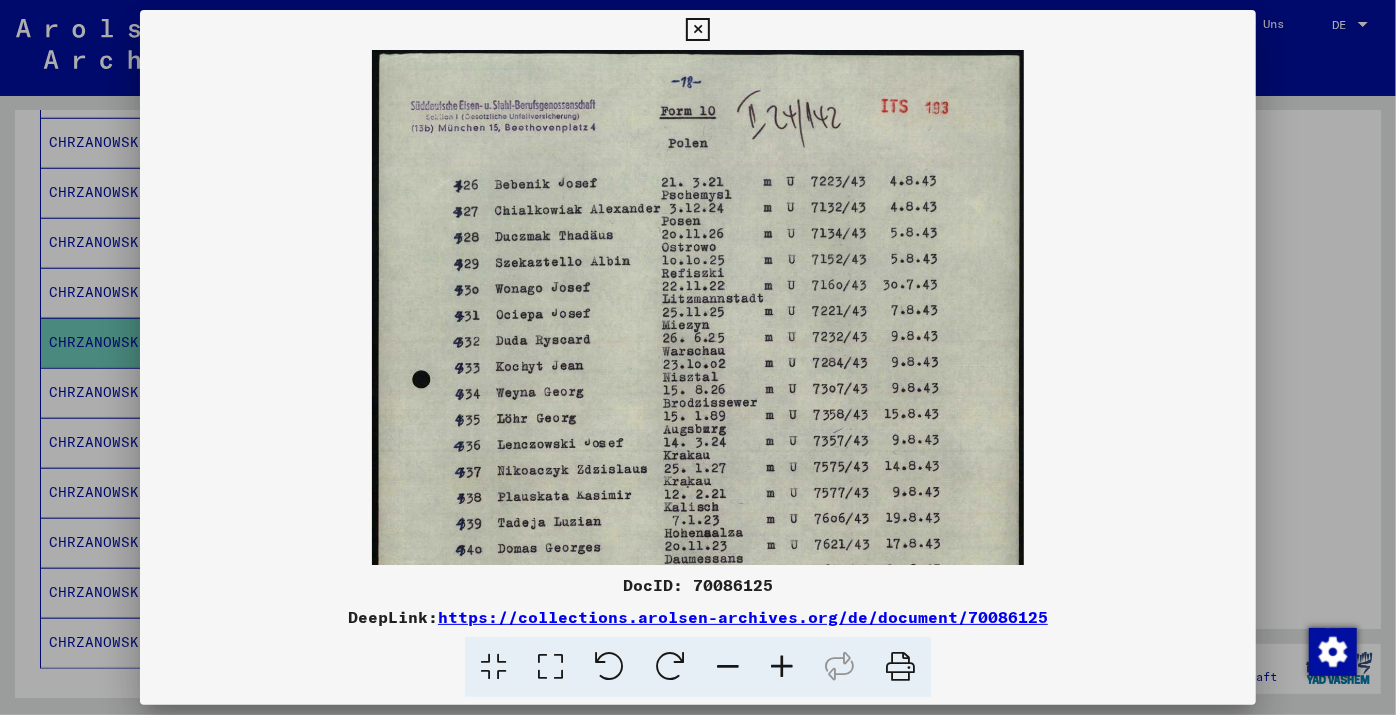 click at bounding box center [782, 667] 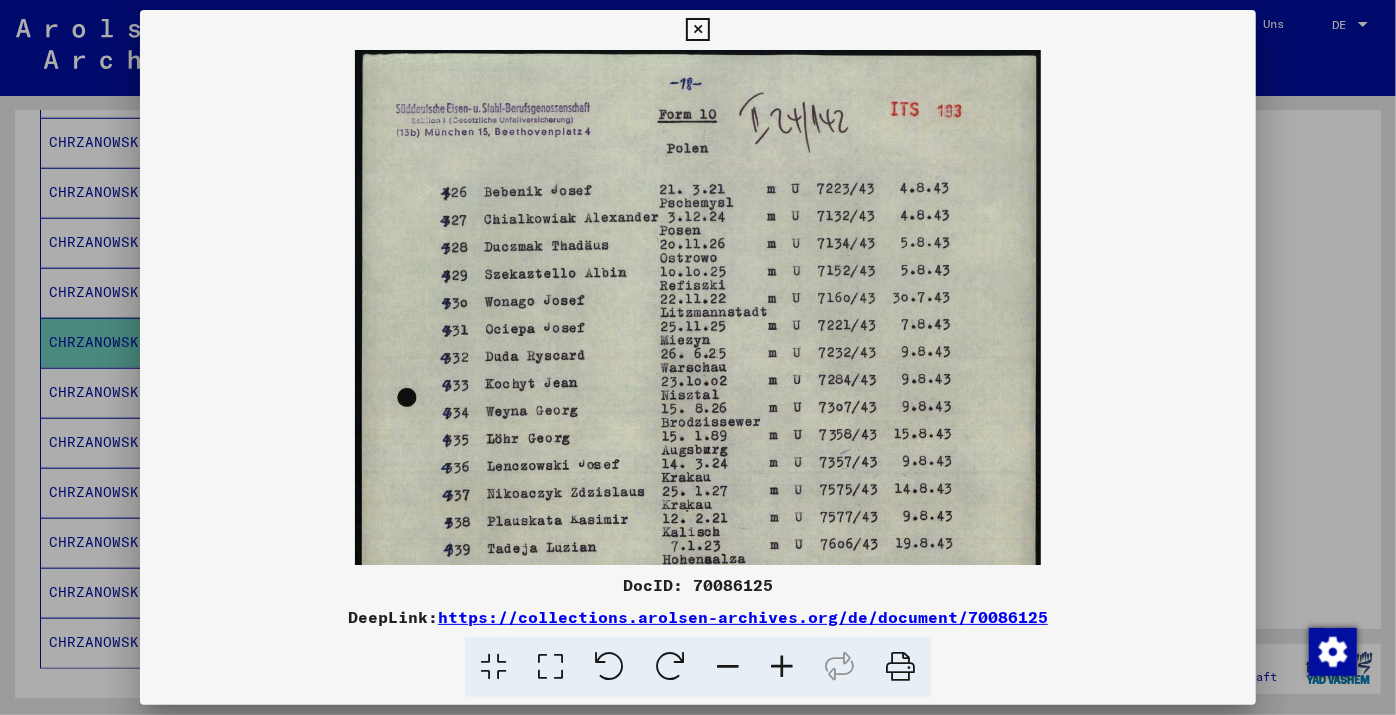 click at bounding box center [782, 667] 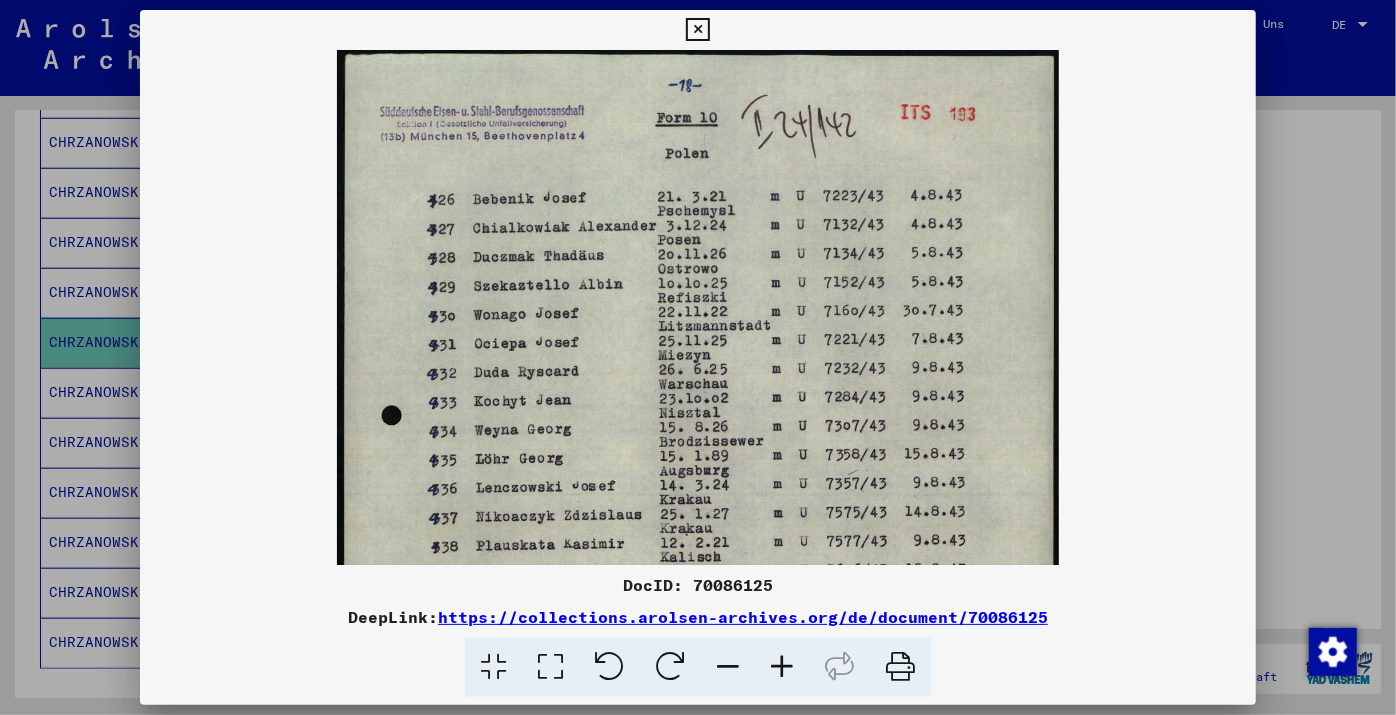click at bounding box center [782, 667] 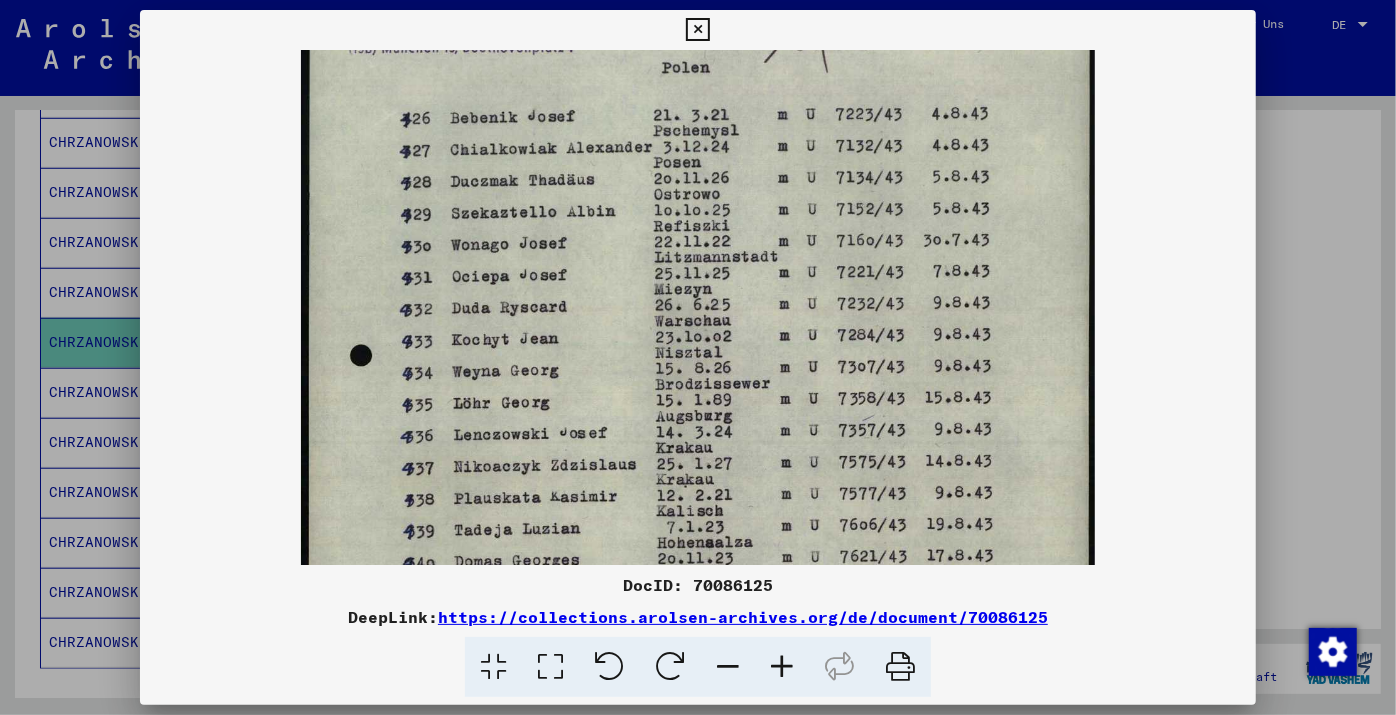 drag, startPoint x: 718, startPoint y: 354, endPoint x: 704, endPoint y: 257, distance: 98.005104 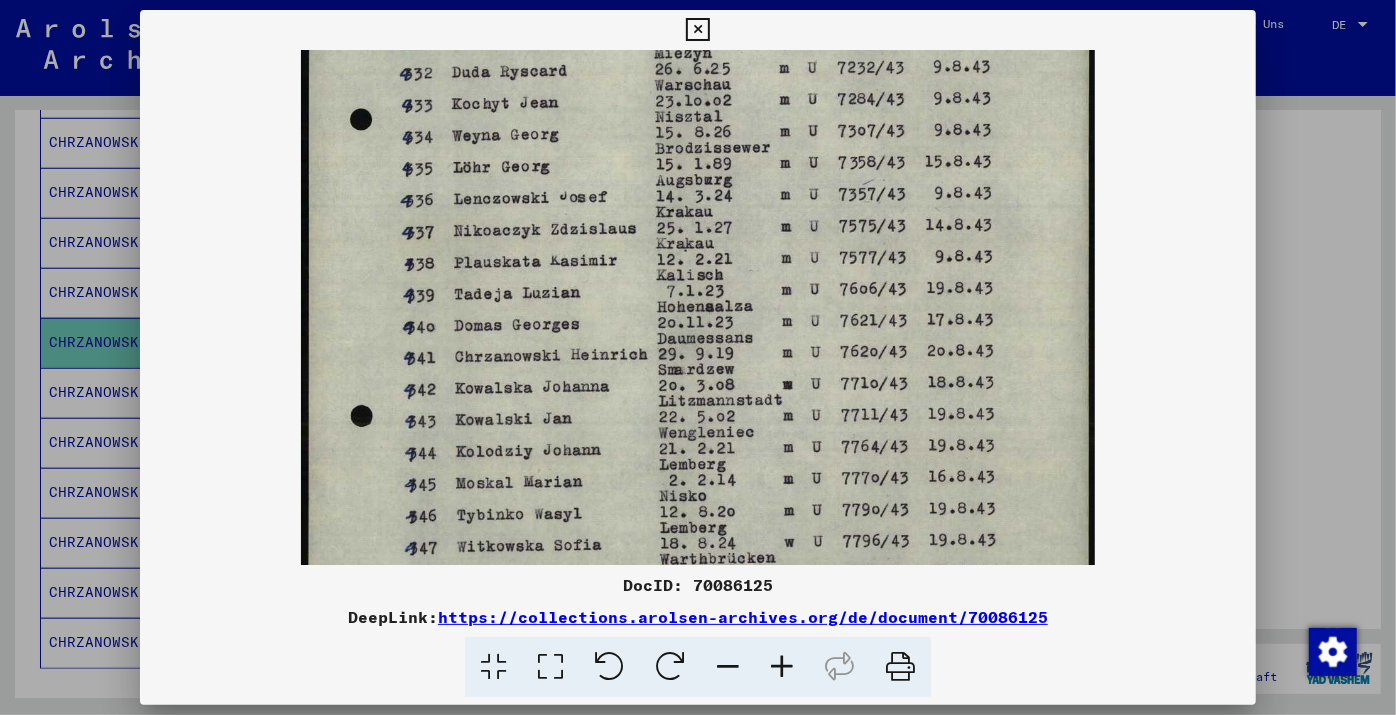drag, startPoint x: 703, startPoint y: 382, endPoint x: 685, endPoint y: 142, distance: 240.67406 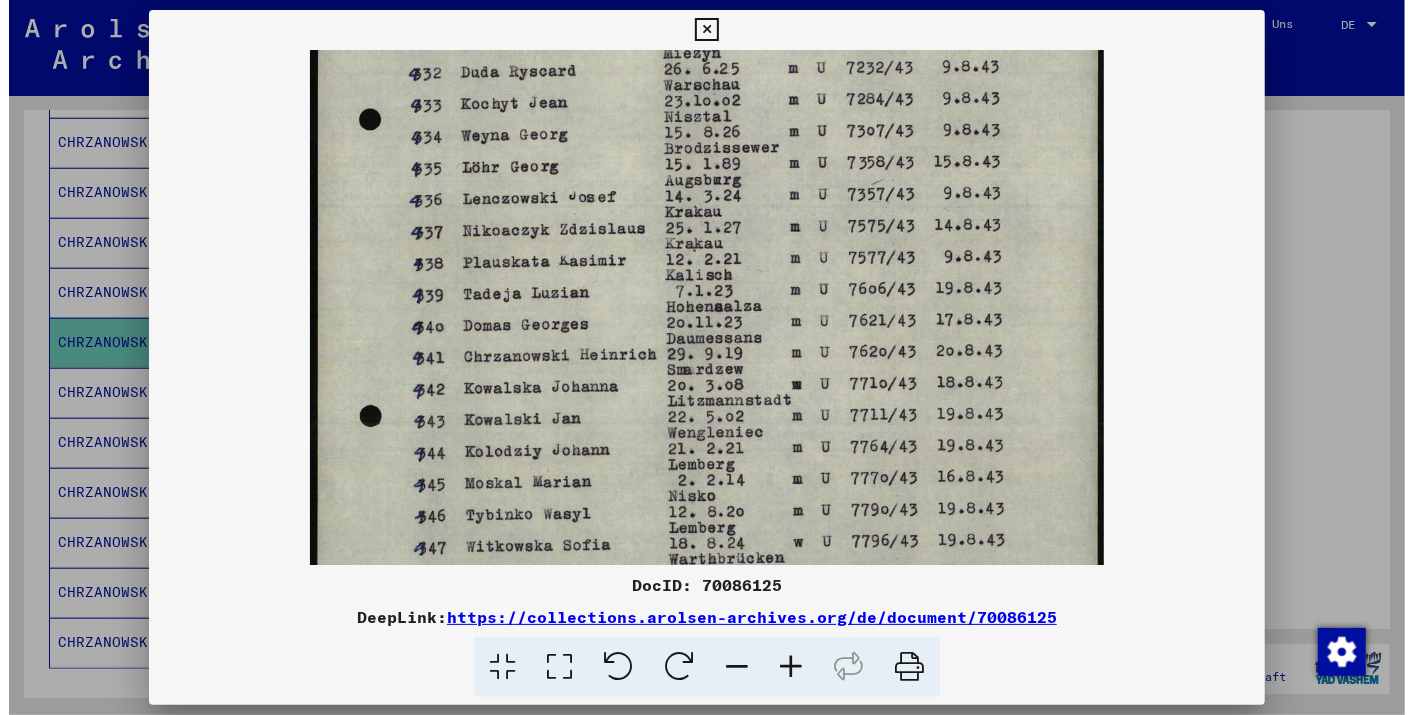 scroll, scrollTop: 335, scrollLeft: 0, axis: vertical 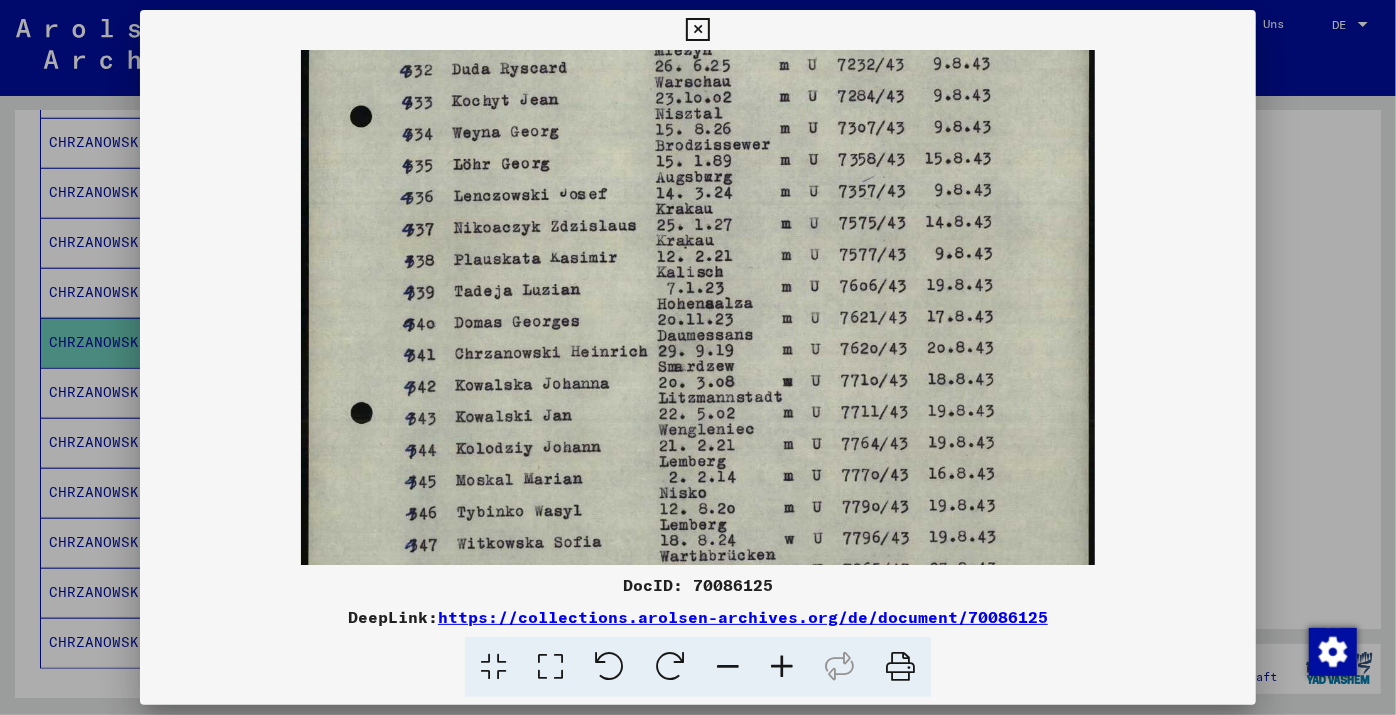 click at bounding box center [698, 272] 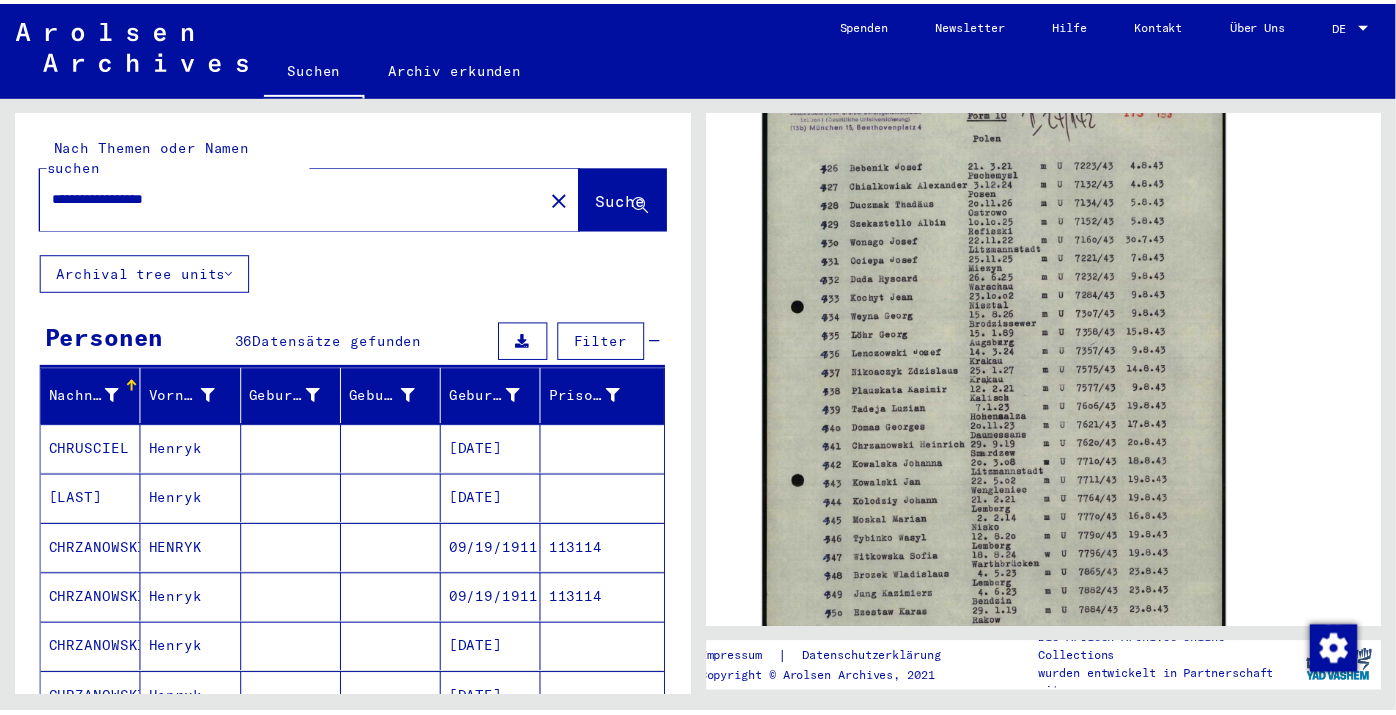 scroll, scrollTop: 0, scrollLeft: 0, axis: both 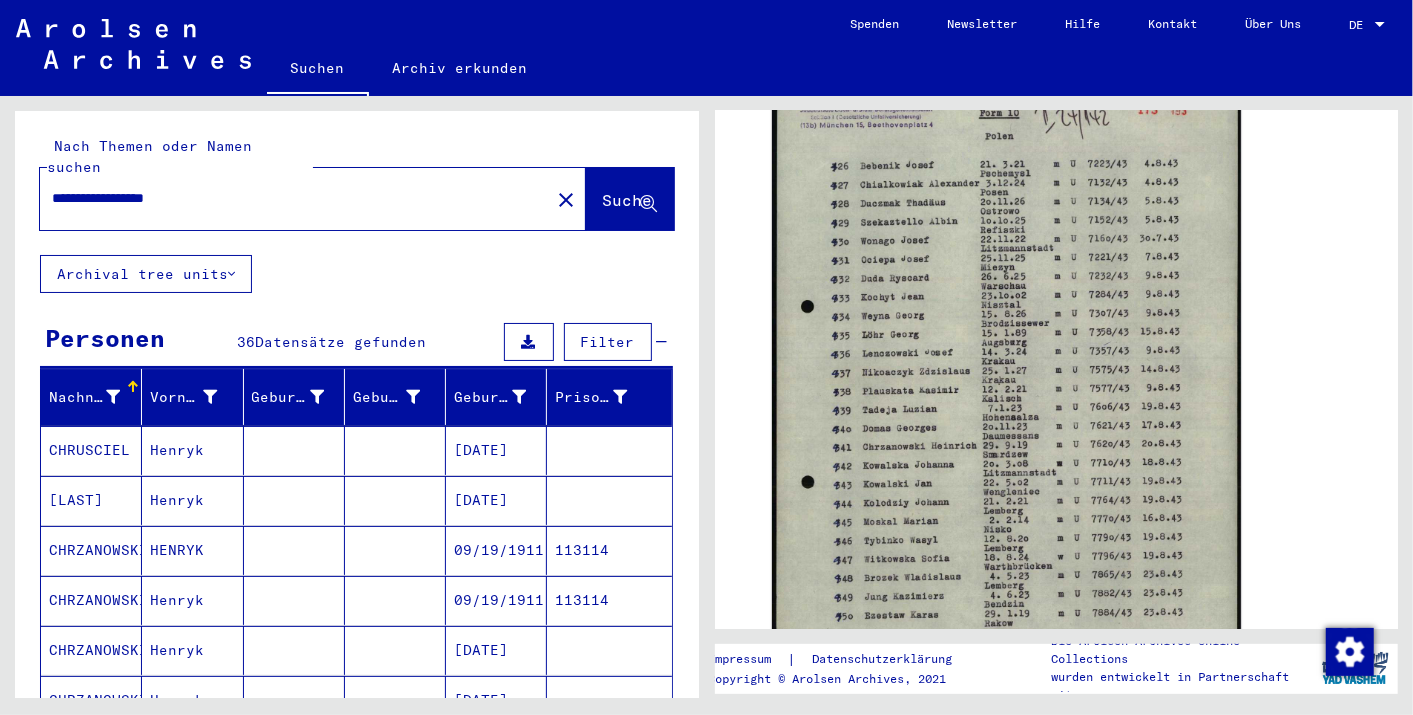 click on "Archival tree units" 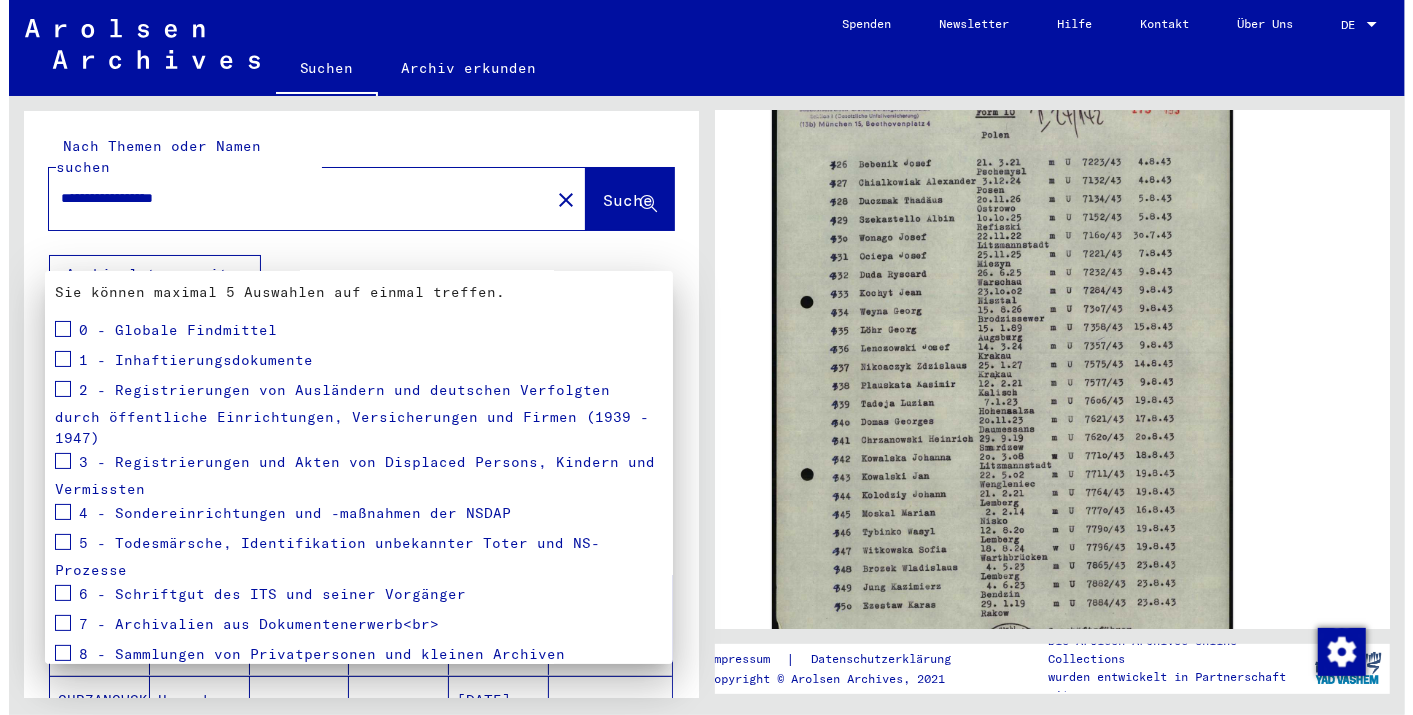 scroll, scrollTop: 251, scrollLeft: 0, axis: vertical 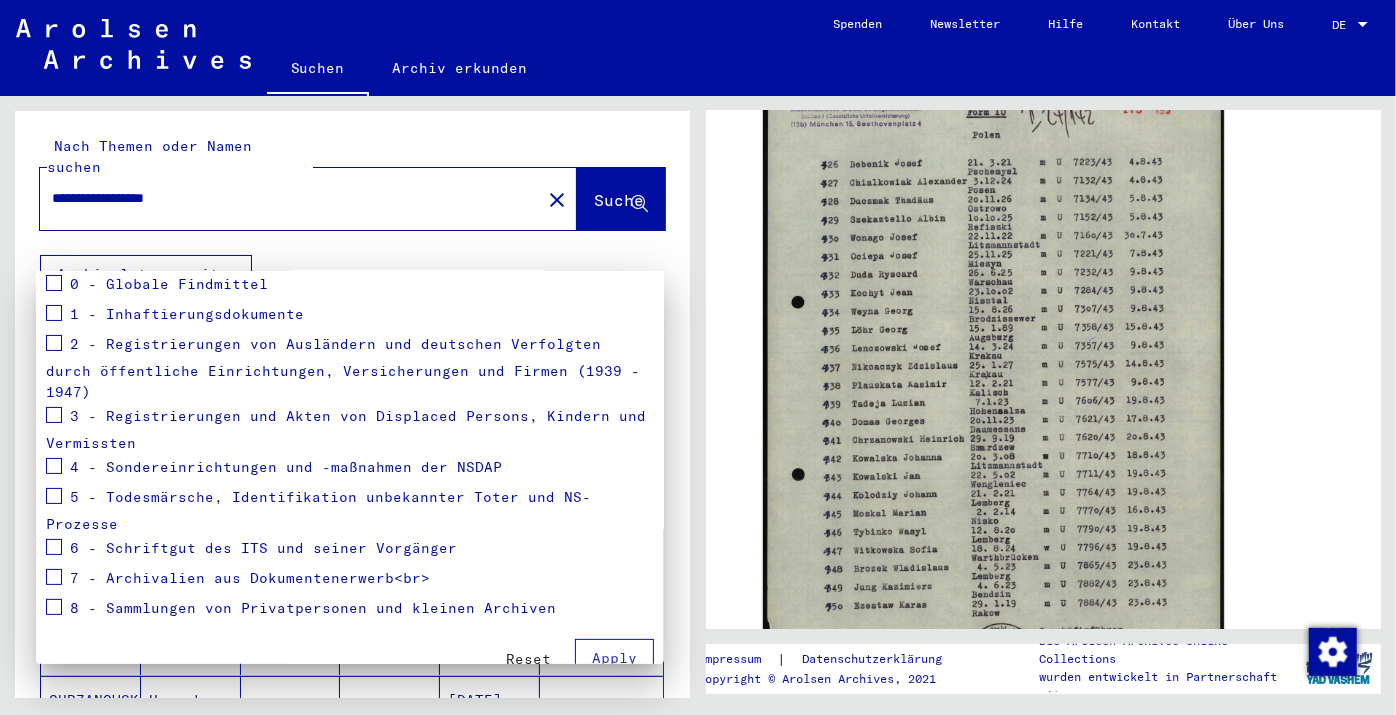 click at bounding box center [698, 357] 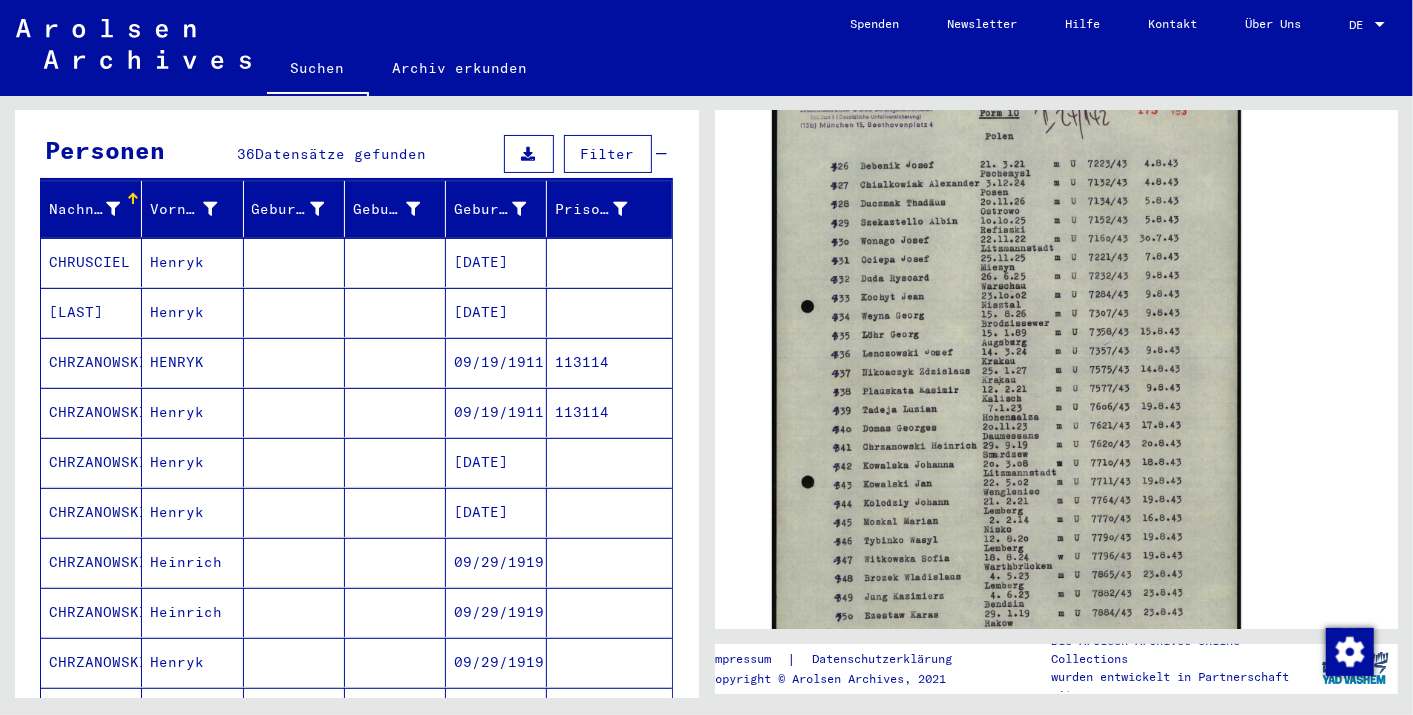 scroll, scrollTop: 188, scrollLeft: 0, axis: vertical 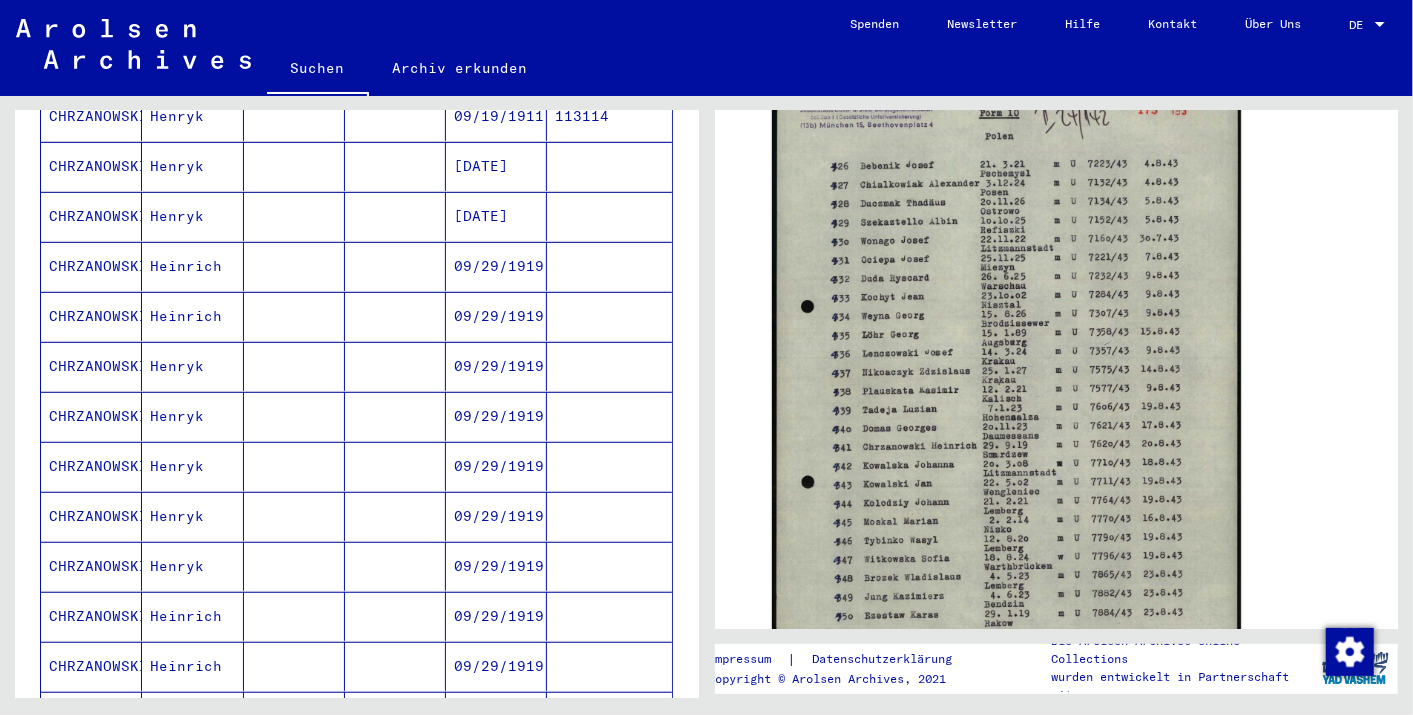 click on "09/29/1919" at bounding box center [496, 416] 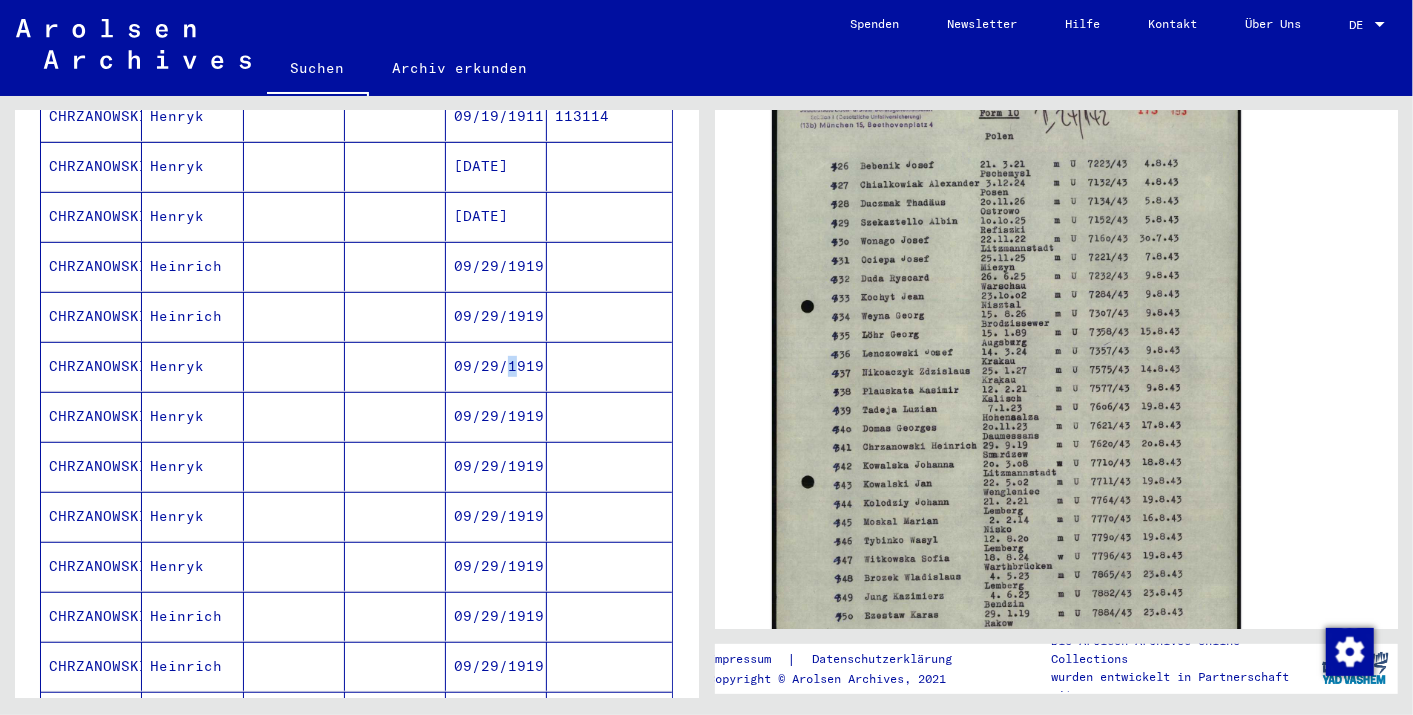 scroll, scrollTop: 0, scrollLeft: 0, axis: both 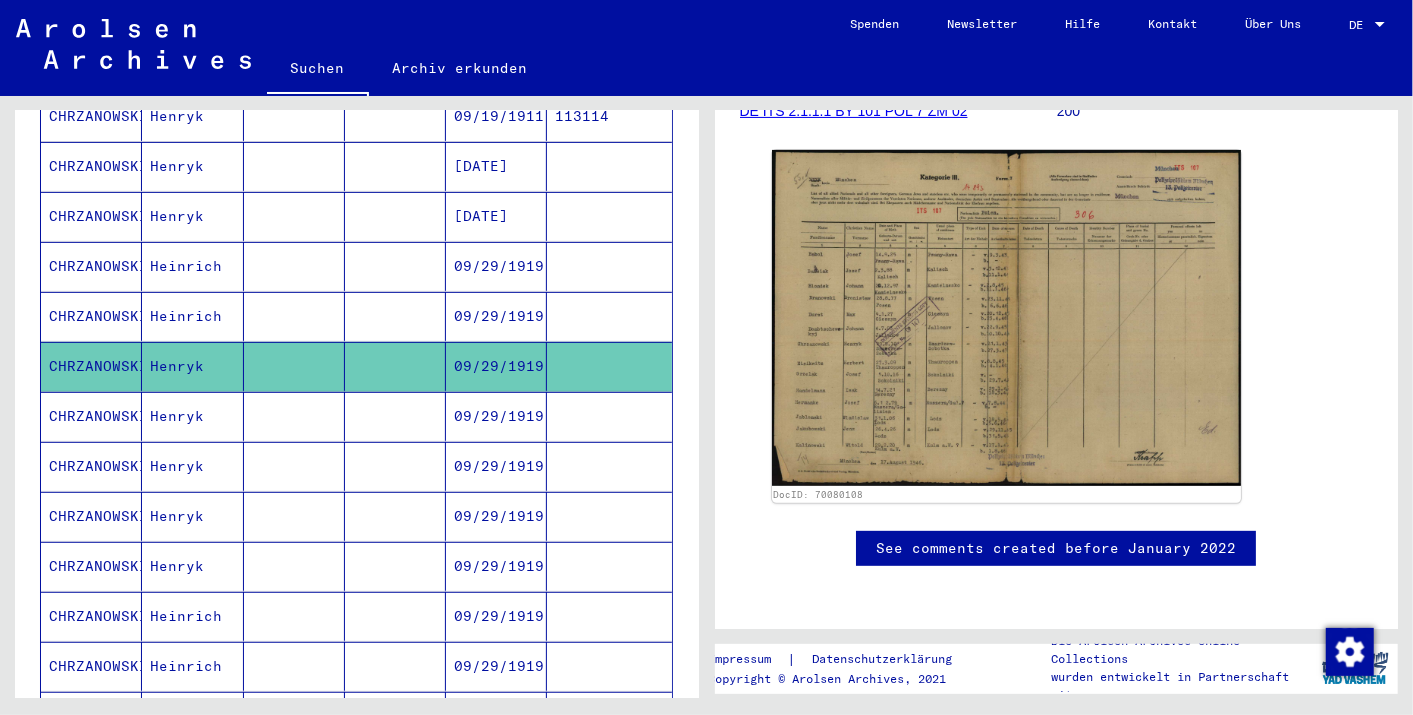 click on "09/29/1919" at bounding box center [496, 466] 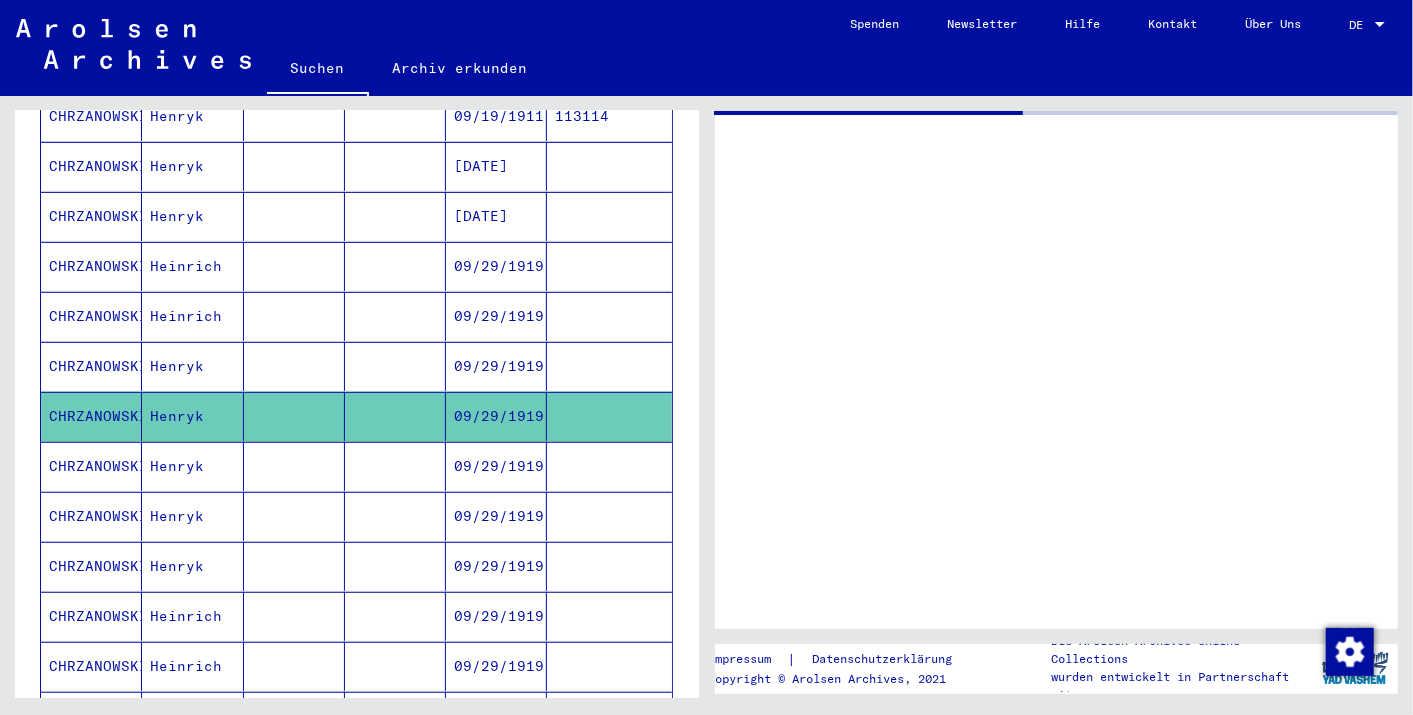 scroll, scrollTop: 0, scrollLeft: 0, axis: both 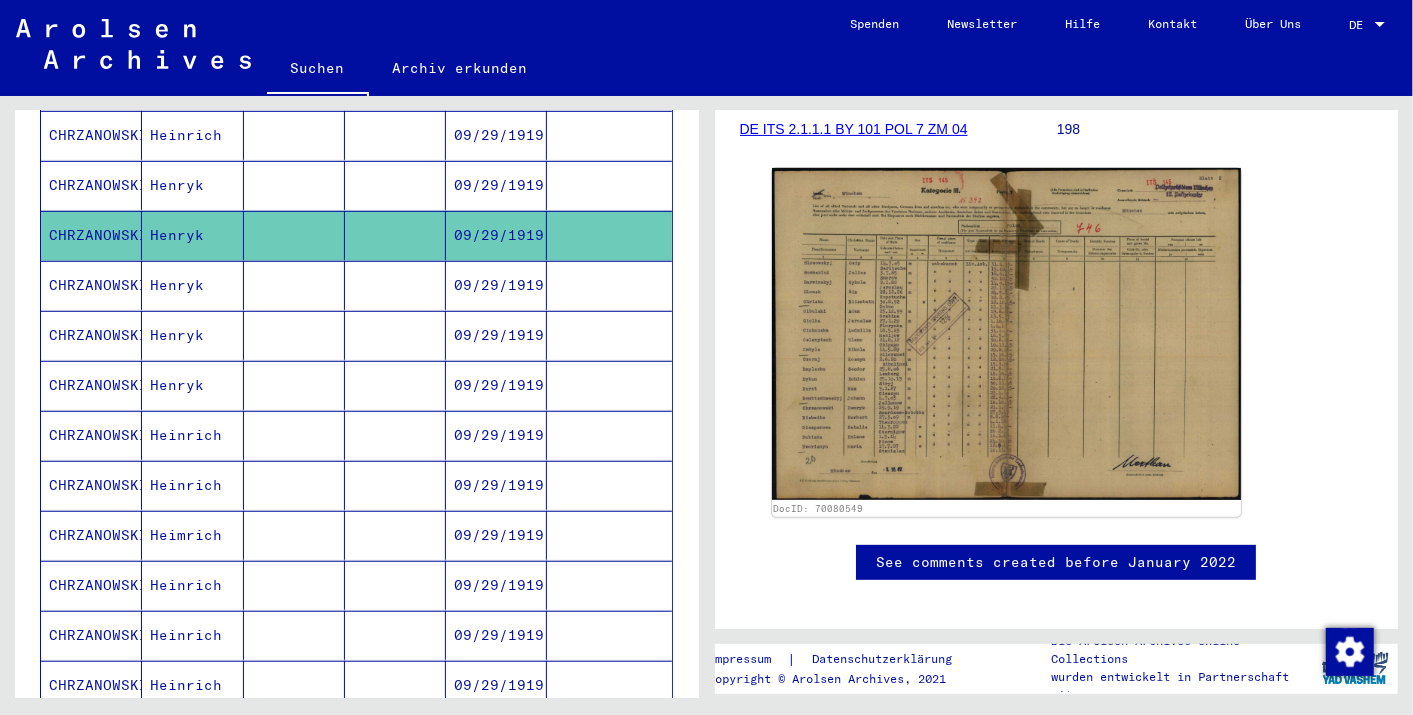 click on "09/29/1919" at bounding box center (496, 335) 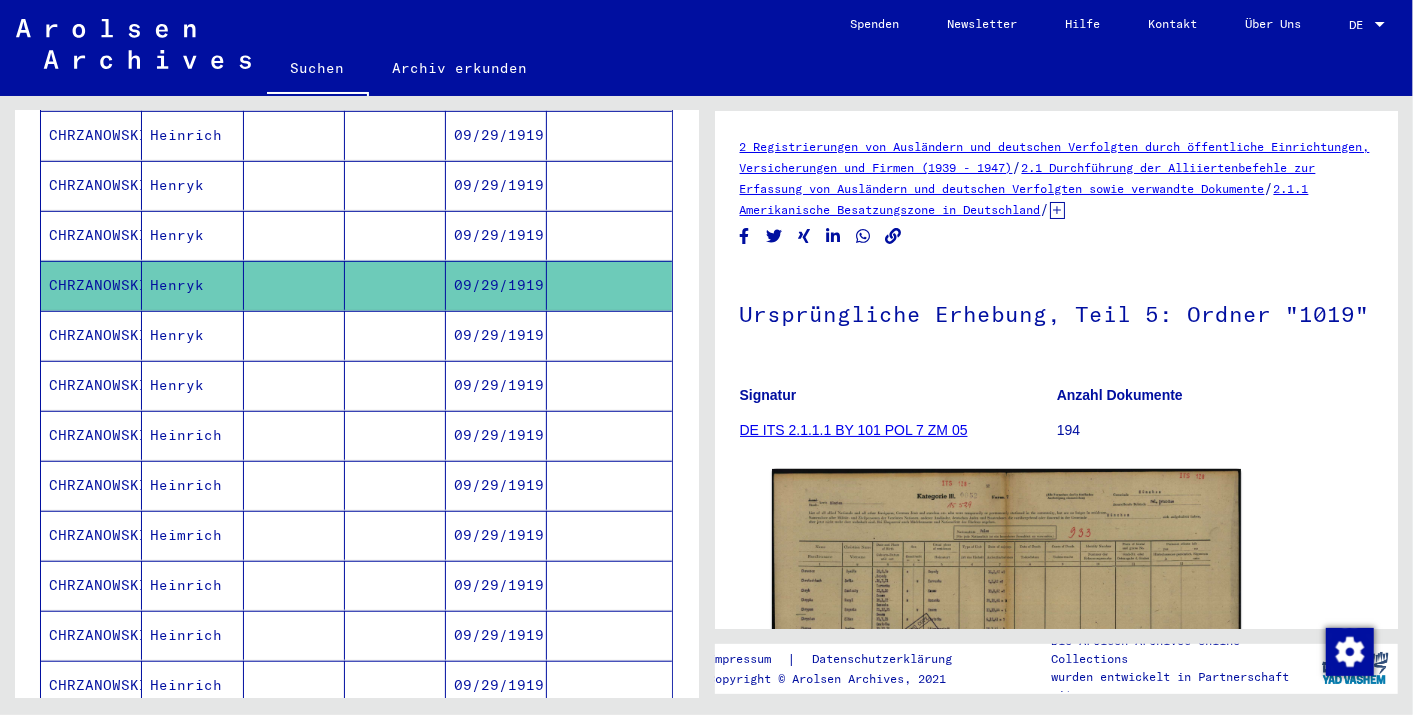 scroll, scrollTop: 0, scrollLeft: 0, axis: both 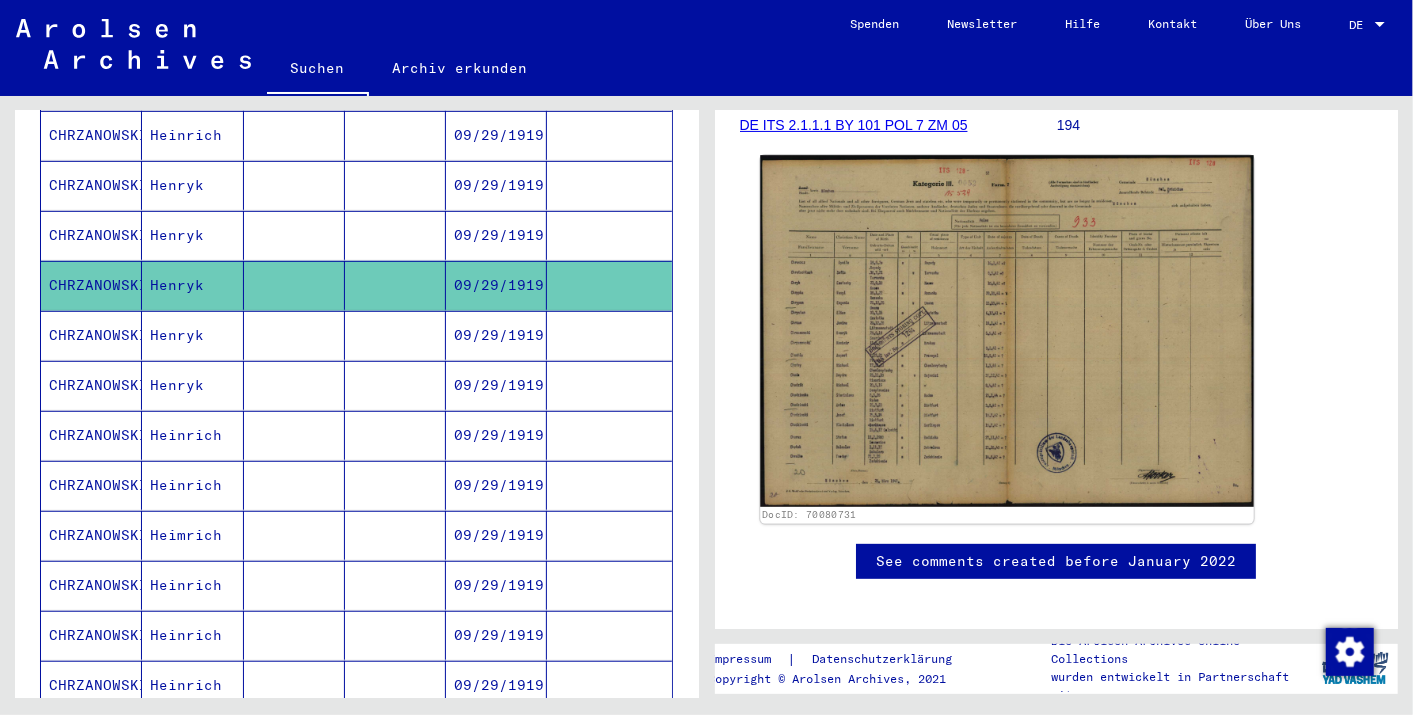 click 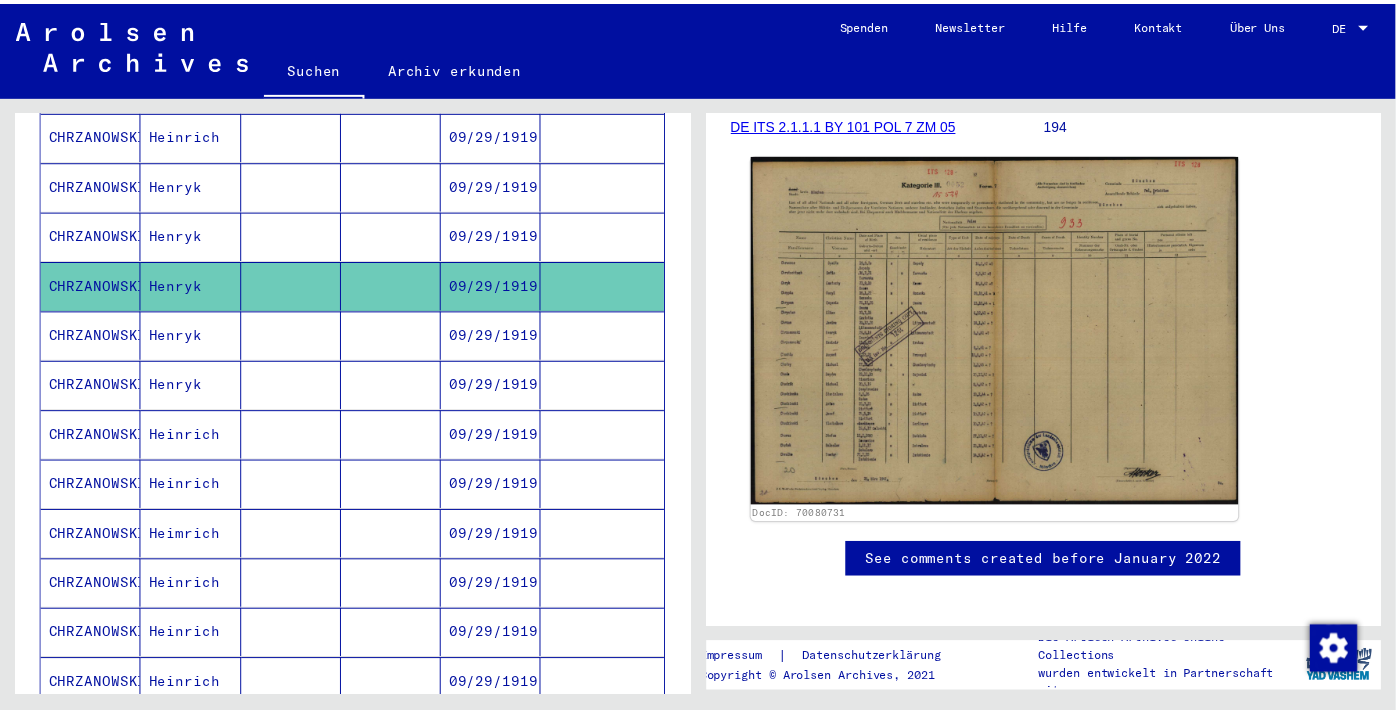 scroll, scrollTop: 339, scrollLeft: 0, axis: vertical 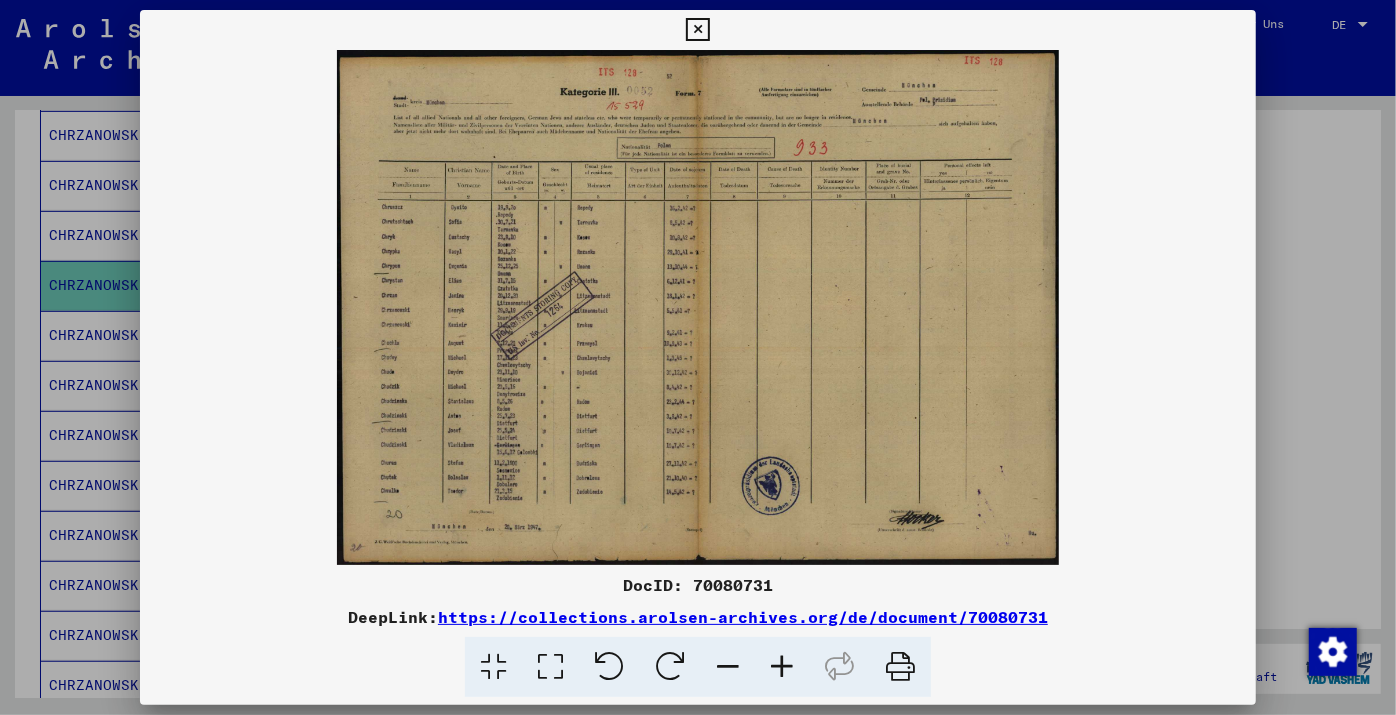 click at bounding box center [782, 667] 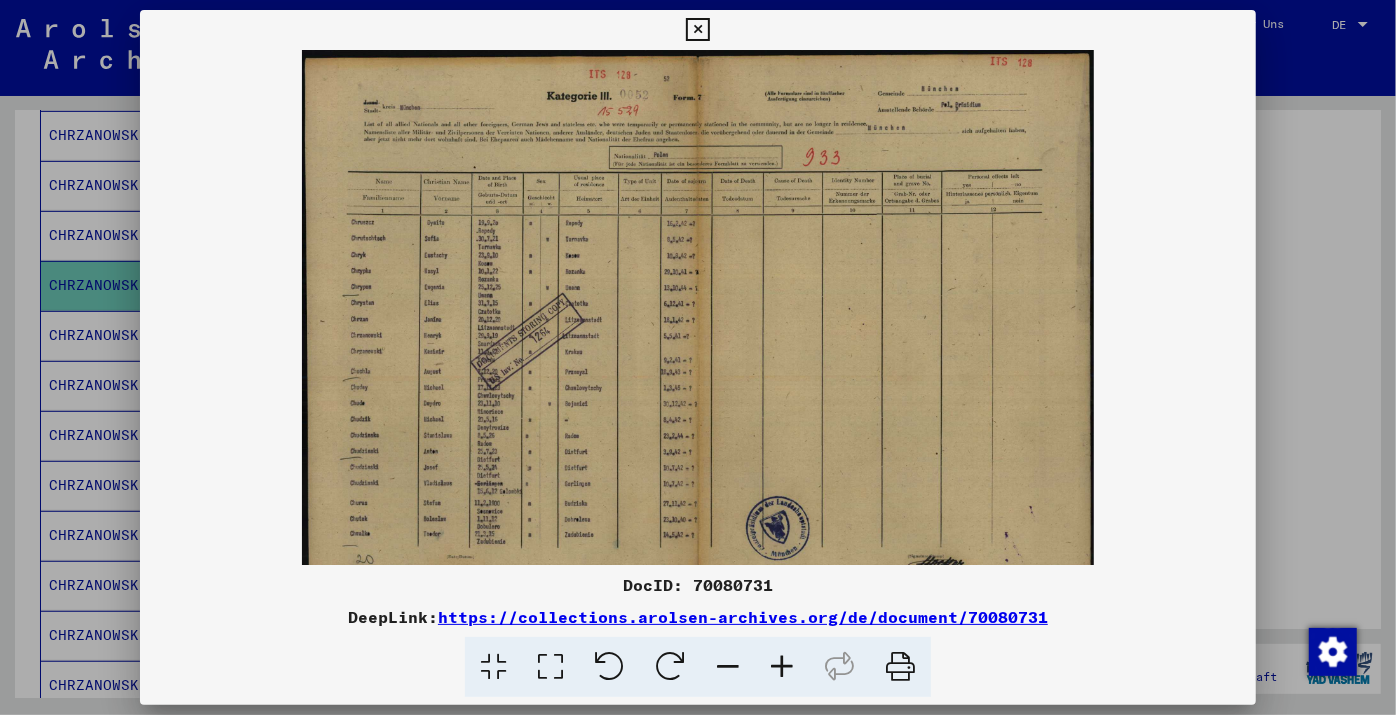 click at bounding box center [782, 667] 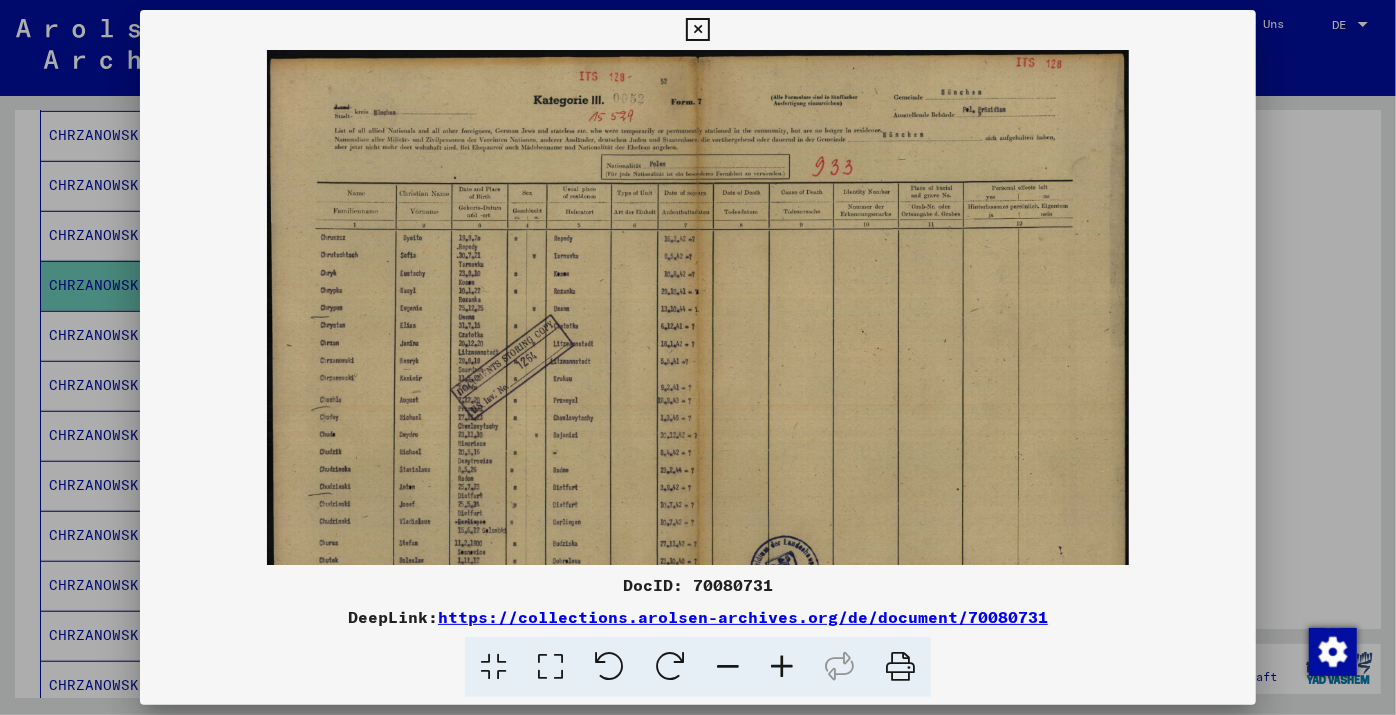 click at bounding box center [782, 667] 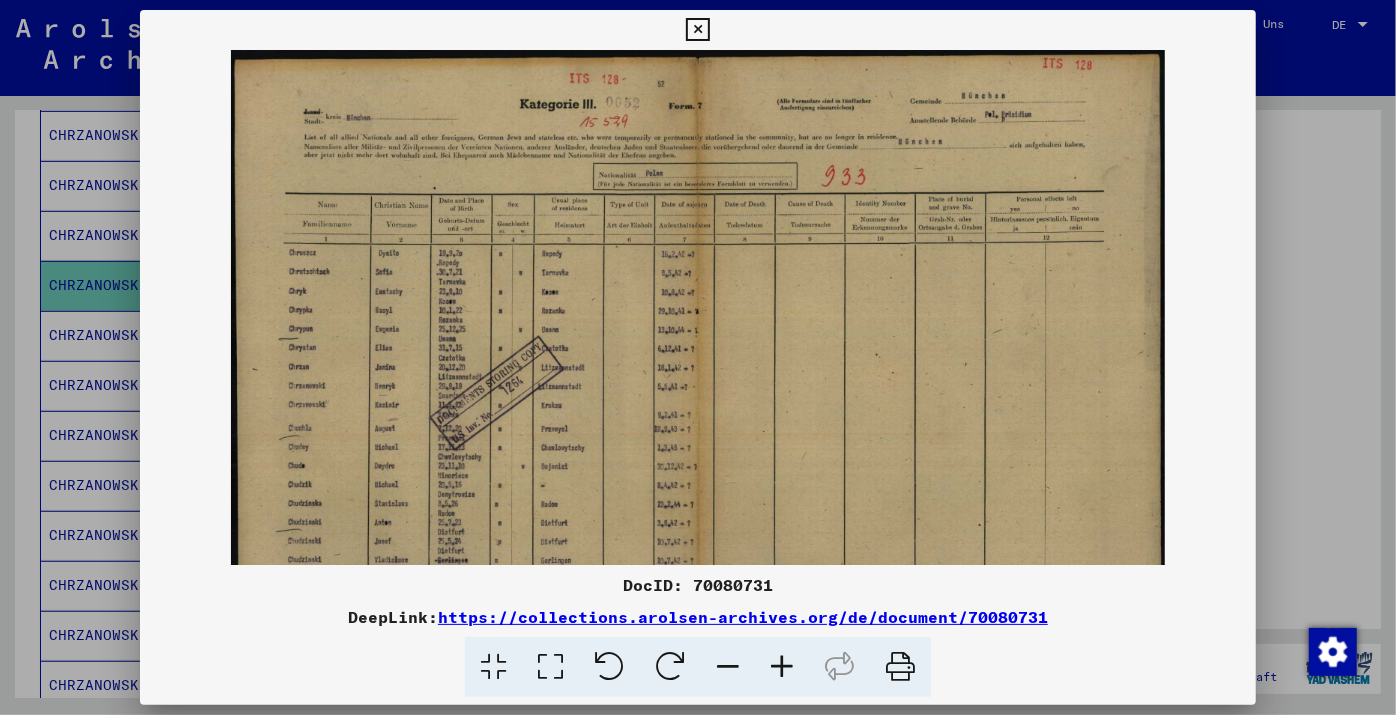 click at bounding box center (782, 667) 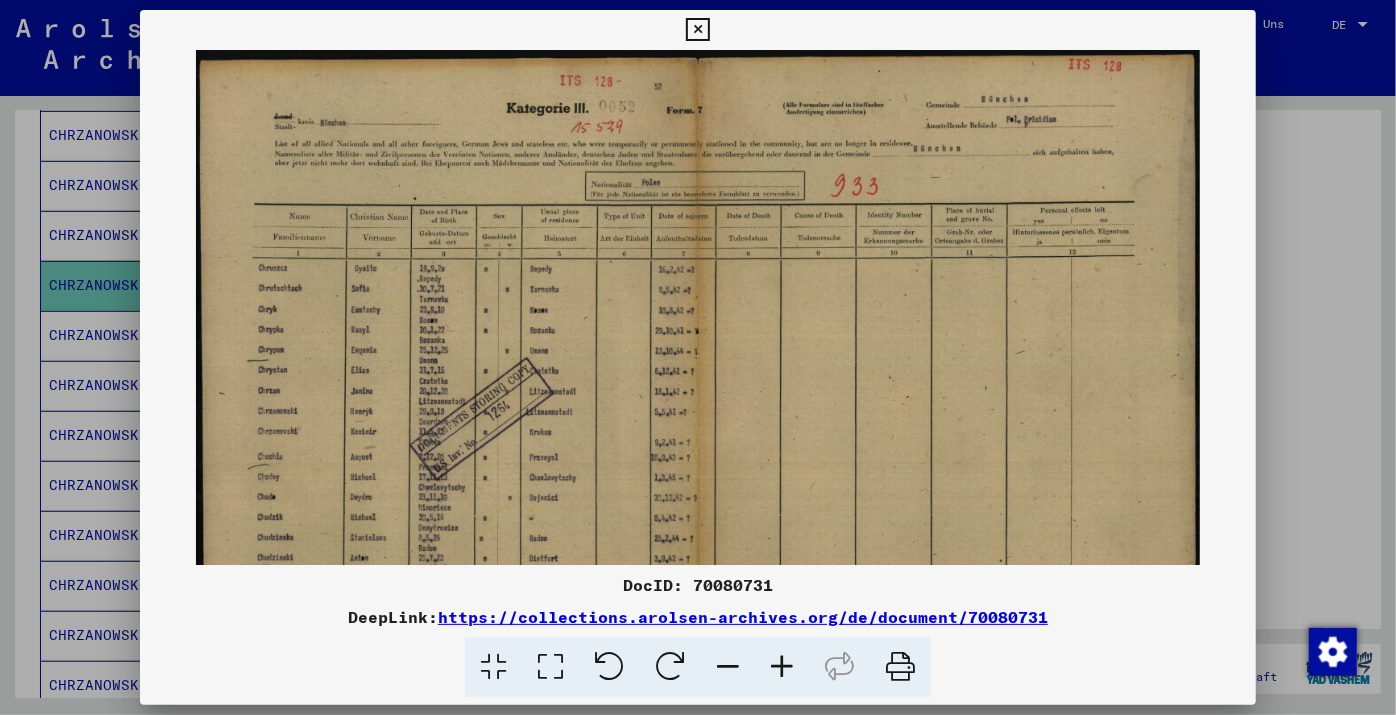 click at bounding box center [782, 667] 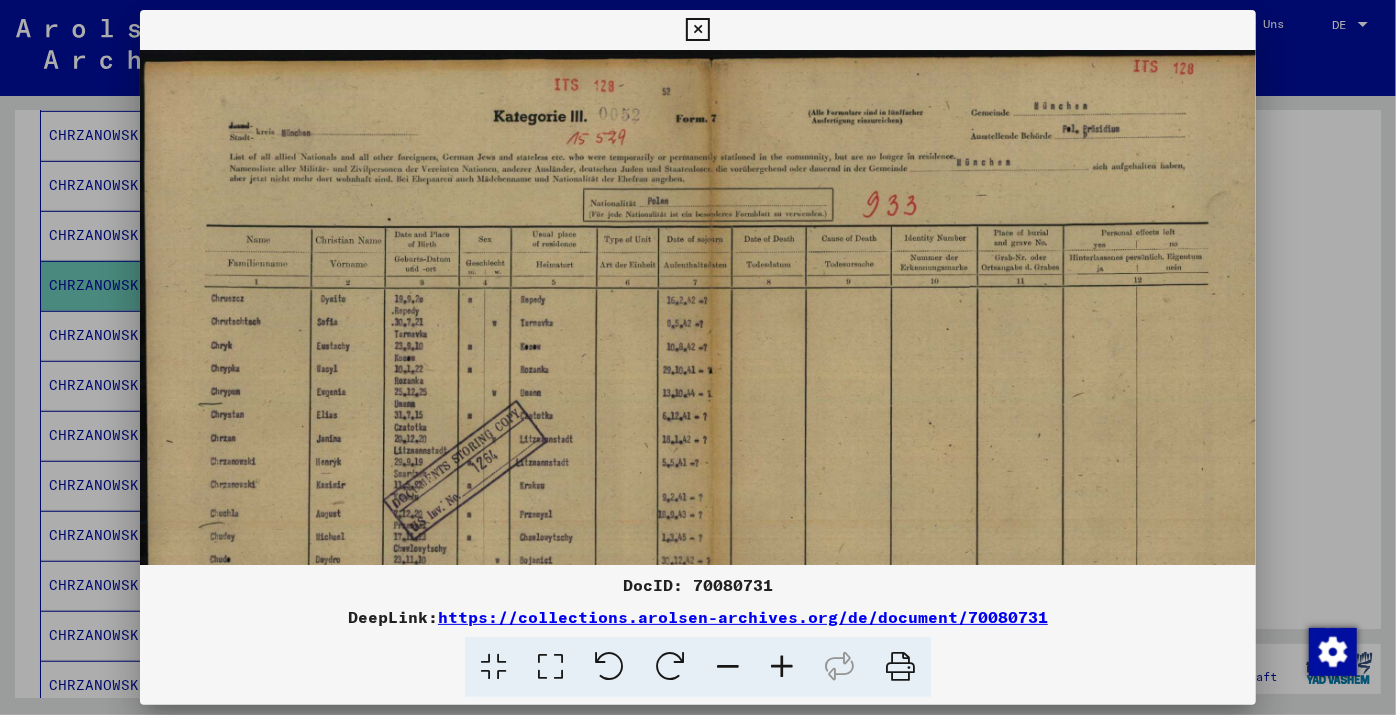 click at bounding box center [782, 667] 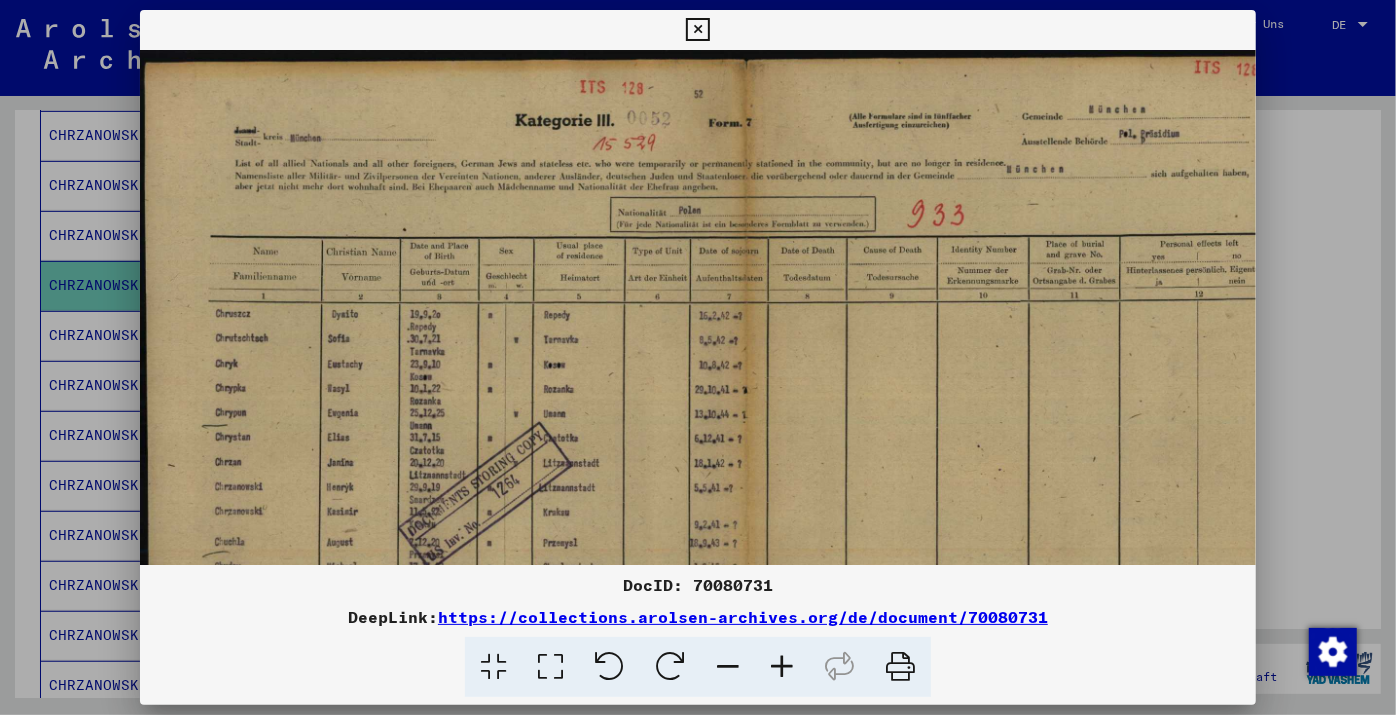 click at bounding box center (782, 667) 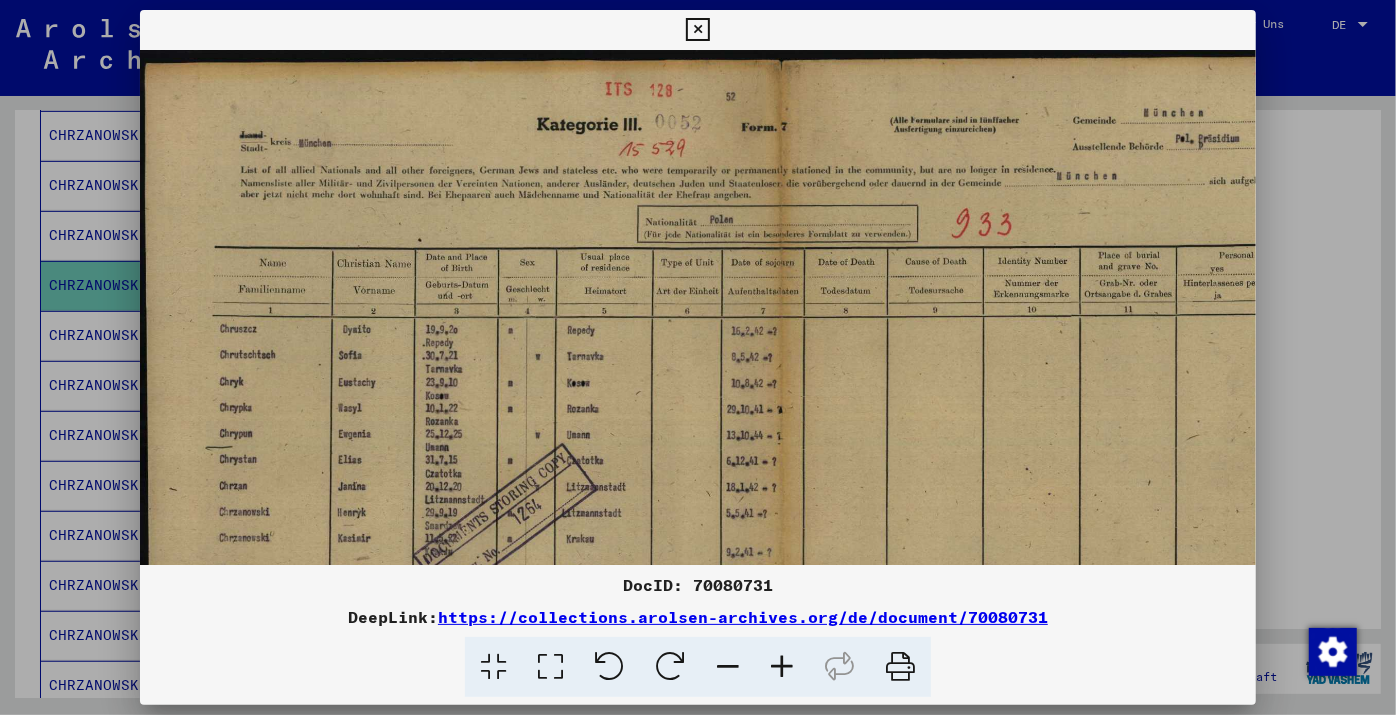 click at bounding box center [782, 667] 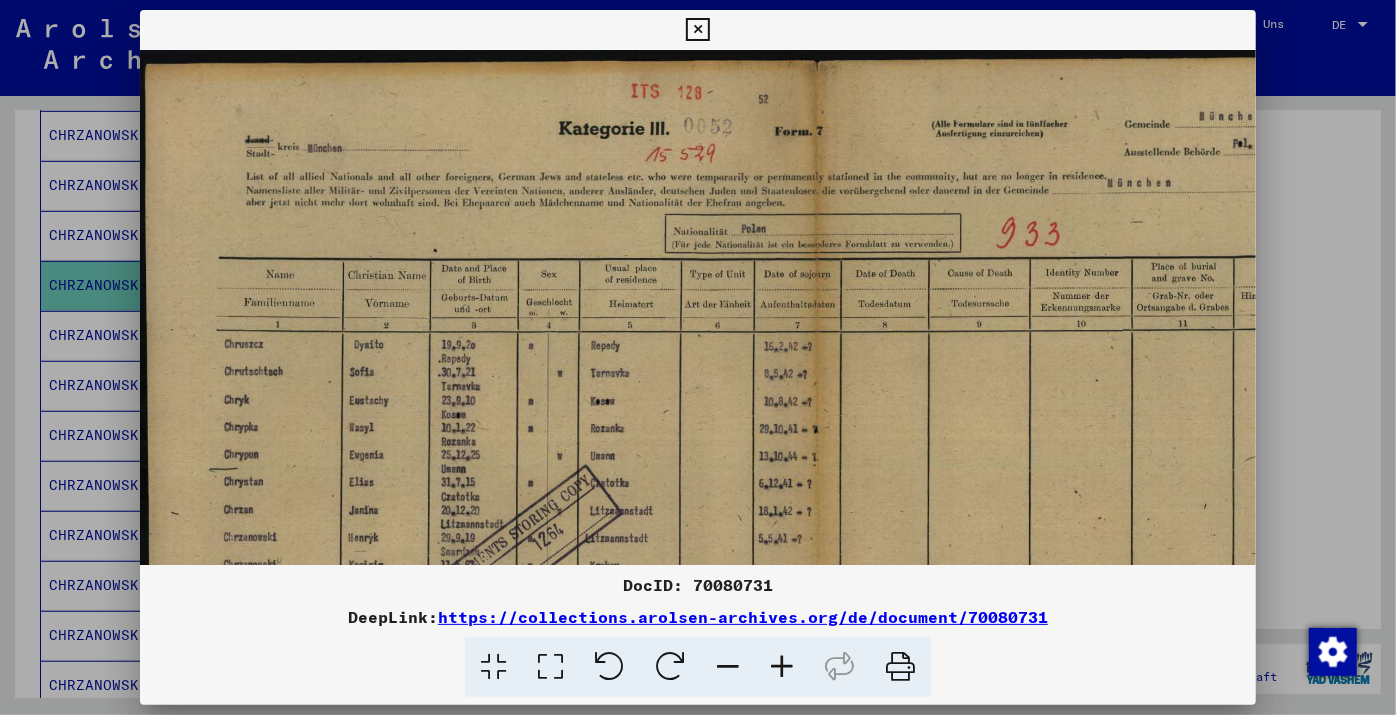 click at bounding box center (782, 667) 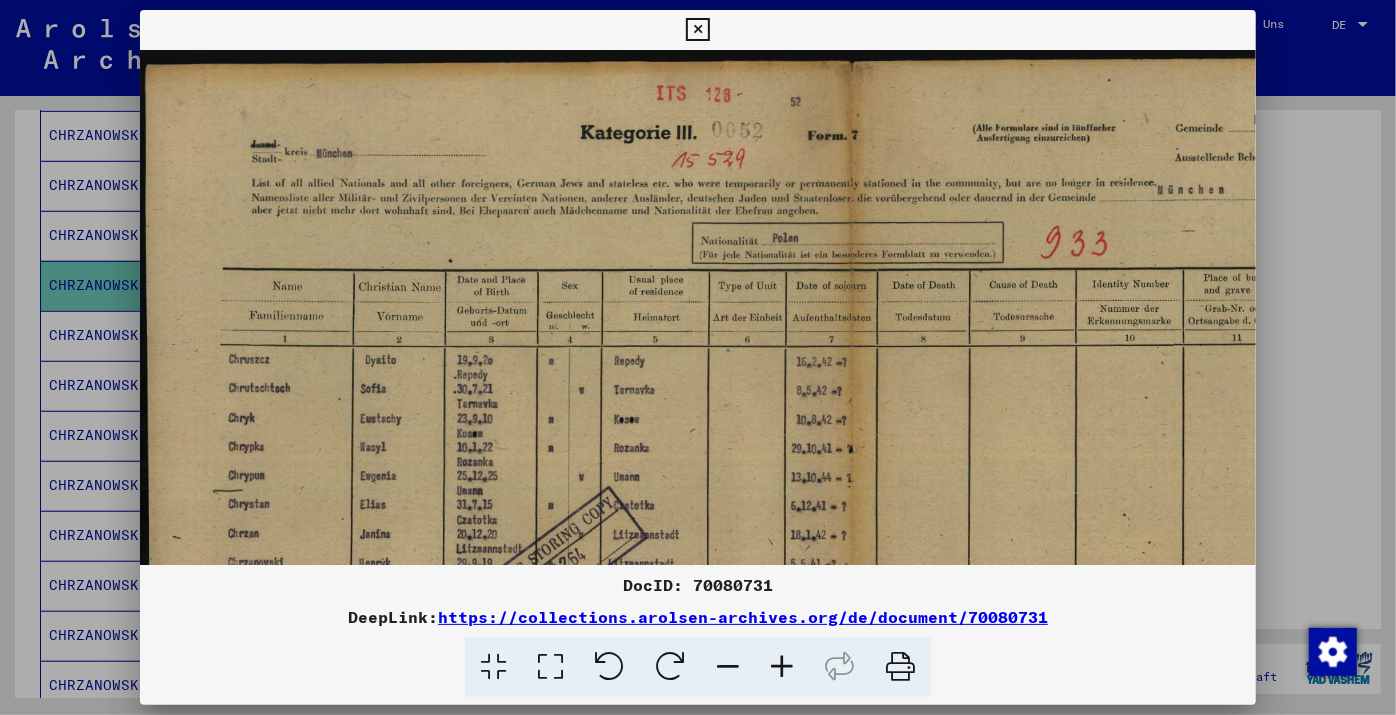 click at bounding box center (782, 667) 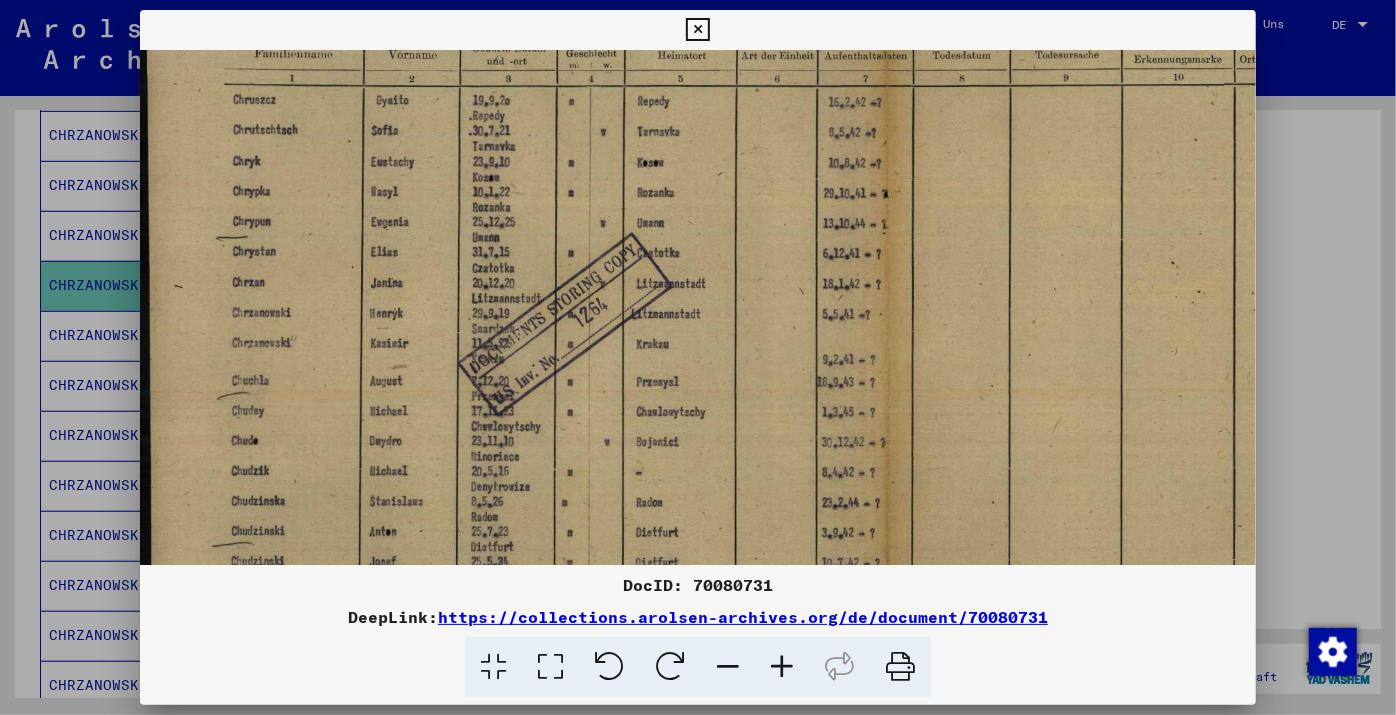 scroll, scrollTop: 277, scrollLeft: 0, axis: vertical 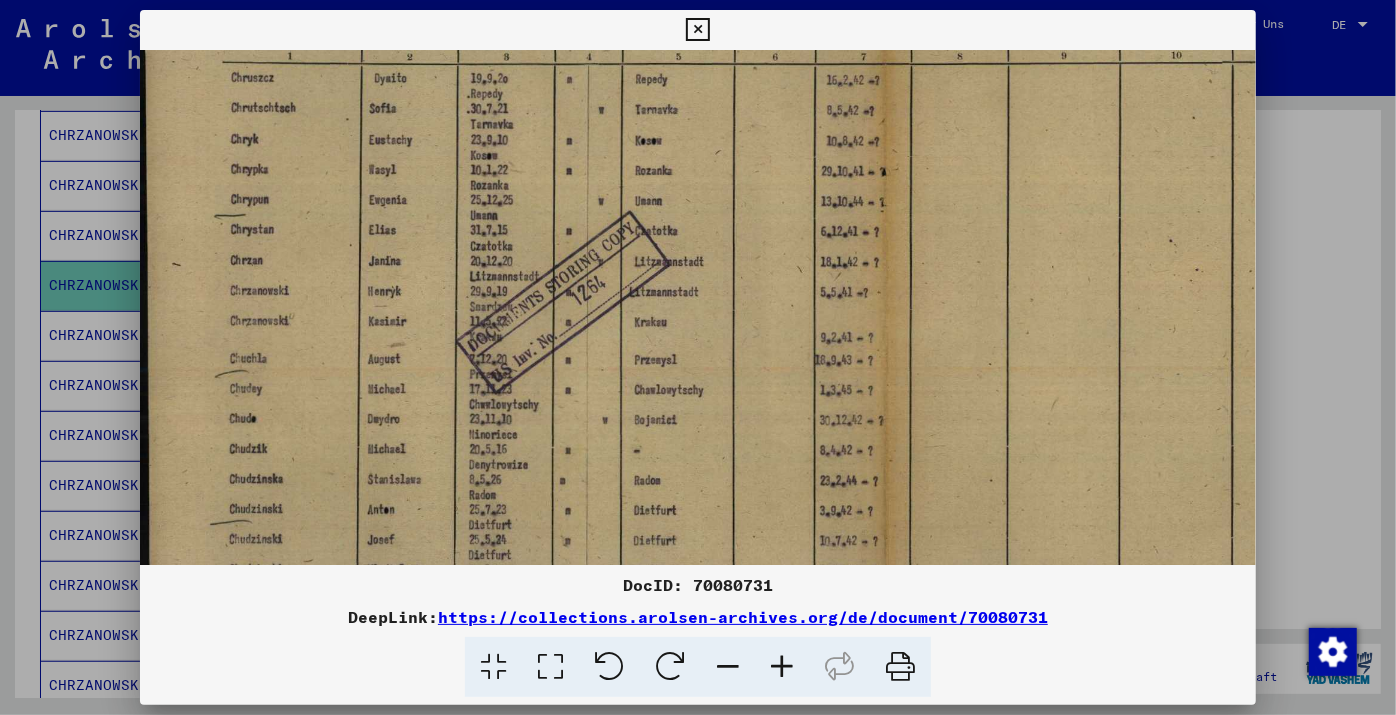 drag, startPoint x: 628, startPoint y: 422, endPoint x: 675, endPoint y: 122, distance: 303.65936 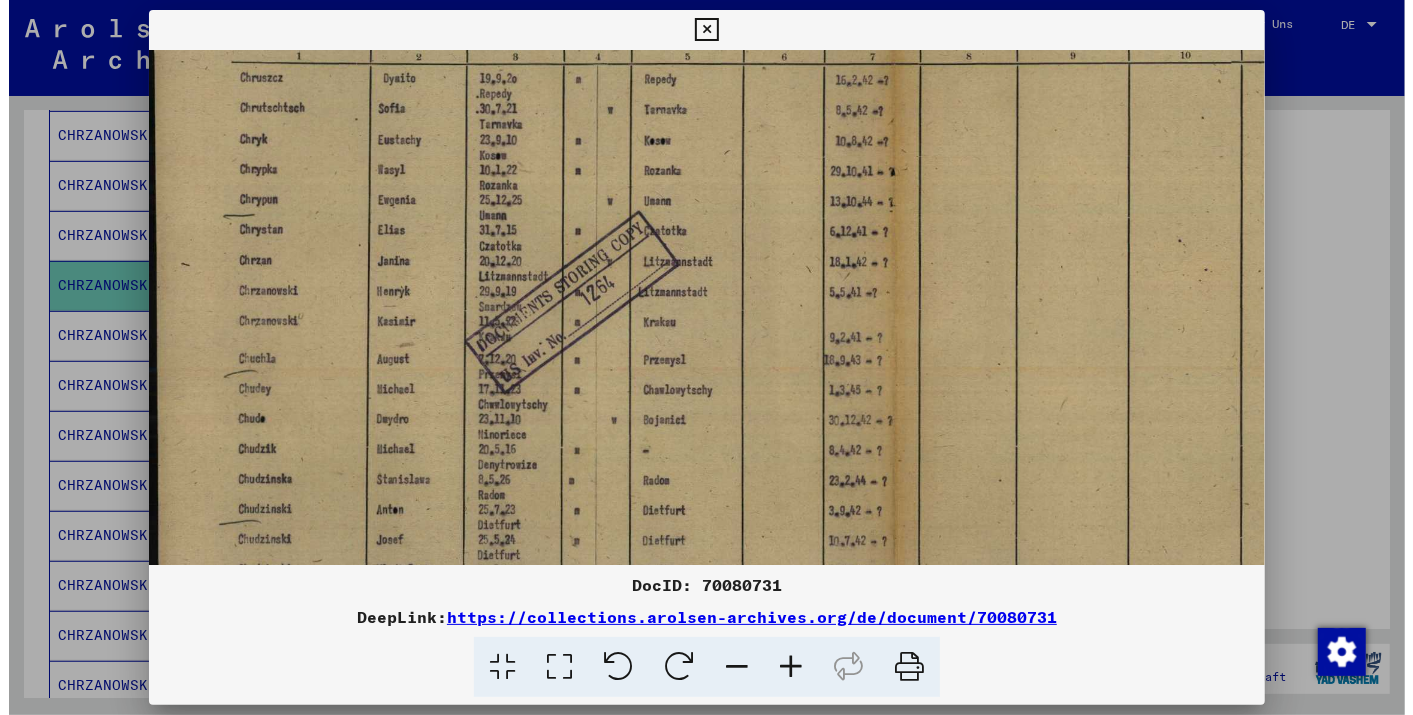 scroll, scrollTop: 297, scrollLeft: 1, axis: both 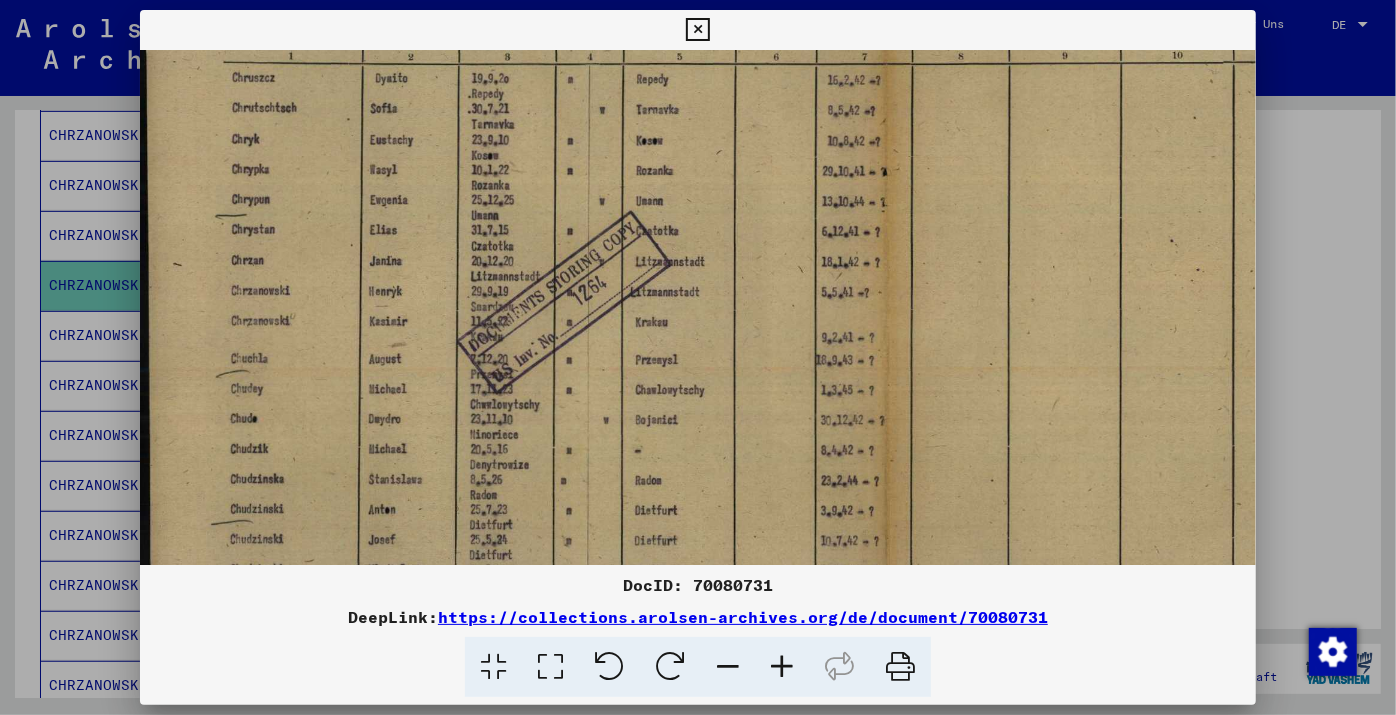 click at bounding box center [782, 667] 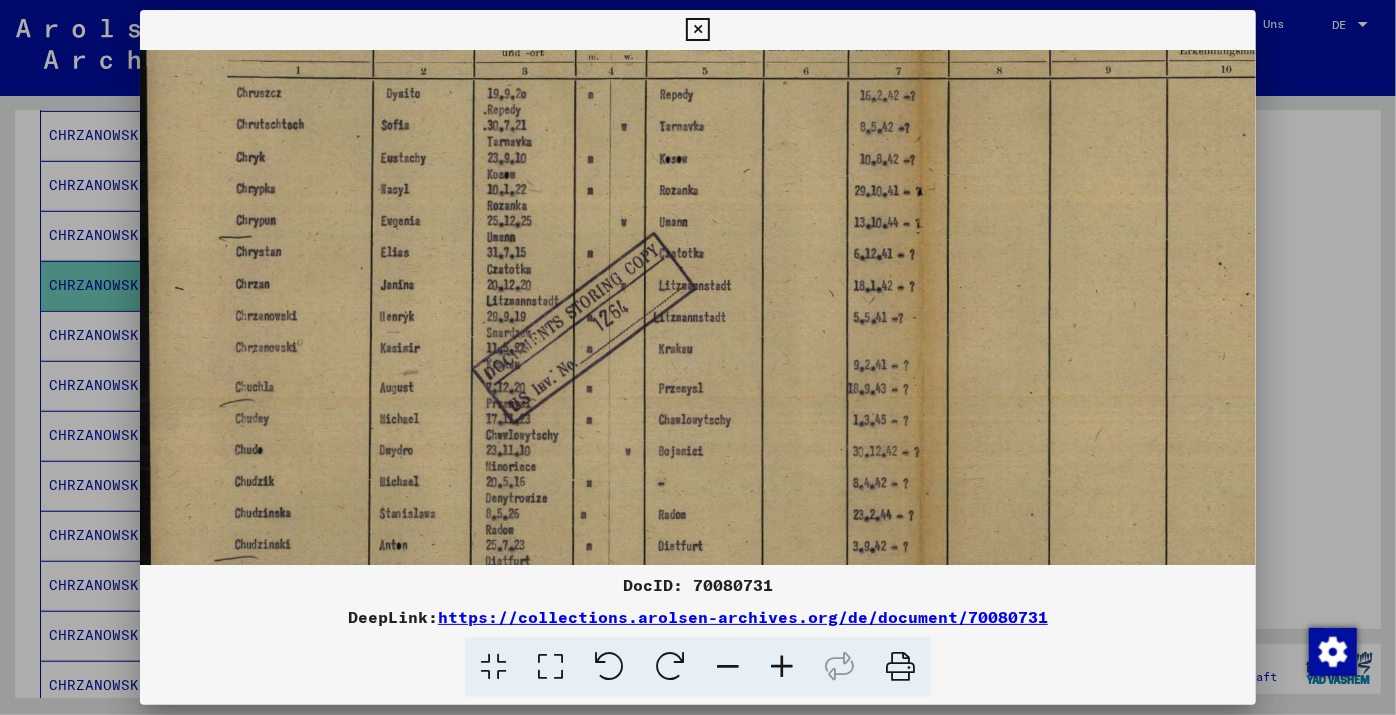 click at bounding box center [782, 667] 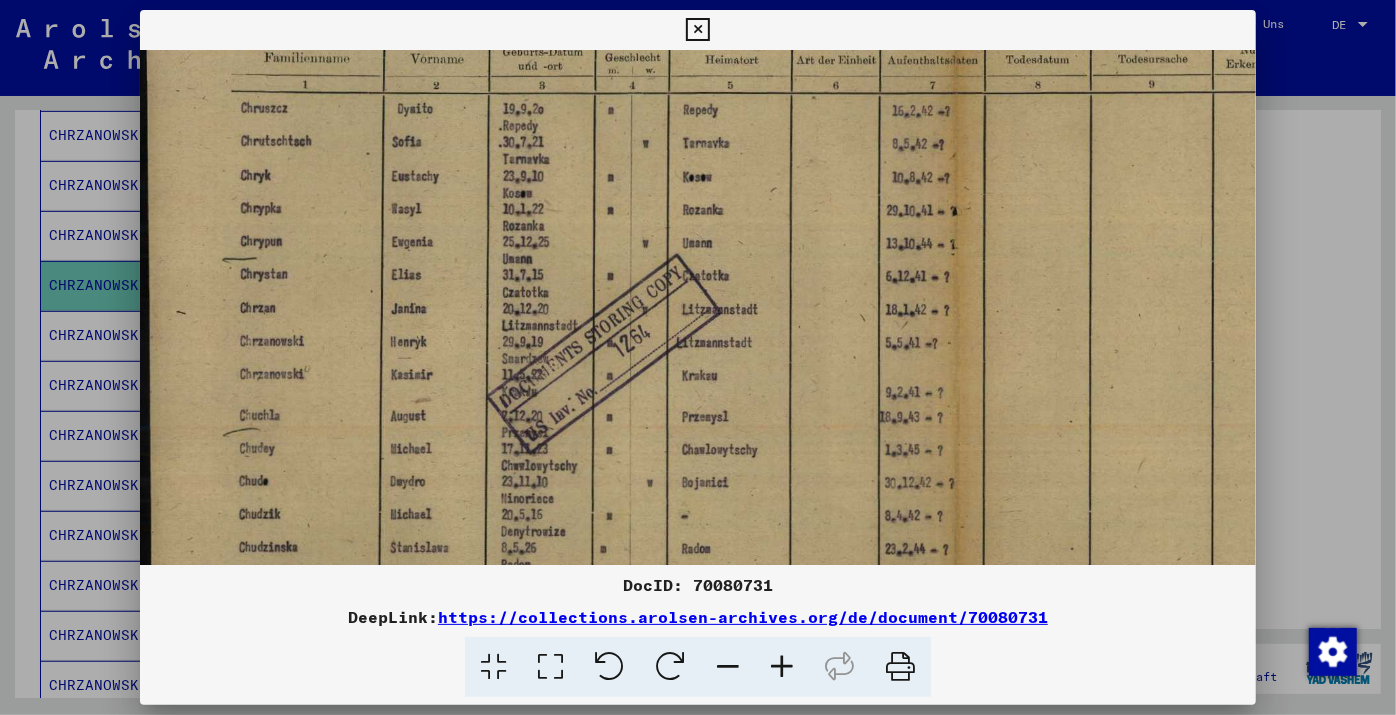 click at bounding box center [782, 667] 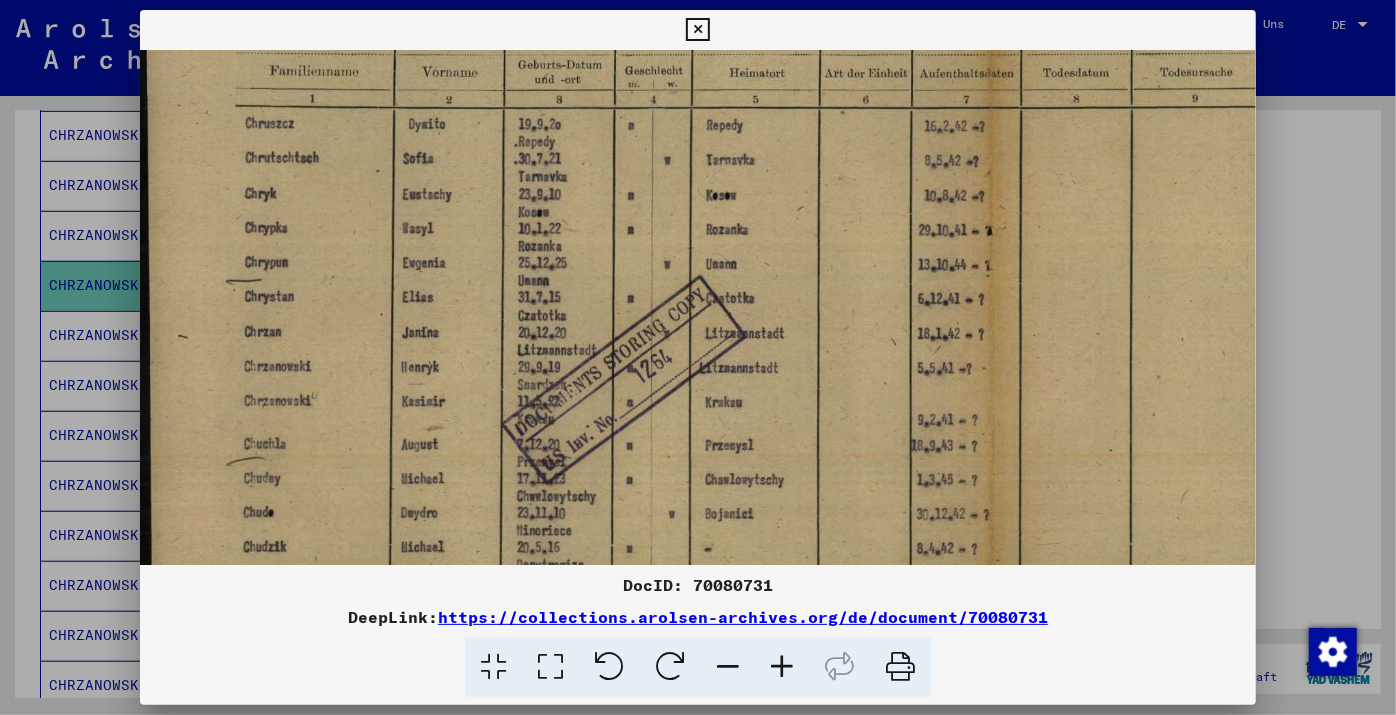 click at bounding box center [697, 30] 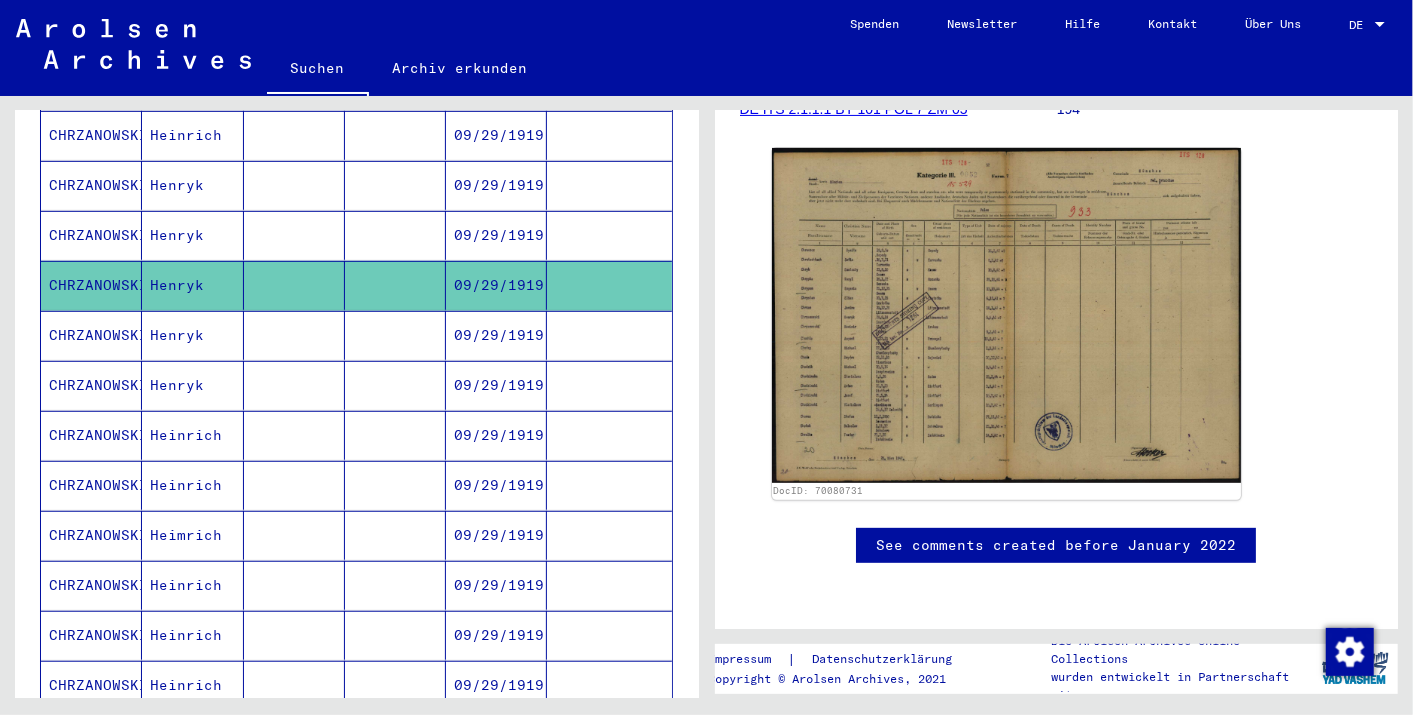 scroll, scrollTop: 305, scrollLeft: 0, axis: vertical 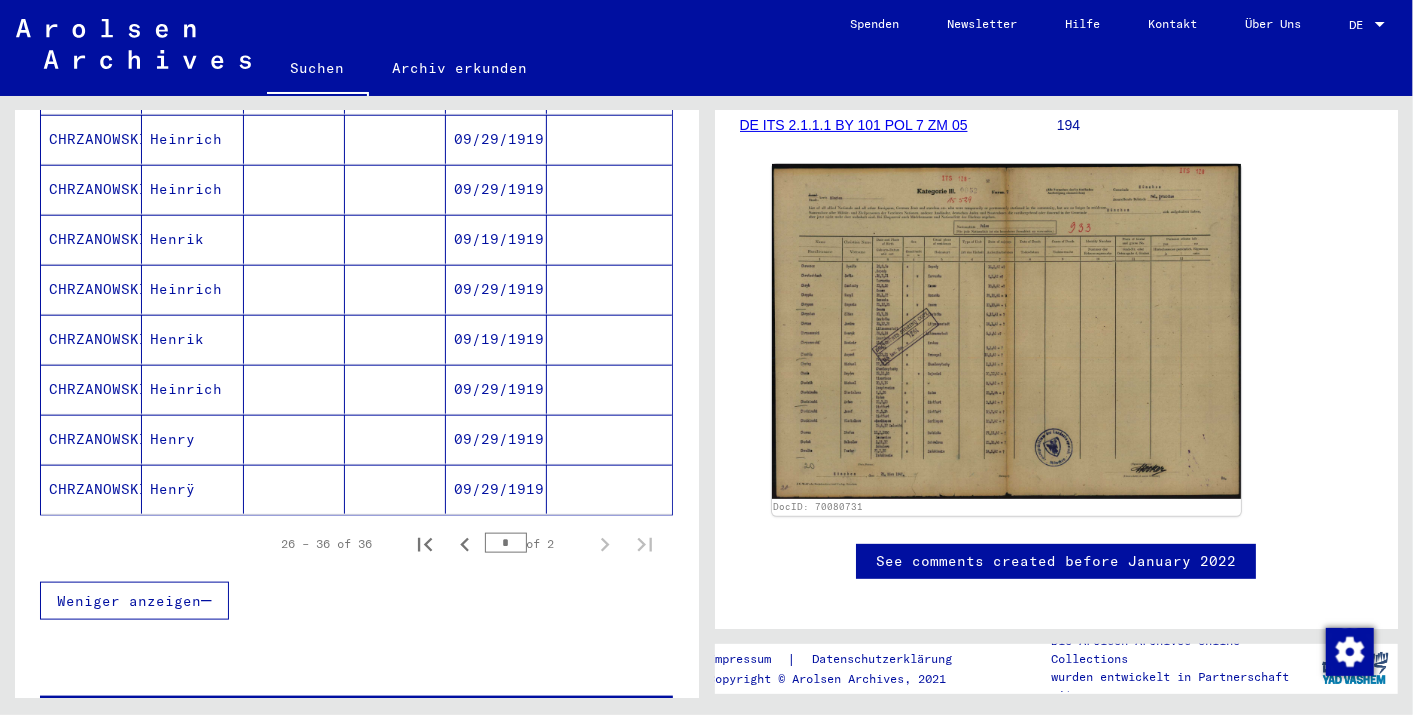 click on "09/19/1919" at bounding box center [496, 289] 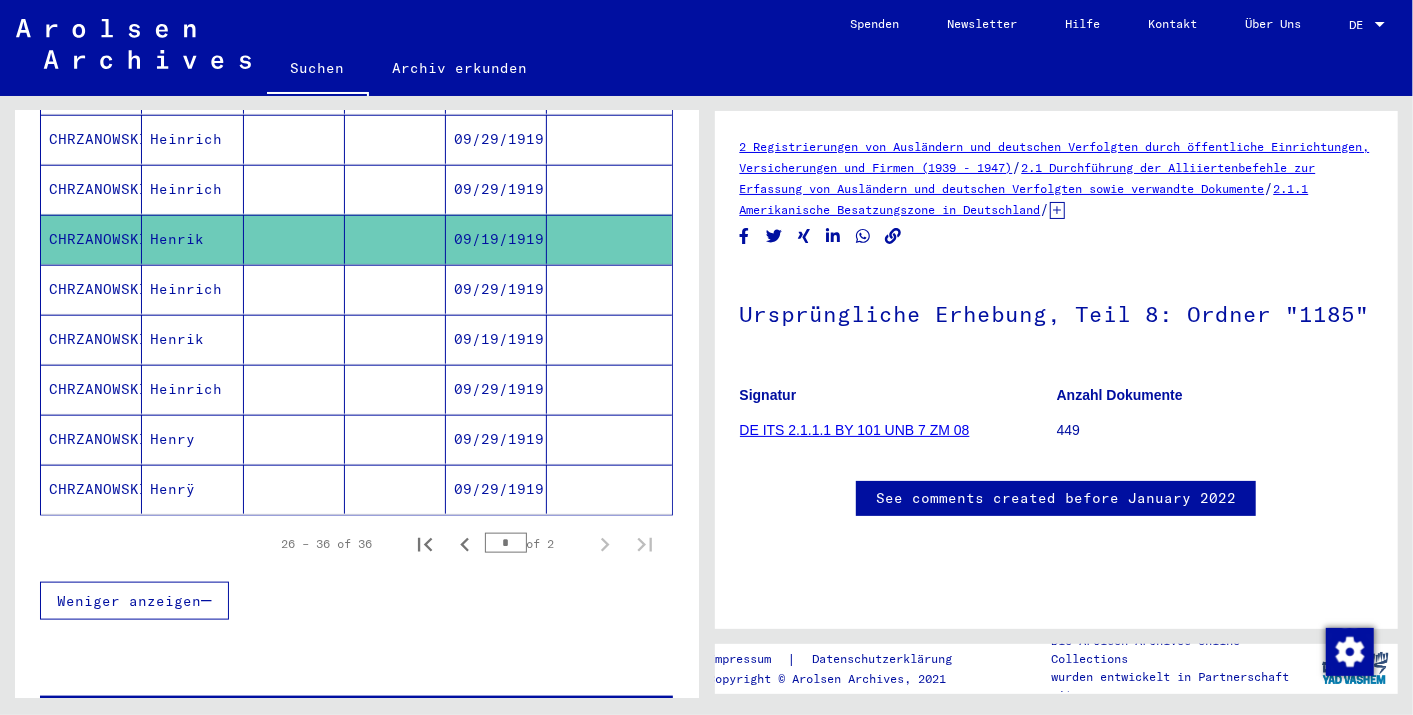scroll, scrollTop: 0, scrollLeft: 0, axis: both 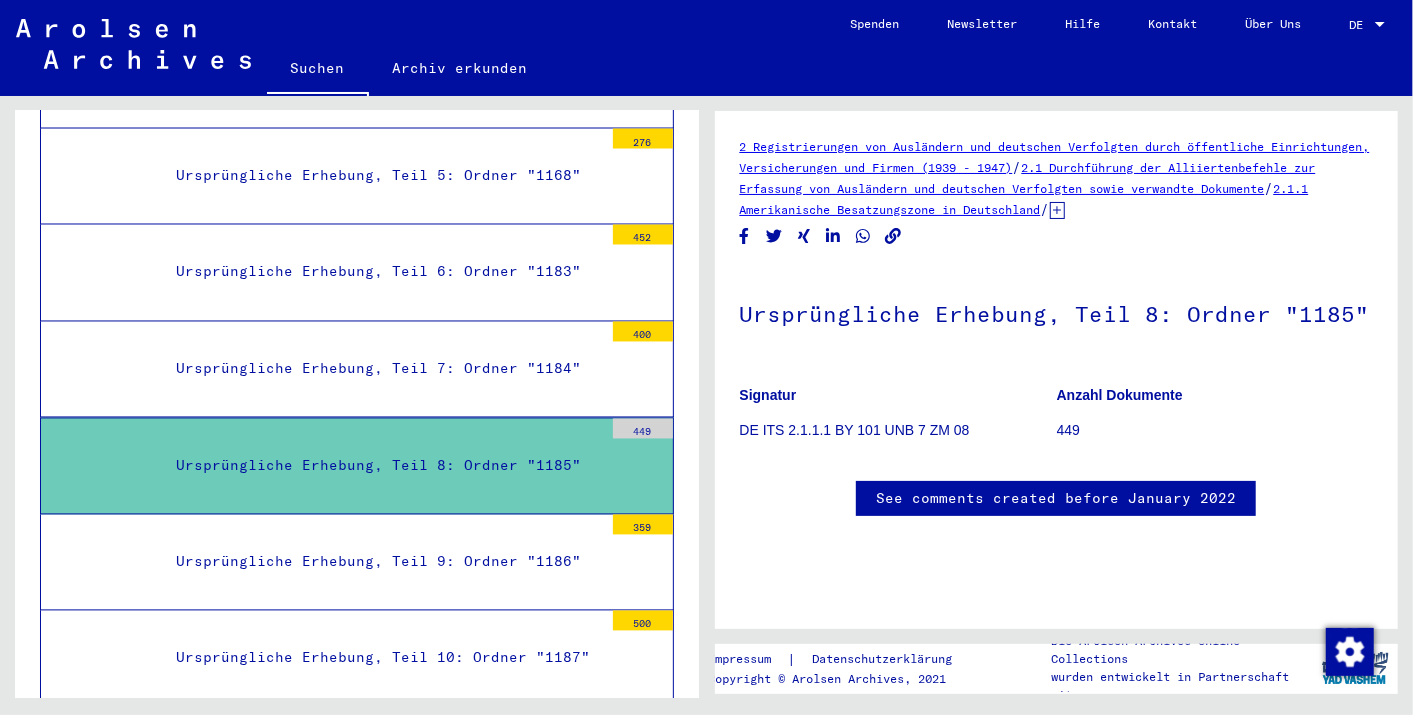 click on "Ursprüngliche Erhebung, Teil 5: Ordner "1168" 276" at bounding box center (357, 177) 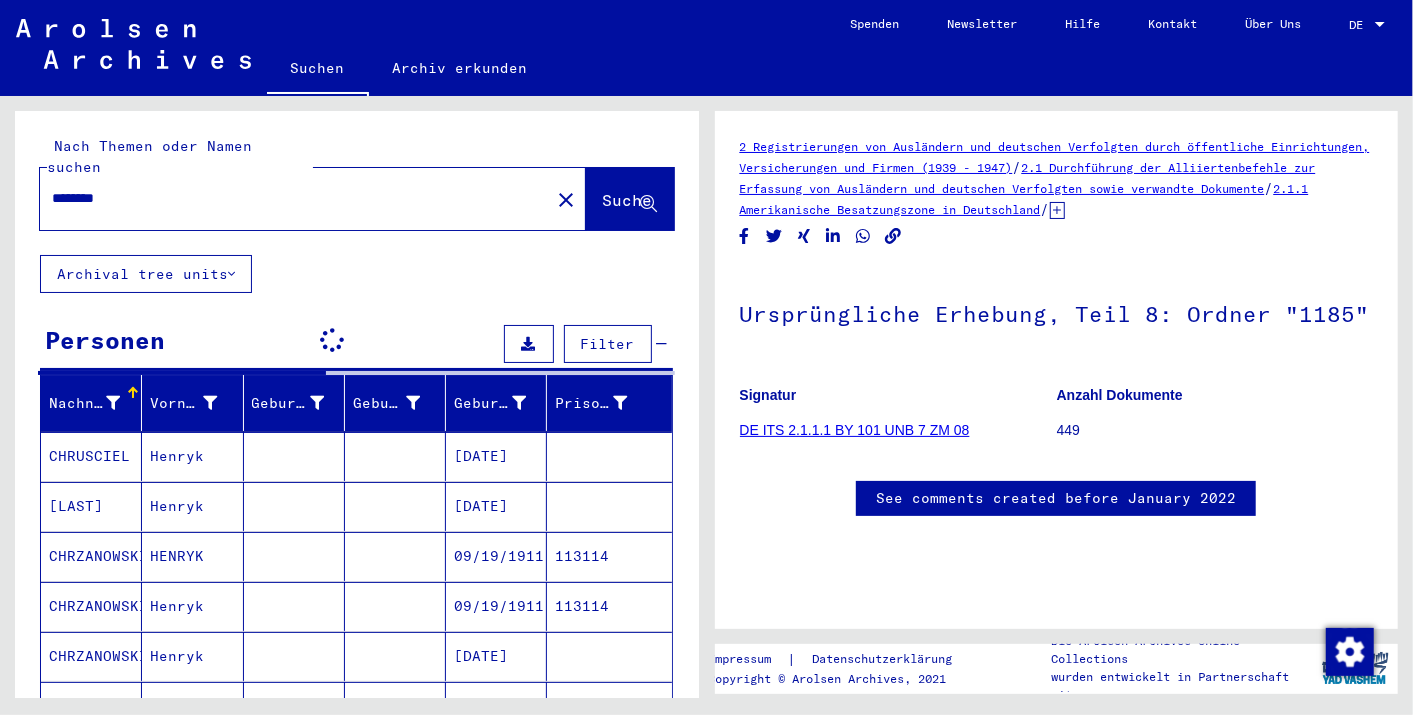 scroll, scrollTop: 0, scrollLeft: 0, axis: both 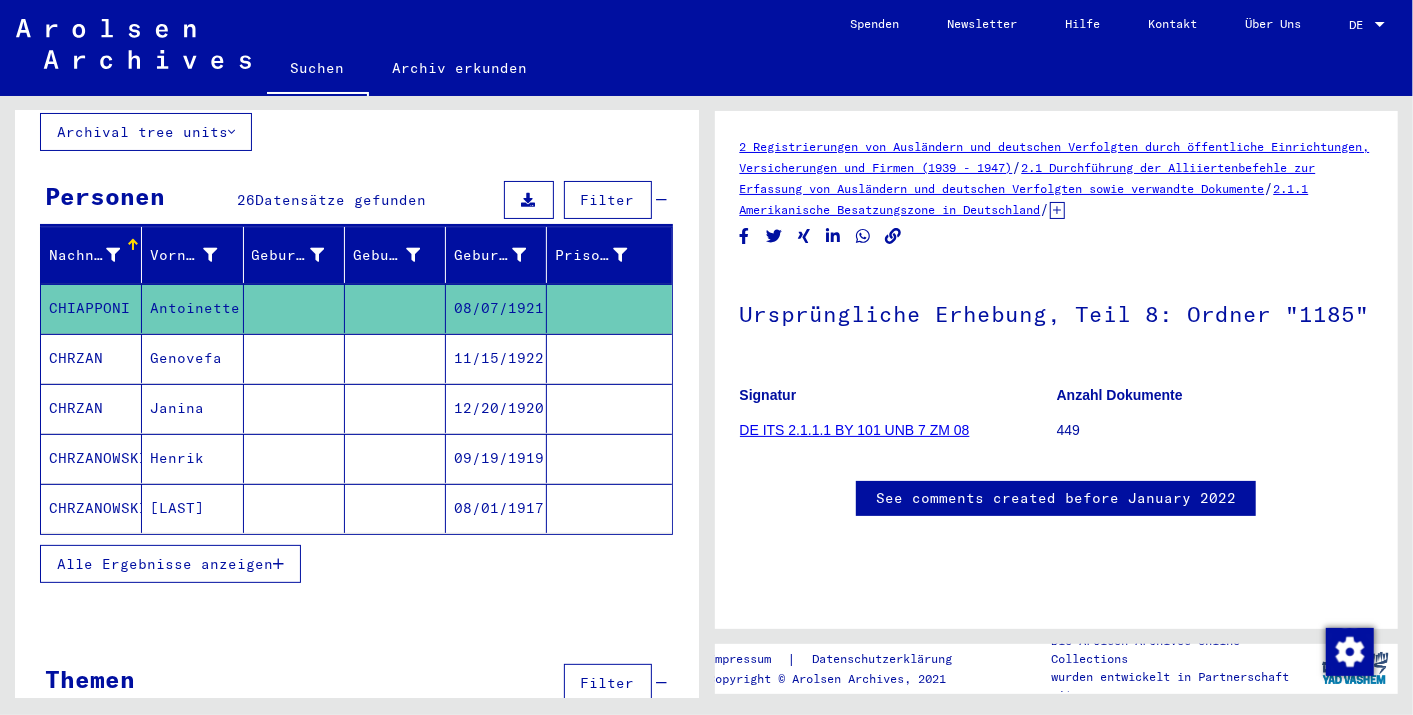 click on "08/01/1917" 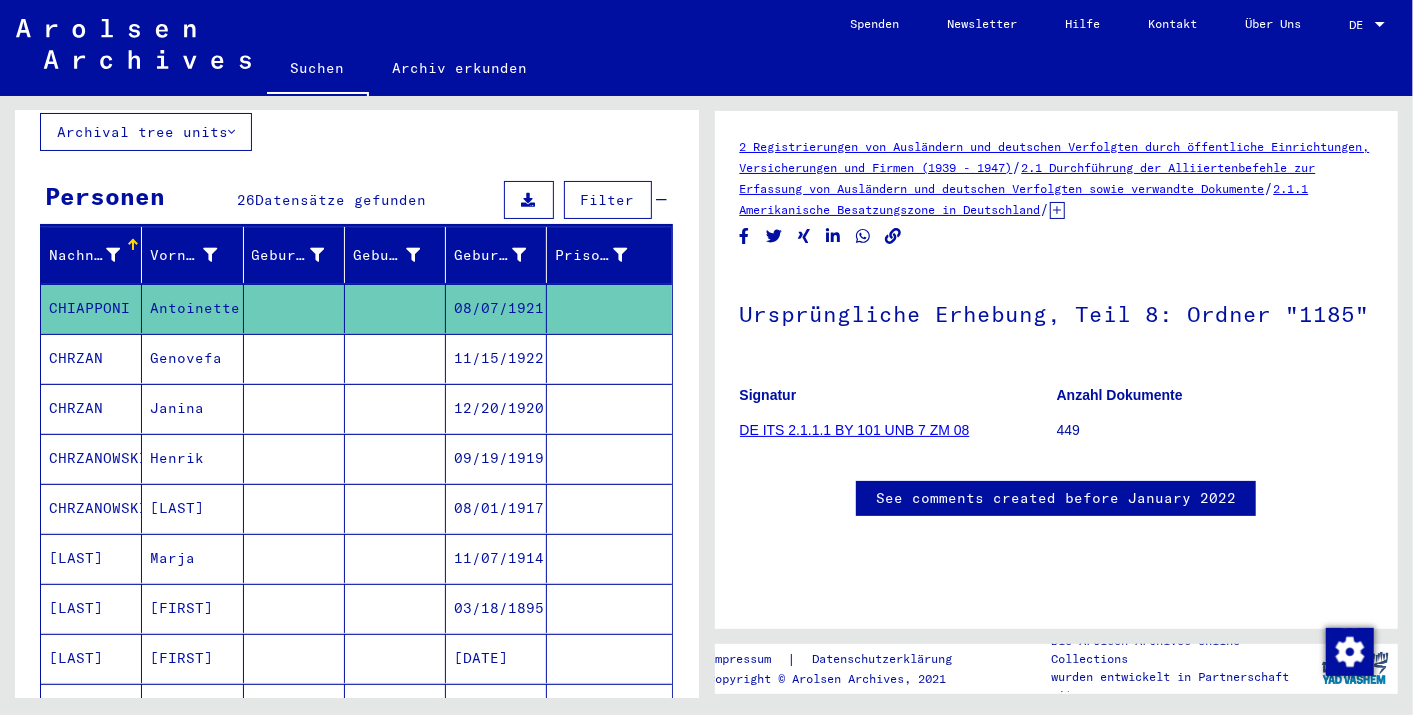 click on "CHRZANOWSKI" at bounding box center (91, 558) 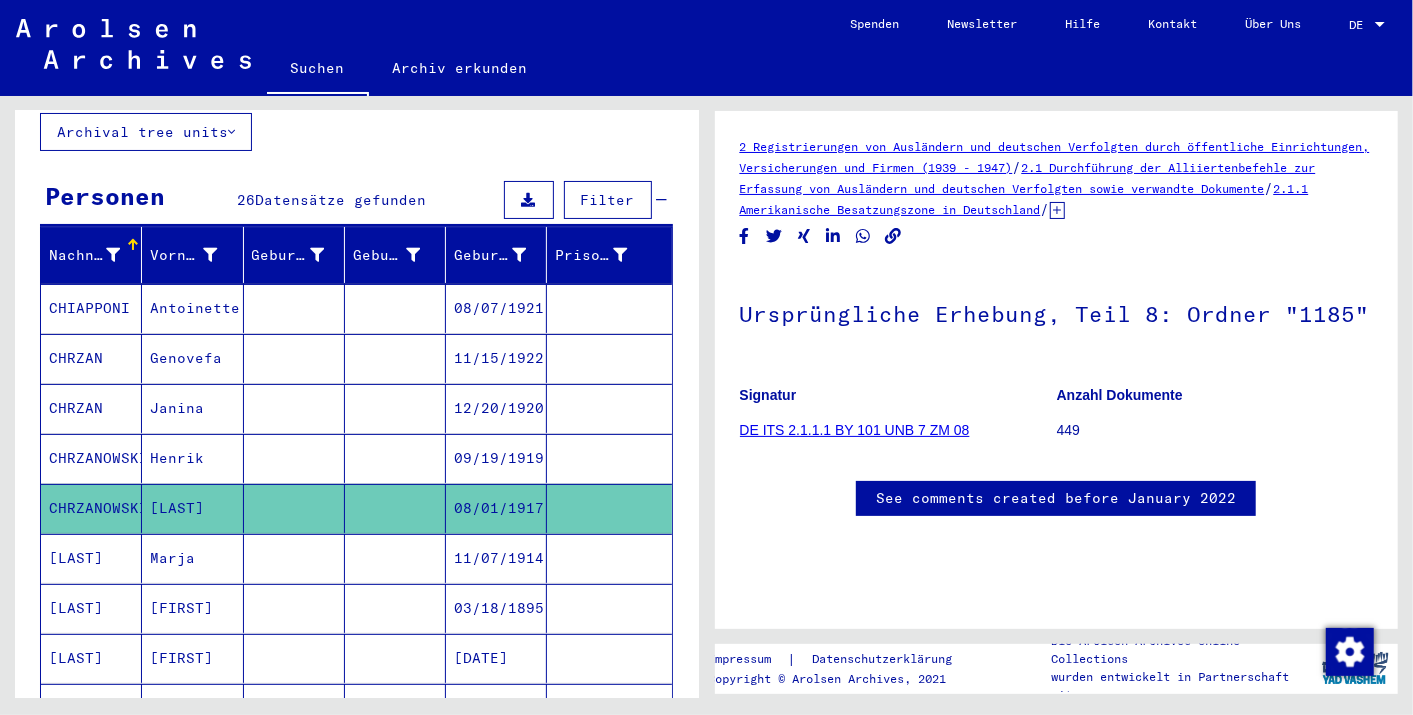 type on "**********" 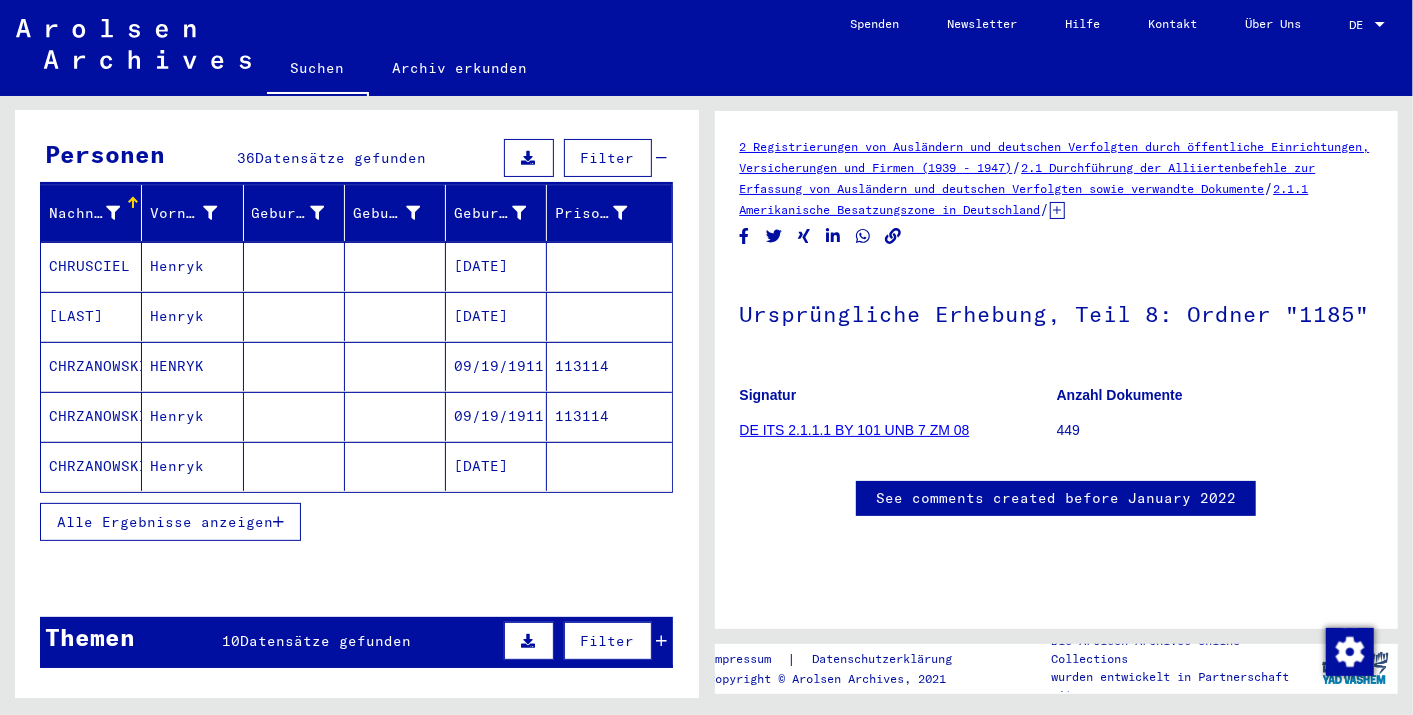 scroll, scrollTop: 190, scrollLeft: 0, axis: vertical 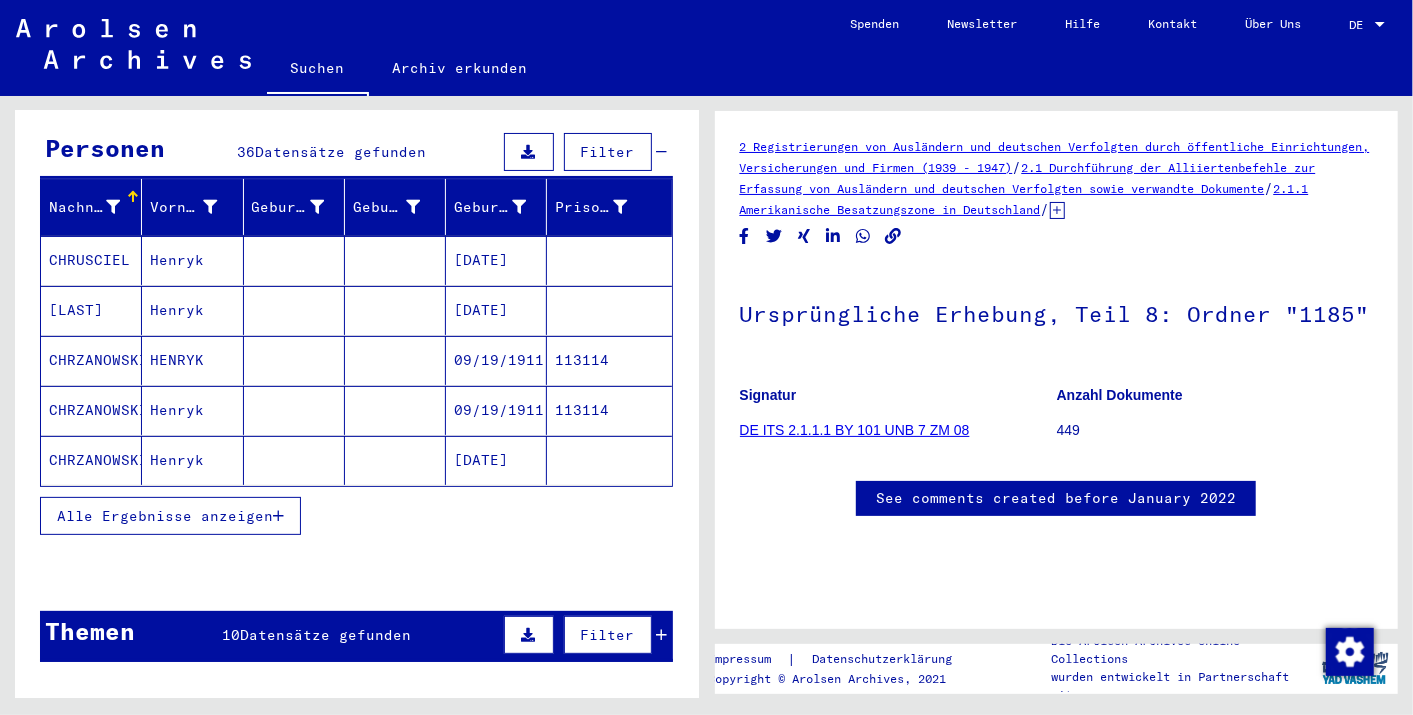 click on "Alle Ergebnisse anzeigen" at bounding box center [165, 516] 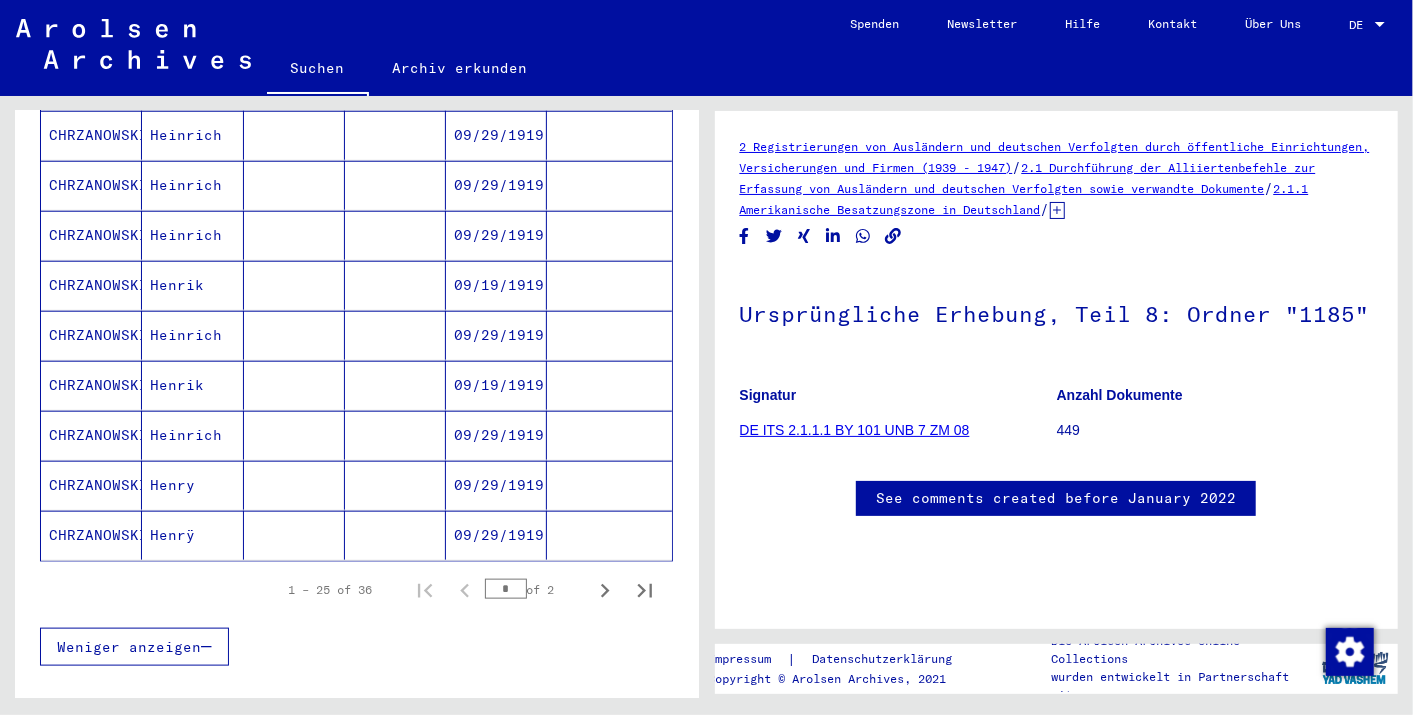scroll, scrollTop: 1123, scrollLeft: 0, axis: vertical 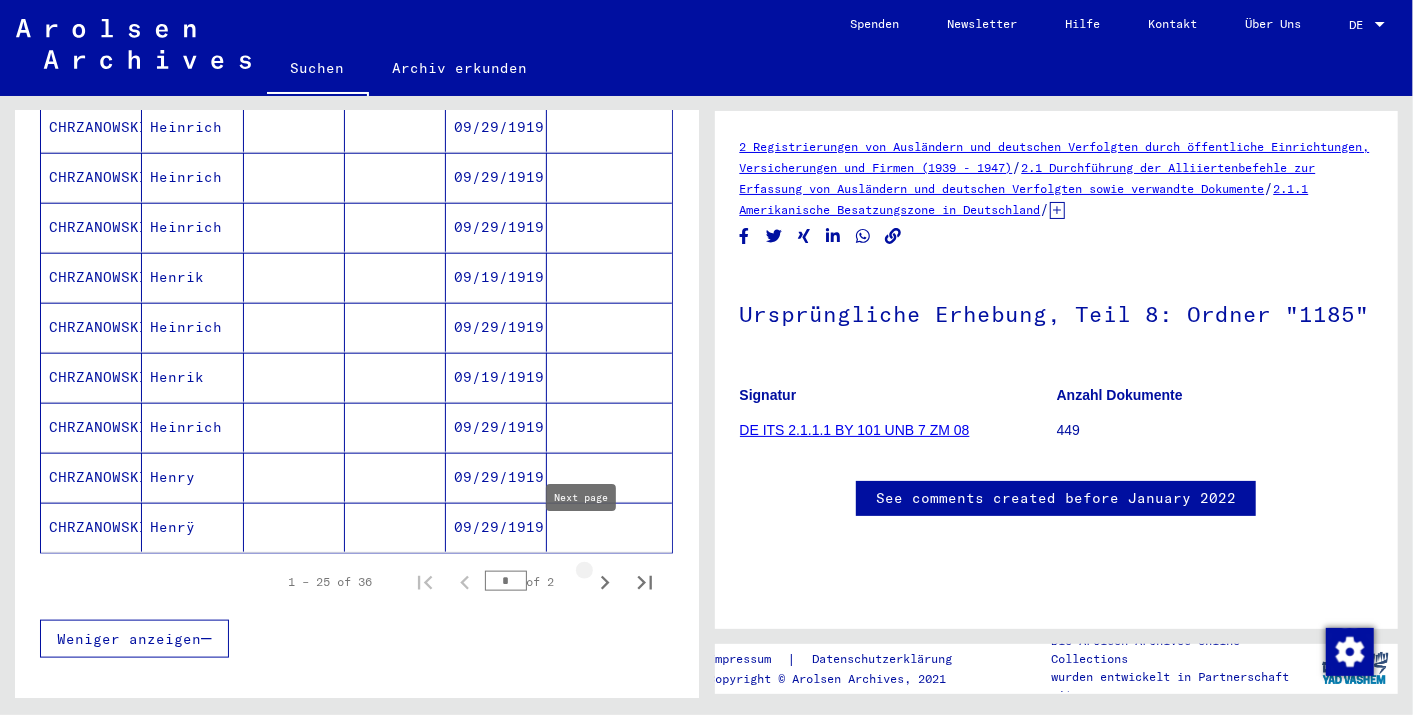 click 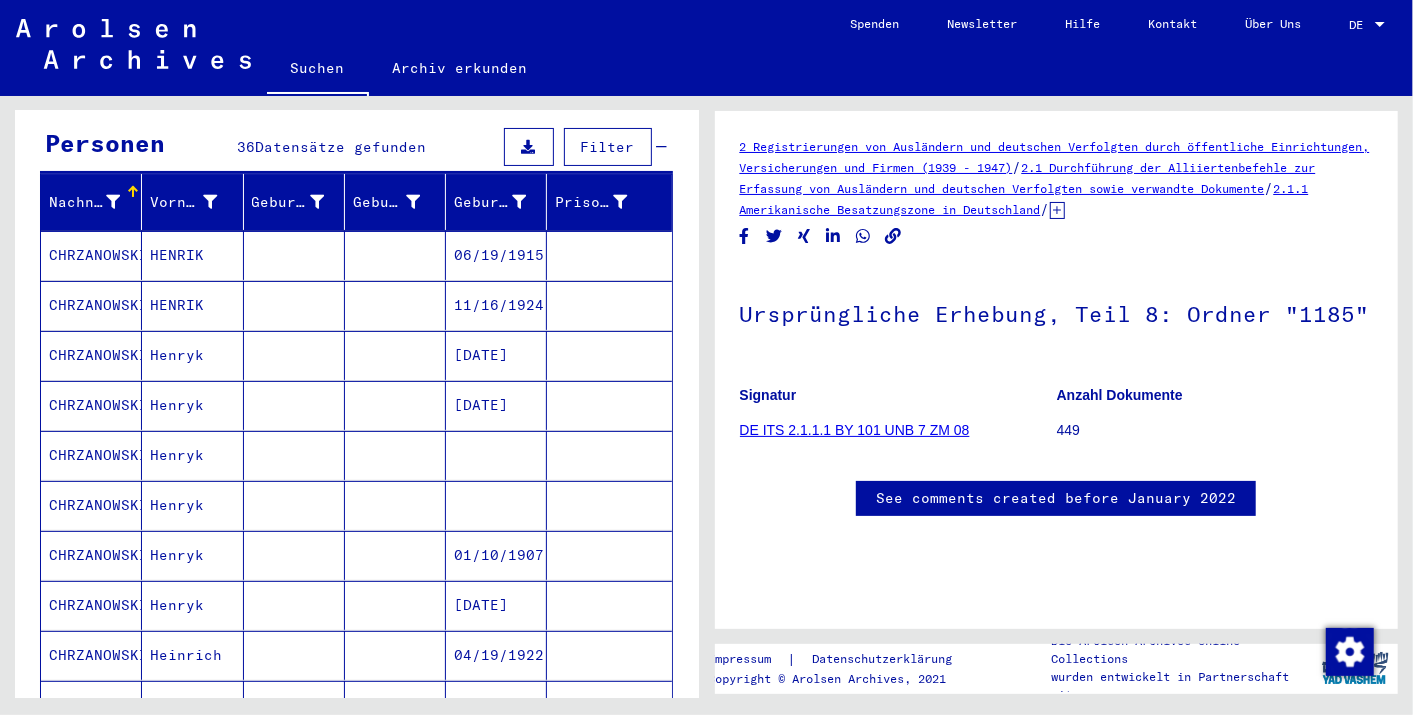 scroll, scrollTop: 197, scrollLeft: 0, axis: vertical 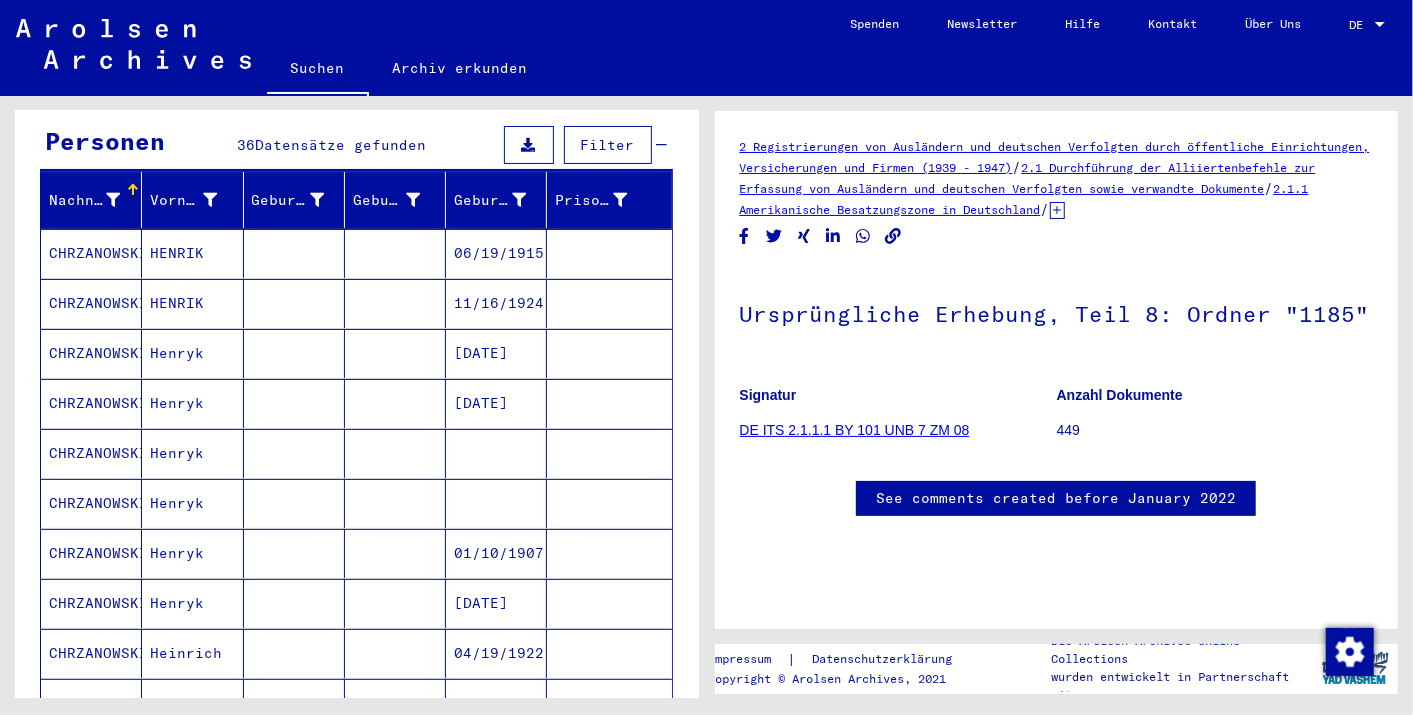 click on "06/19/1915" at bounding box center [496, 303] 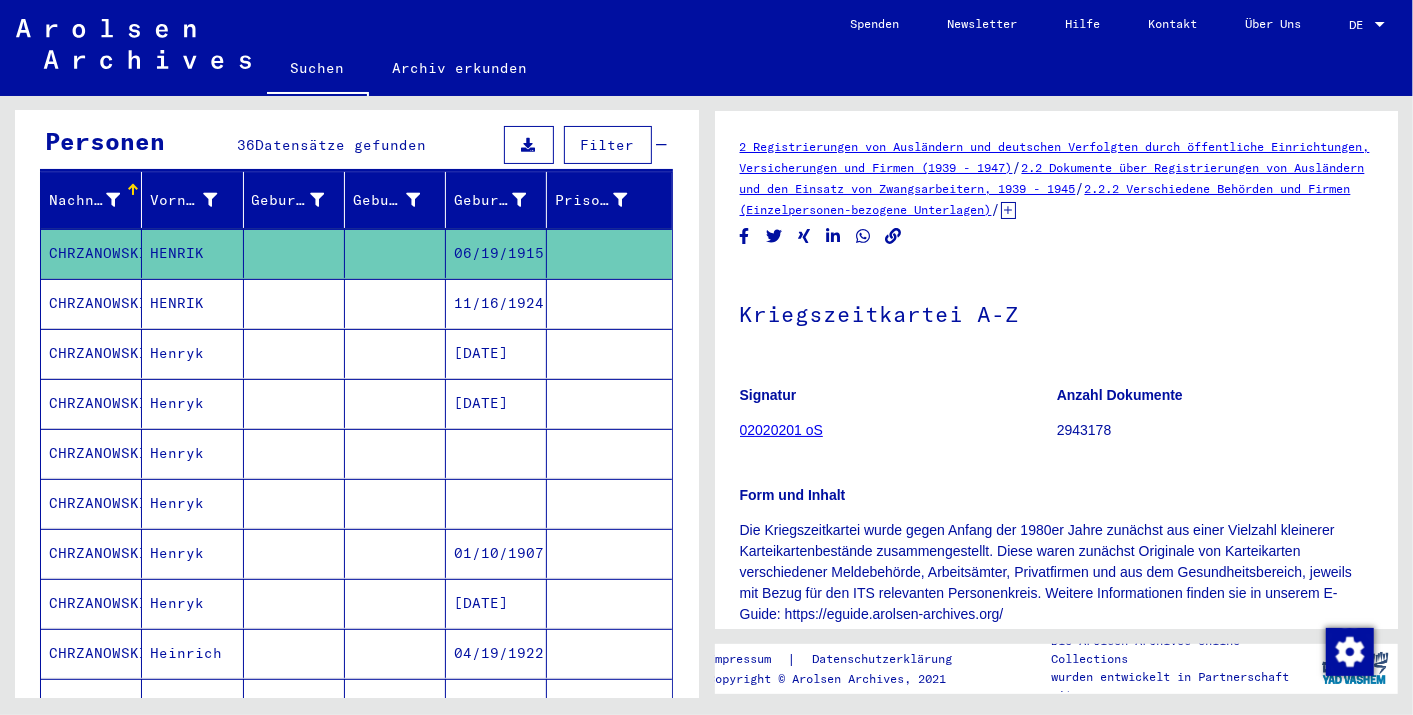 scroll, scrollTop: 0, scrollLeft: 0, axis: both 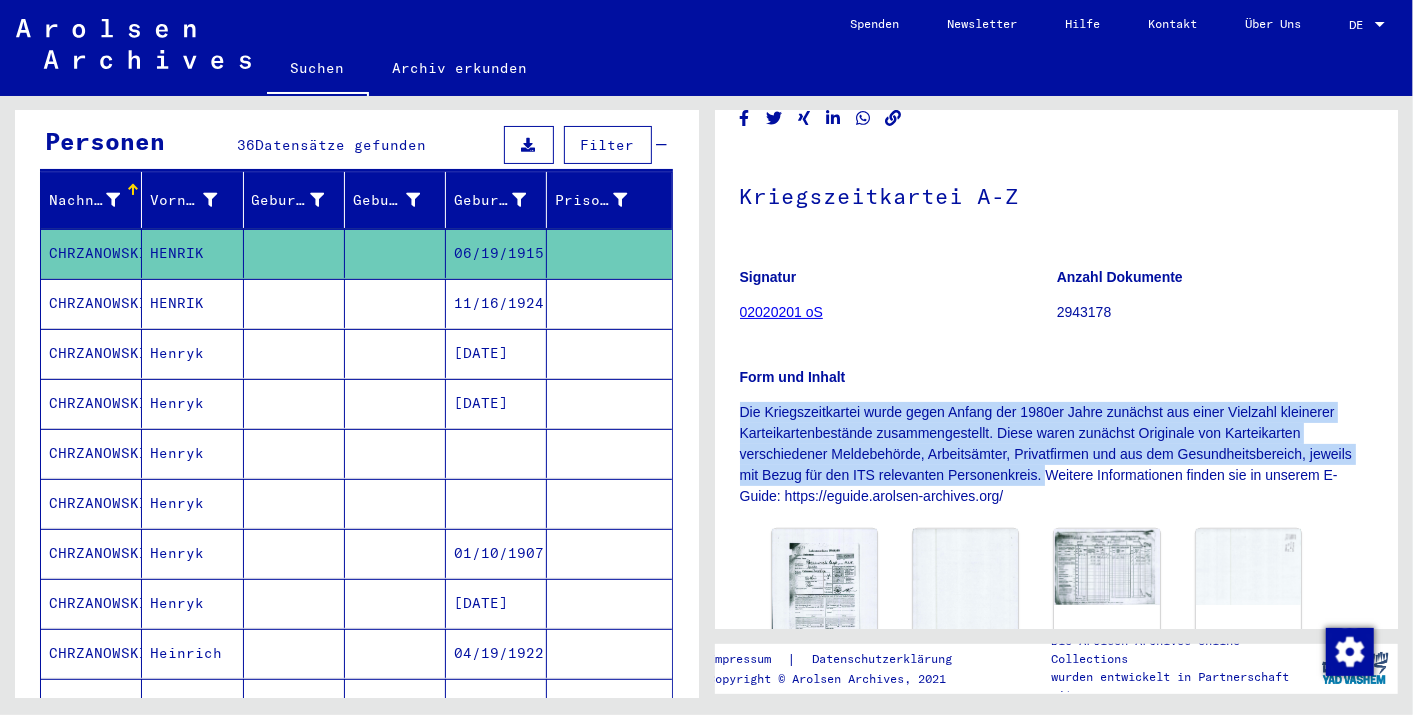 drag, startPoint x: 744, startPoint y: 528, endPoint x: 1045, endPoint y: 482, distance: 304.49466 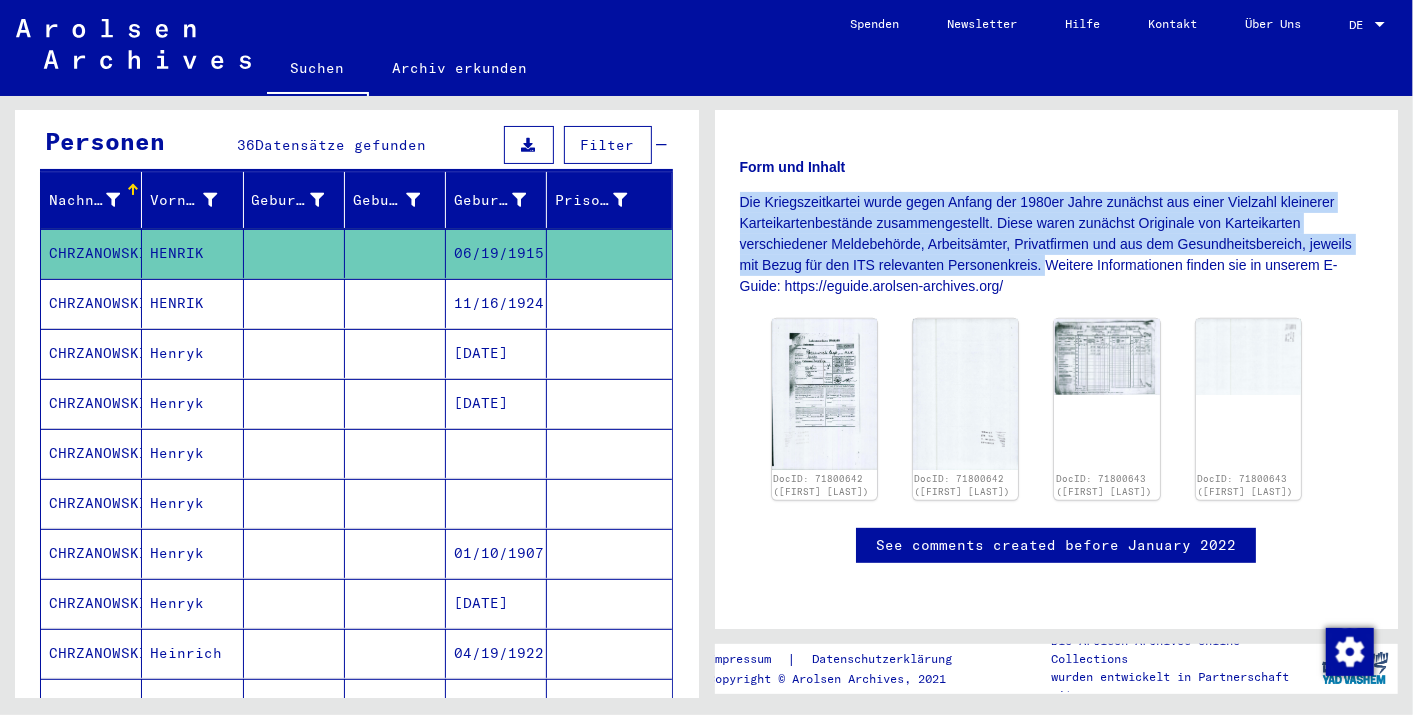 scroll, scrollTop: 402, scrollLeft: 0, axis: vertical 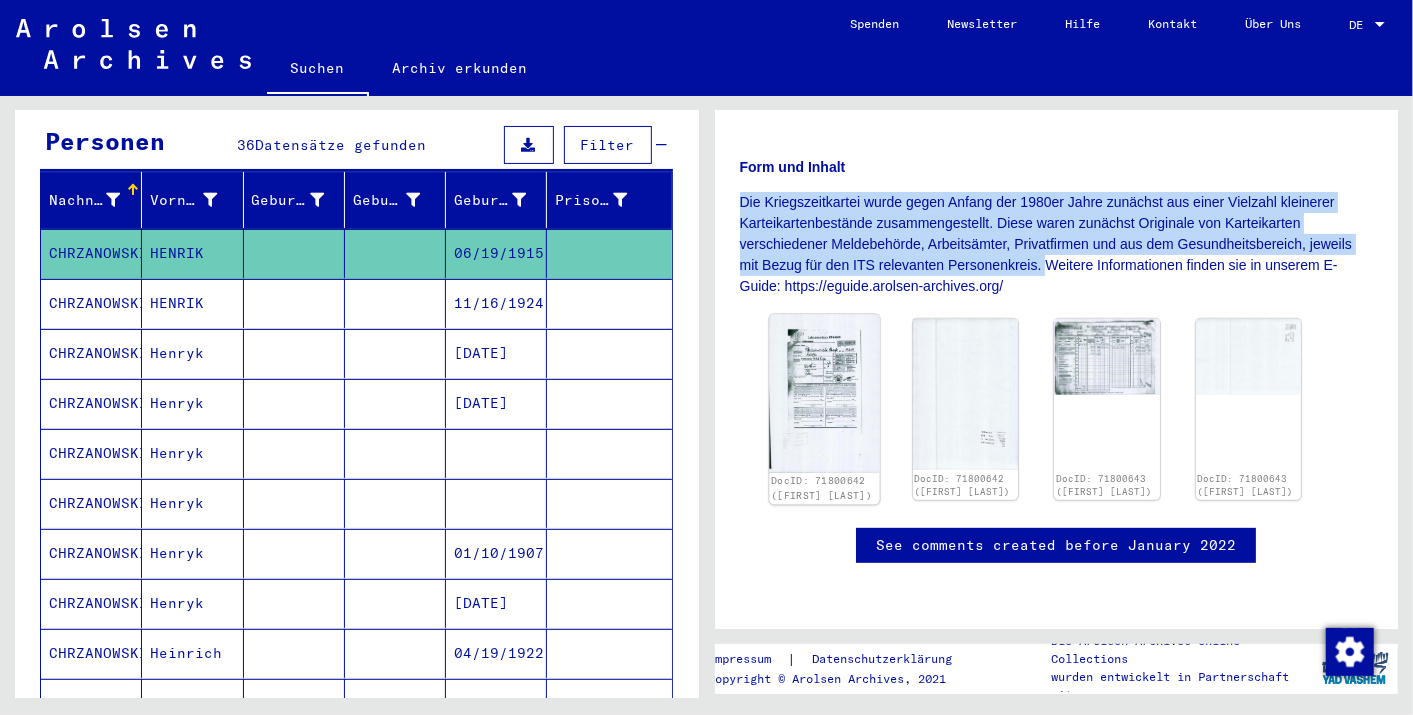 click 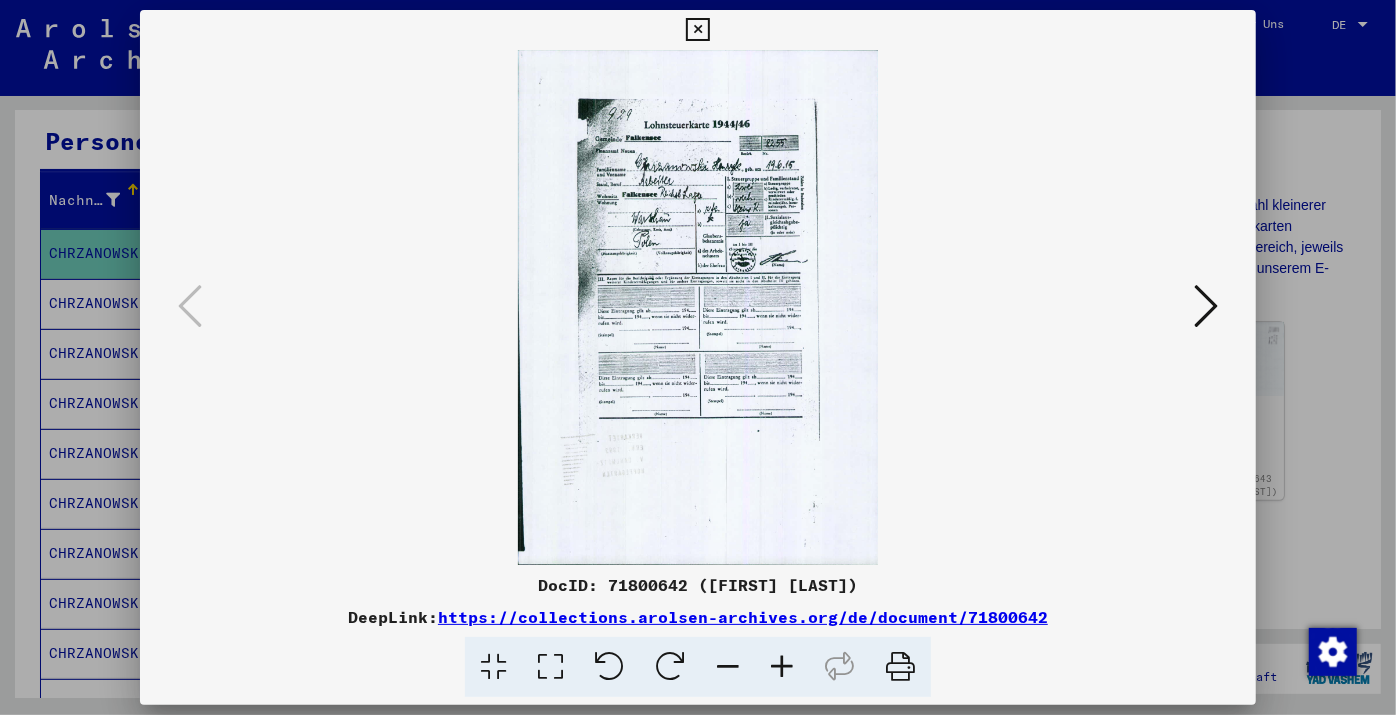 click at bounding box center (782, 667) 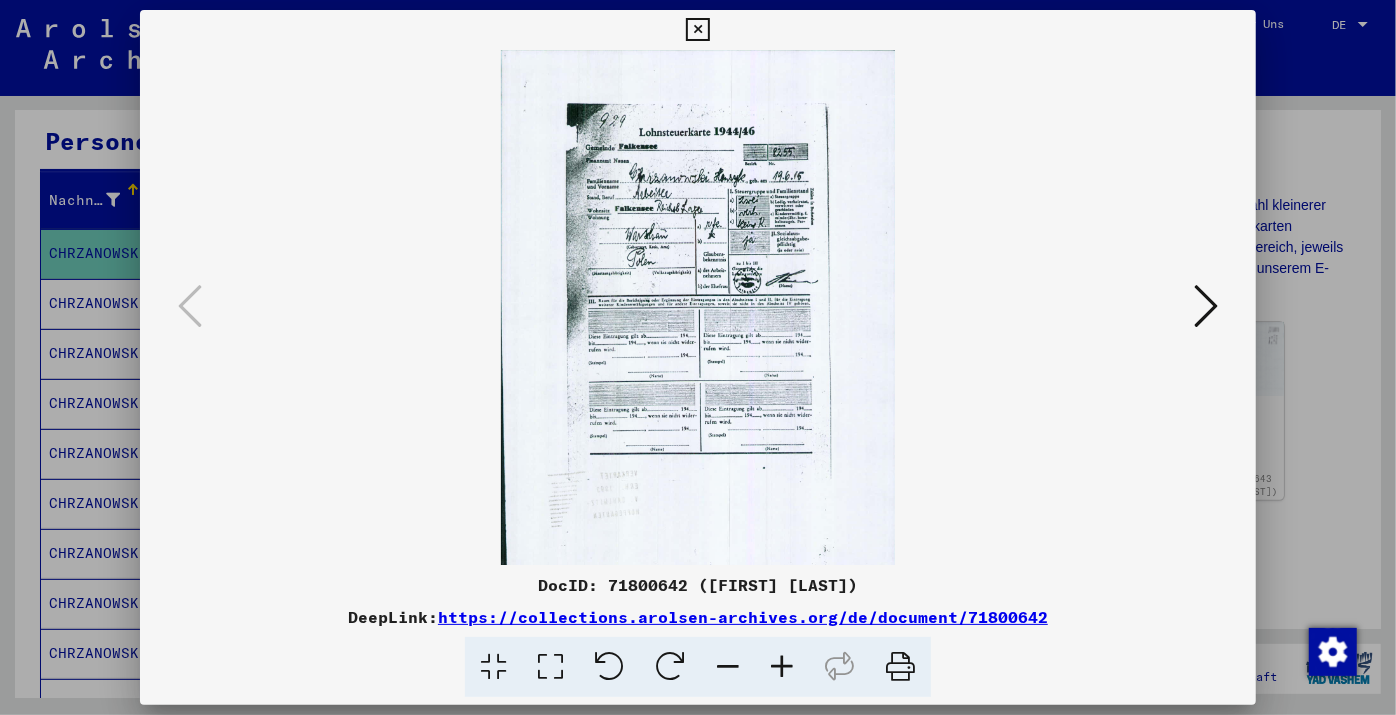 click at bounding box center (782, 667) 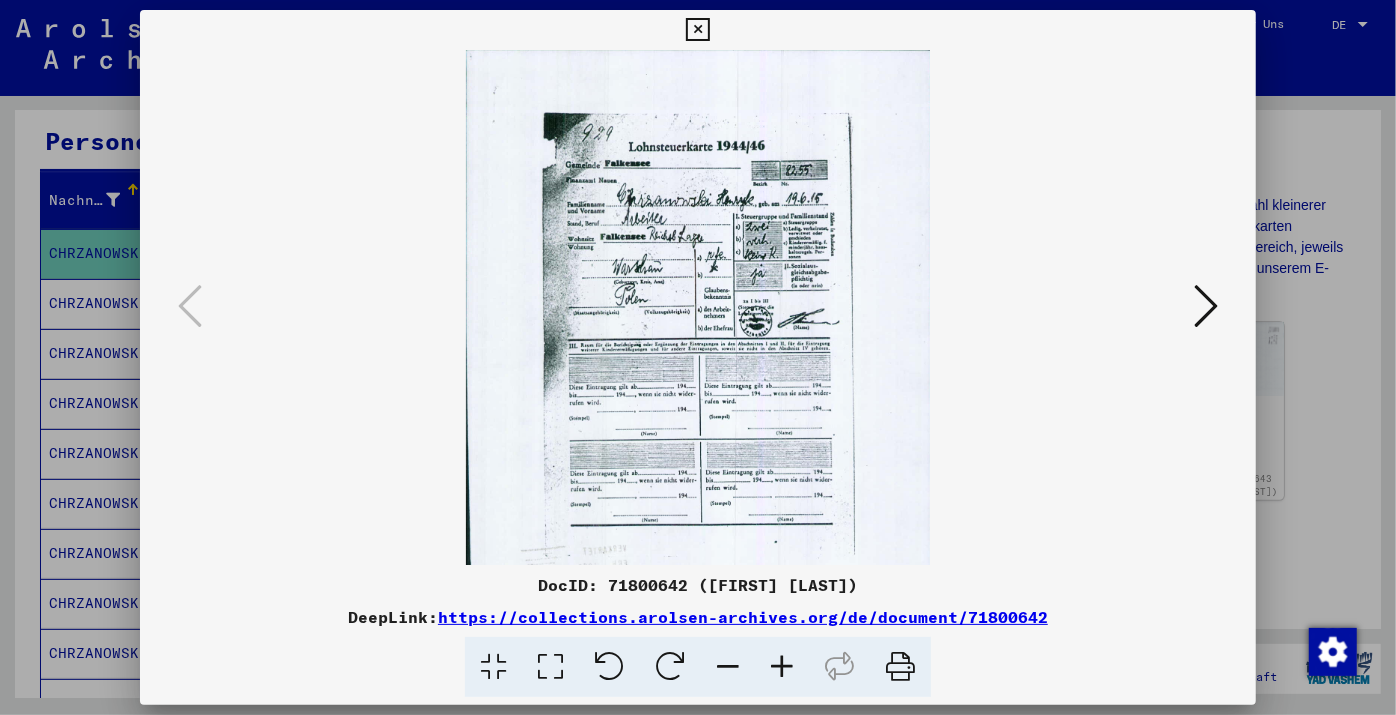 click at bounding box center (782, 667) 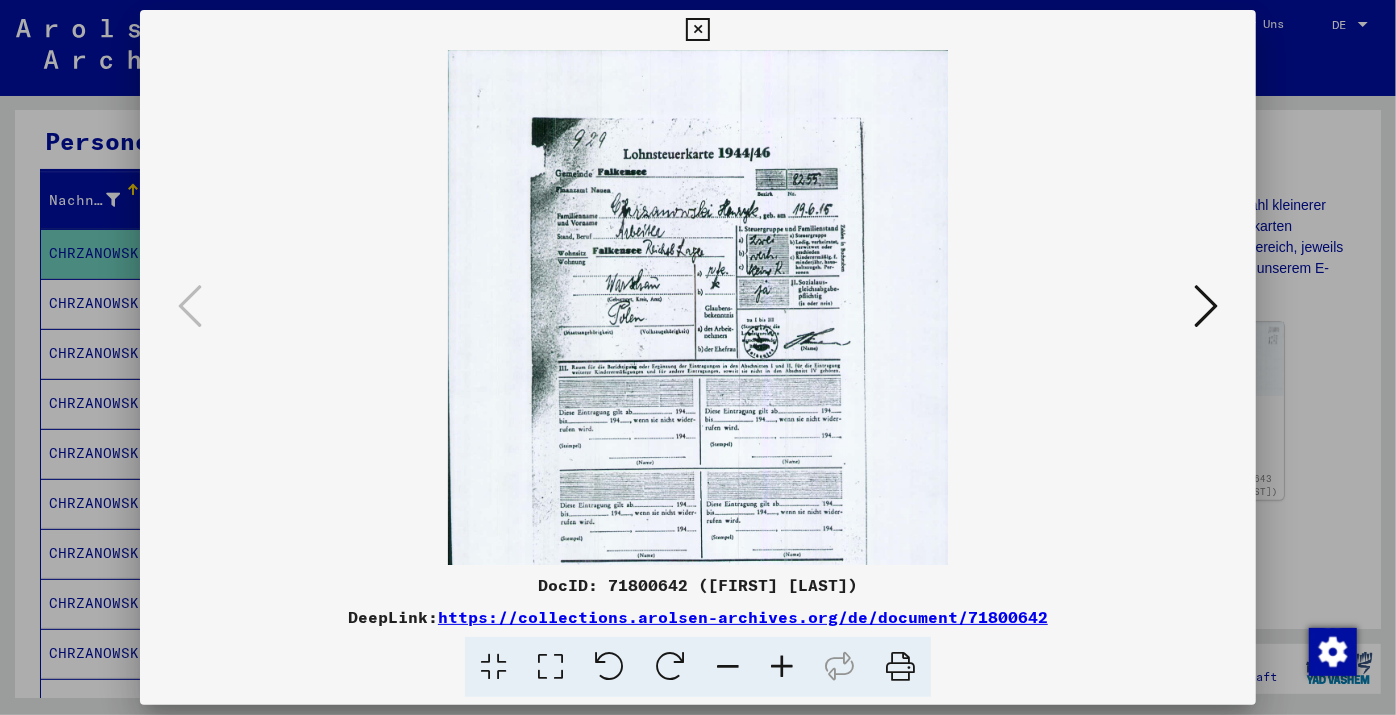 click at bounding box center [782, 667] 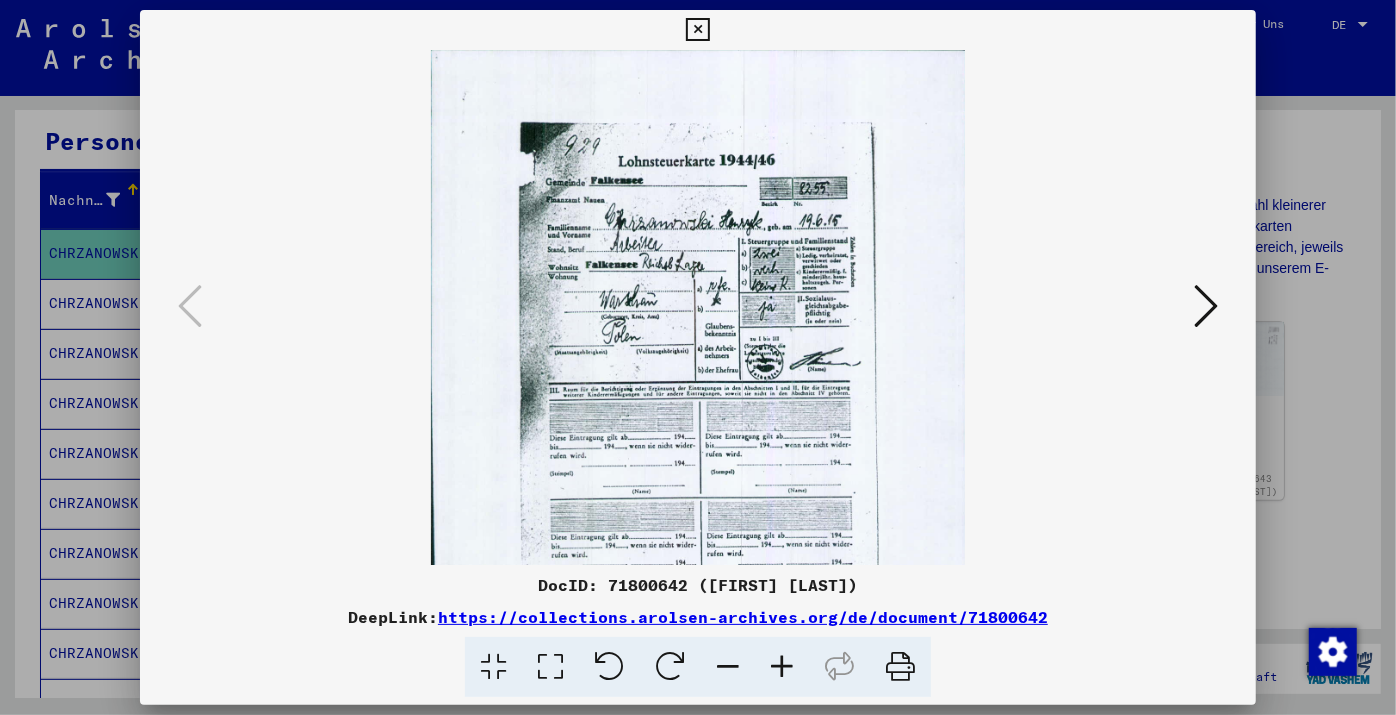 click at bounding box center [782, 667] 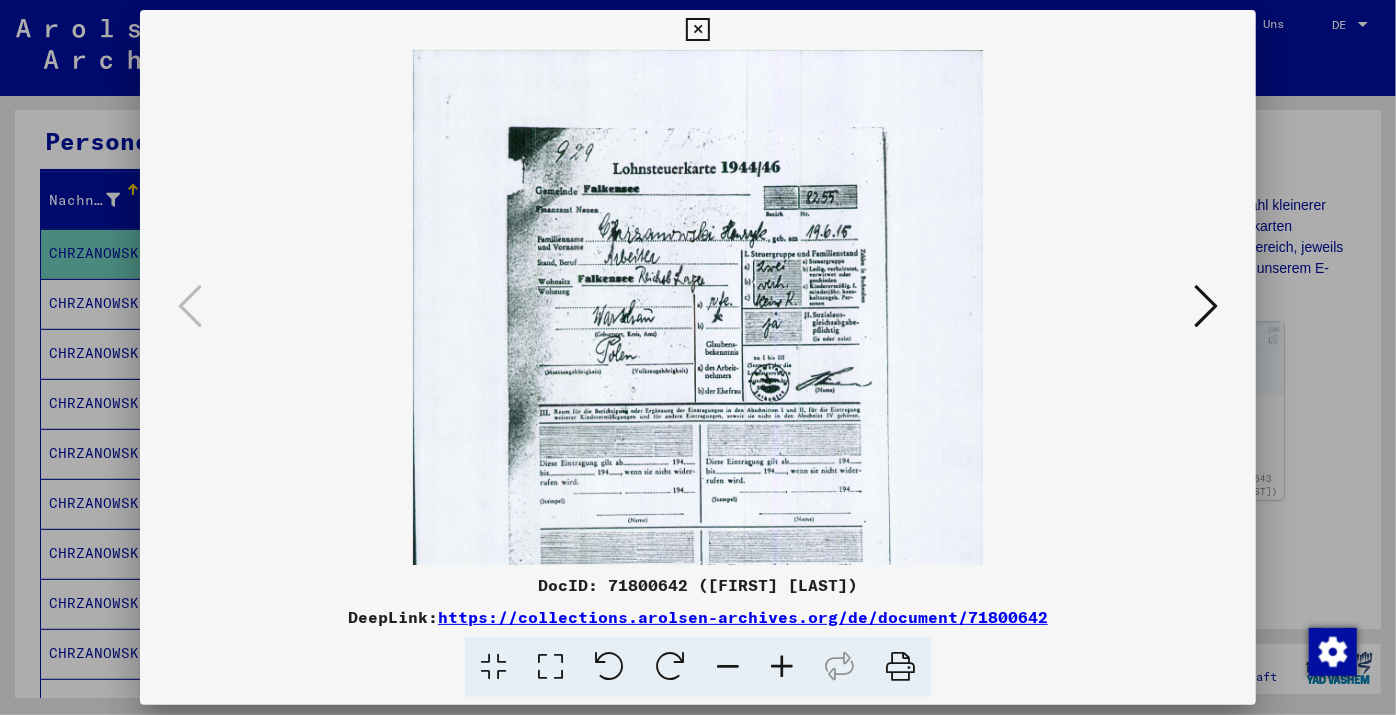 click at bounding box center (782, 667) 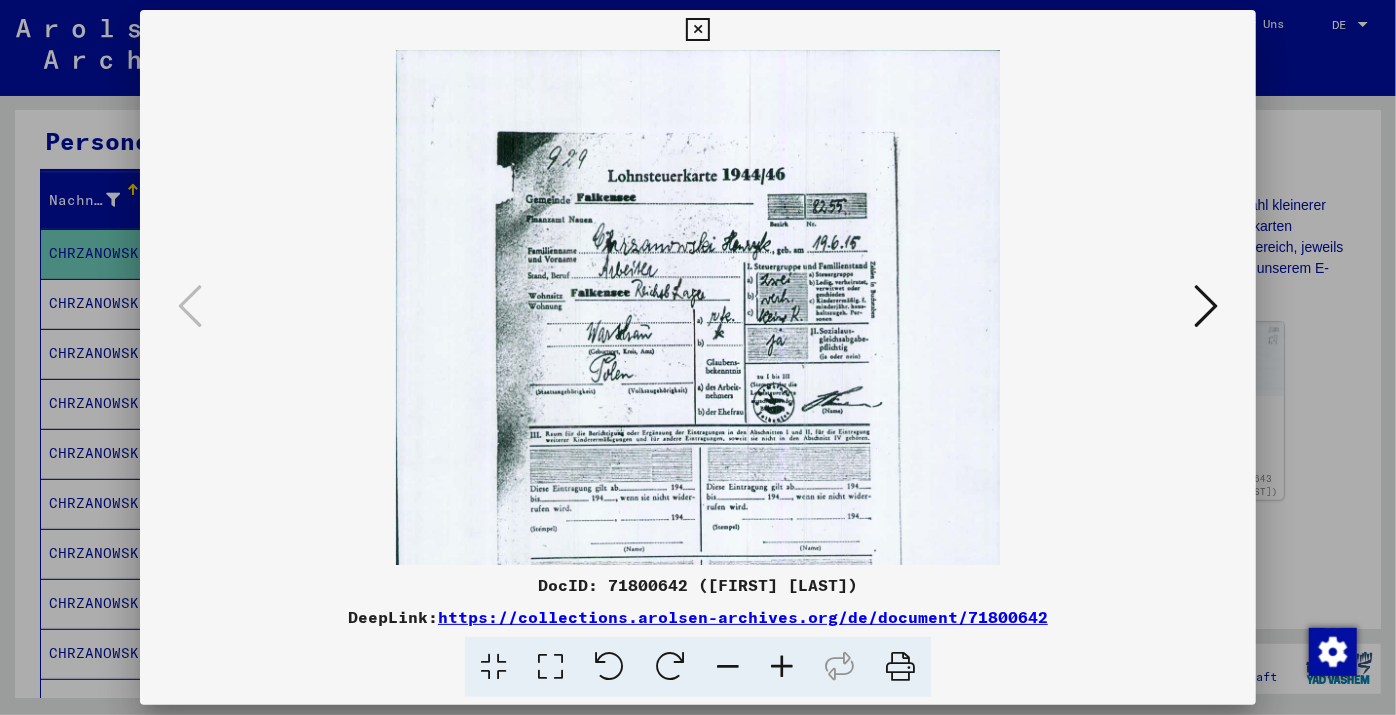 click at bounding box center (782, 667) 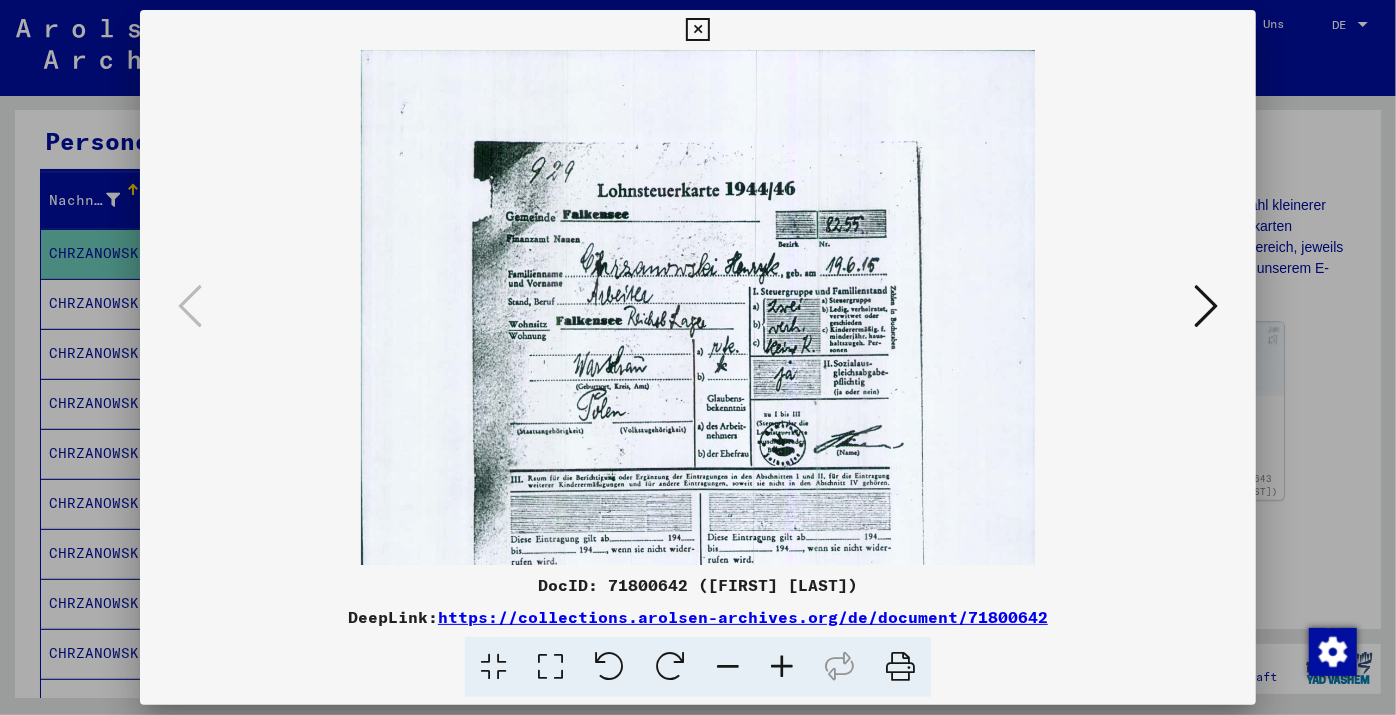 click at bounding box center (782, 667) 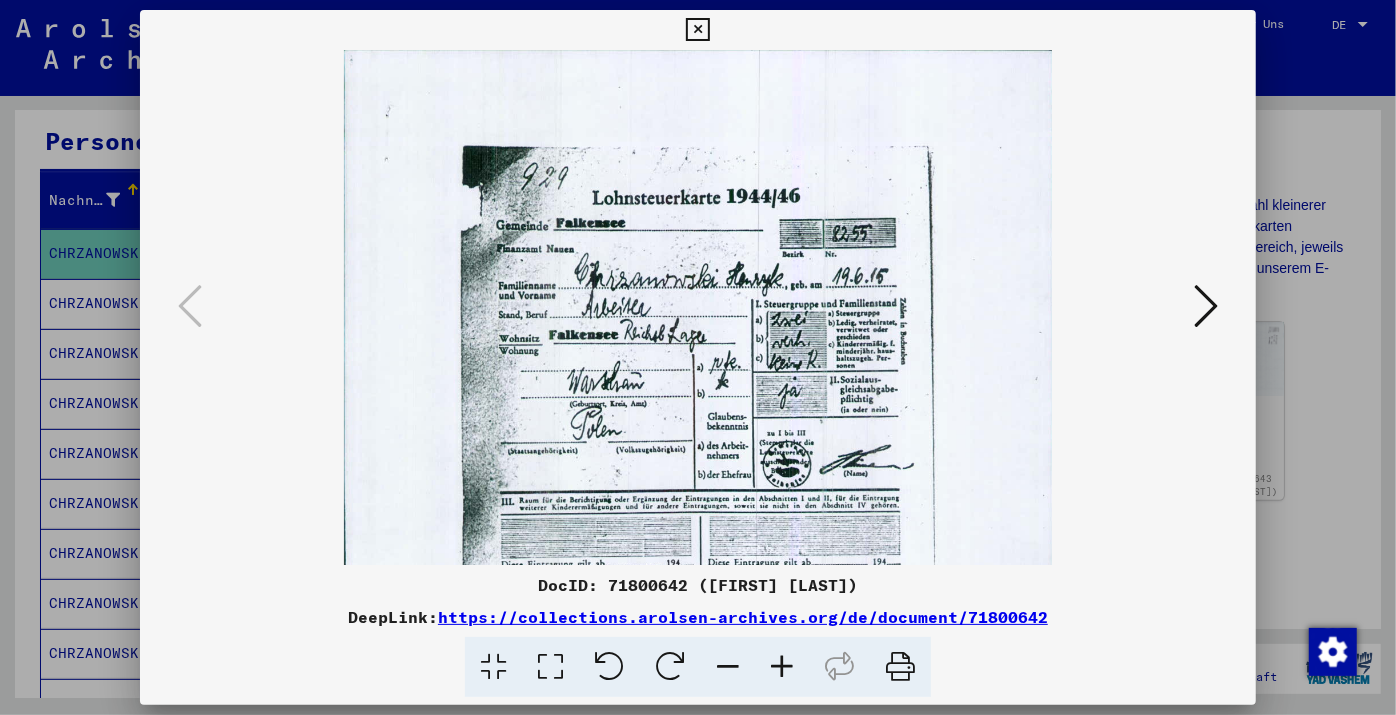 click at bounding box center [782, 667] 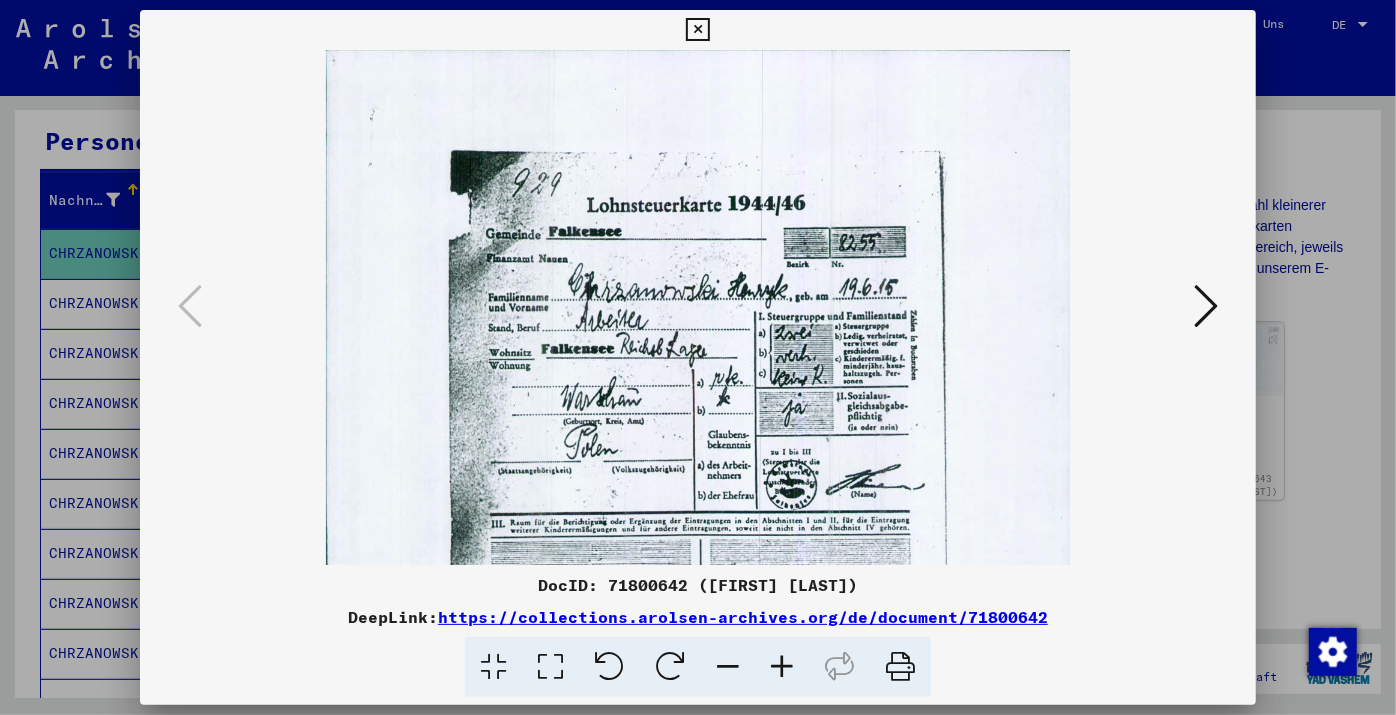 click at bounding box center (782, 667) 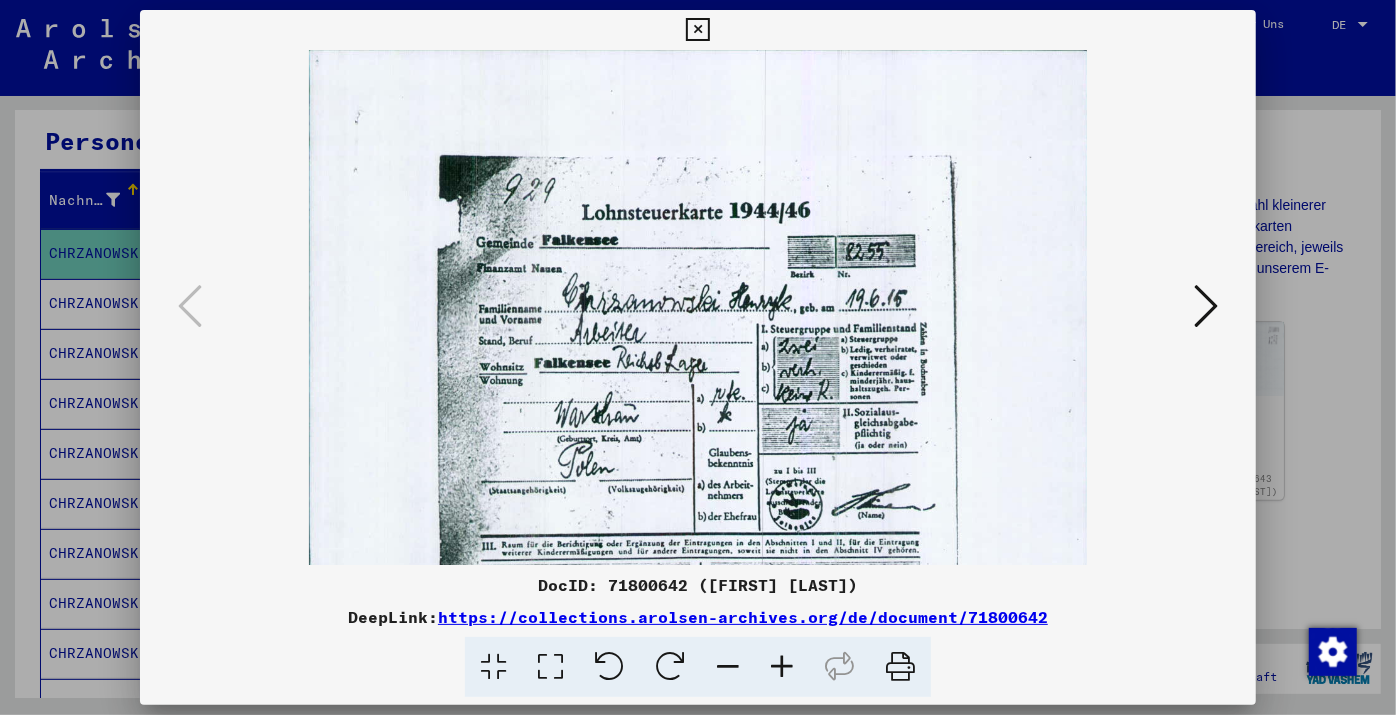 click at bounding box center (782, 667) 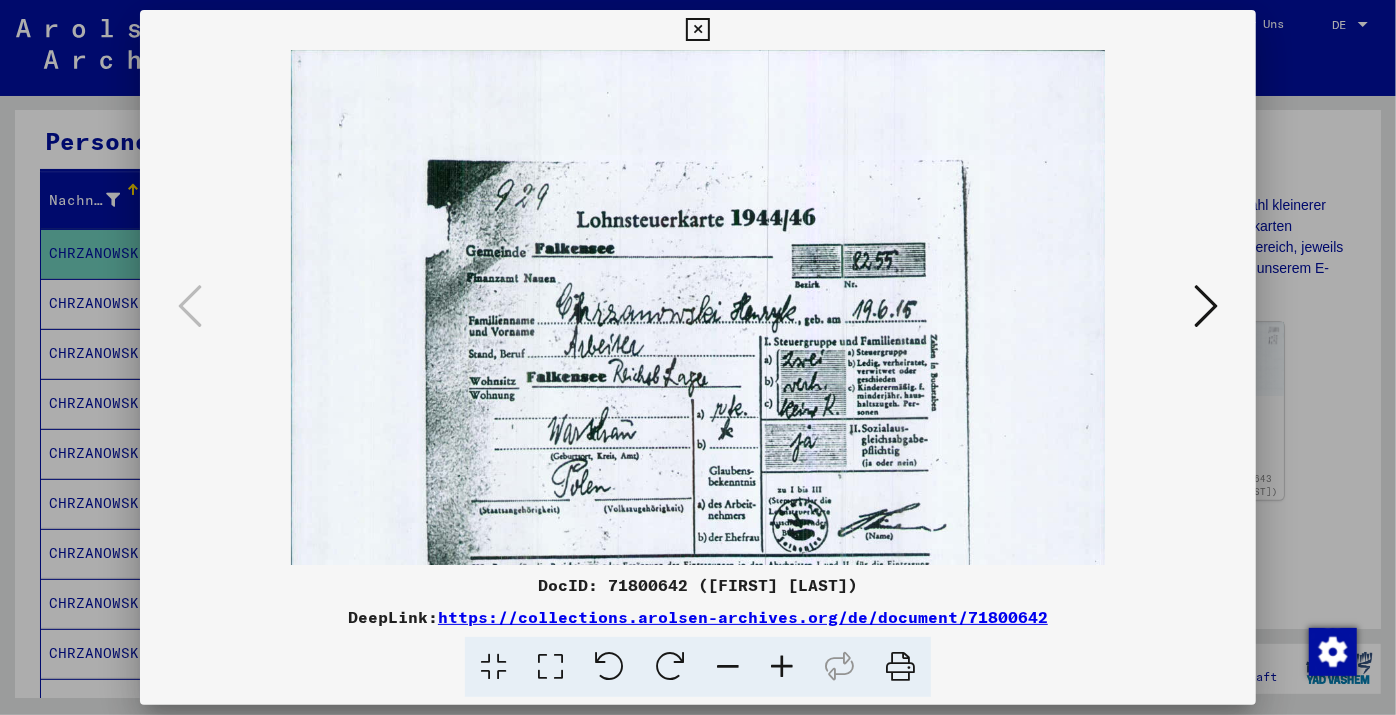 click at bounding box center [698, 357] 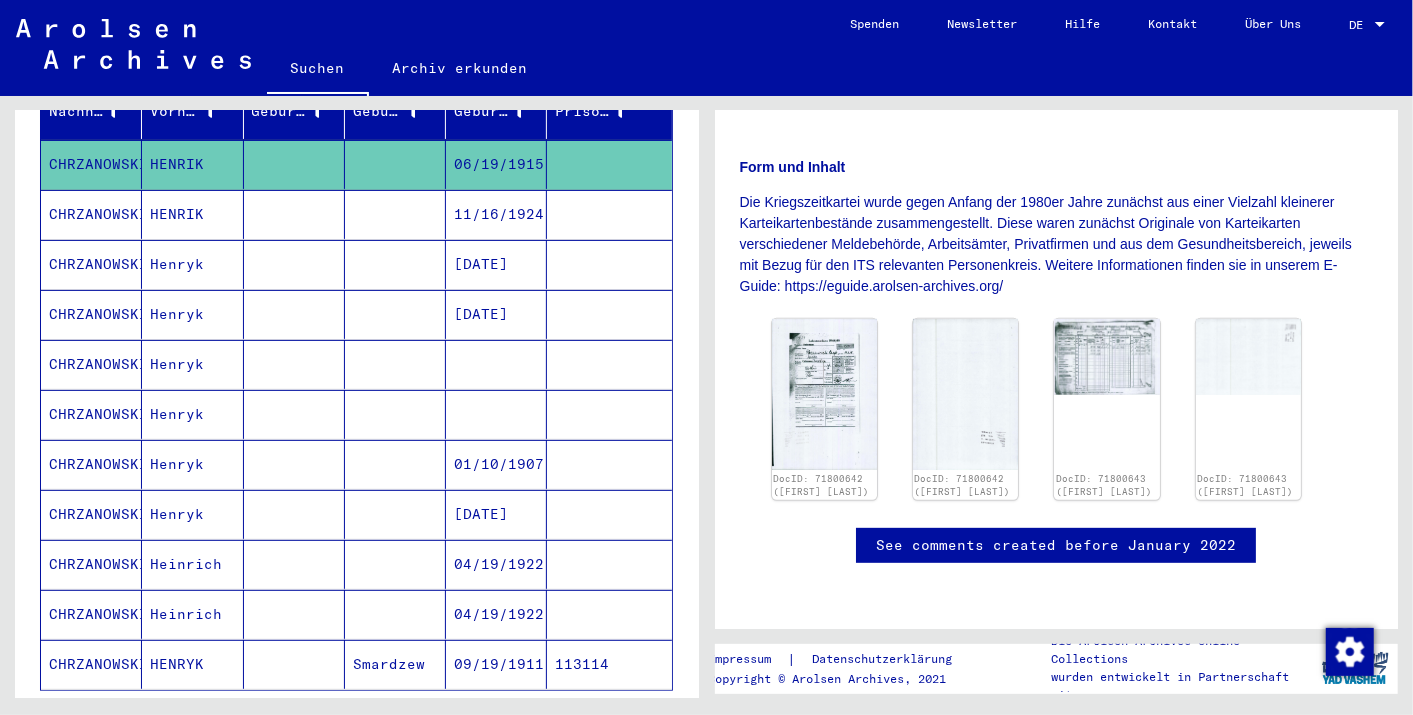 scroll, scrollTop: 284, scrollLeft: 0, axis: vertical 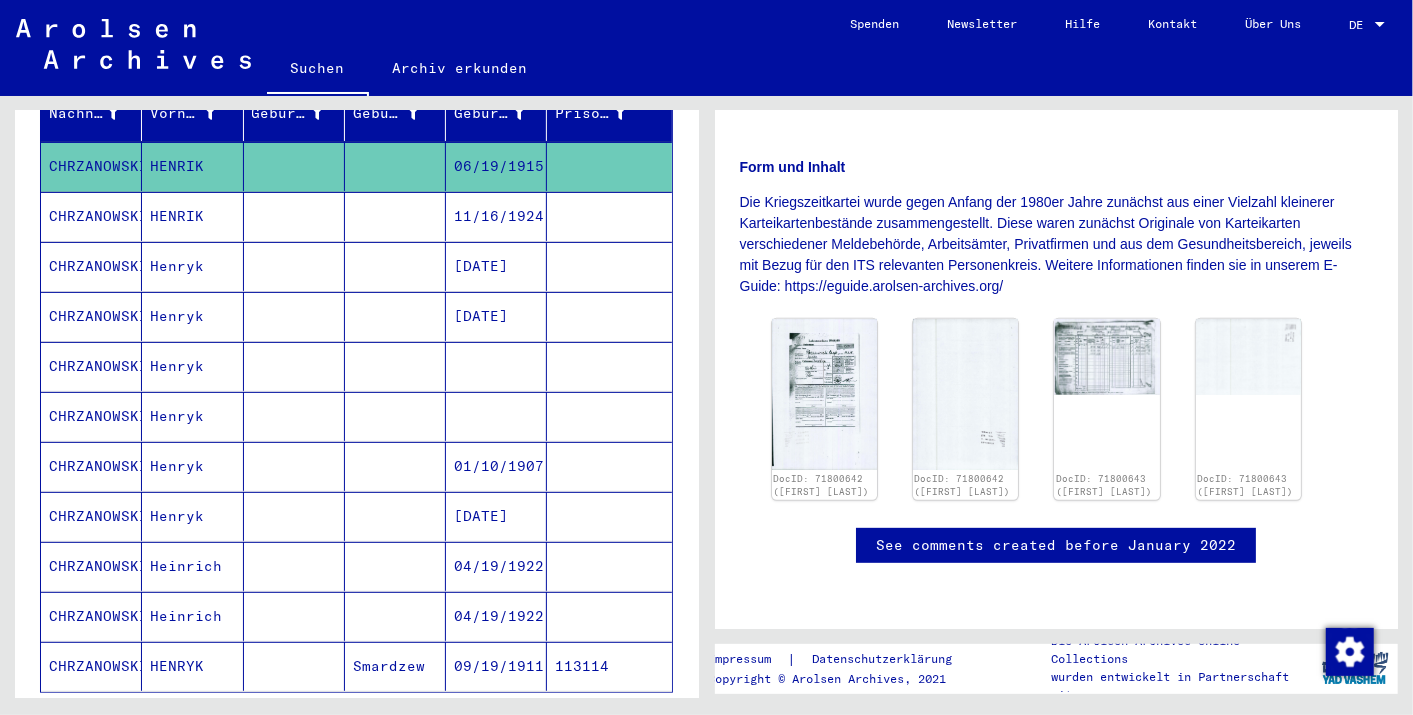 click on "01/10/1907" at bounding box center [496, 516] 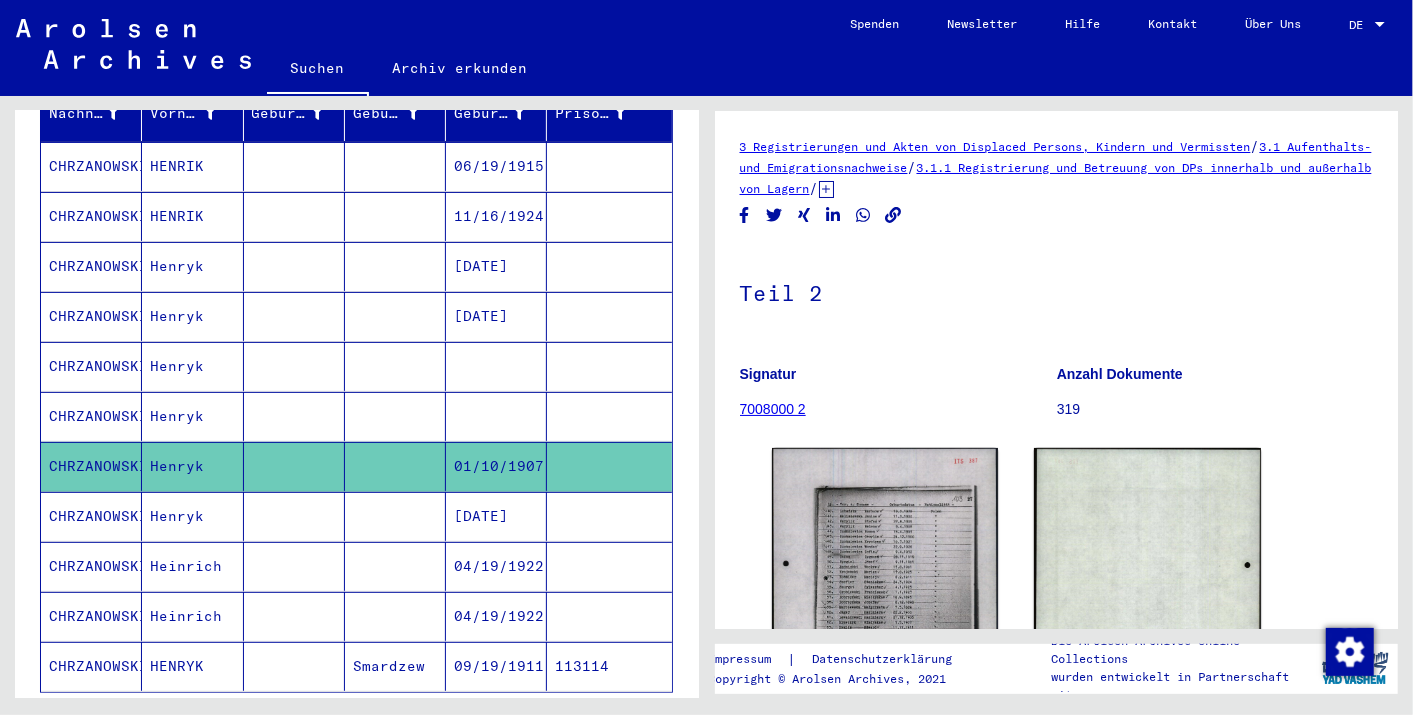 scroll, scrollTop: 0, scrollLeft: 0, axis: both 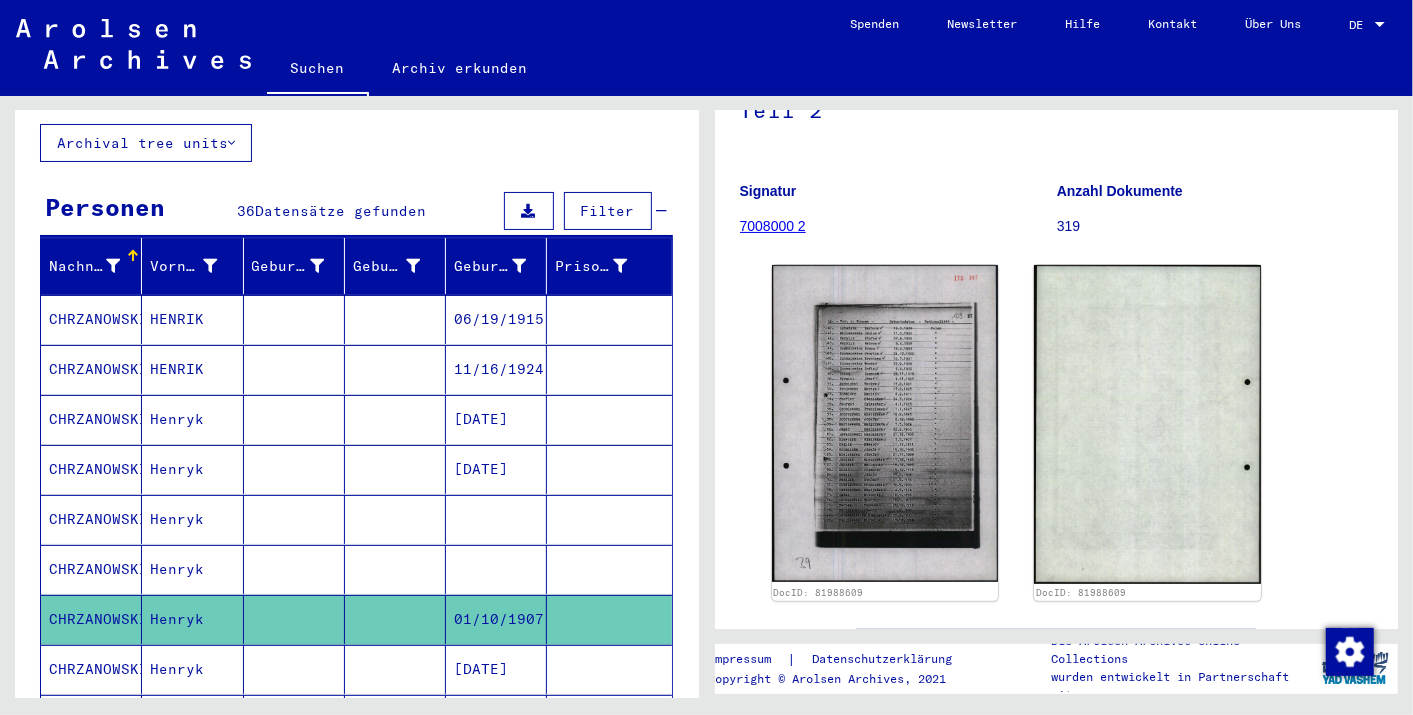 click on "Henryk" at bounding box center [192, 619] 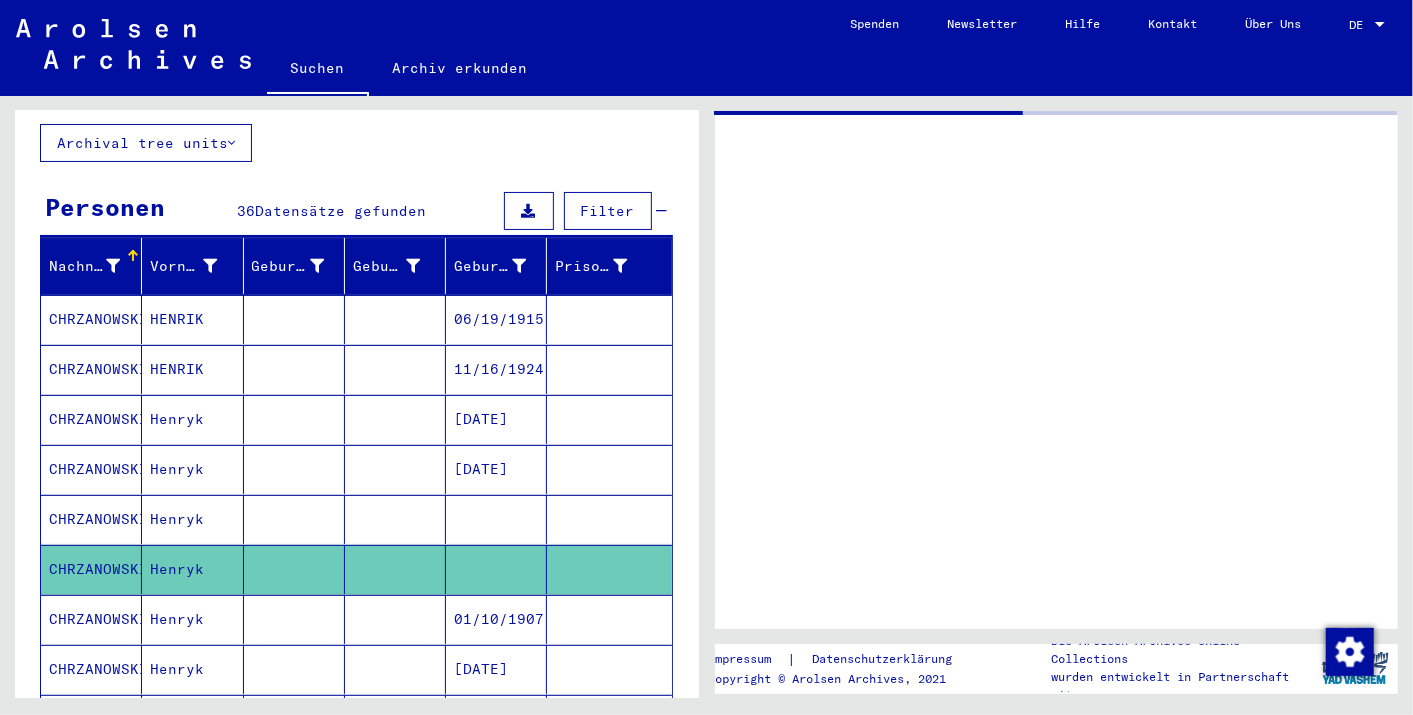 scroll, scrollTop: 0, scrollLeft: 0, axis: both 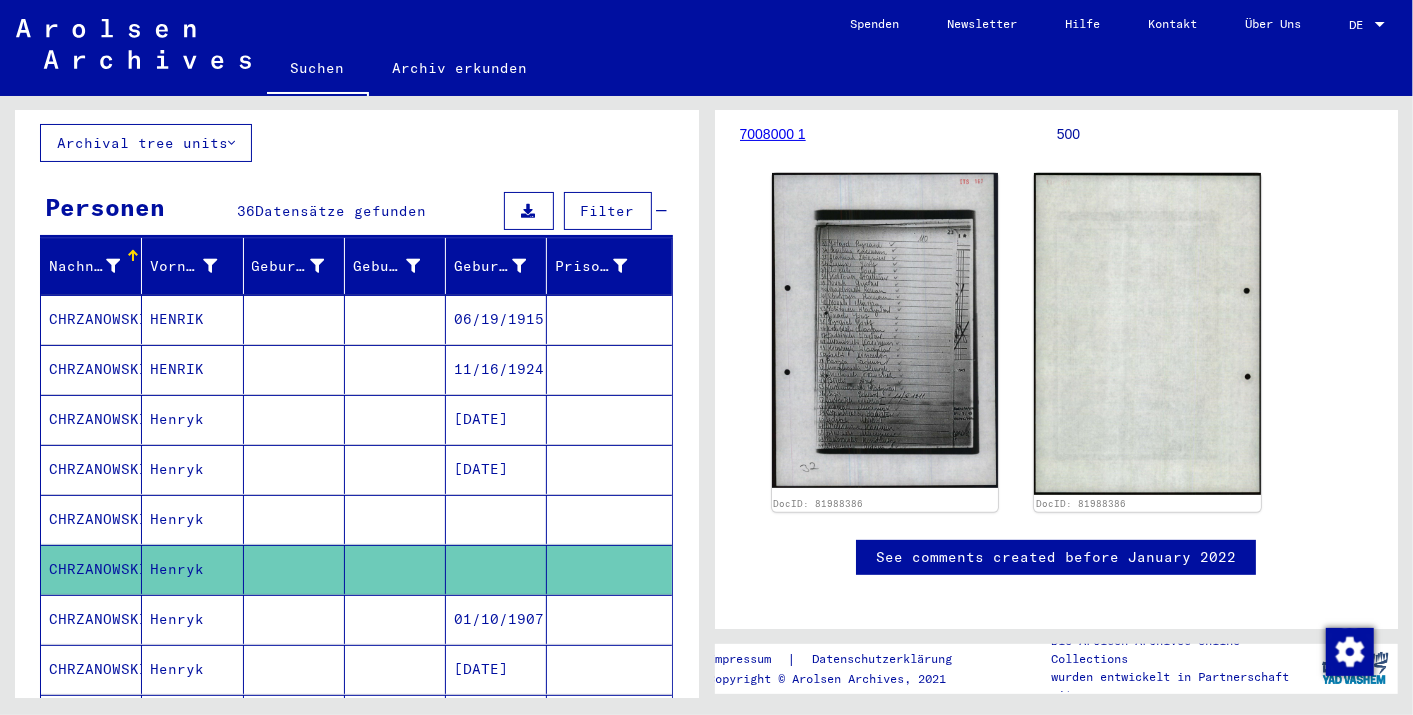 click 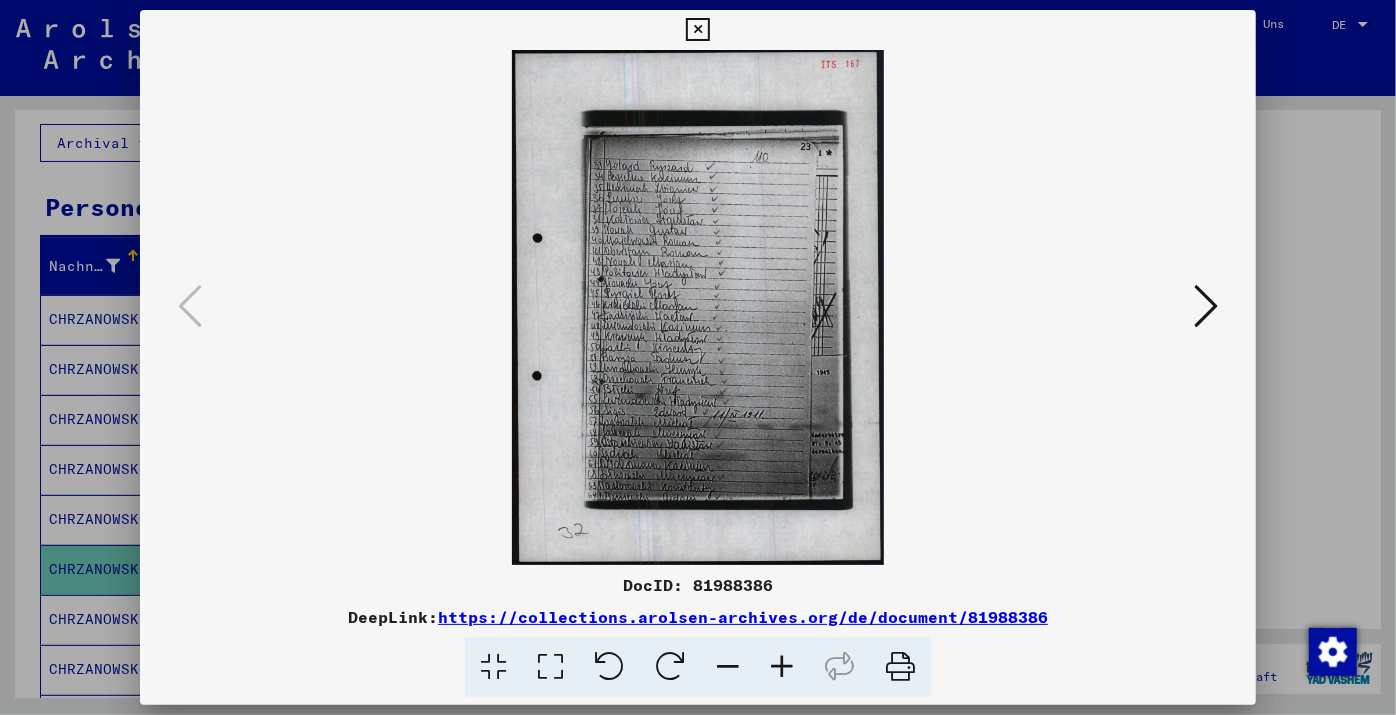 click at bounding box center [782, 667] 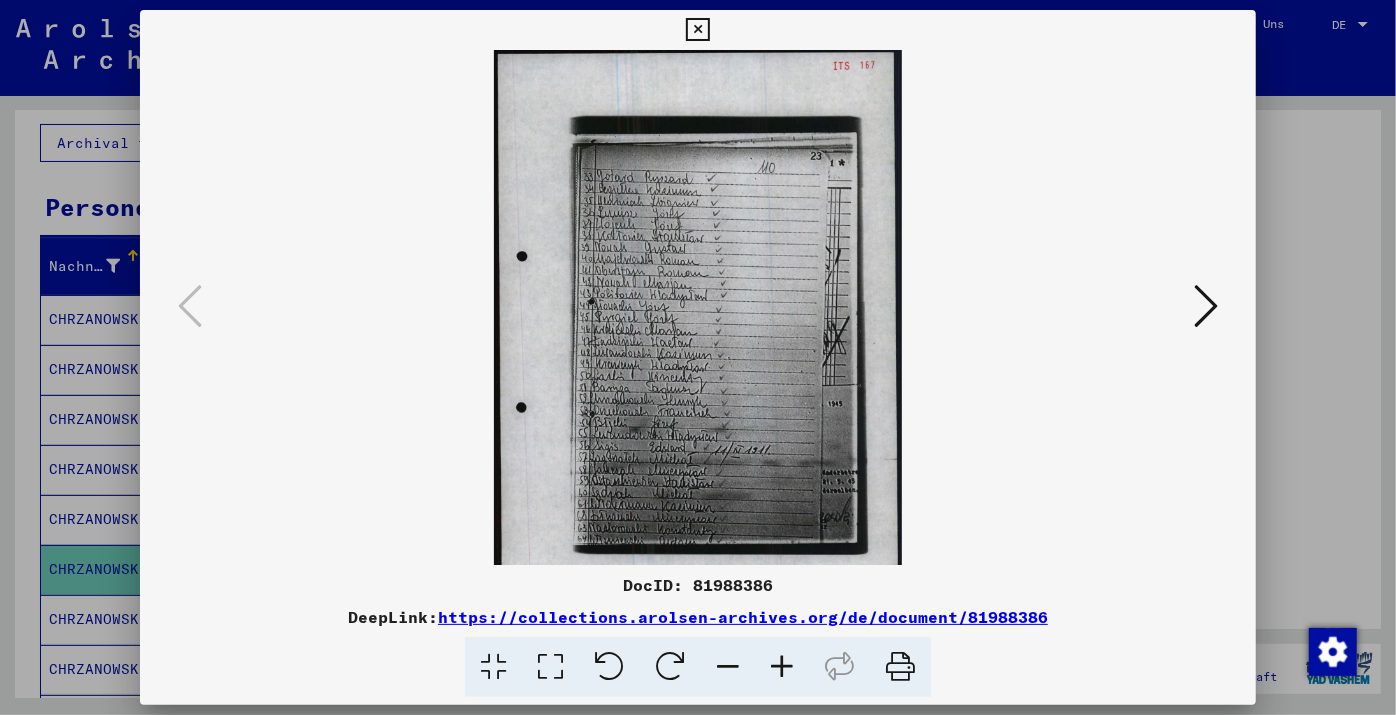 click at bounding box center (782, 667) 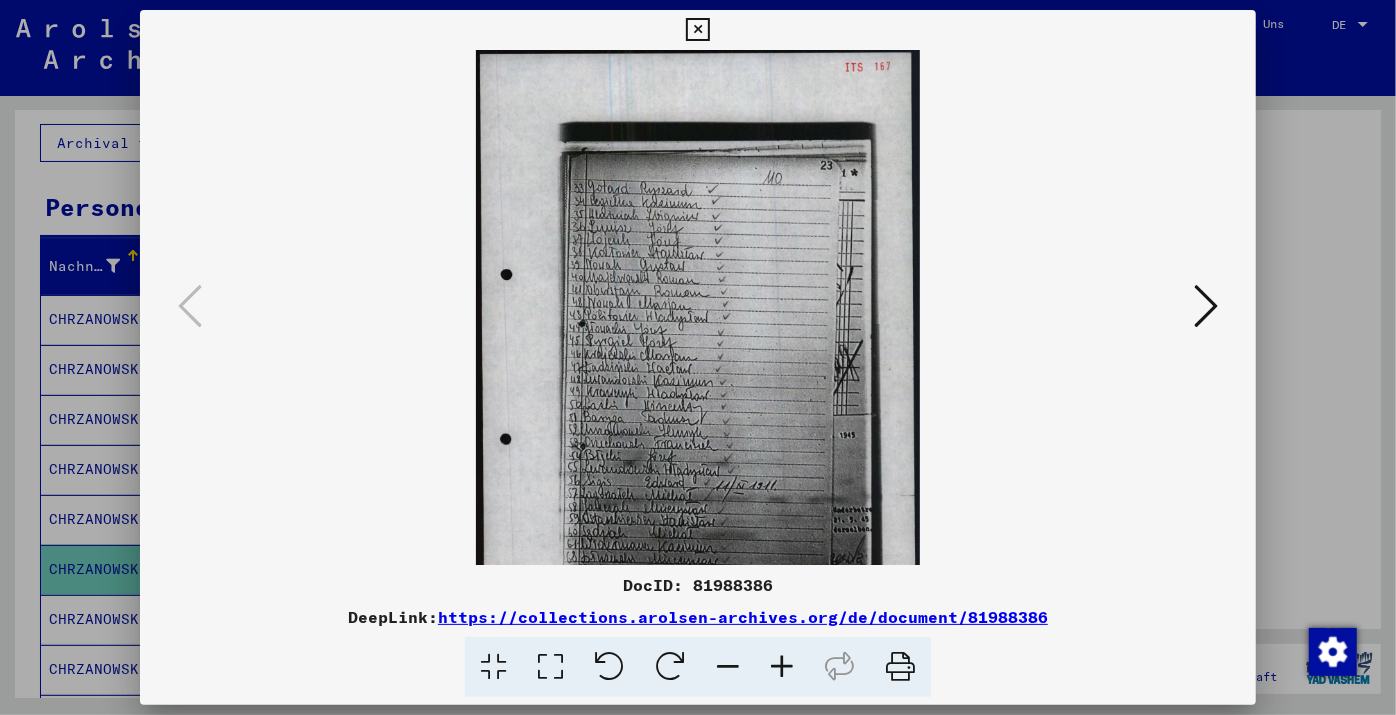 click at bounding box center [782, 667] 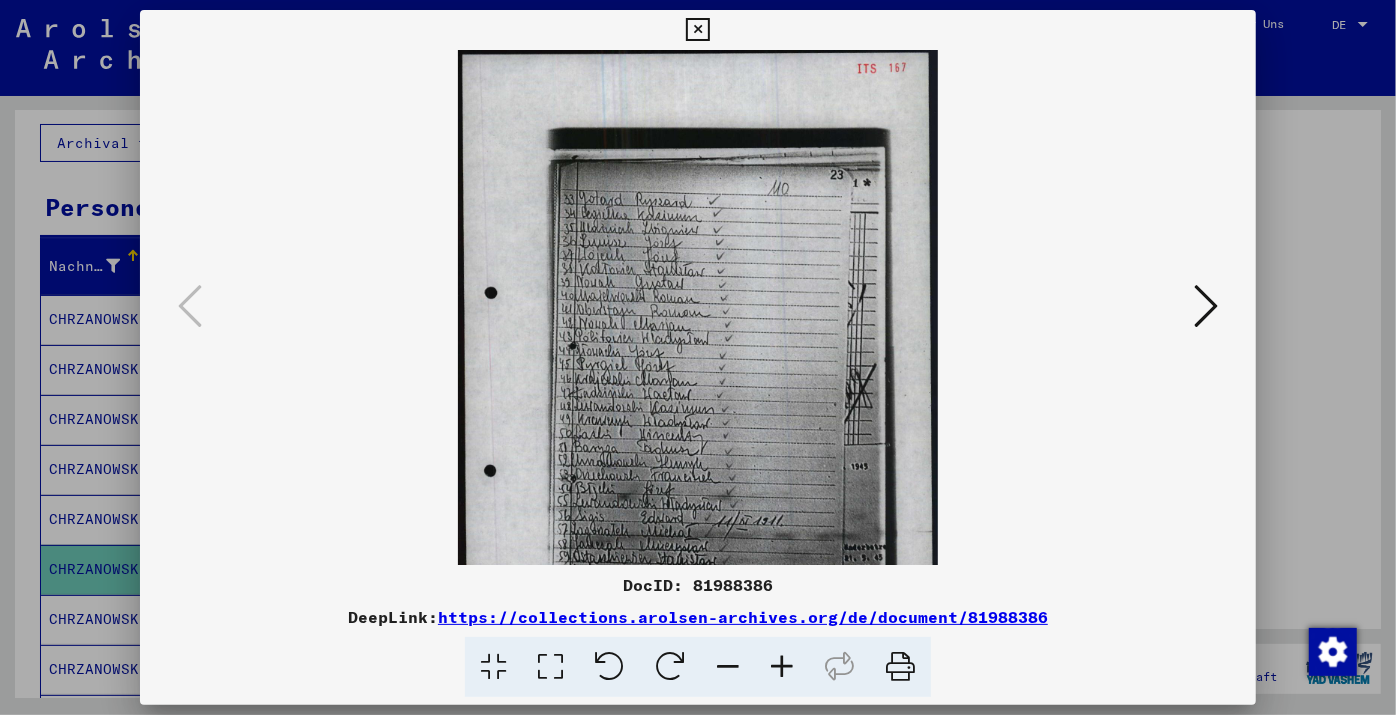 click at bounding box center [782, 667] 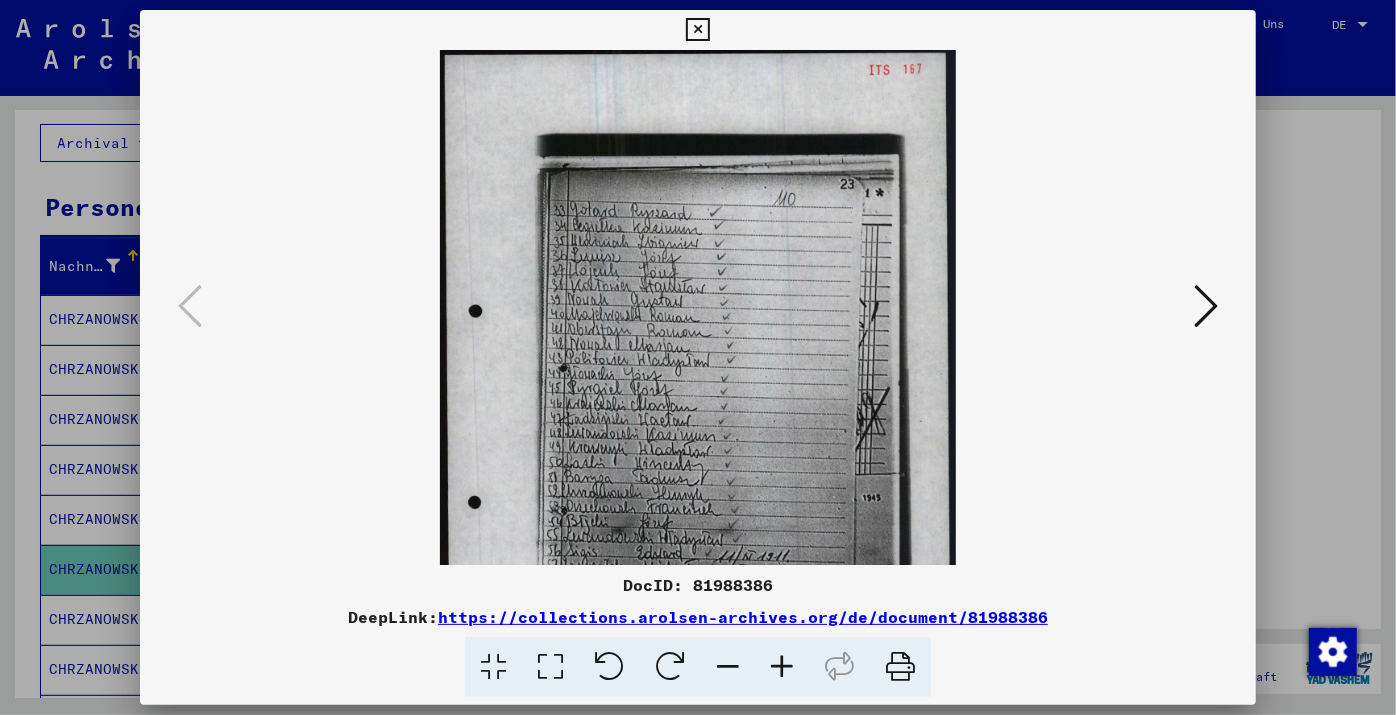 click at bounding box center (782, 667) 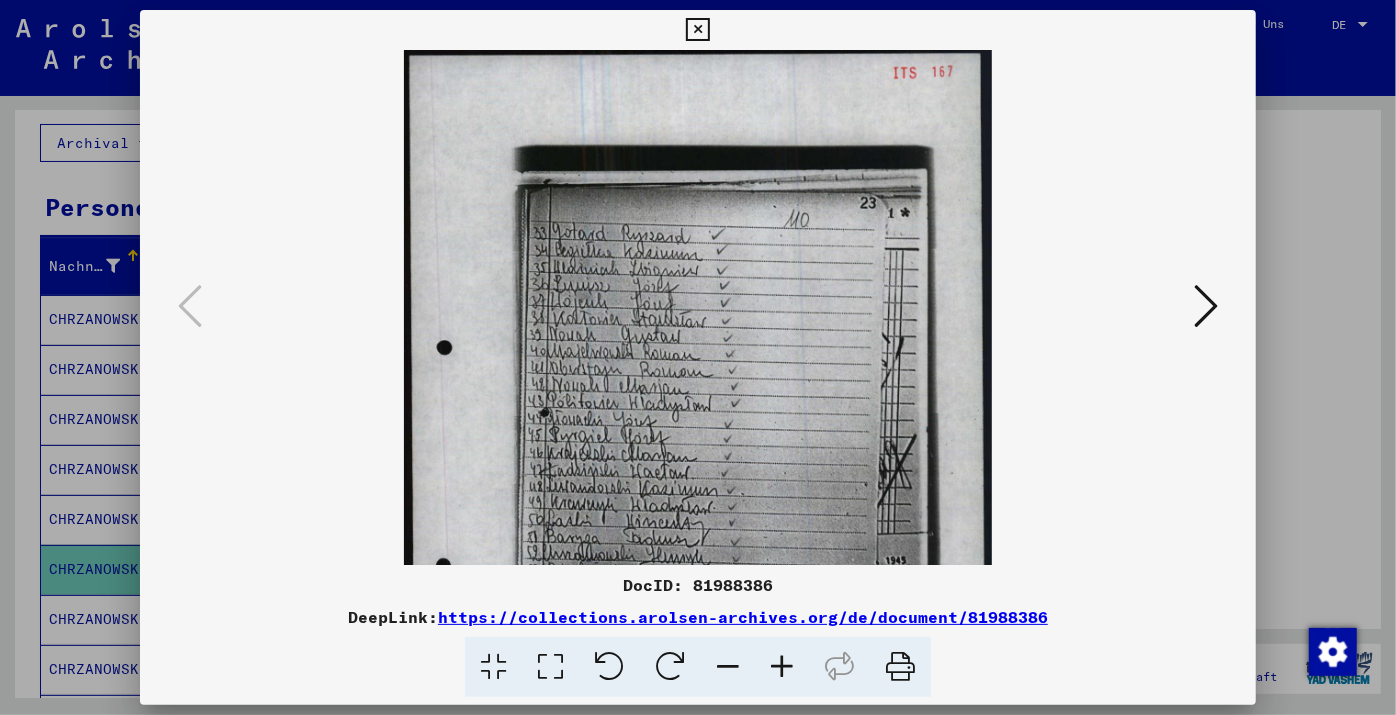 click at bounding box center (782, 667) 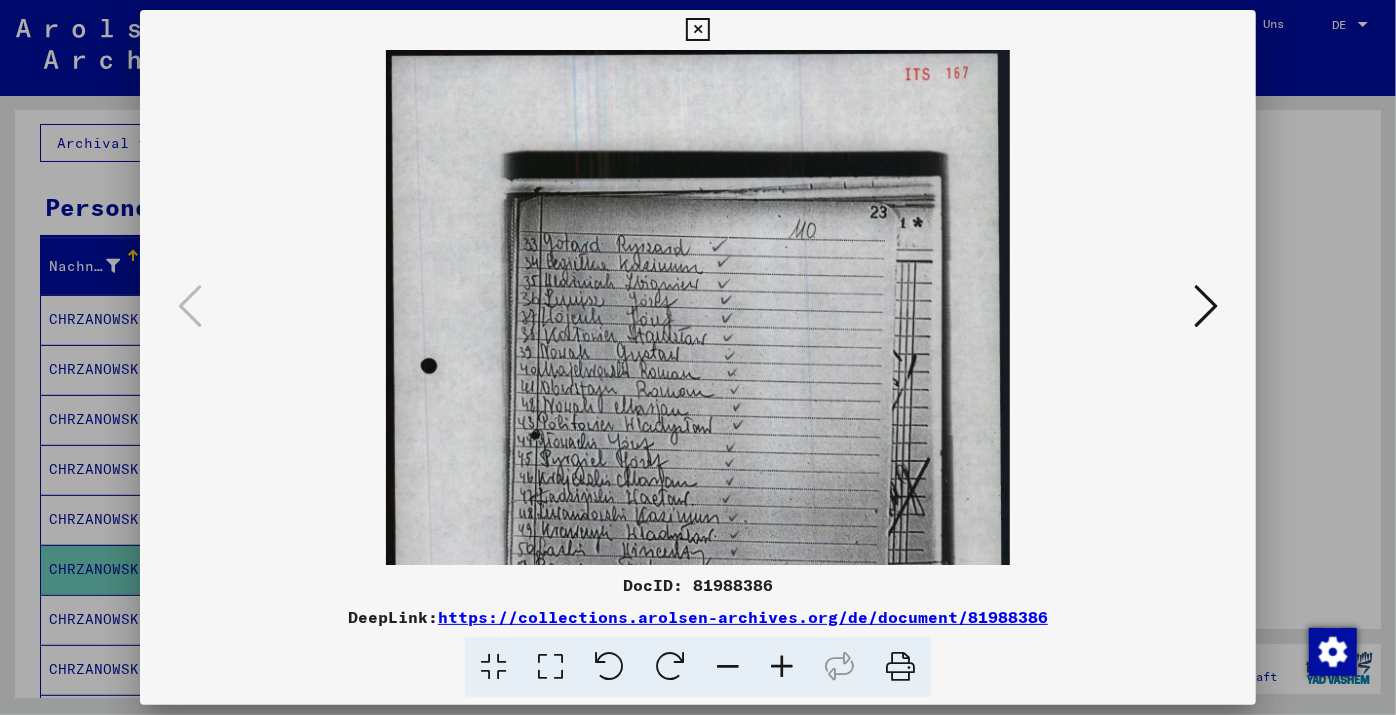 click at bounding box center [782, 667] 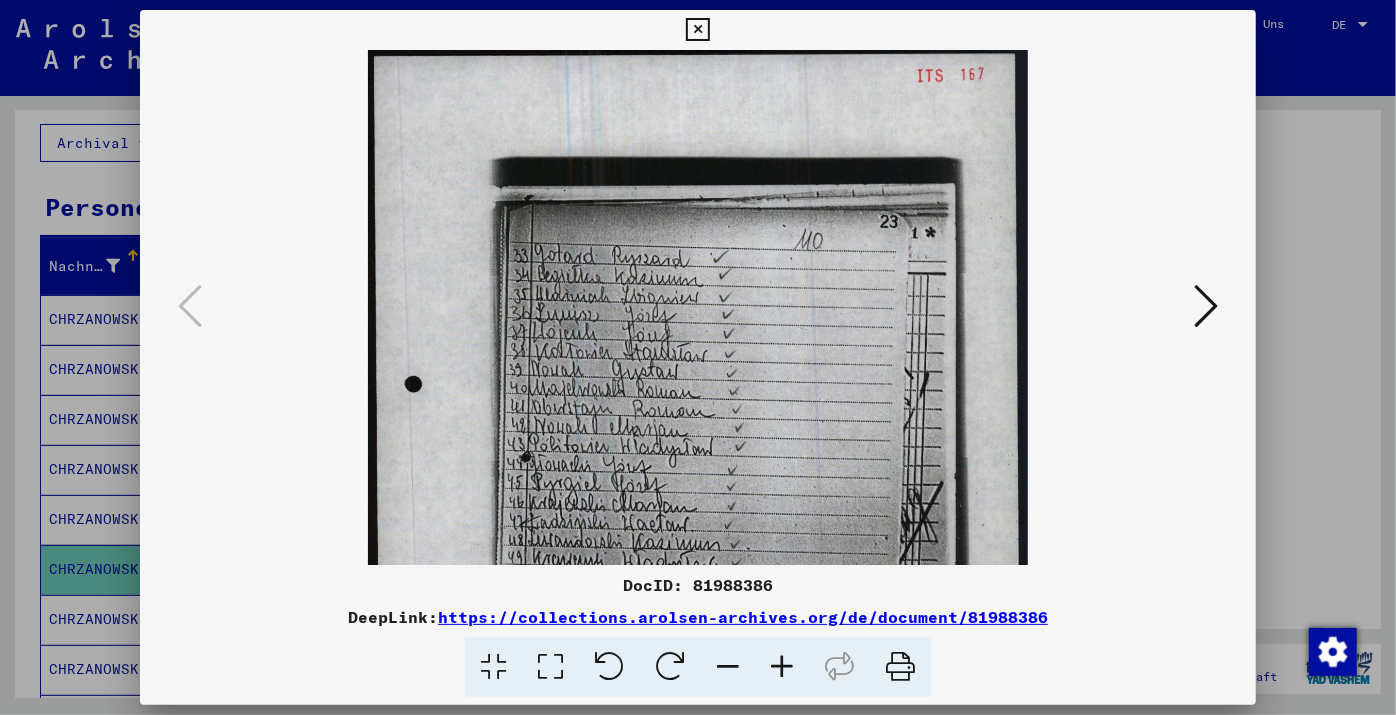 click at bounding box center (782, 667) 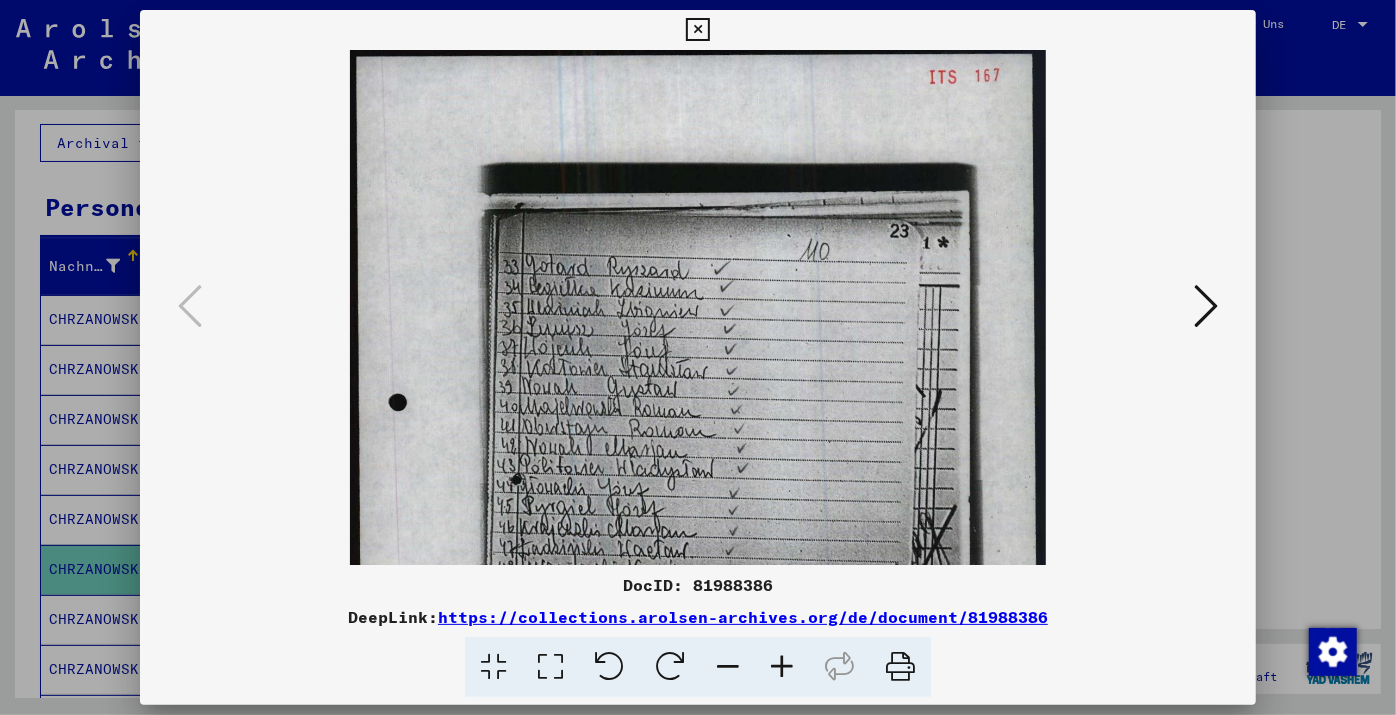 click at bounding box center (782, 667) 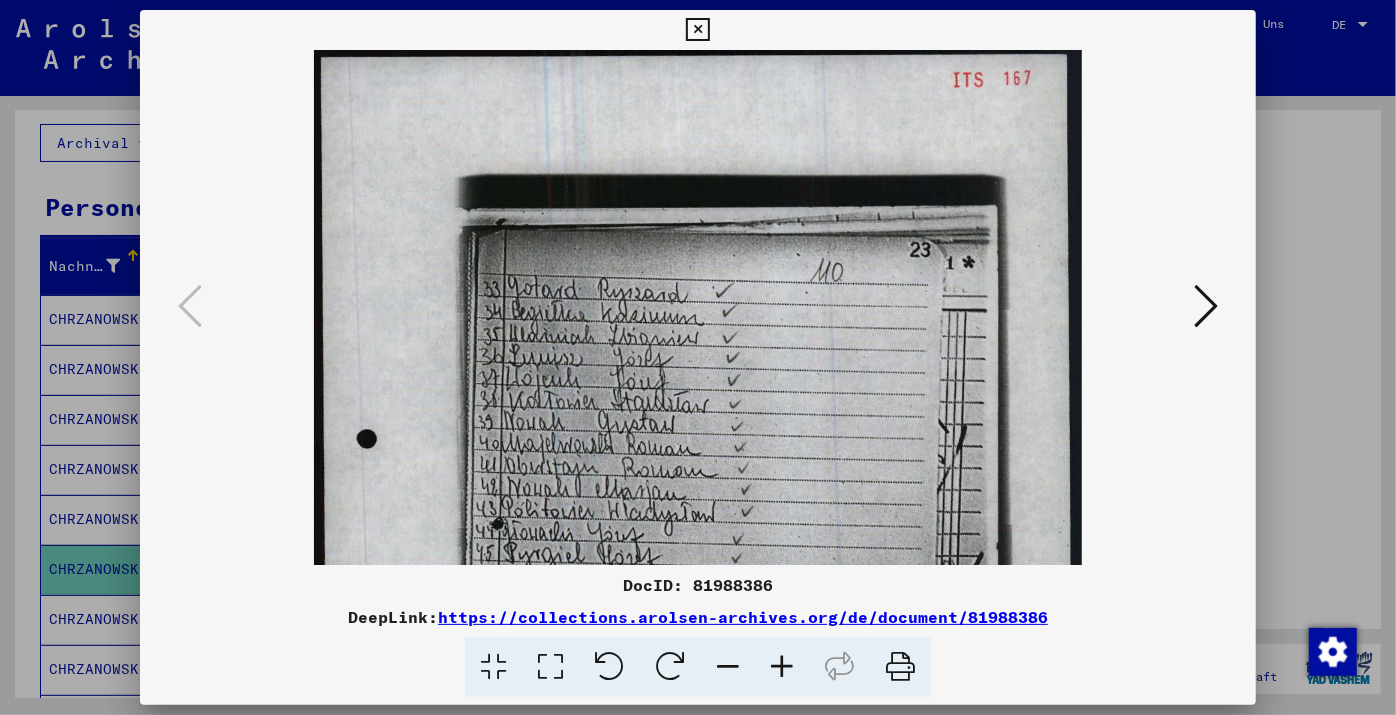 click at bounding box center [782, 667] 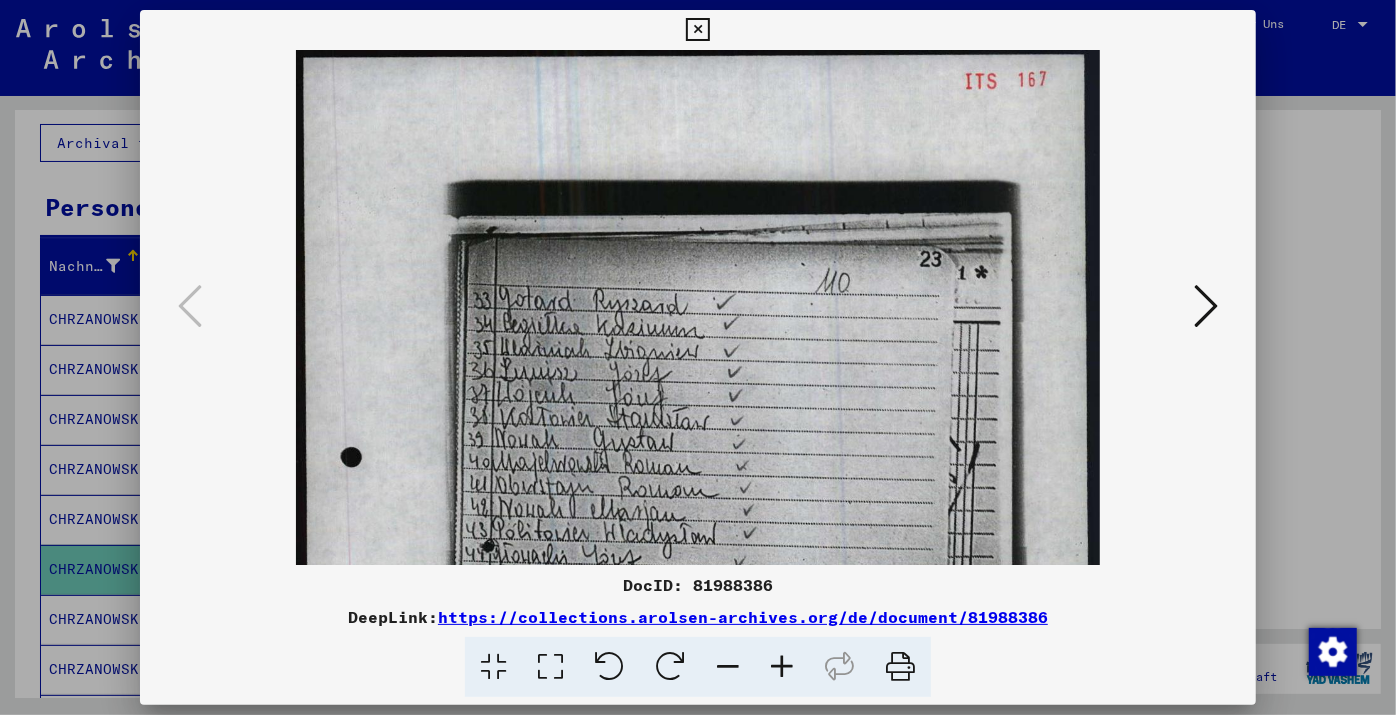 click at bounding box center (782, 667) 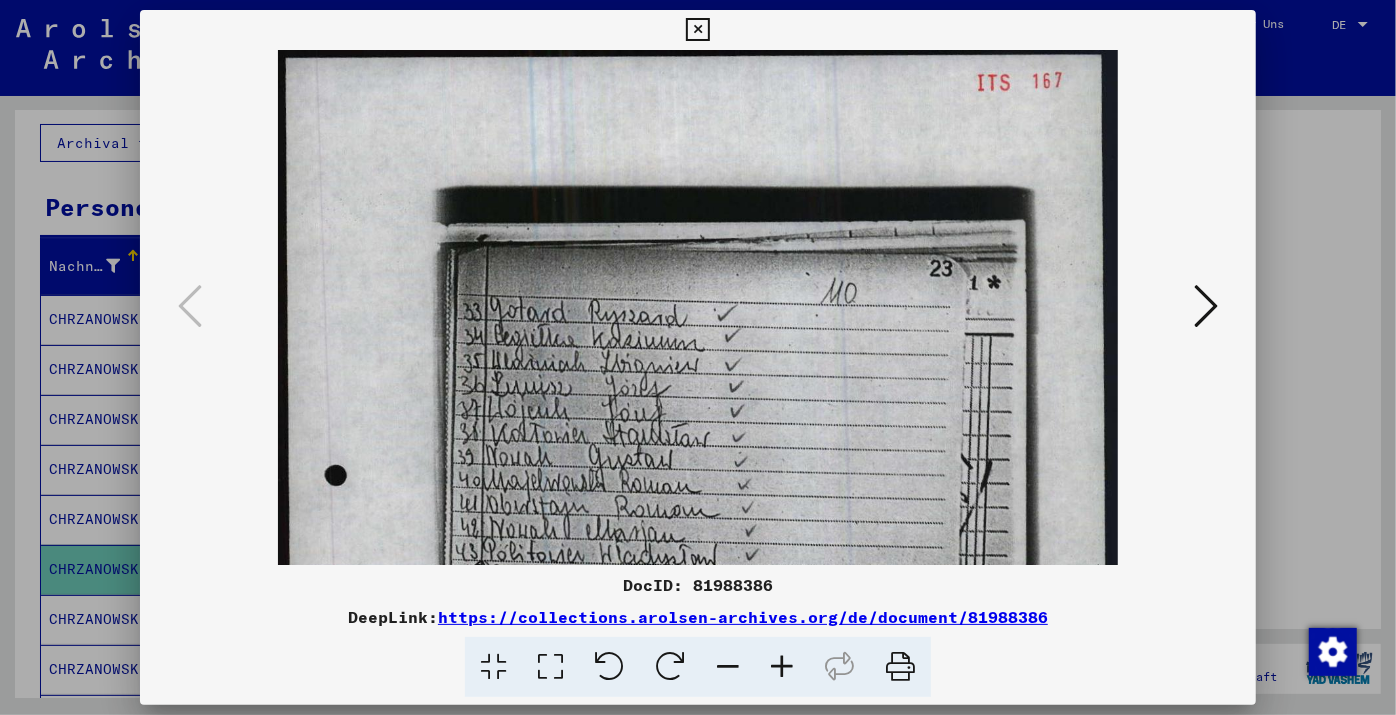 click at bounding box center (782, 667) 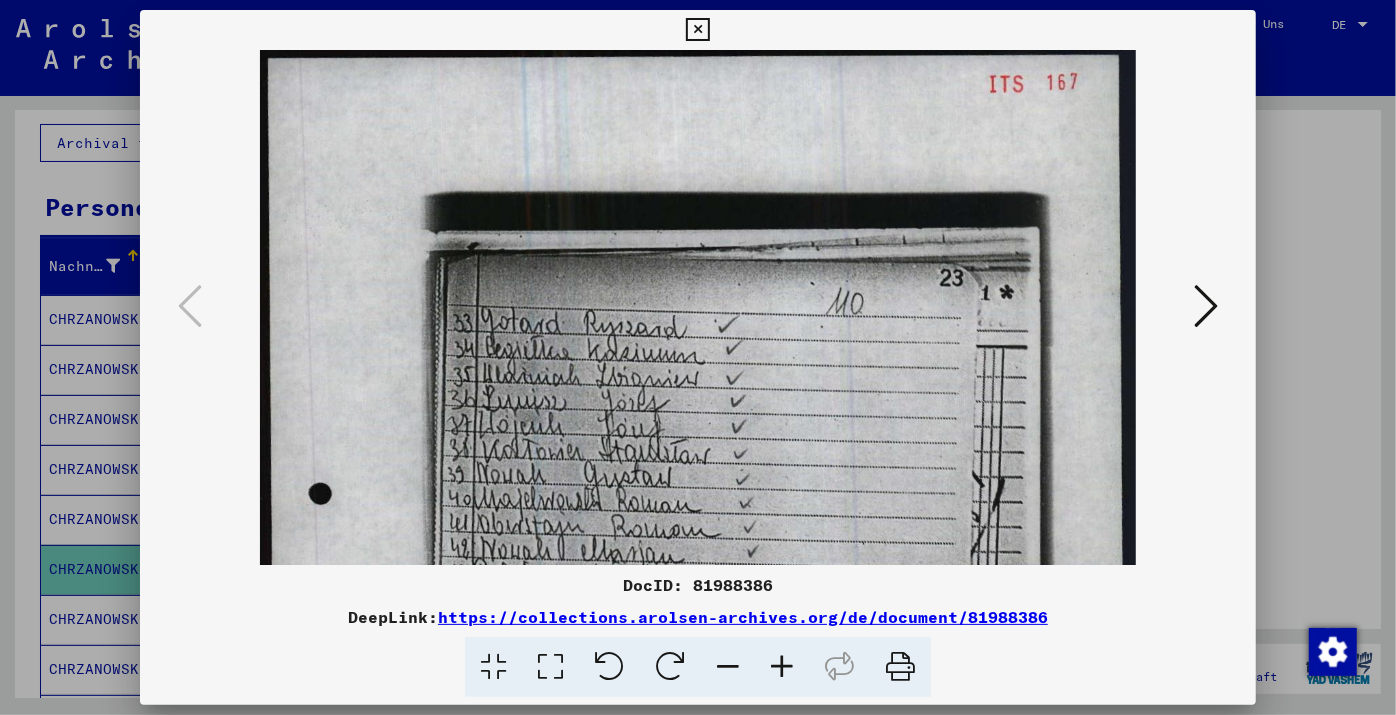 click at bounding box center (782, 667) 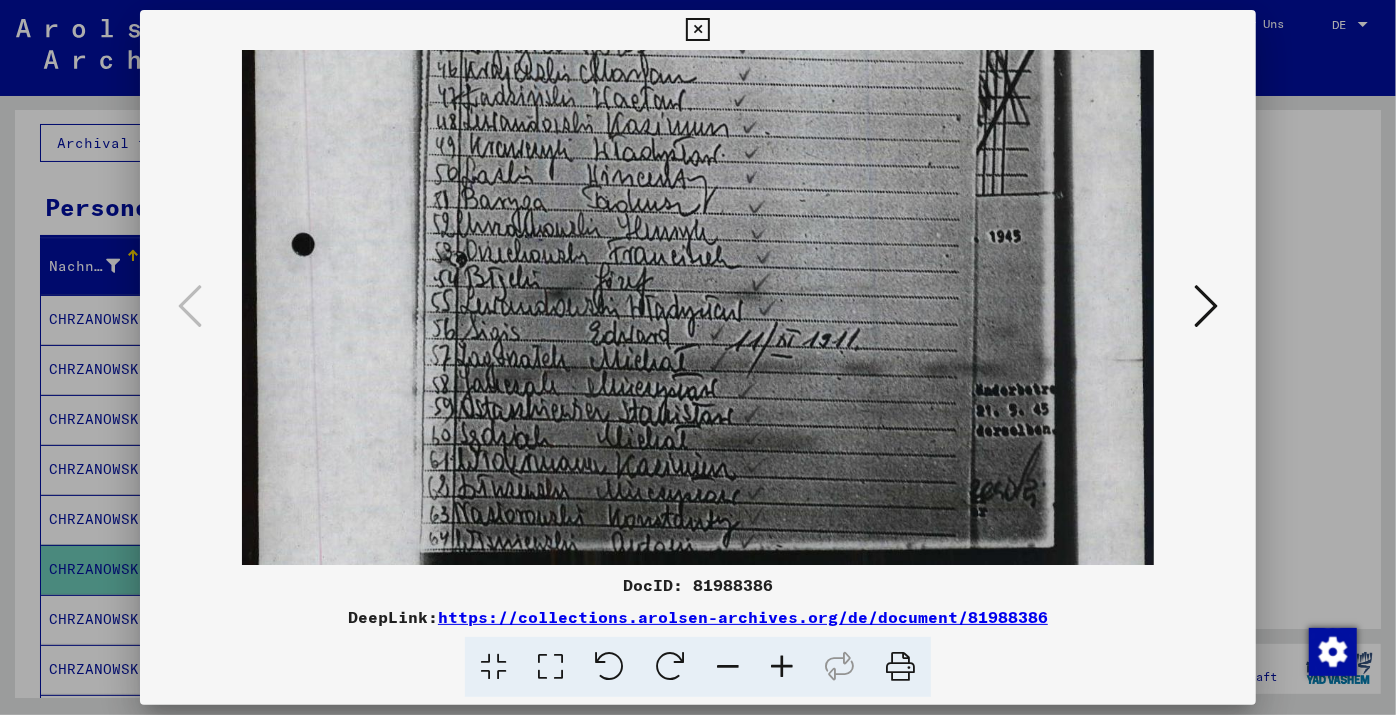 scroll, scrollTop: 605, scrollLeft: 0, axis: vertical 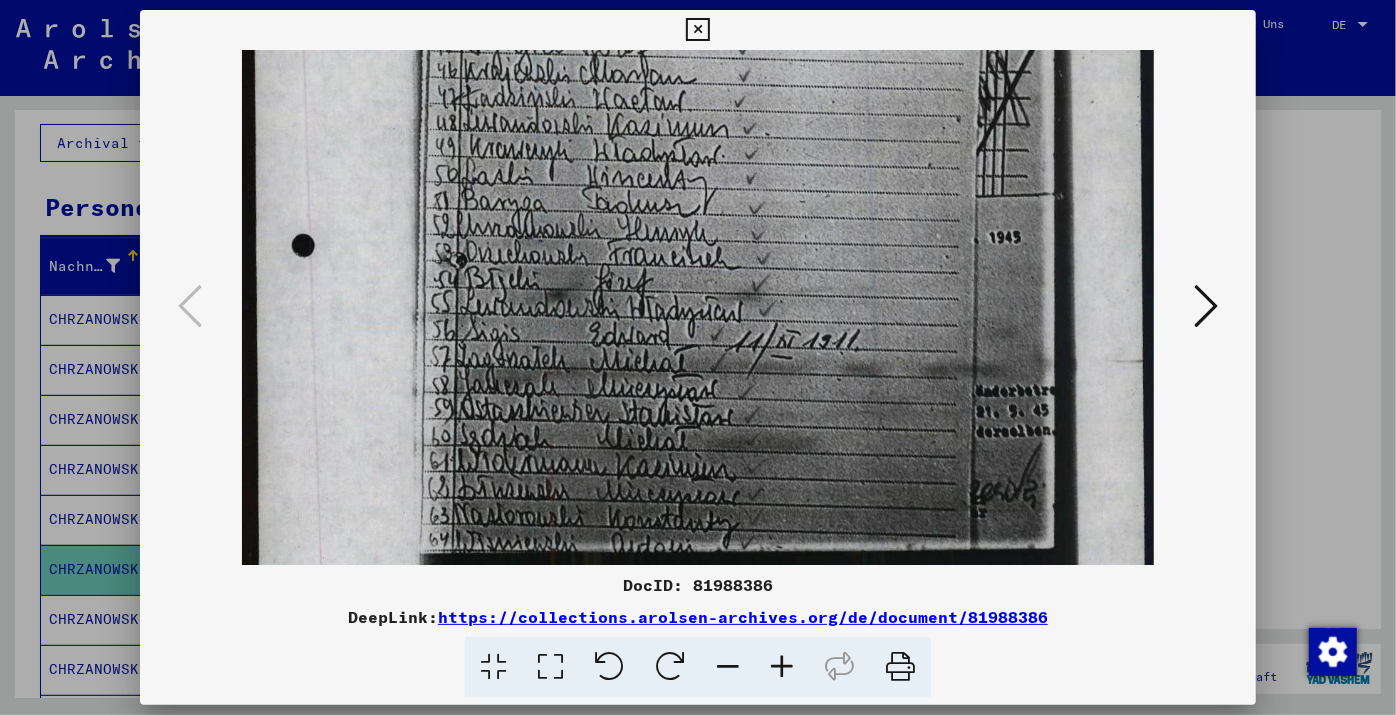 drag, startPoint x: 855, startPoint y: 491, endPoint x: 722, endPoint y: -114, distance: 619.44653 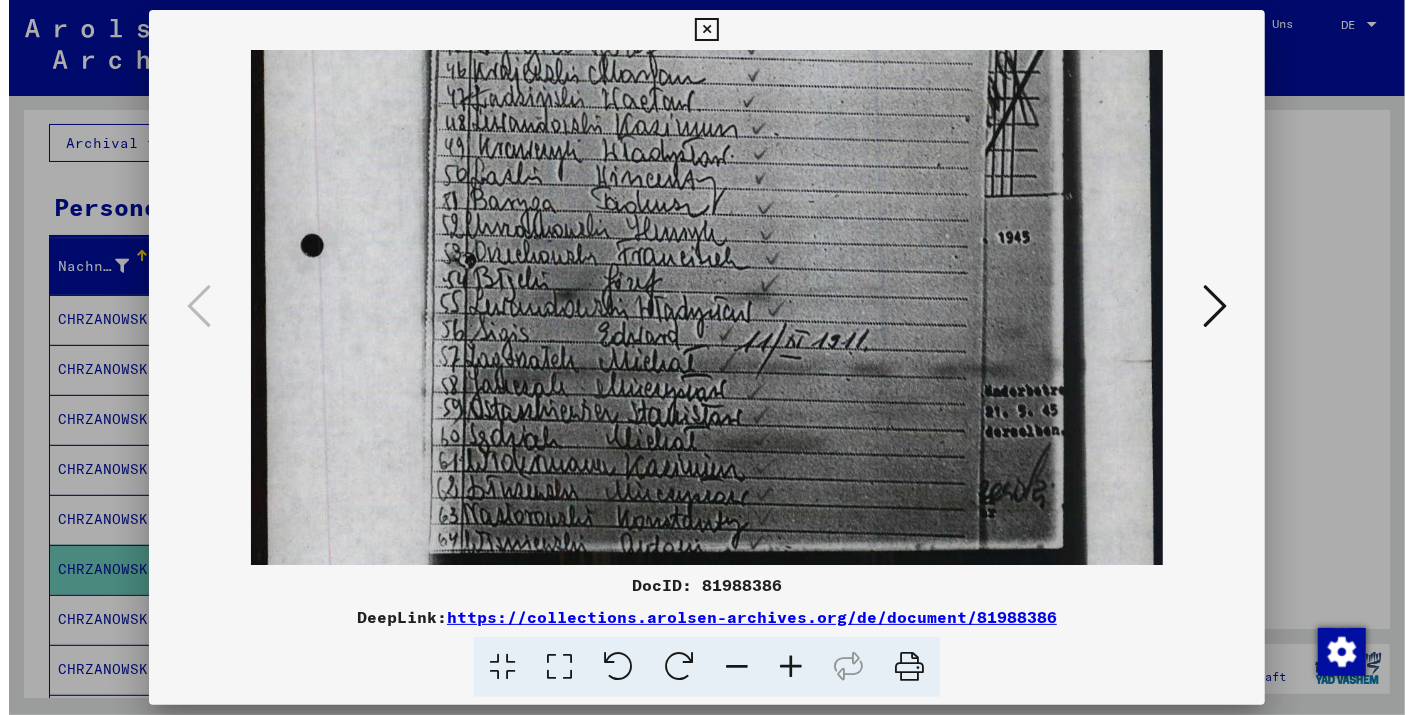 scroll, scrollTop: 0, scrollLeft: 0, axis: both 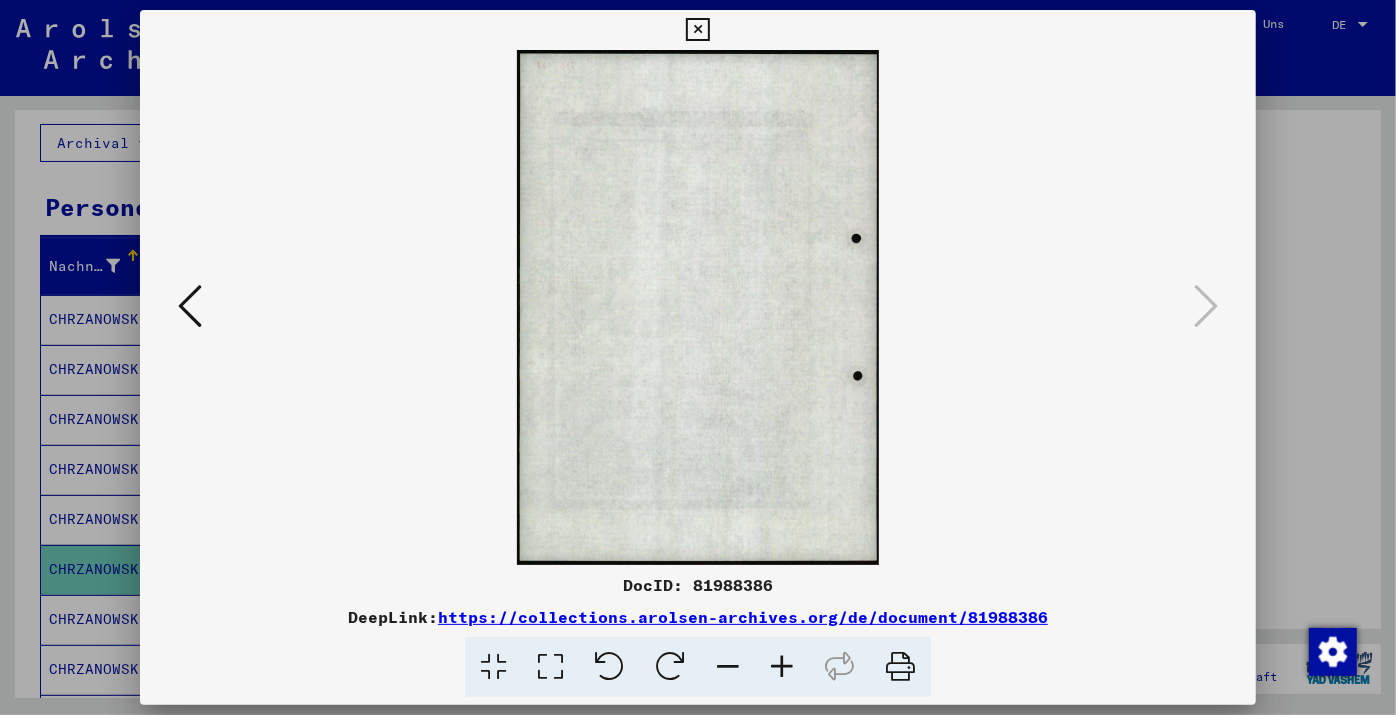 click at bounding box center (697, 30) 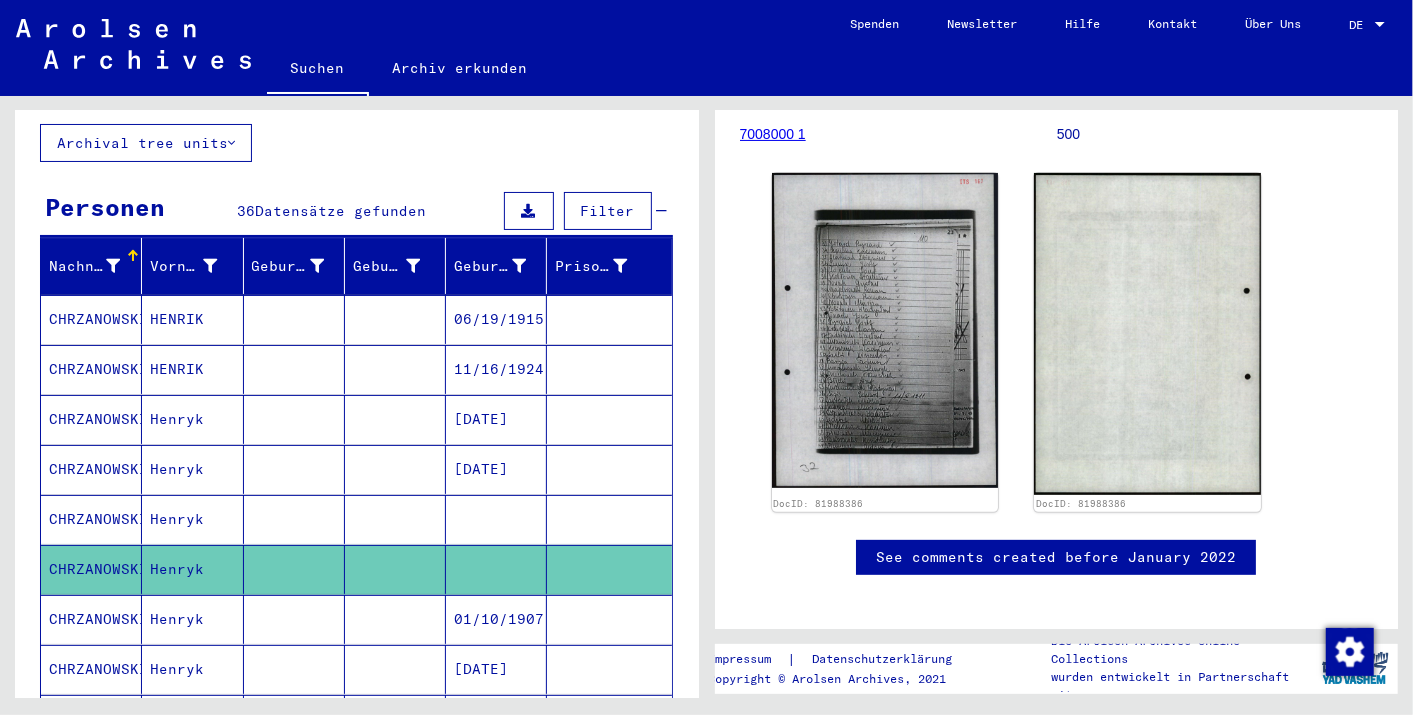 click on "Henryk" at bounding box center (192, 569) 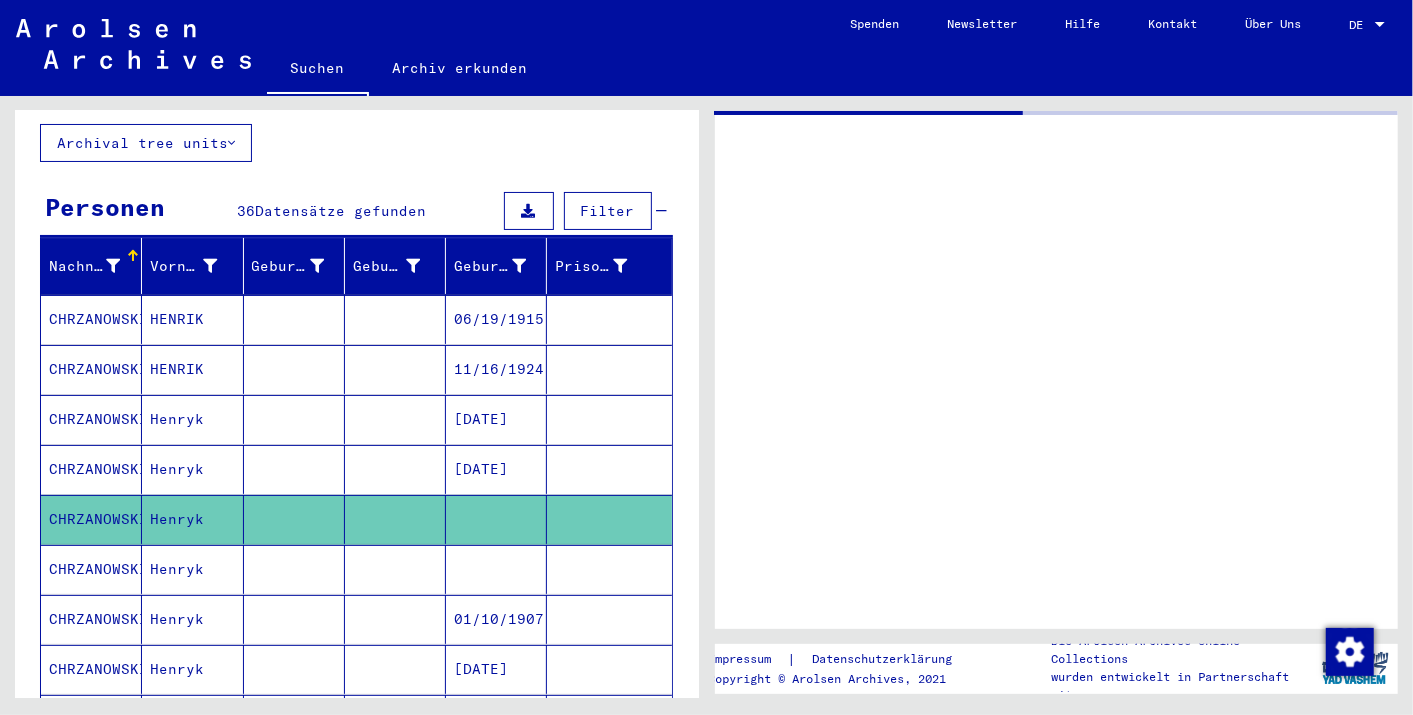 scroll, scrollTop: 0, scrollLeft: 0, axis: both 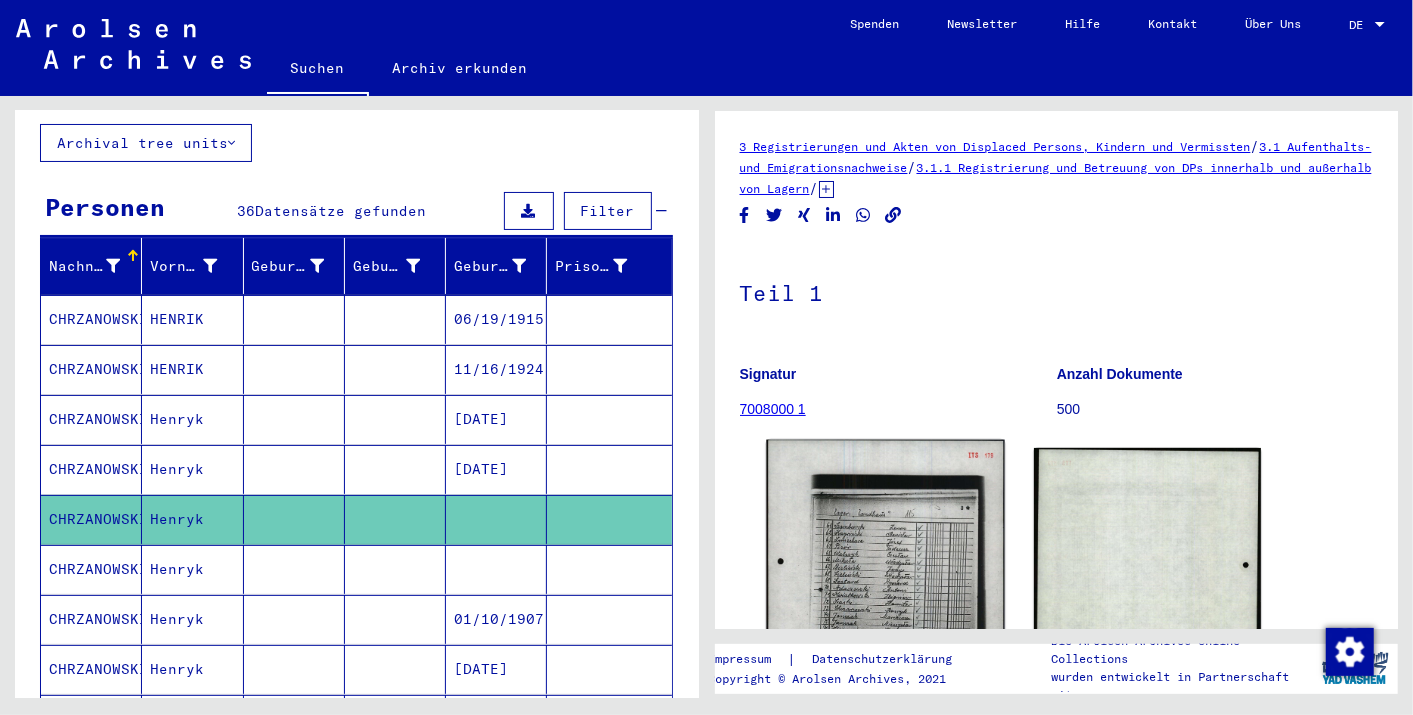 click 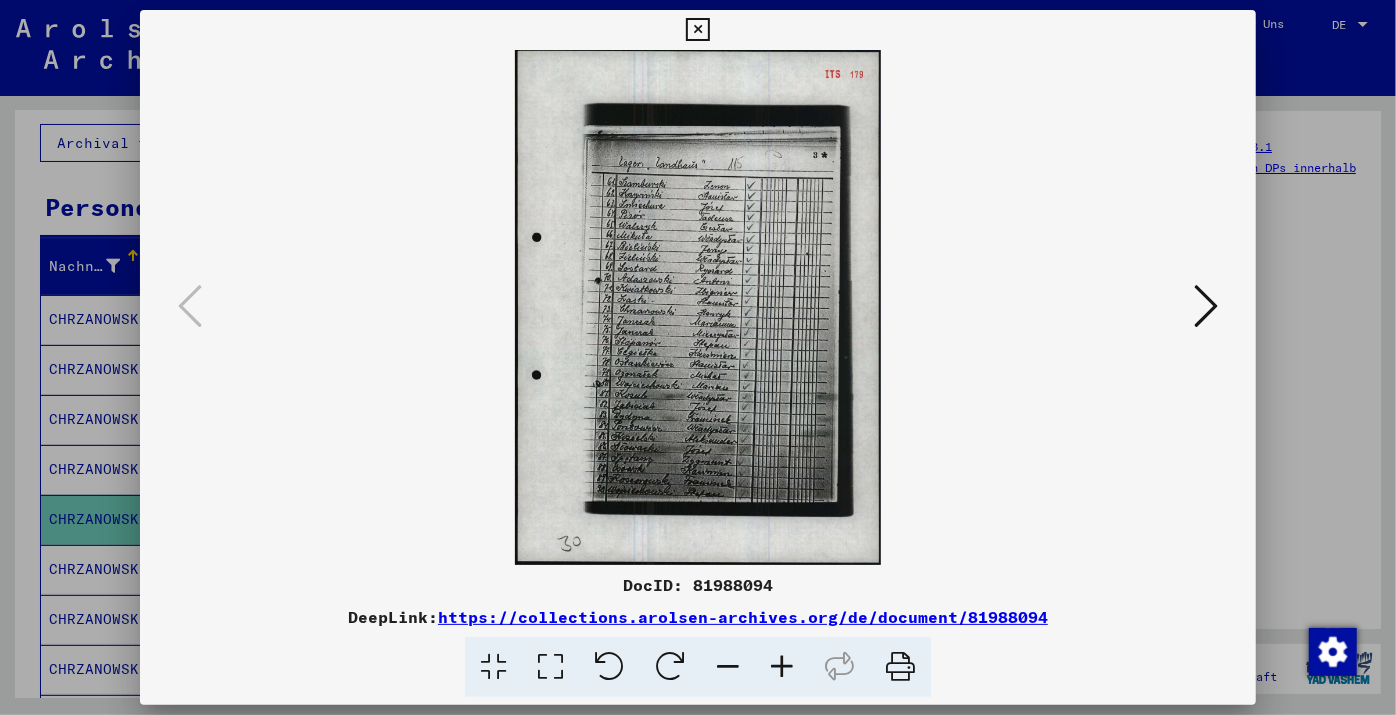 click at bounding box center [782, 667] 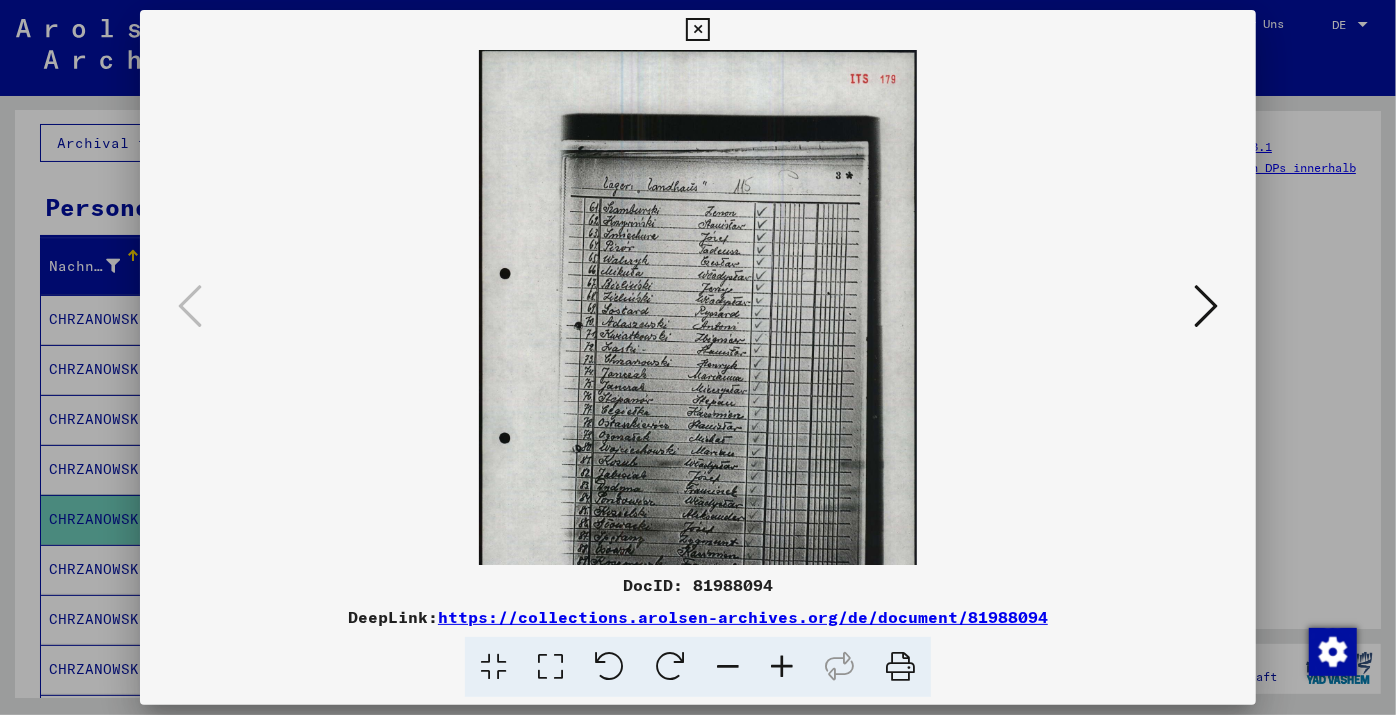 click at bounding box center (782, 667) 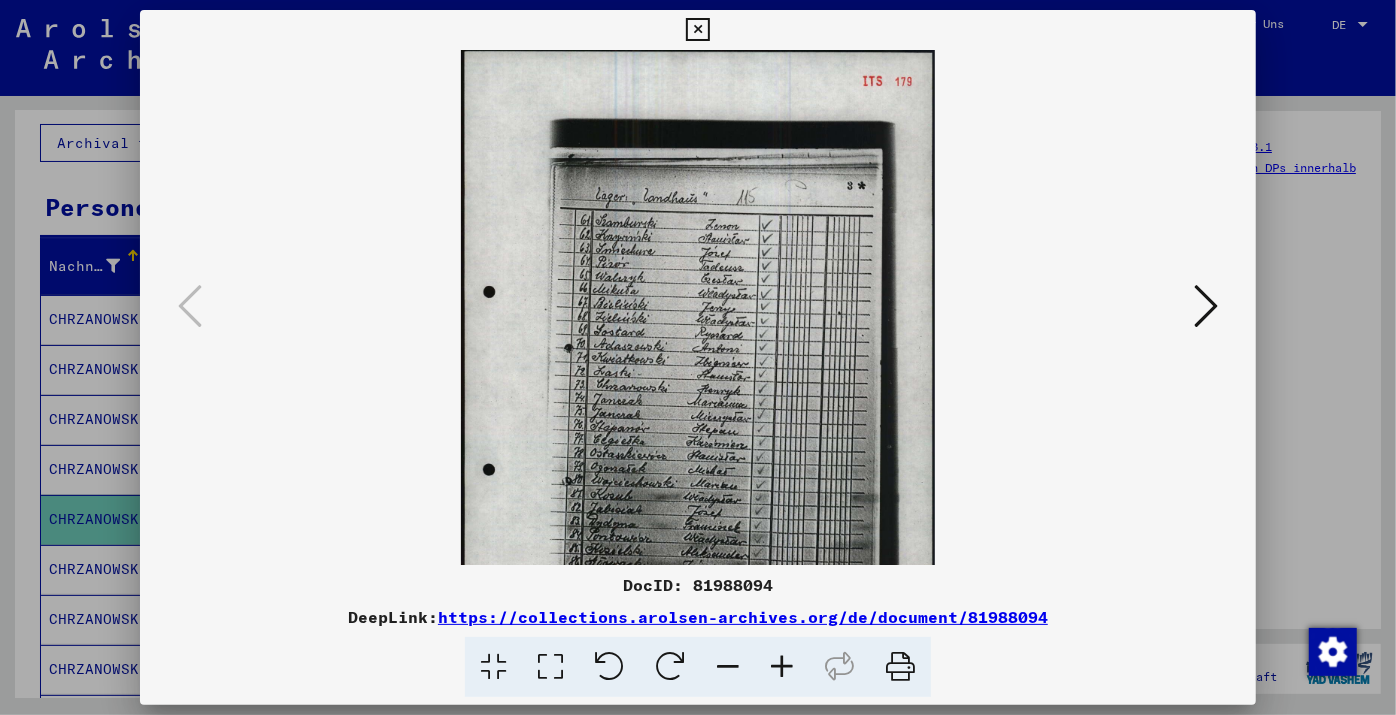 click at bounding box center (782, 667) 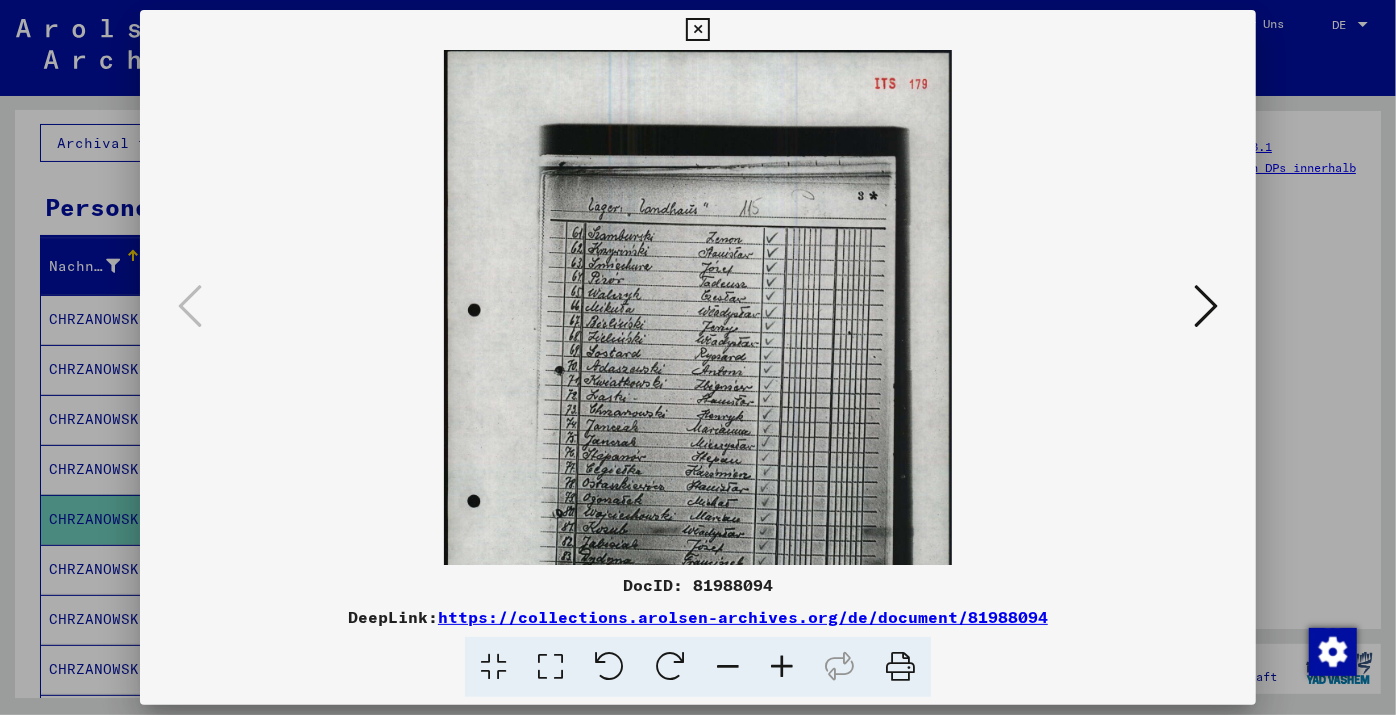 click at bounding box center (782, 667) 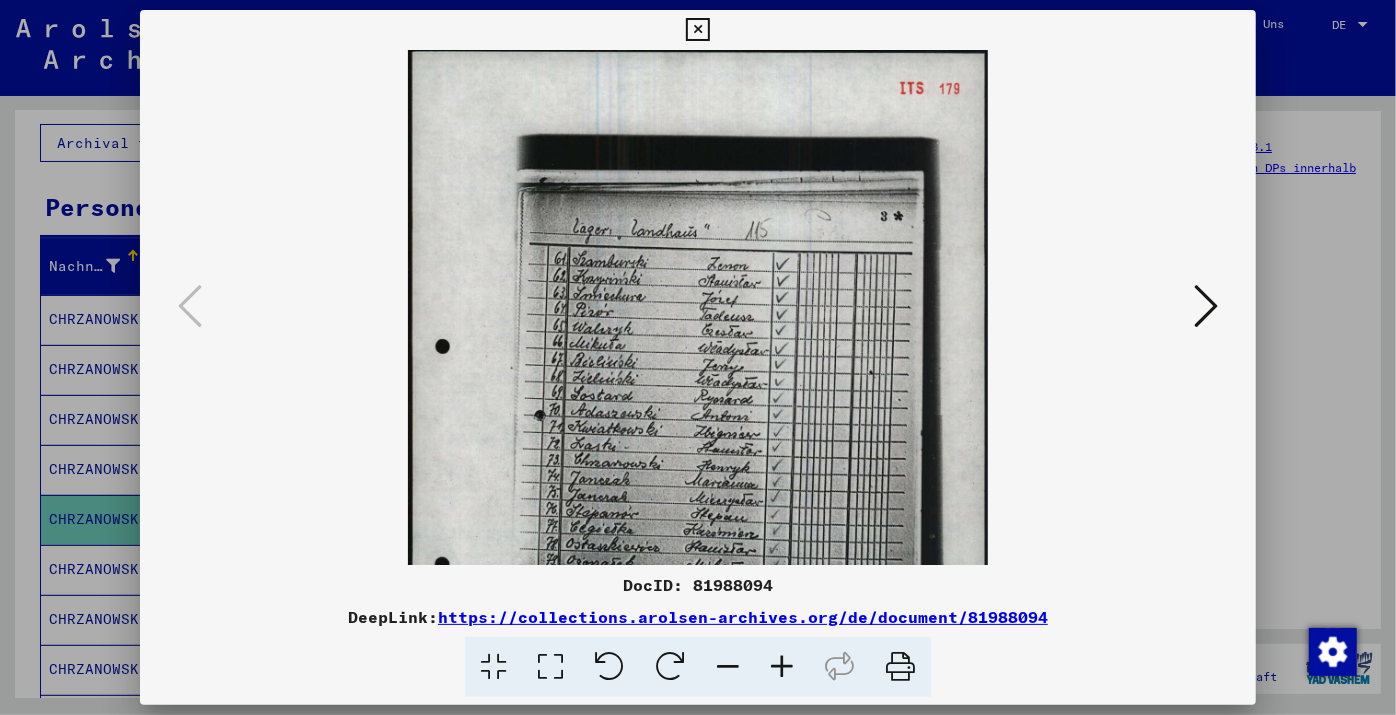 click at bounding box center (782, 667) 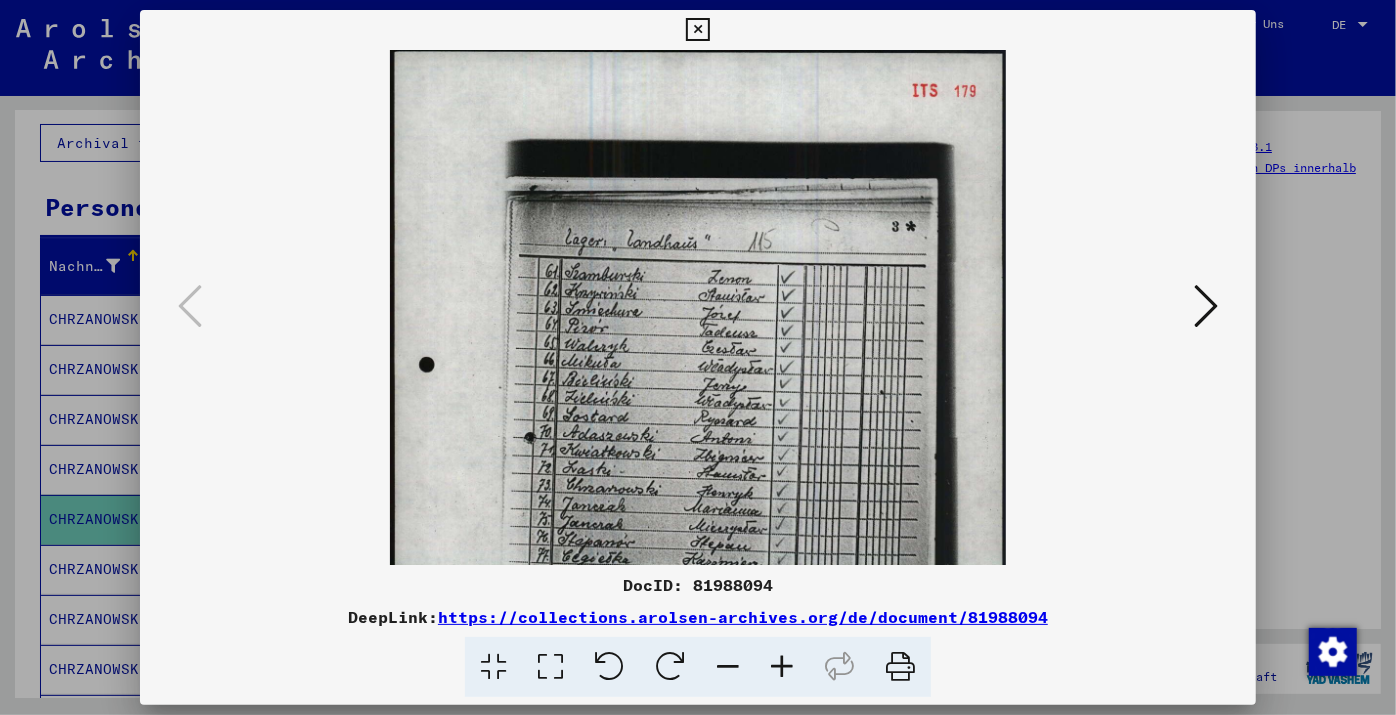 click at bounding box center [782, 667] 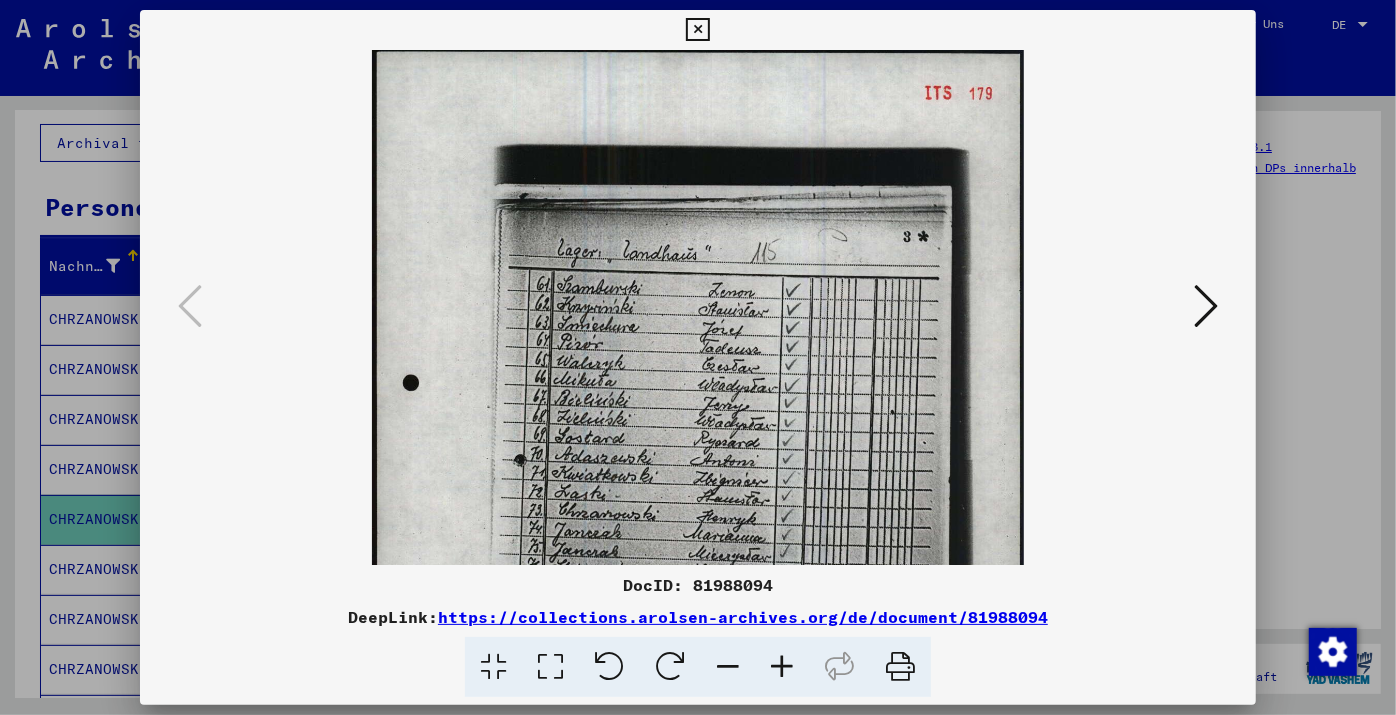 click at bounding box center [782, 667] 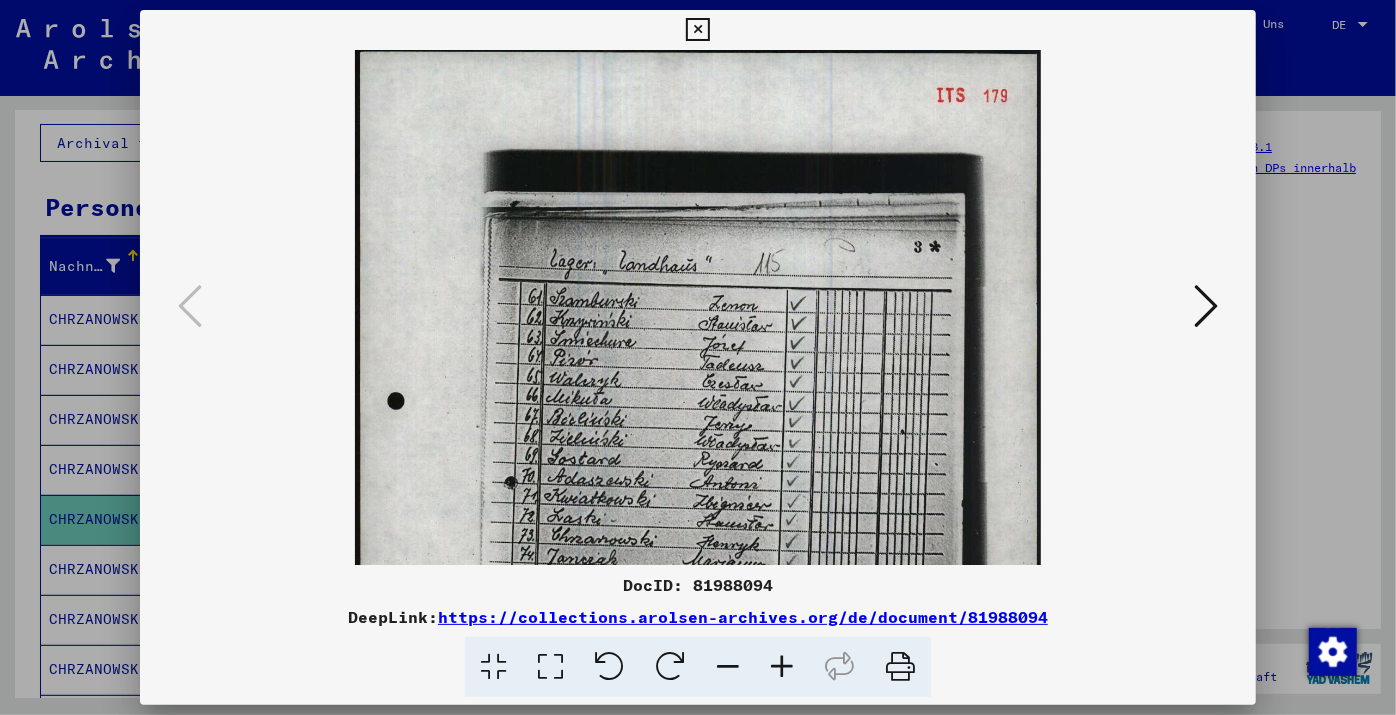 click at bounding box center [782, 667] 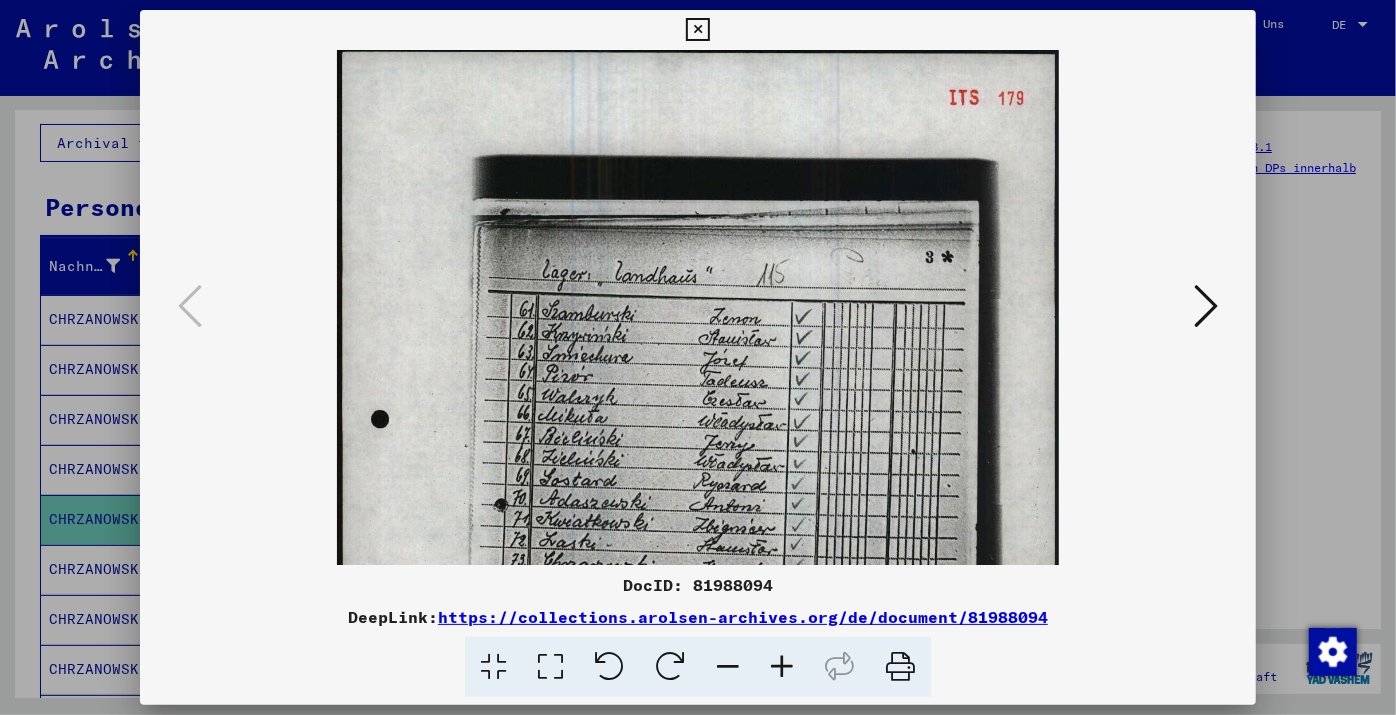 click at bounding box center [782, 667] 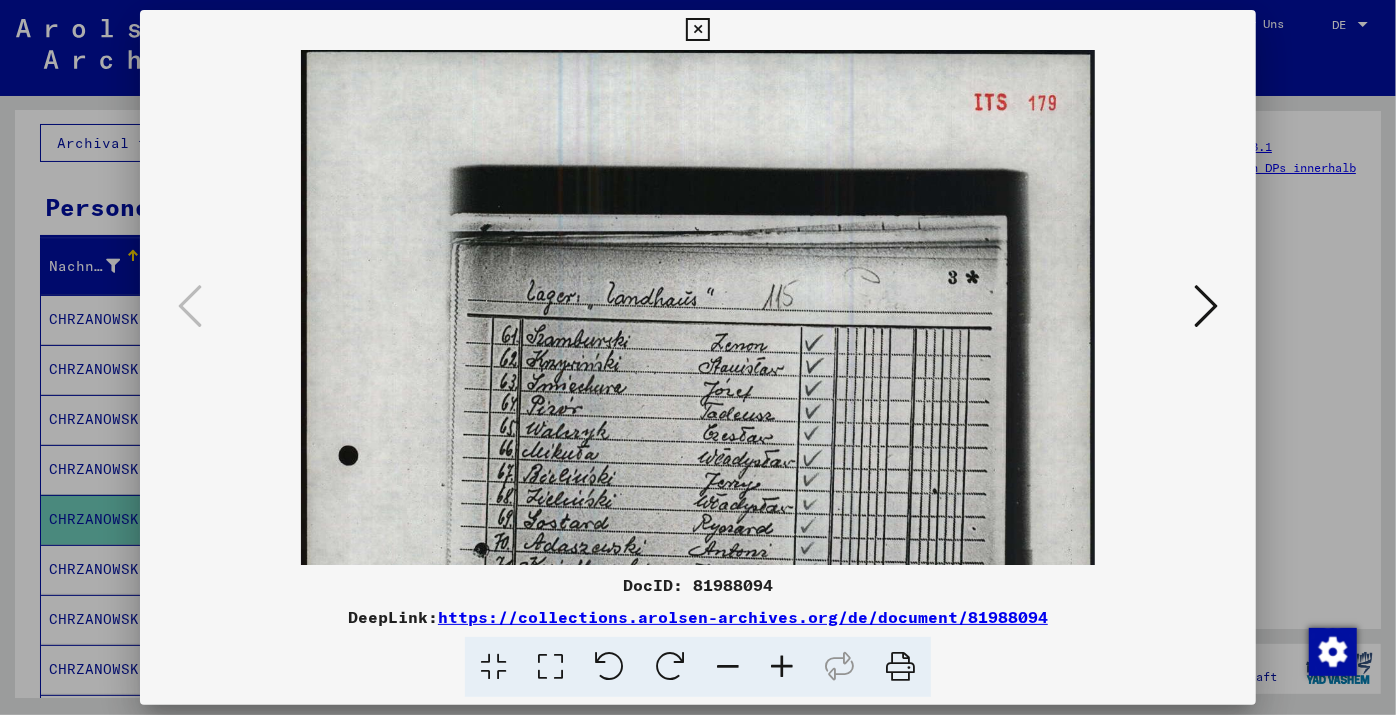 click at bounding box center (782, 667) 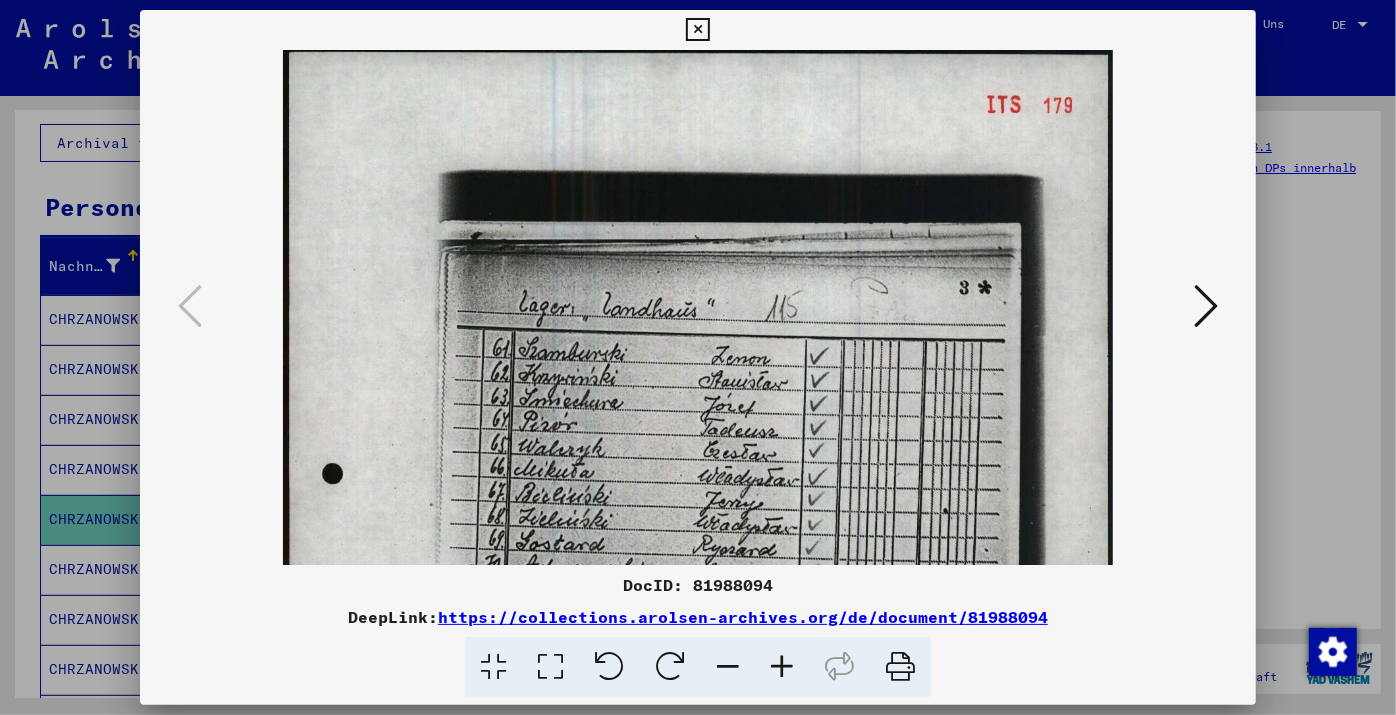 click at bounding box center (782, 667) 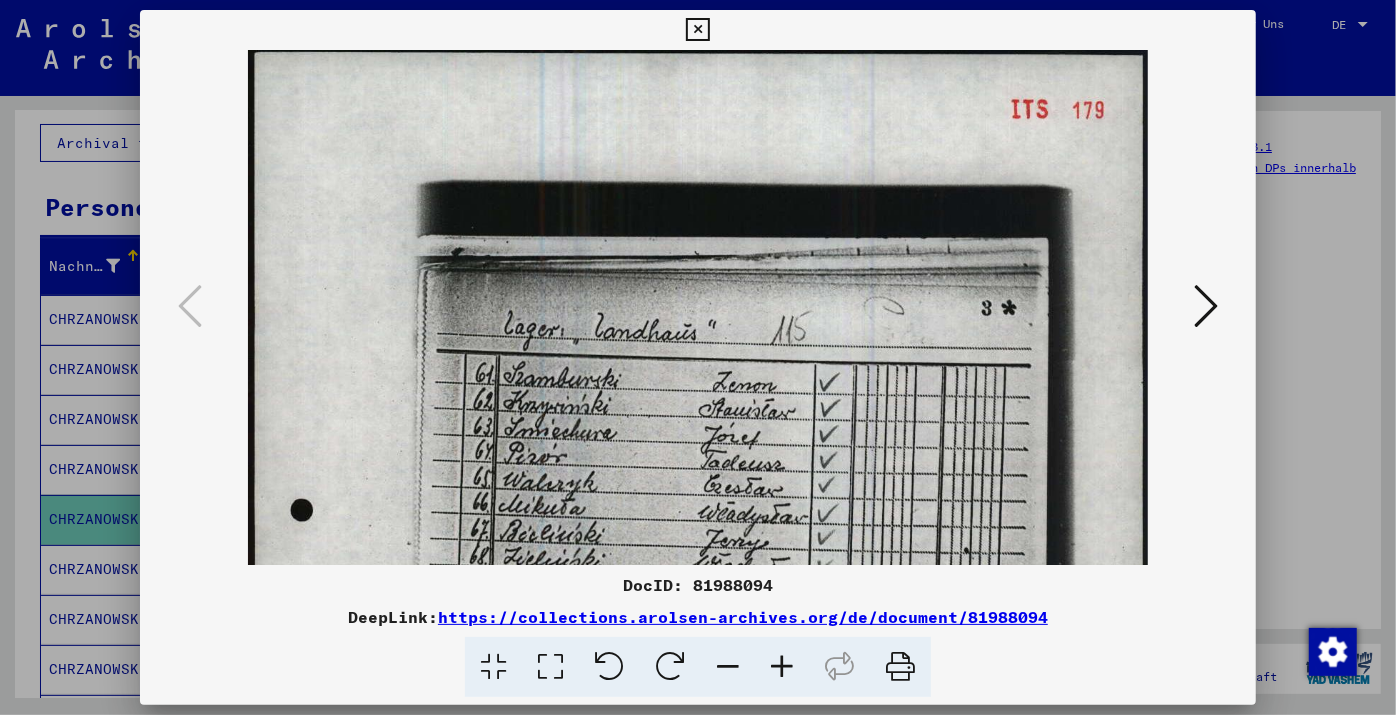 click at bounding box center [782, 667] 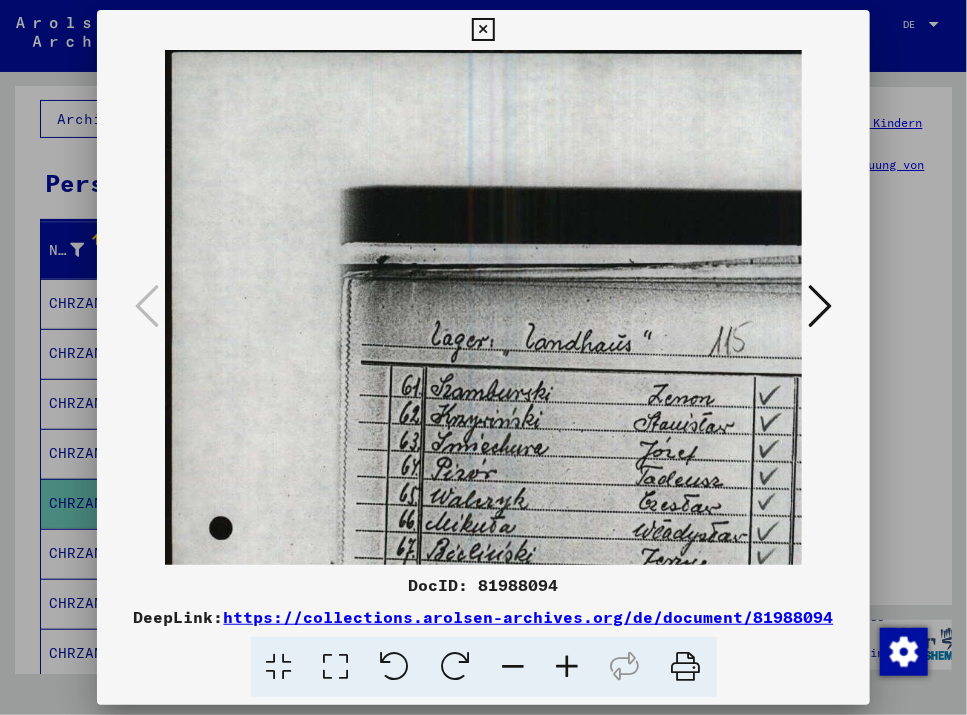 click at bounding box center (514, 667) 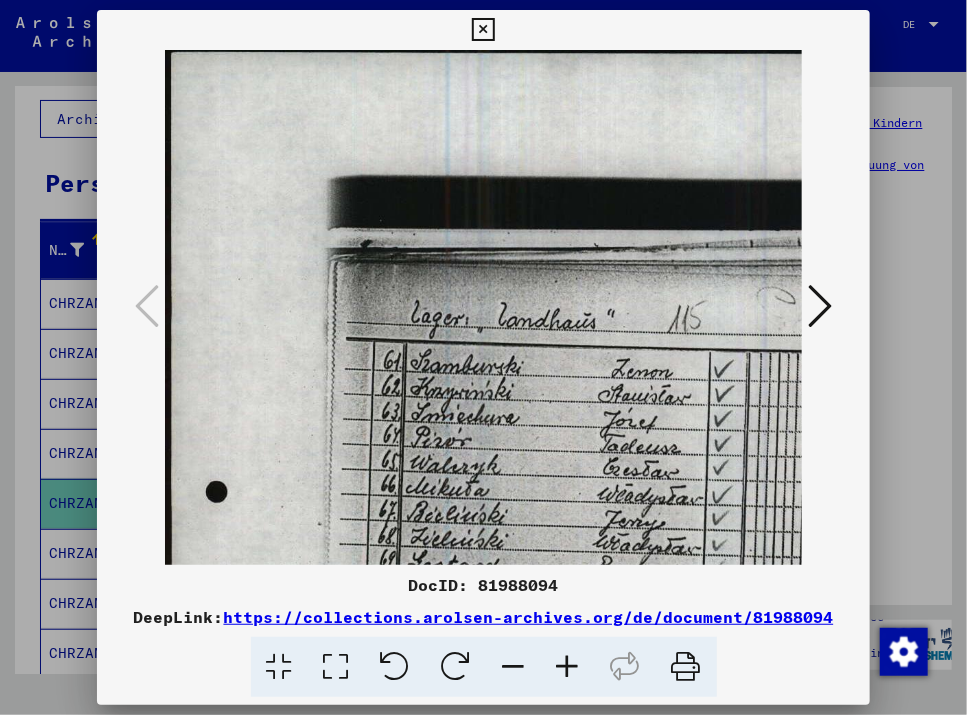 click at bounding box center [514, 667] 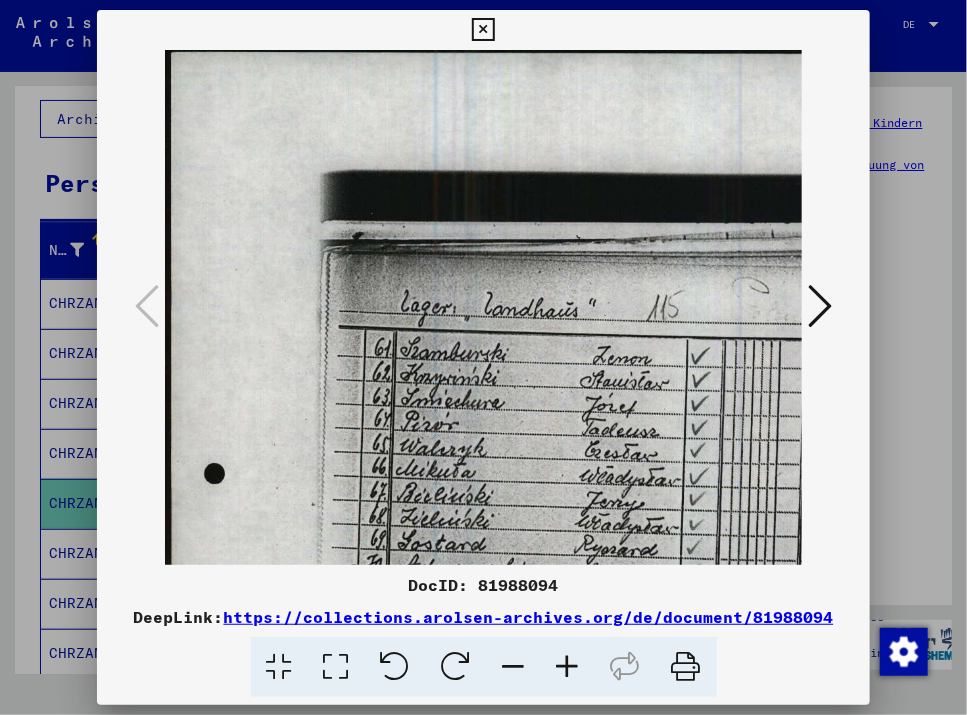 click at bounding box center (514, 667) 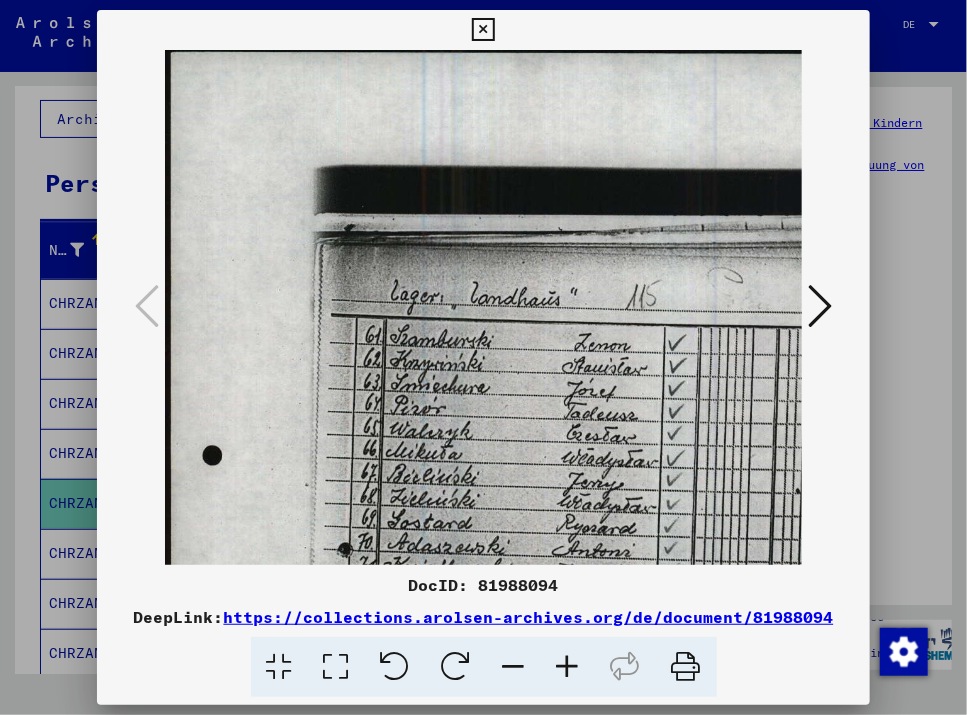click at bounding box center [514, 667] 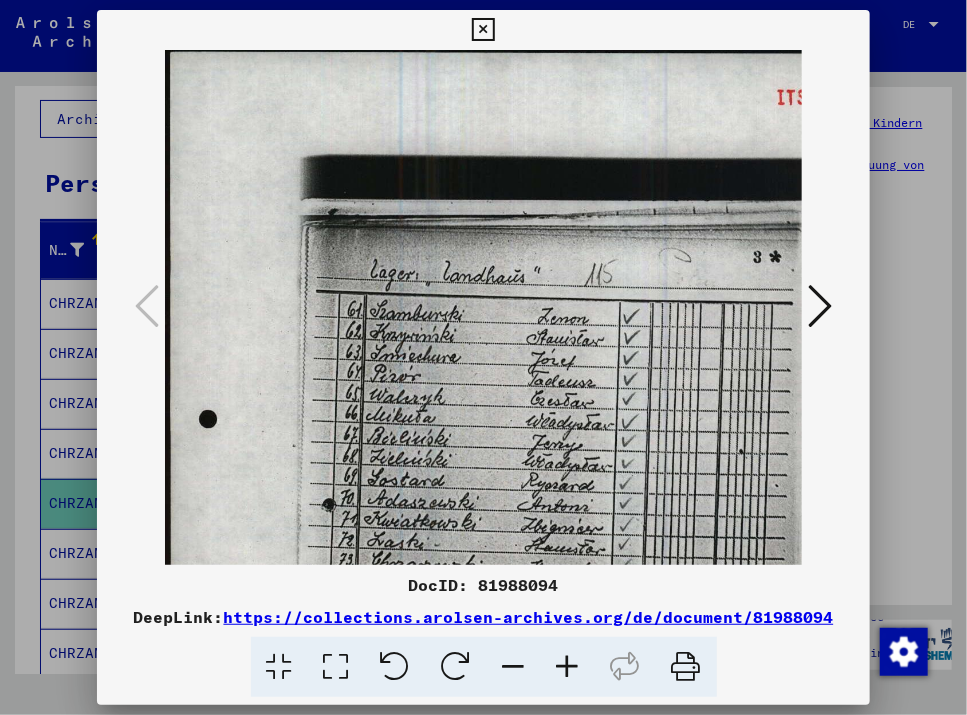 click at bounding box center (514, 667) 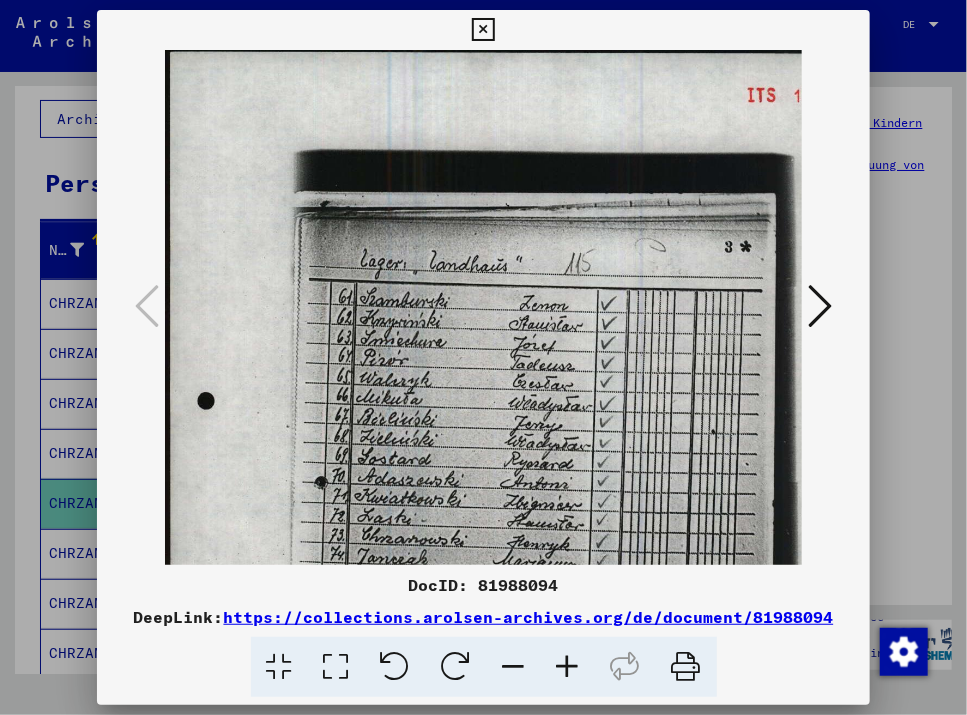 click at bounding box center (514, 667) 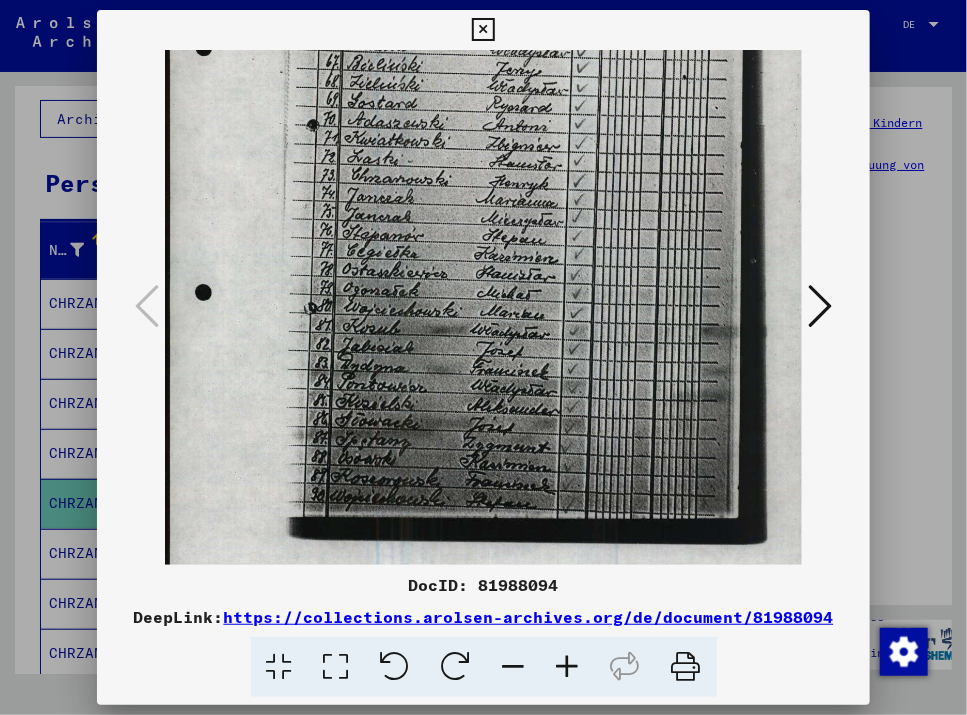 scroll, scrollTop: 400, scrollLeft: 0, axis: vertical 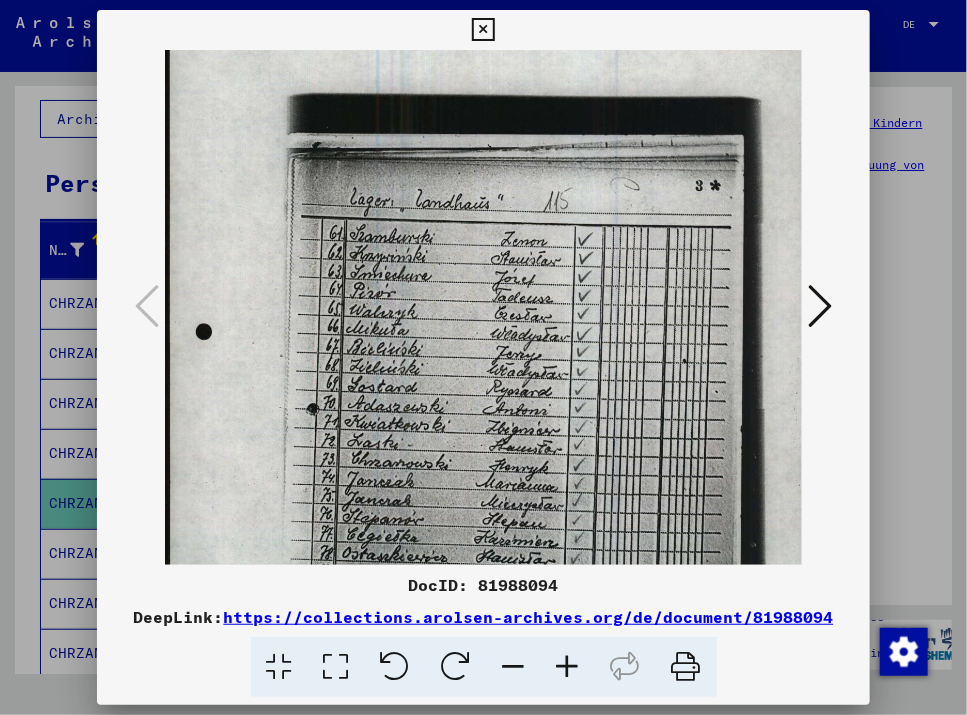 drag, startPoint x: 611, startPoint y: 434, endPoint x: 658, endPoint y: 242, distance: 197.66891 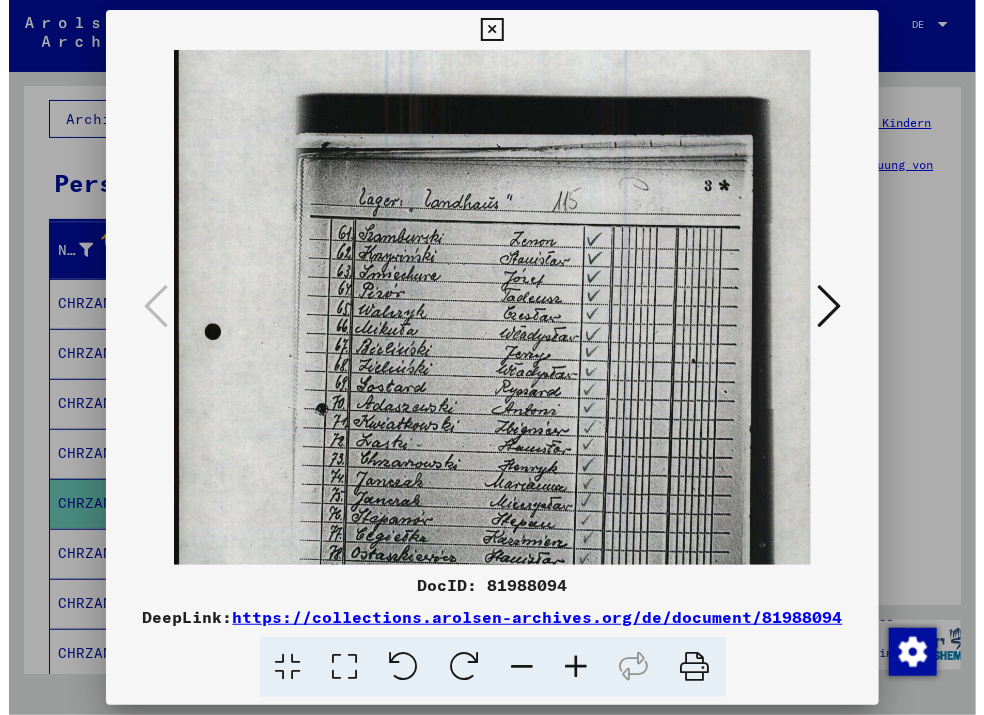 scroll, scrollTop: 45, scrollLeft: 0, axis: vertical 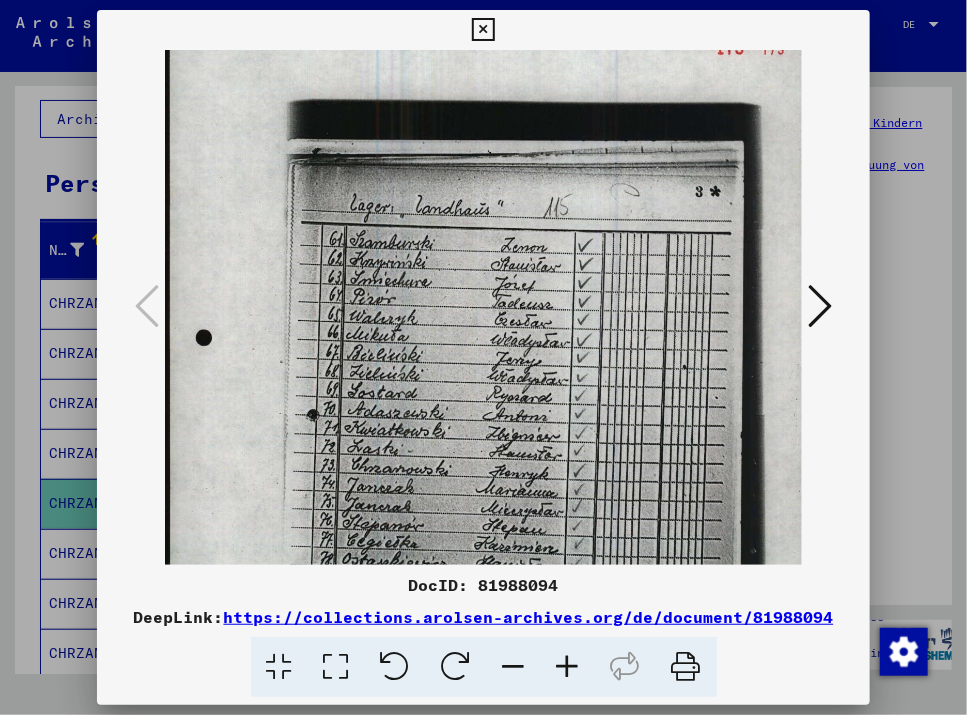 click at bounding box center [484, 307] 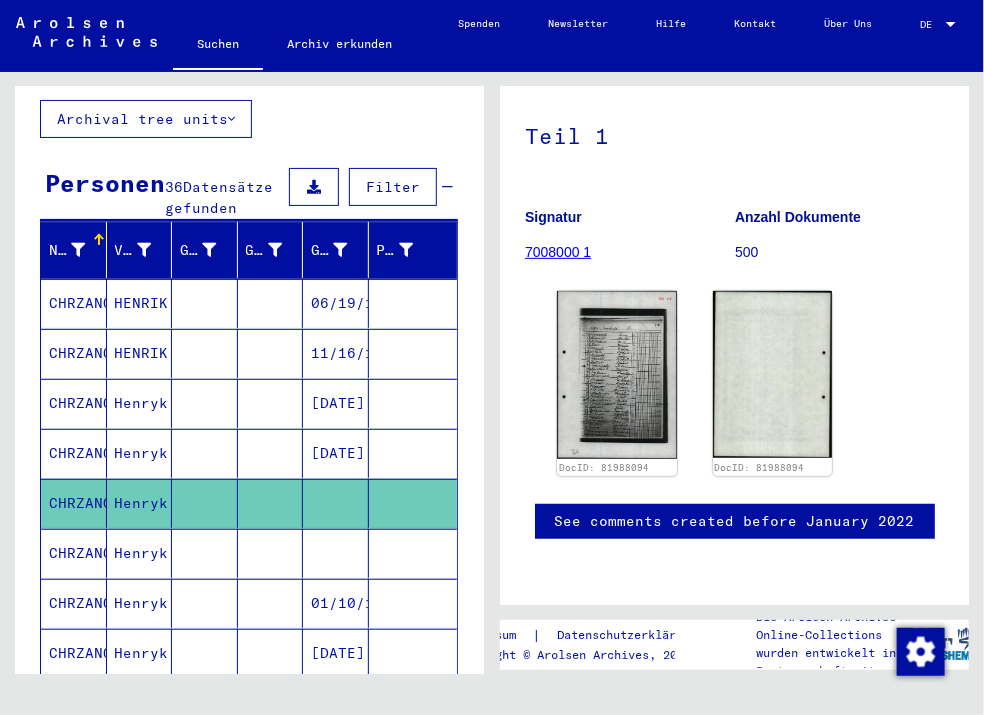 scroll, scrollTop: 250, scrollLeft: 0, axis: vertical 